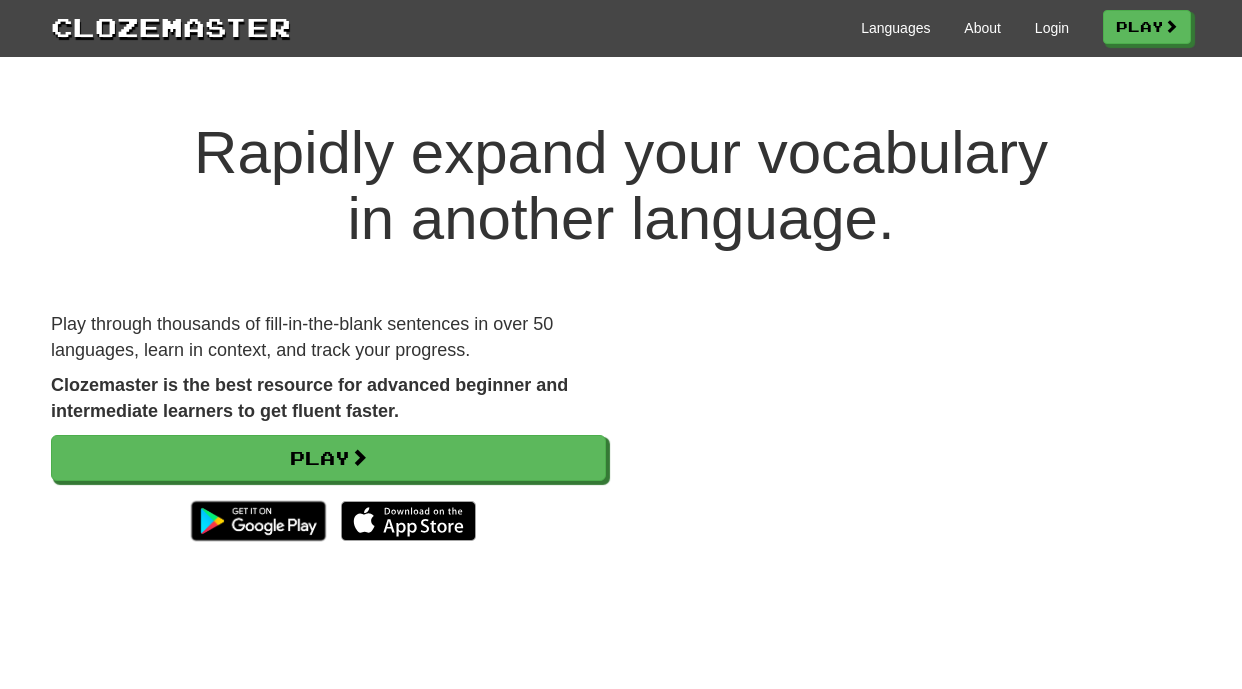 scroll, scrollTop: 0, scrollLeft: 0, axis: both 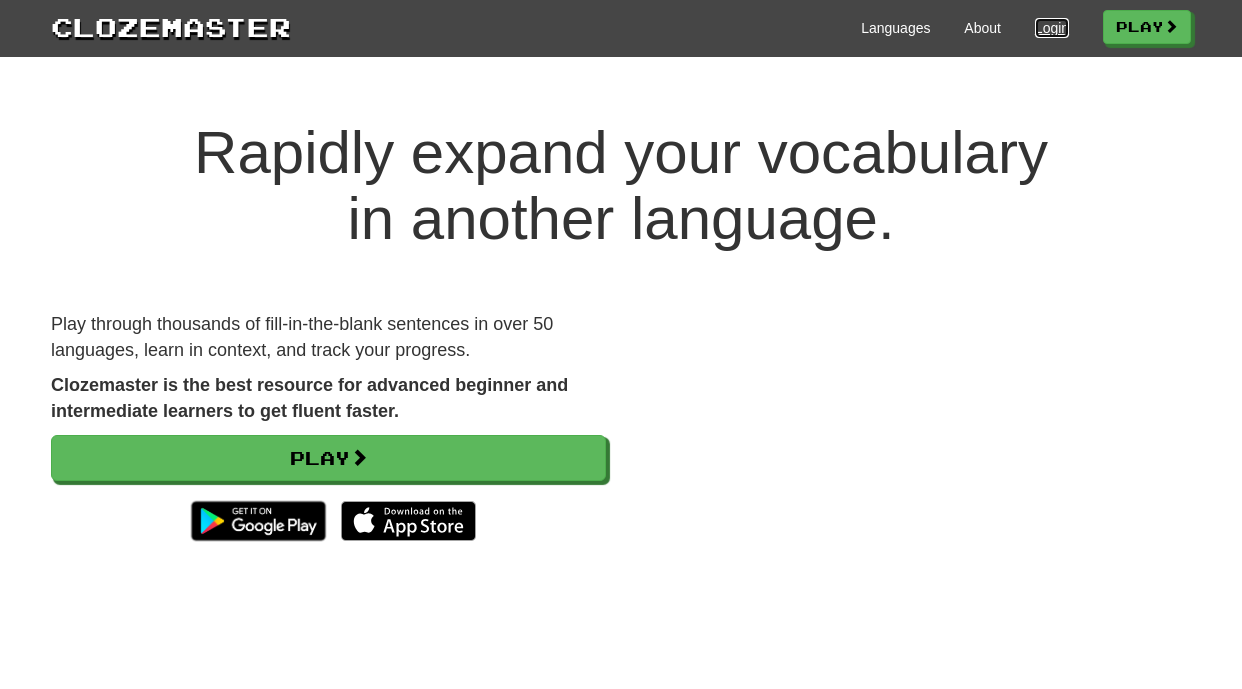 click on "Login" at bounding box center [1052, 28] 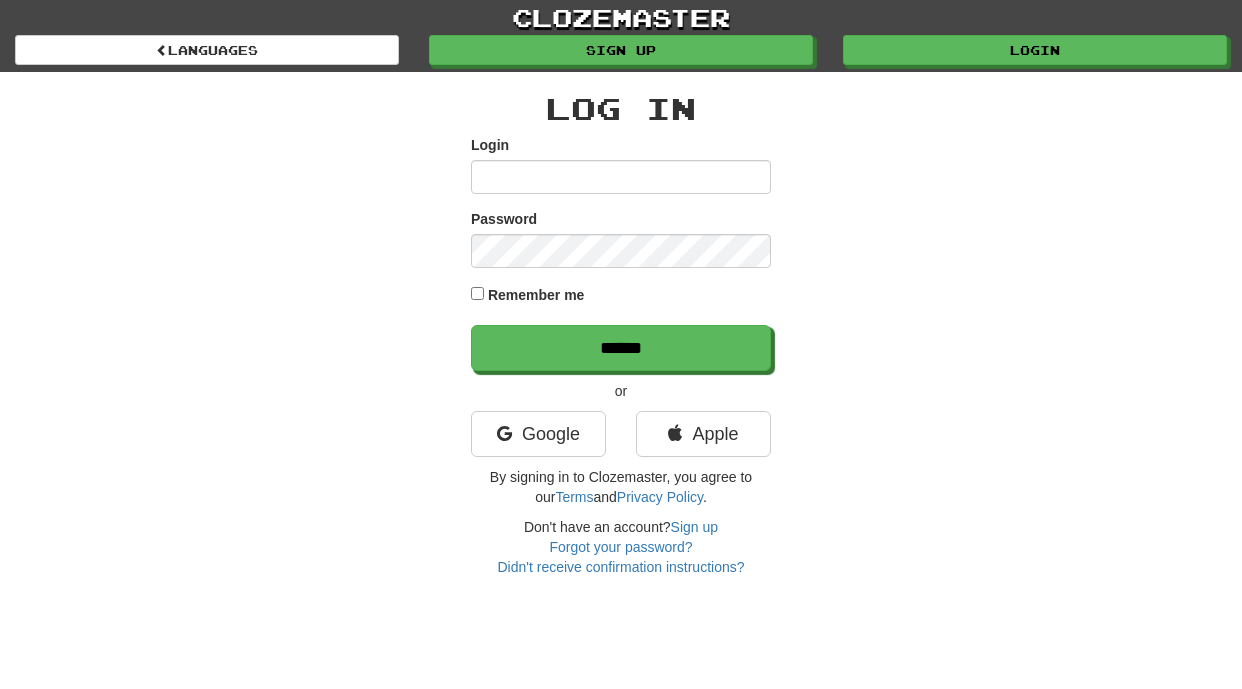 scroll, scrollTop: 0, scrollLeft: 0, axis: both 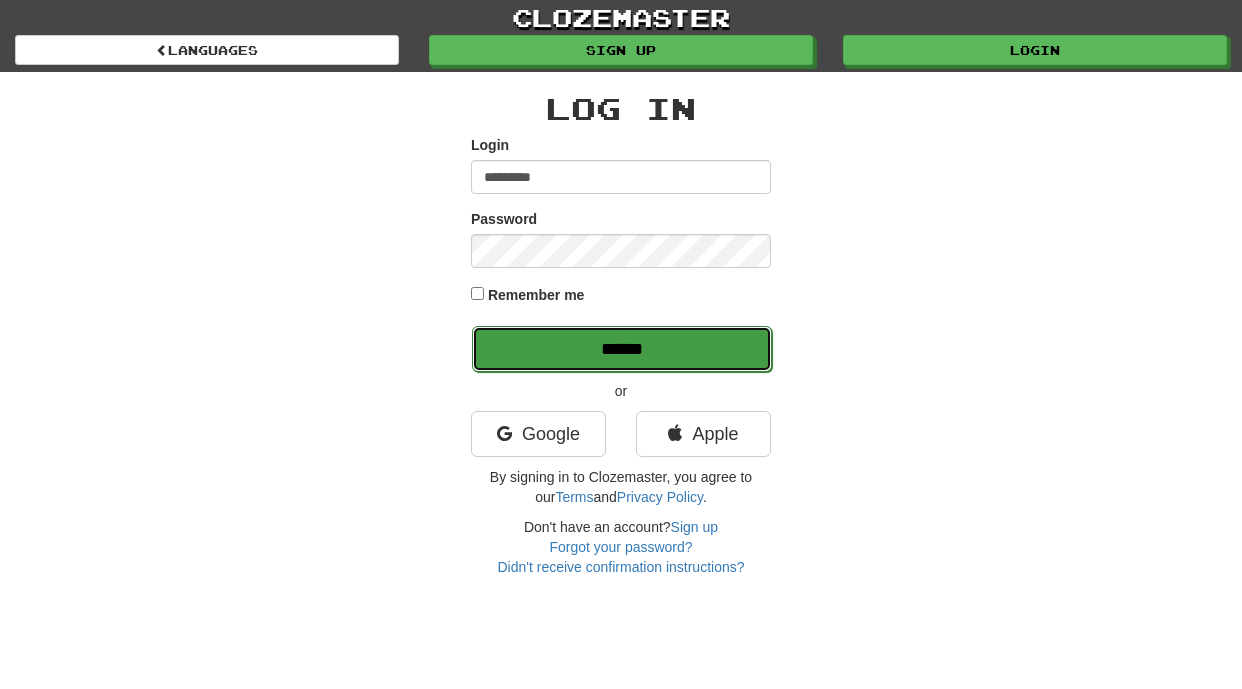 click on "******" at bounding box center (622, 349) 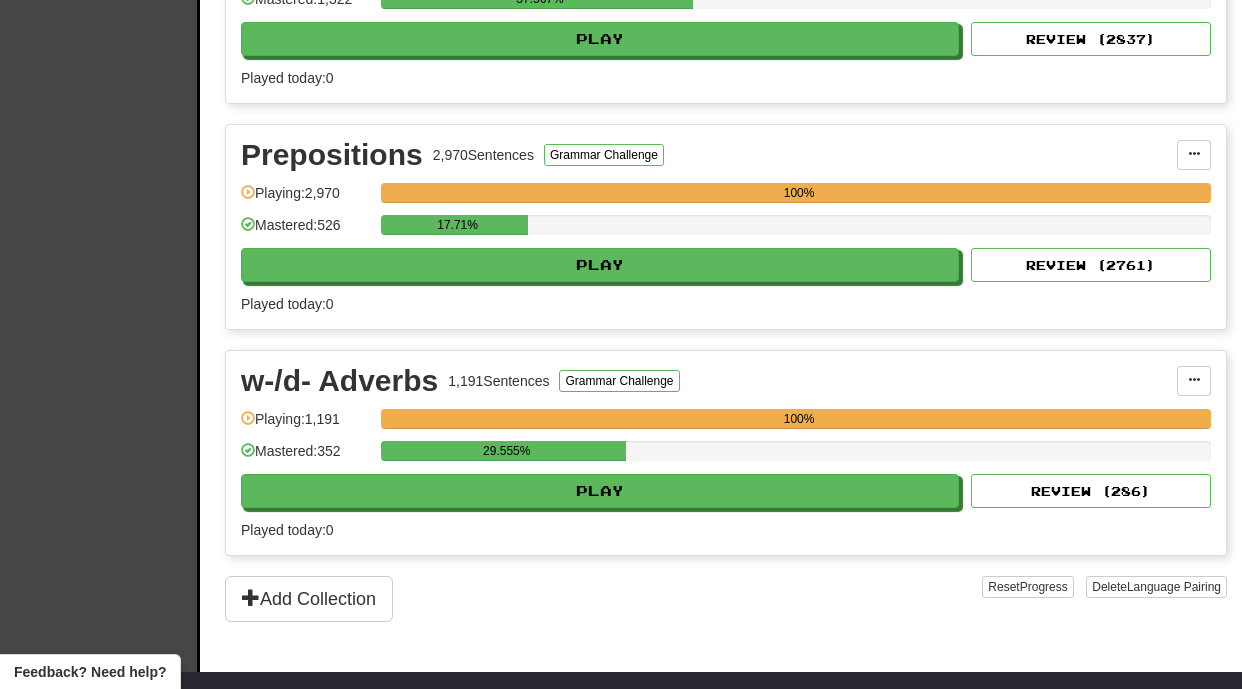 scroll, scrollTop: 1248, scrollLeft: 0, axis: vertical 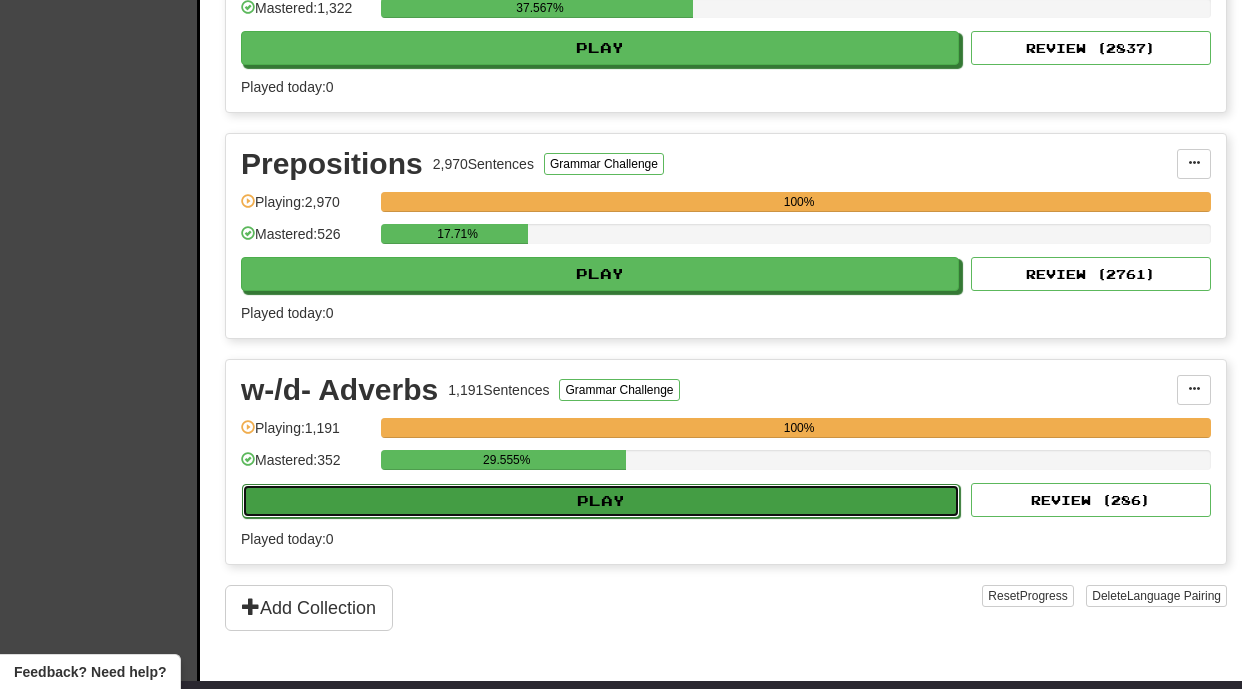 click on "Play" at bounding box center [601, 501] 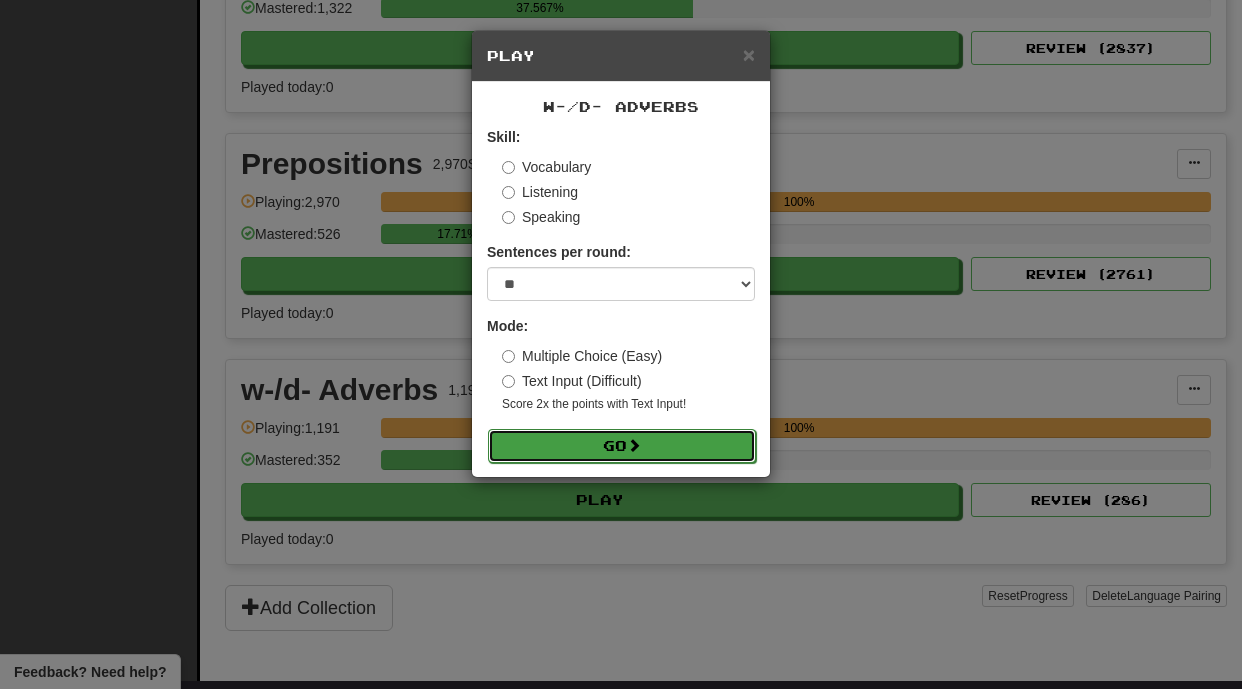 click on "Go" at bounding box center (622, 446) 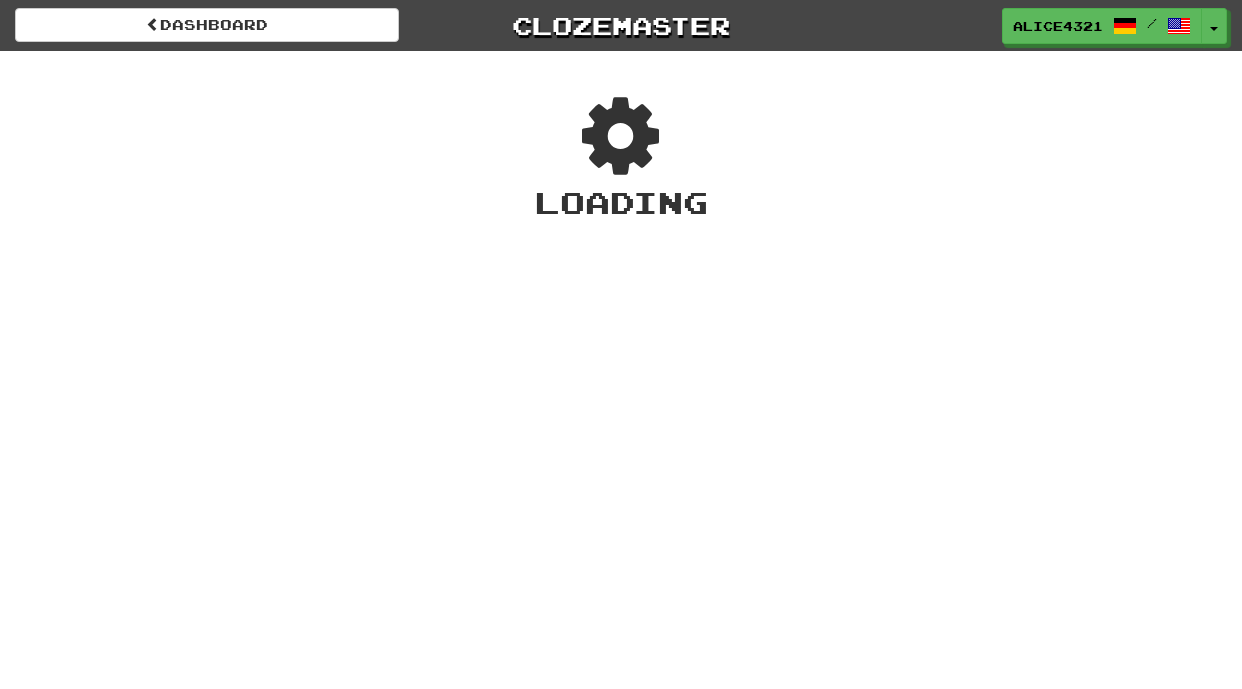 scroll, scrollTop: 0, scrollLeft: 0, axis: both 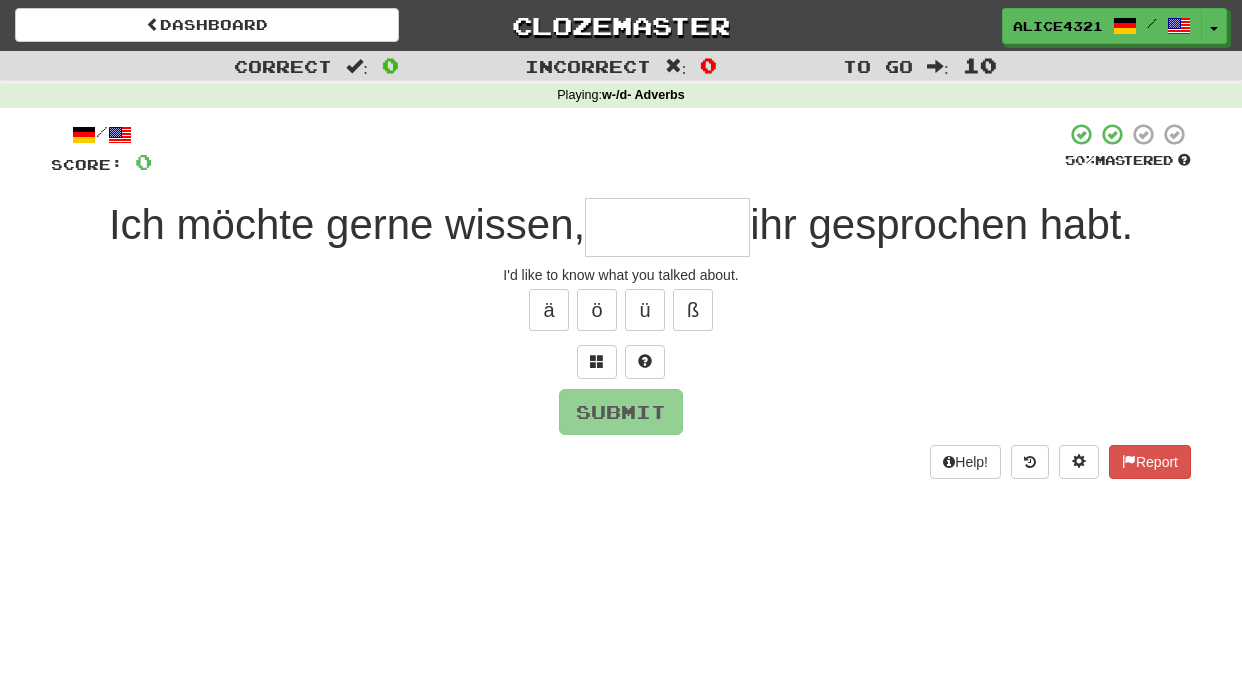 type on "*" 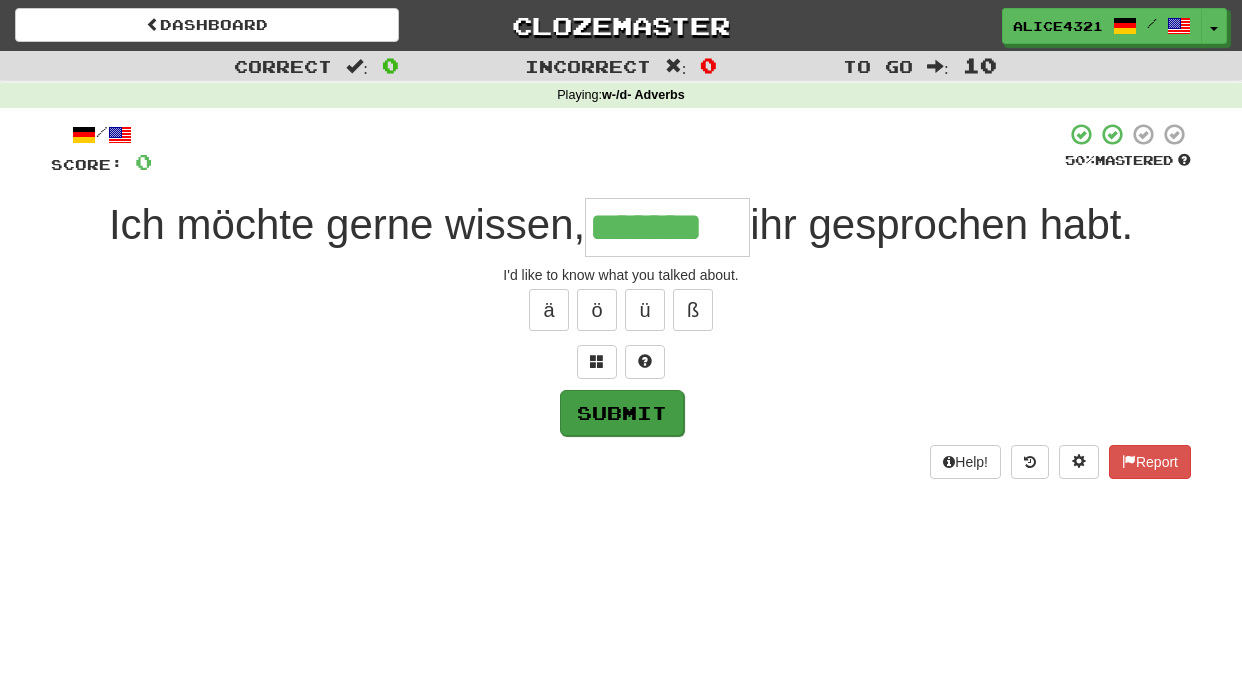 type on "*******" 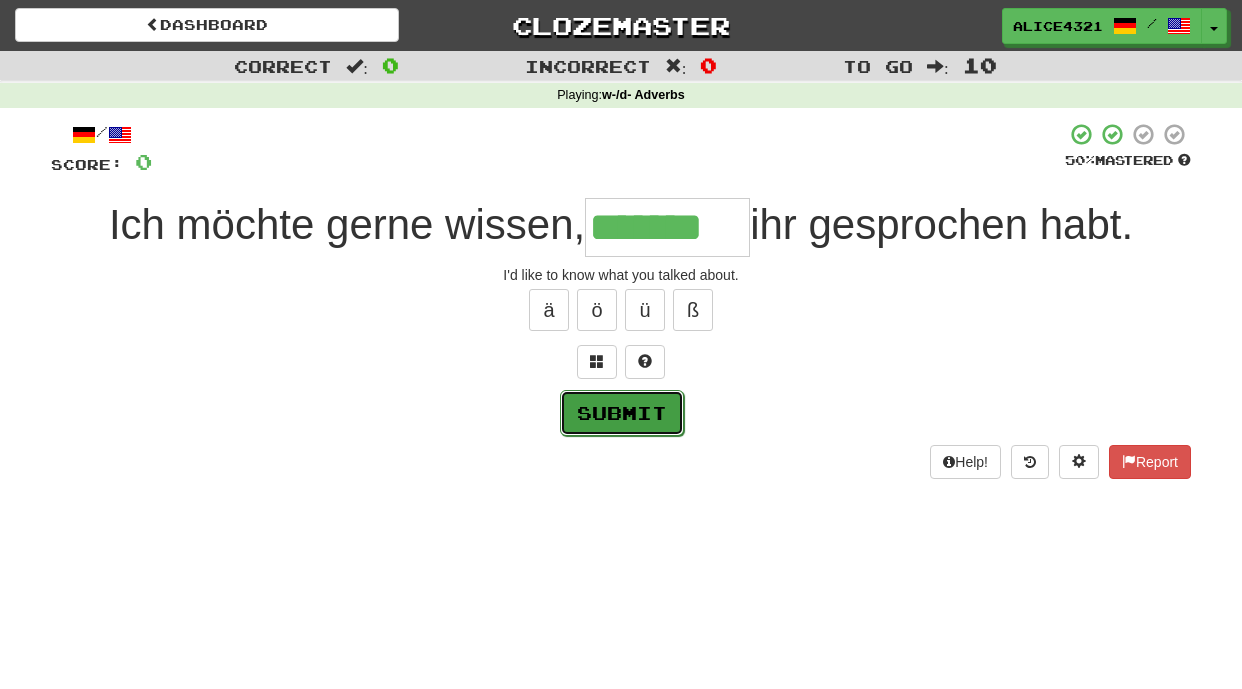 click on "Submit" at bounding box center (622, 413) 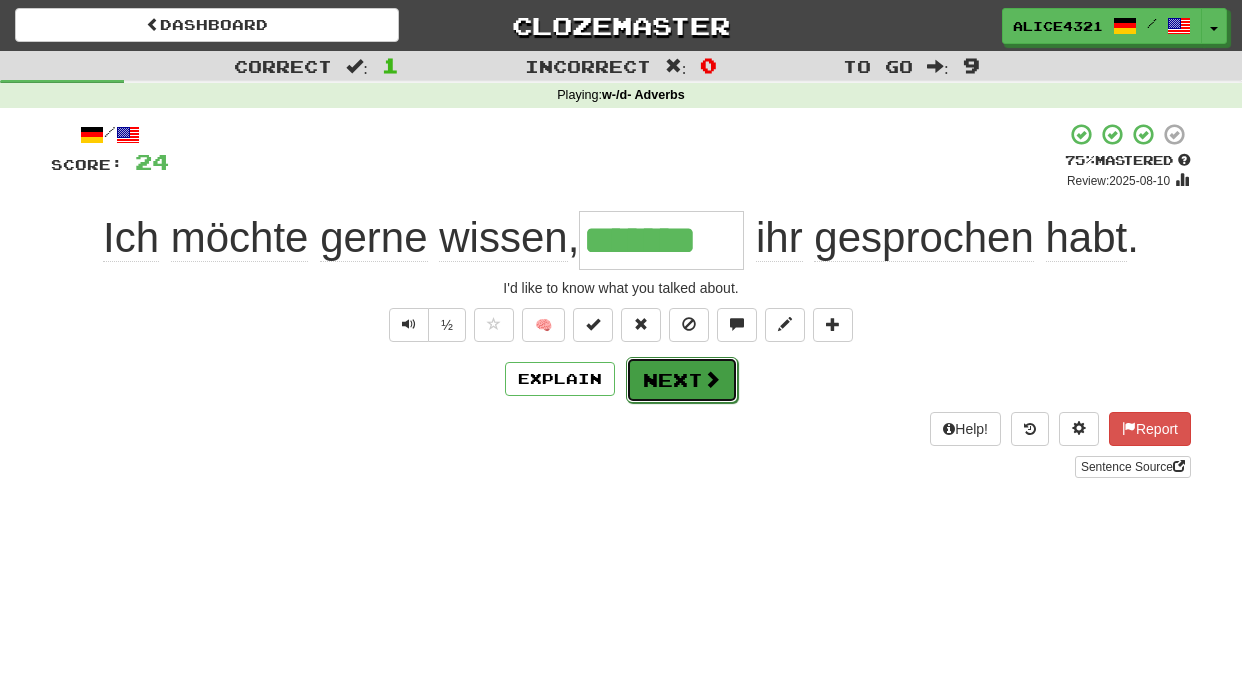 click on "Next" at bounding box center (682, 380) 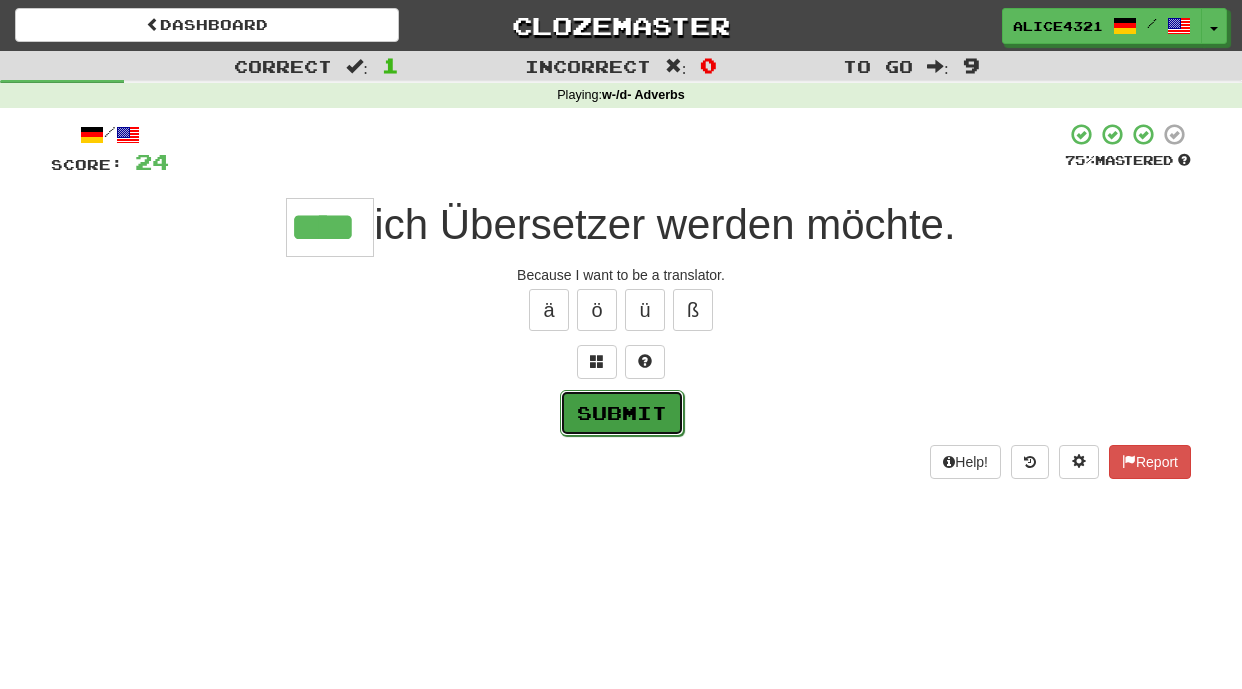 click on "Submit" at bounding box center [622, 413] 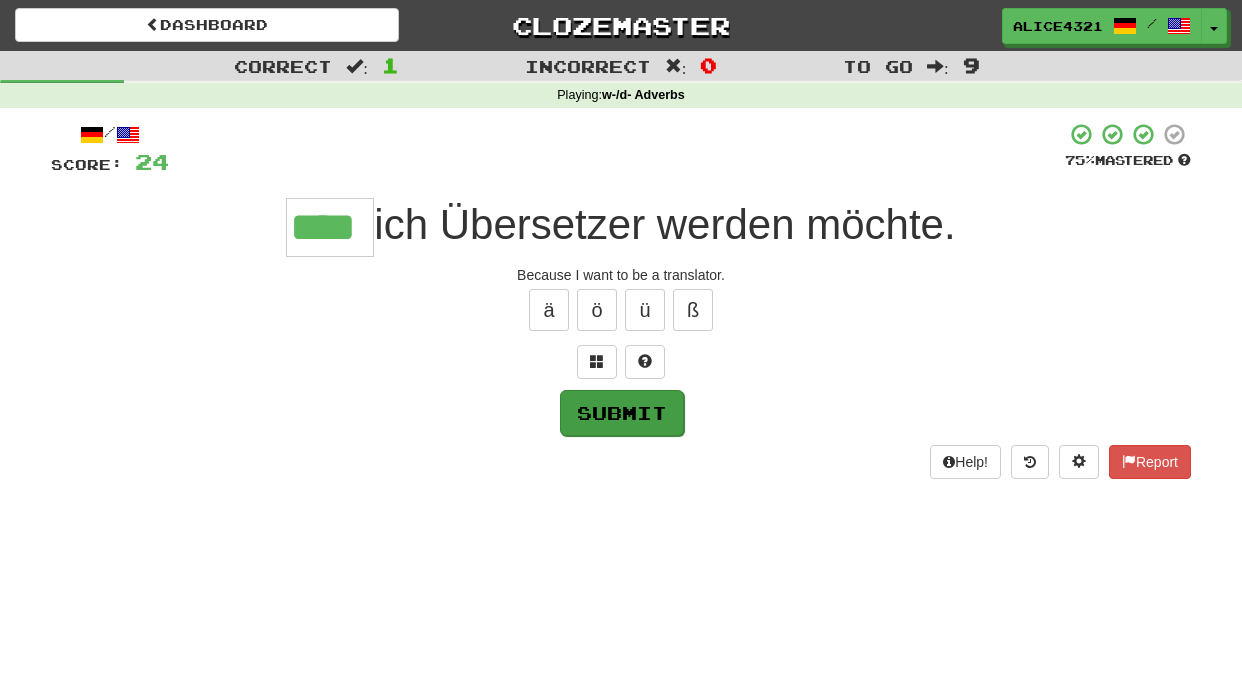 type on "****" 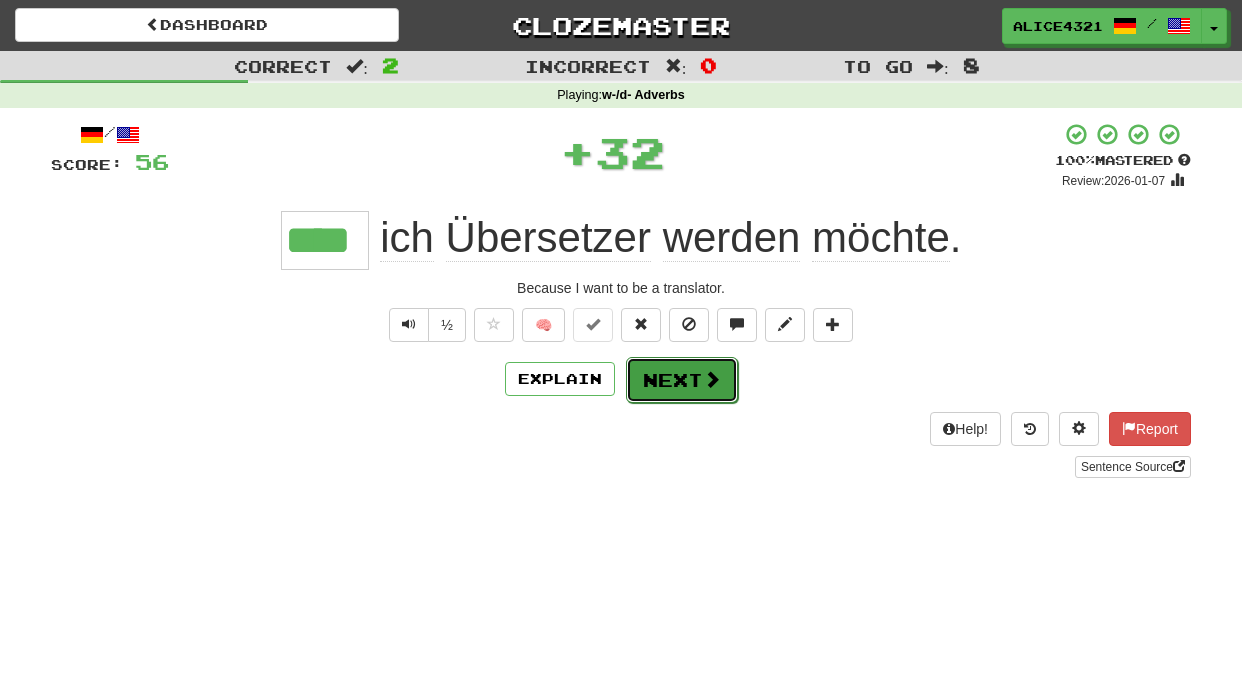 click at bounding box center [712, 379] 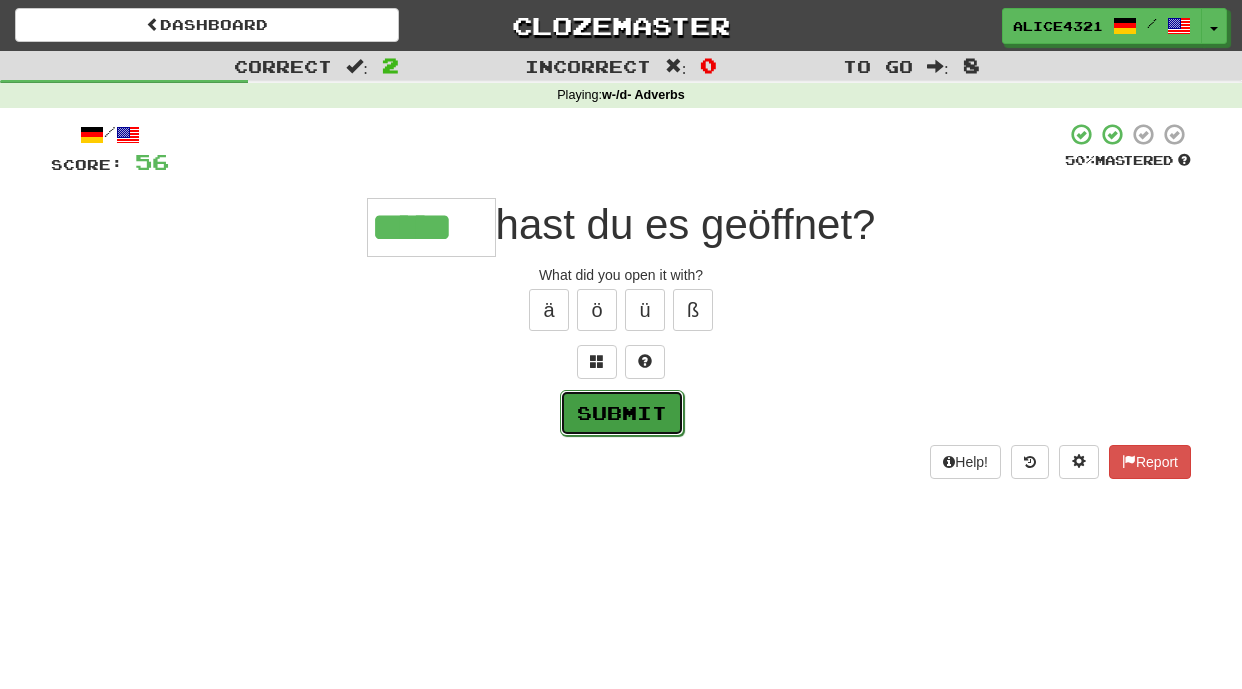 click on "Submit" at bounding box center [622, 413] 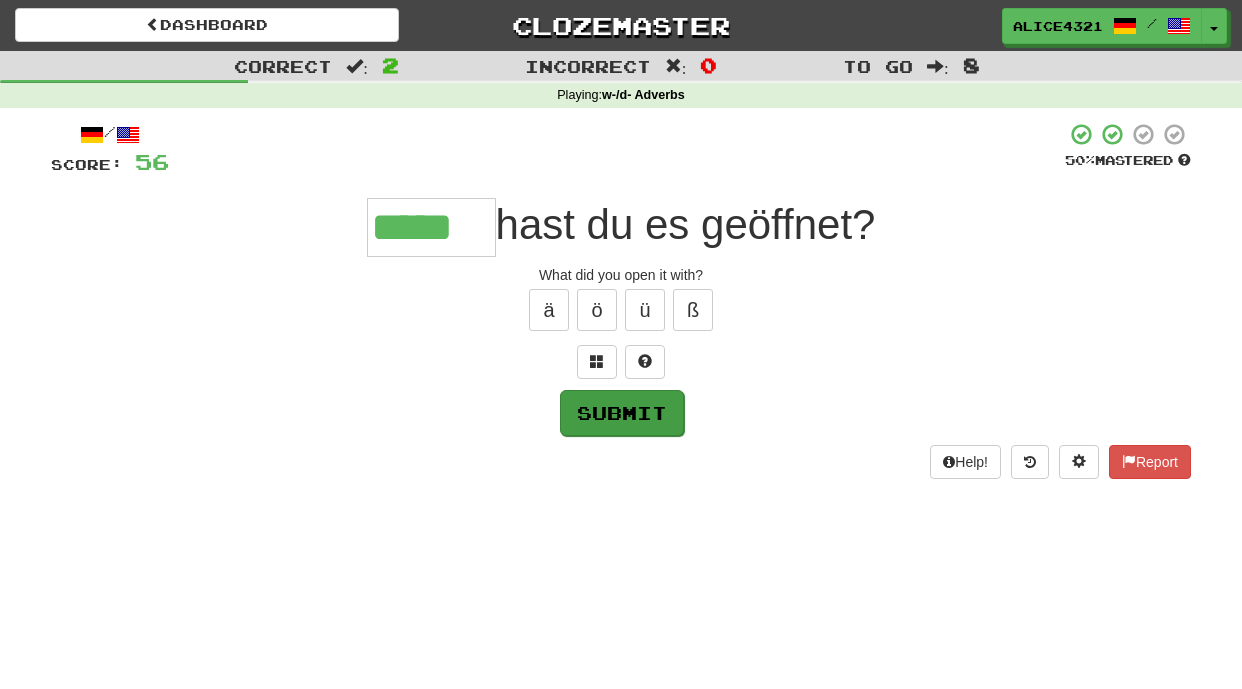 type on "*****" 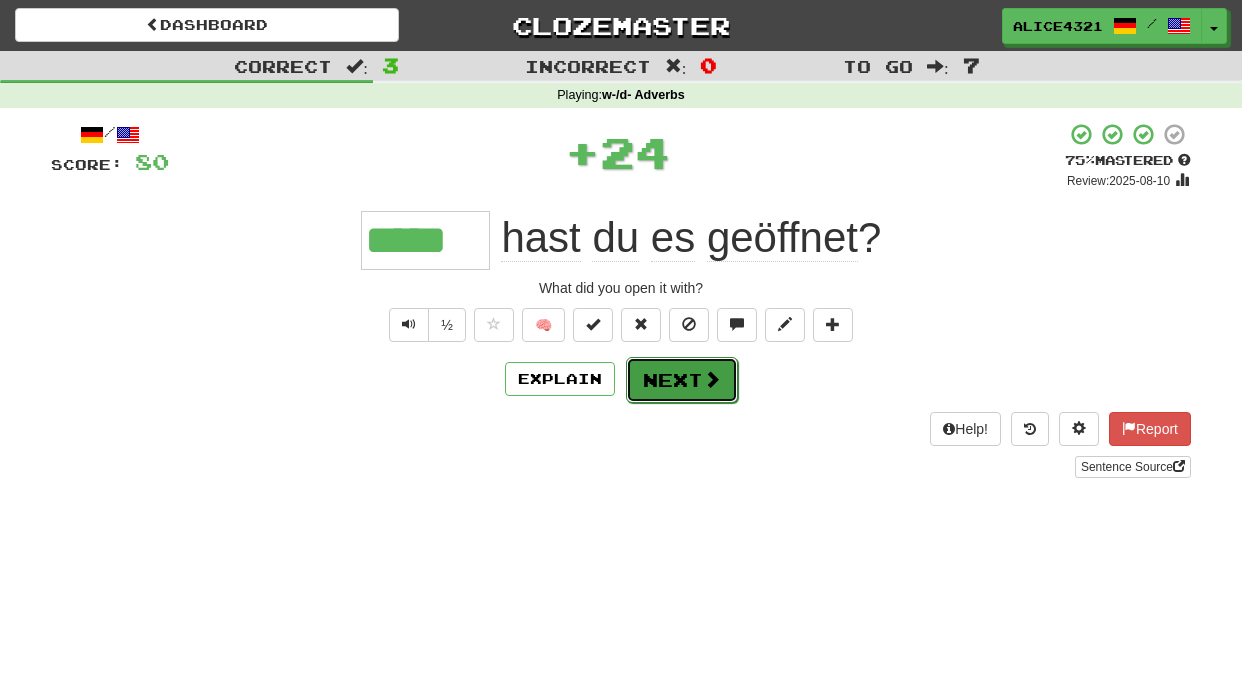 click at bounding box center (712, 379) 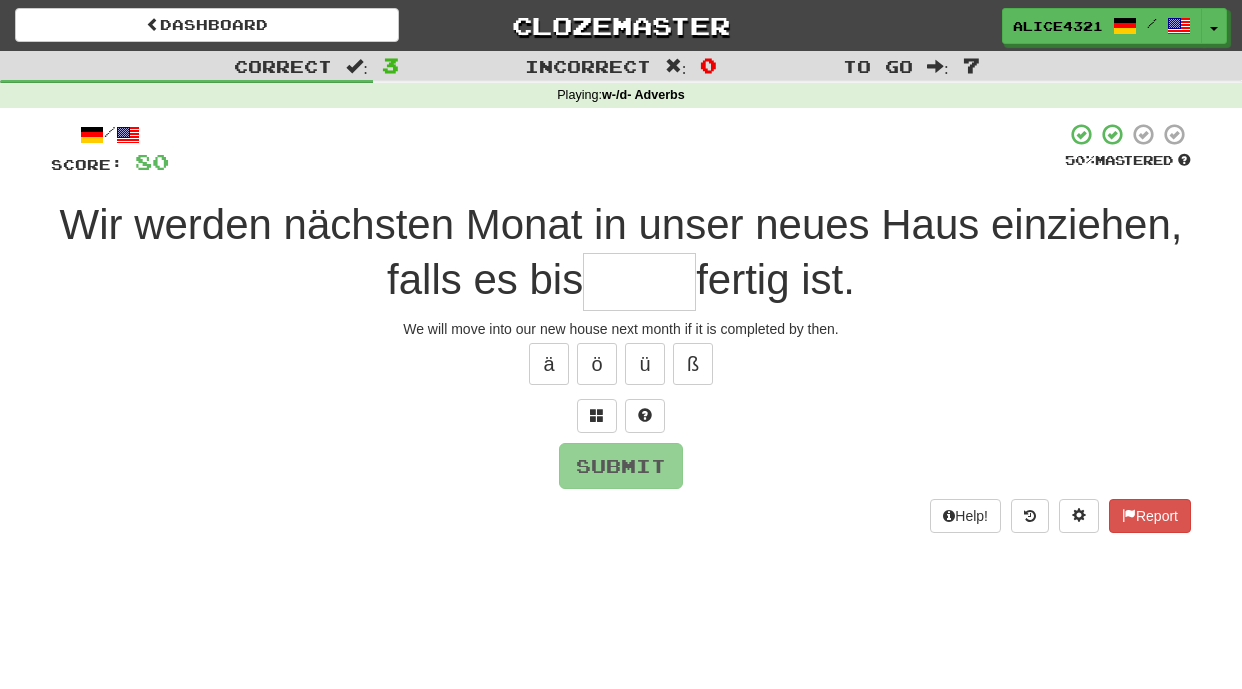 type on "*" 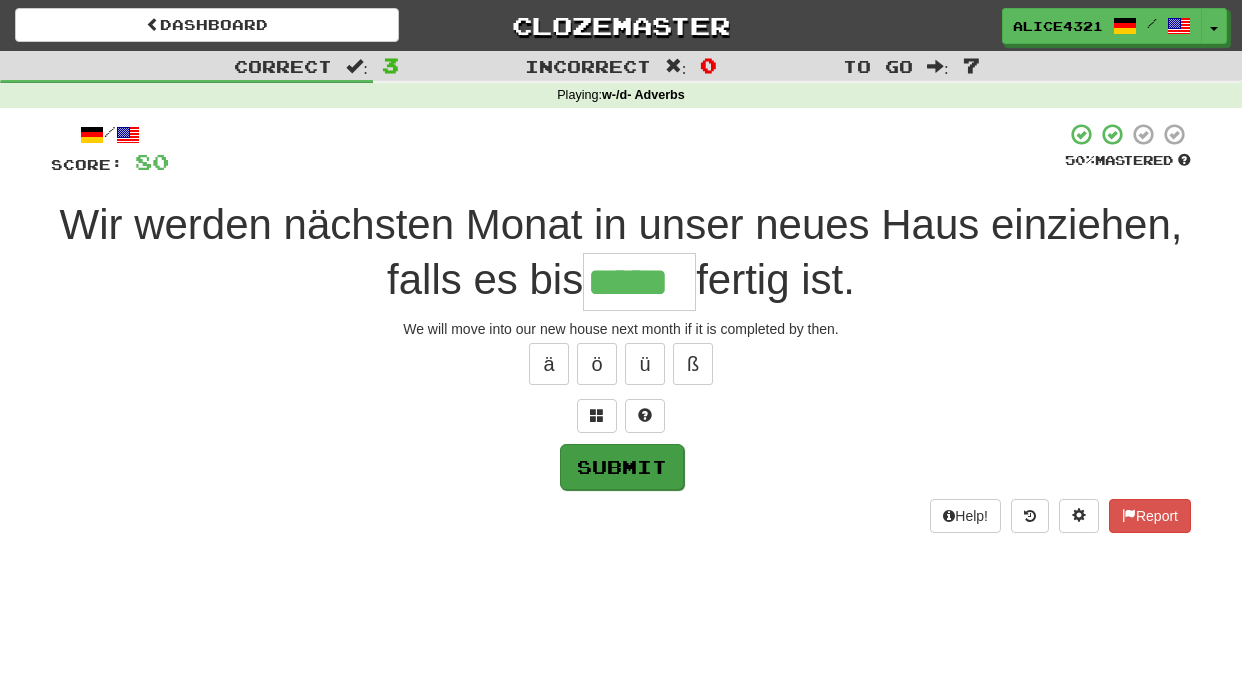 type on "*****" 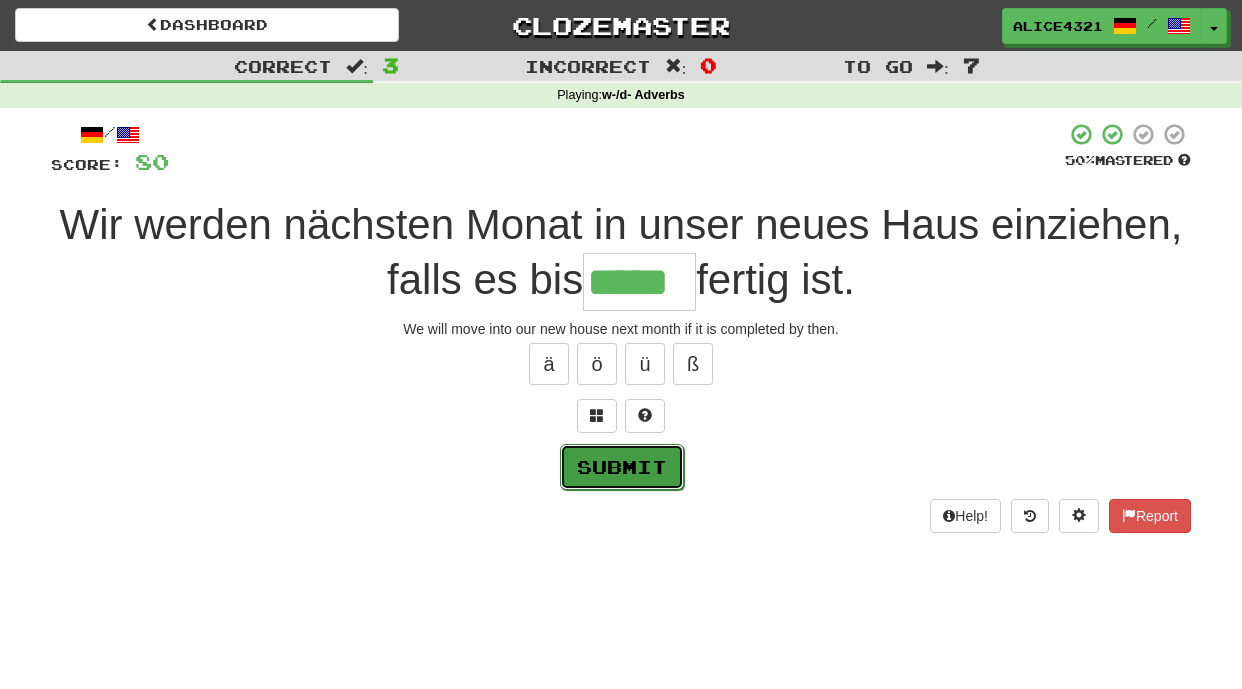 click on "Submit" at bounding box center (622, 467) 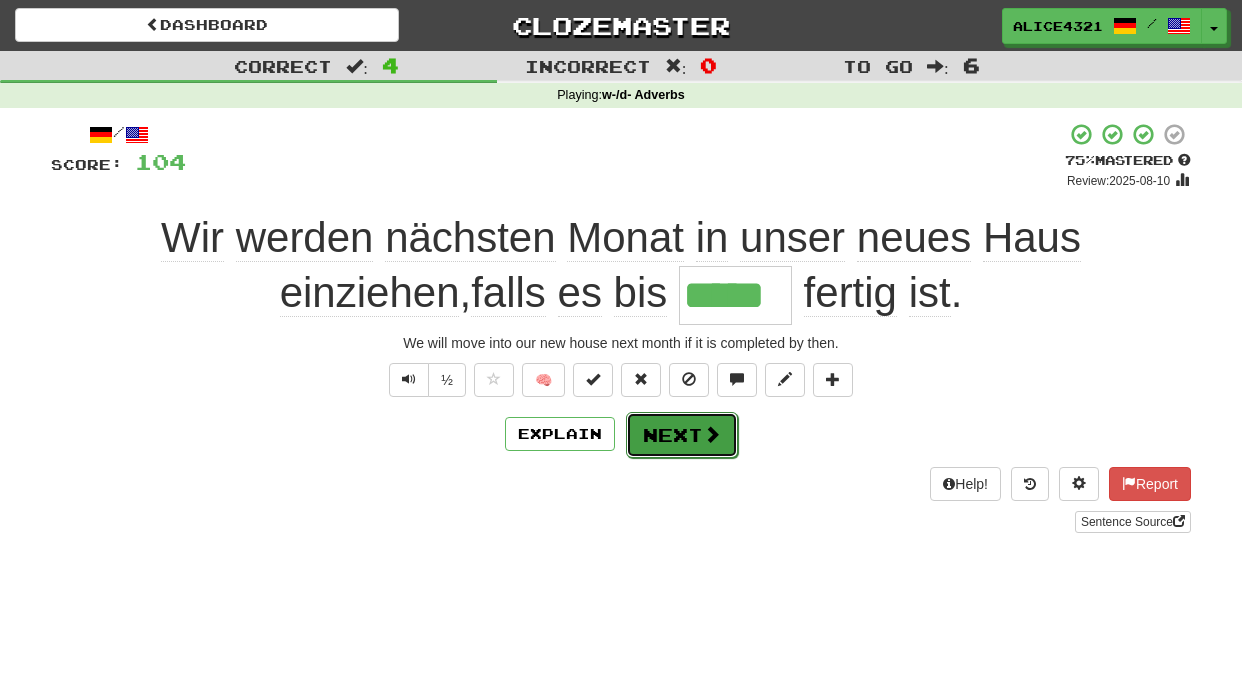 click at bounding box center (712, 434) 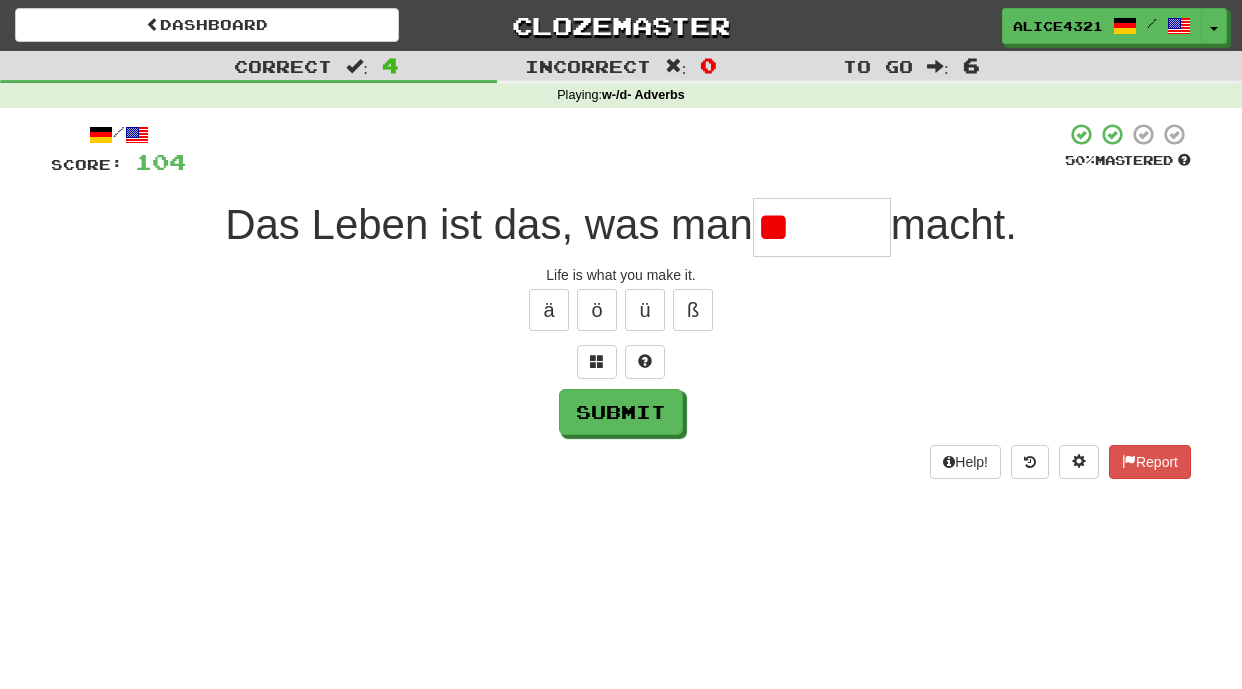 type on "*" 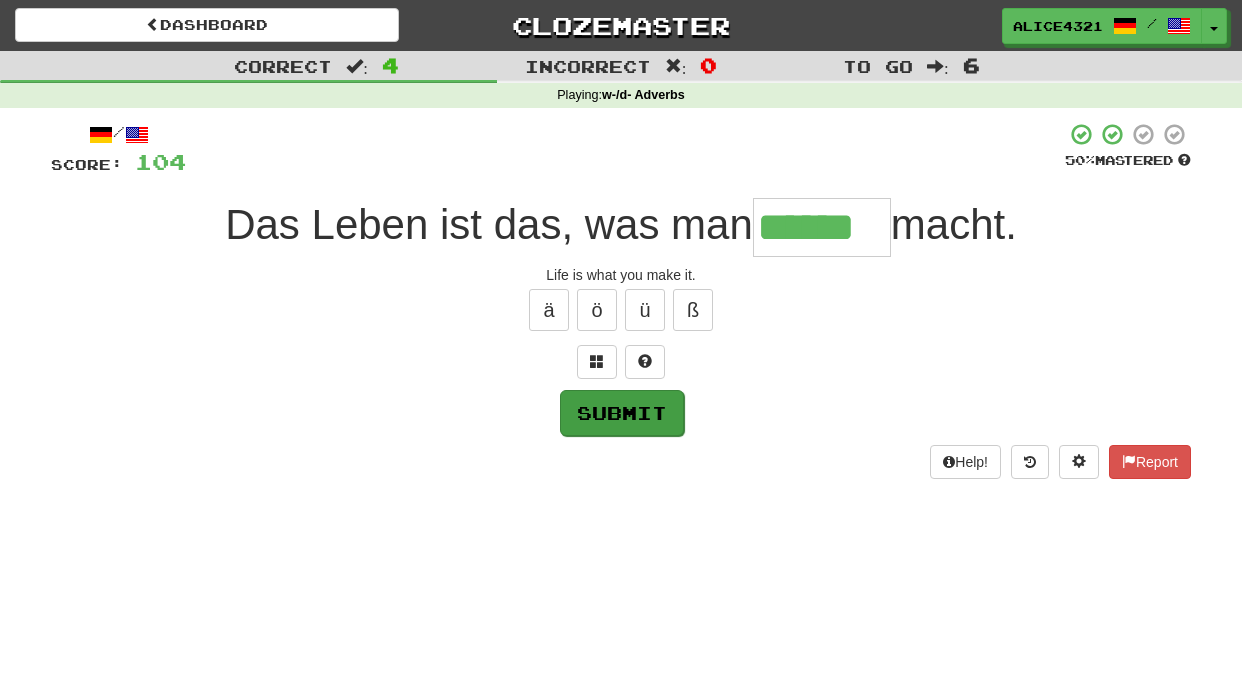 type on "******" 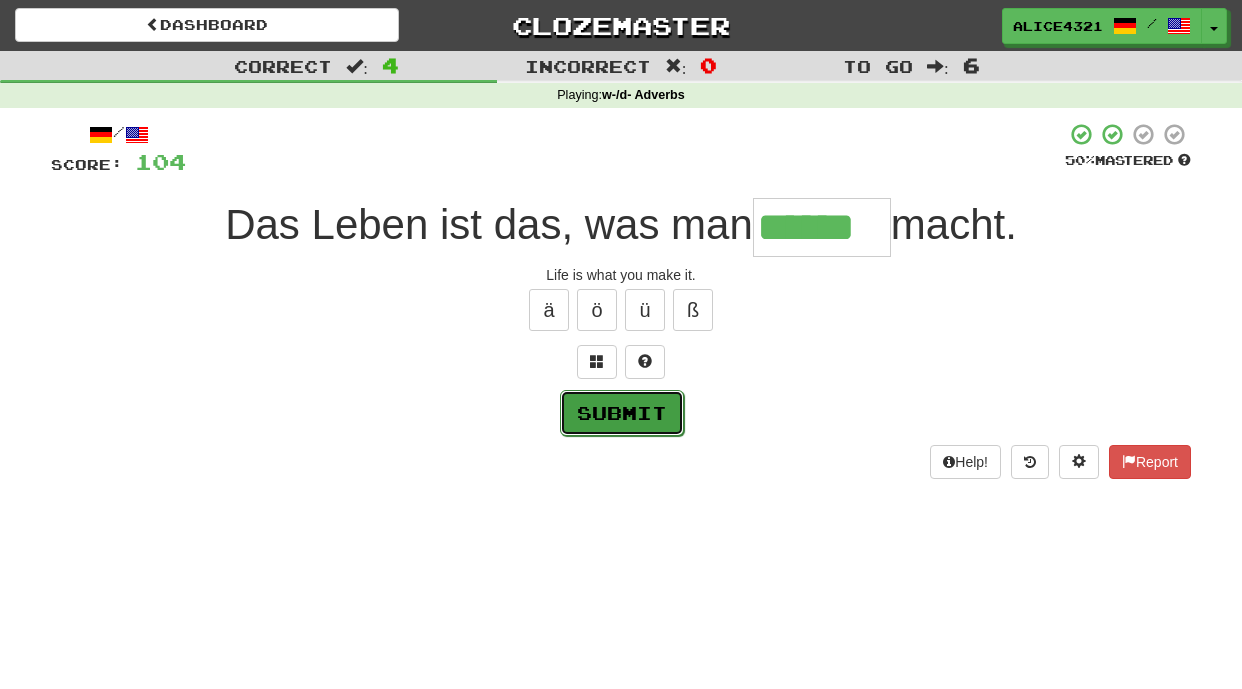 click on "Submit" at bounding box center [622, 413] 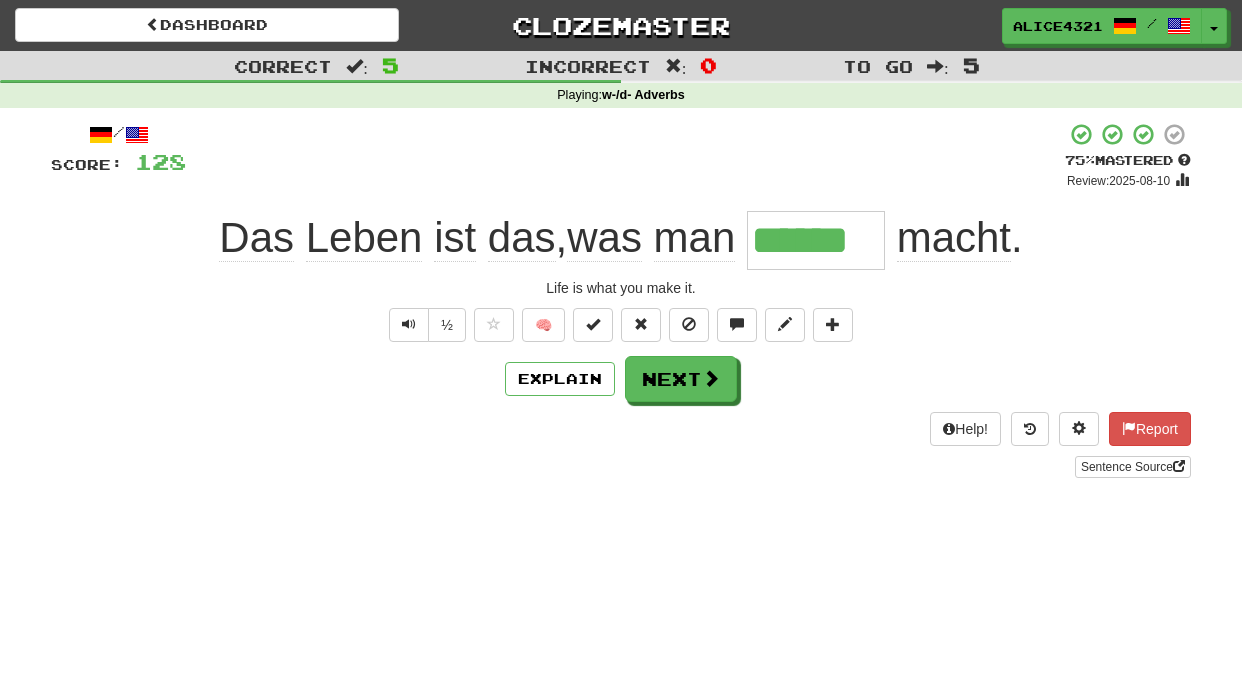 click on "/  Score:   128 + 24 75 %  Mastered Review:  2025-08-10 Das   Leben   ist   das ,  was   man   ******   macht . Life is what you make it. ½ 🧠 Explain Next  Help!  Report Sentence Source" at bounding box center (621, 300) 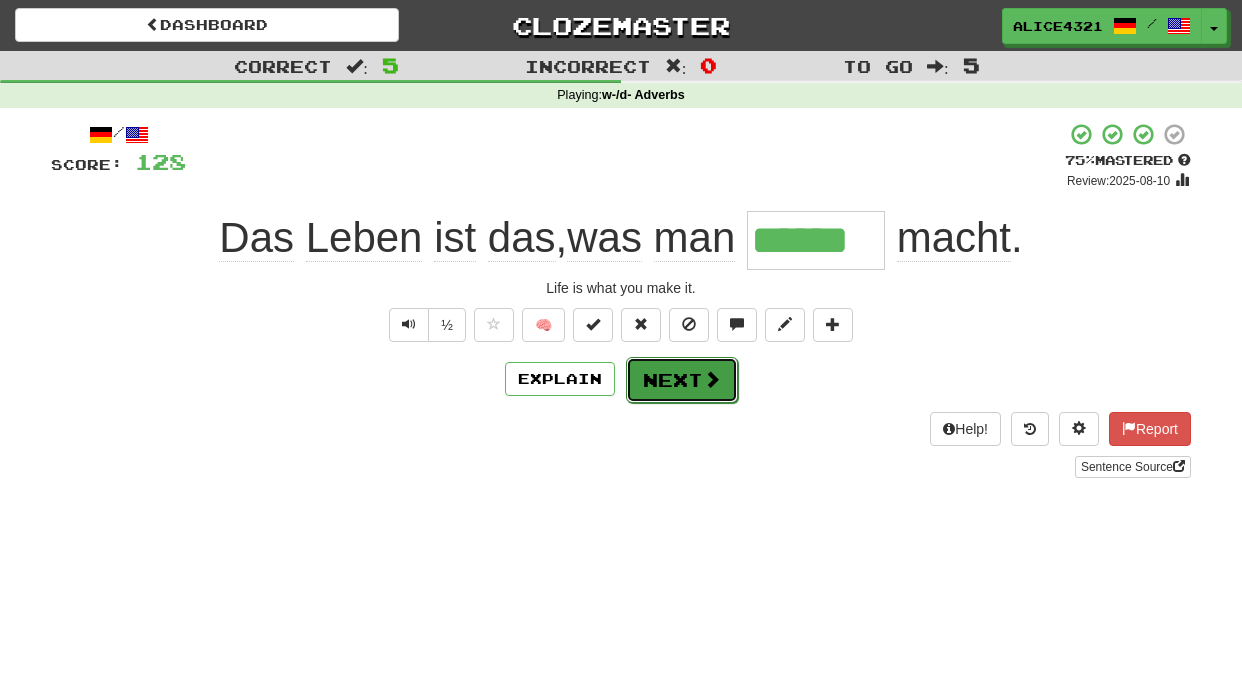 click on "Next" at bounding box center (682, 380) 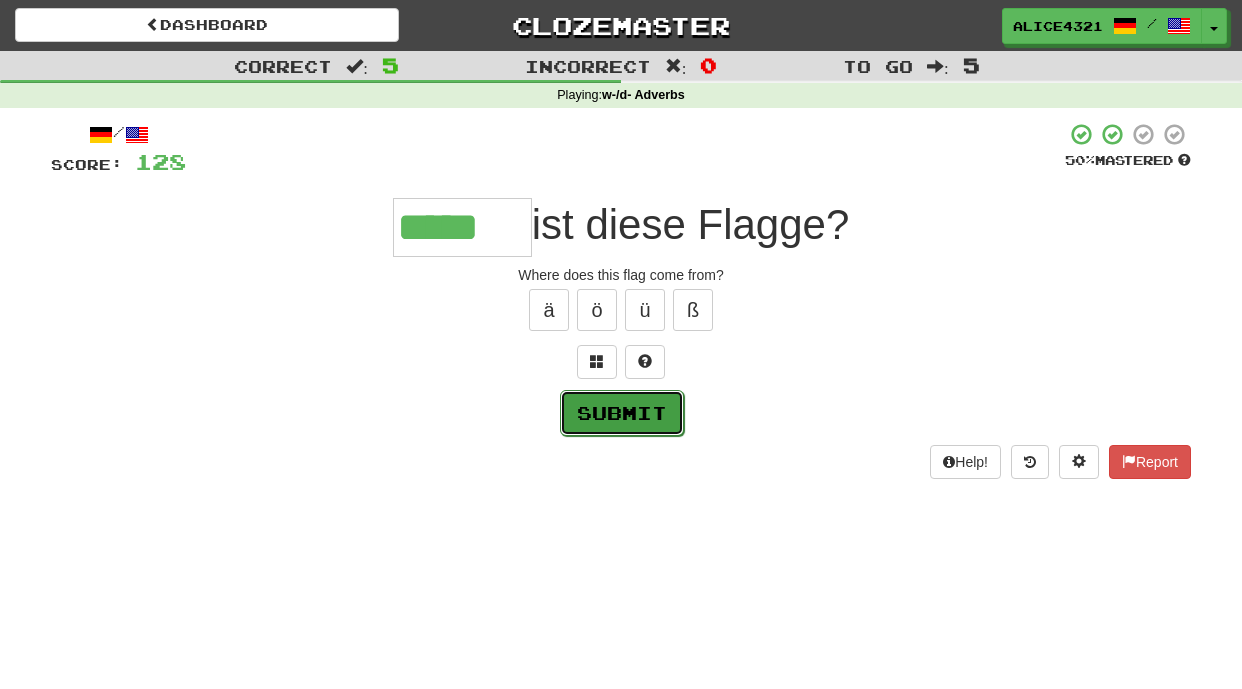 click on "Submit" at bounding box center [622, 413] 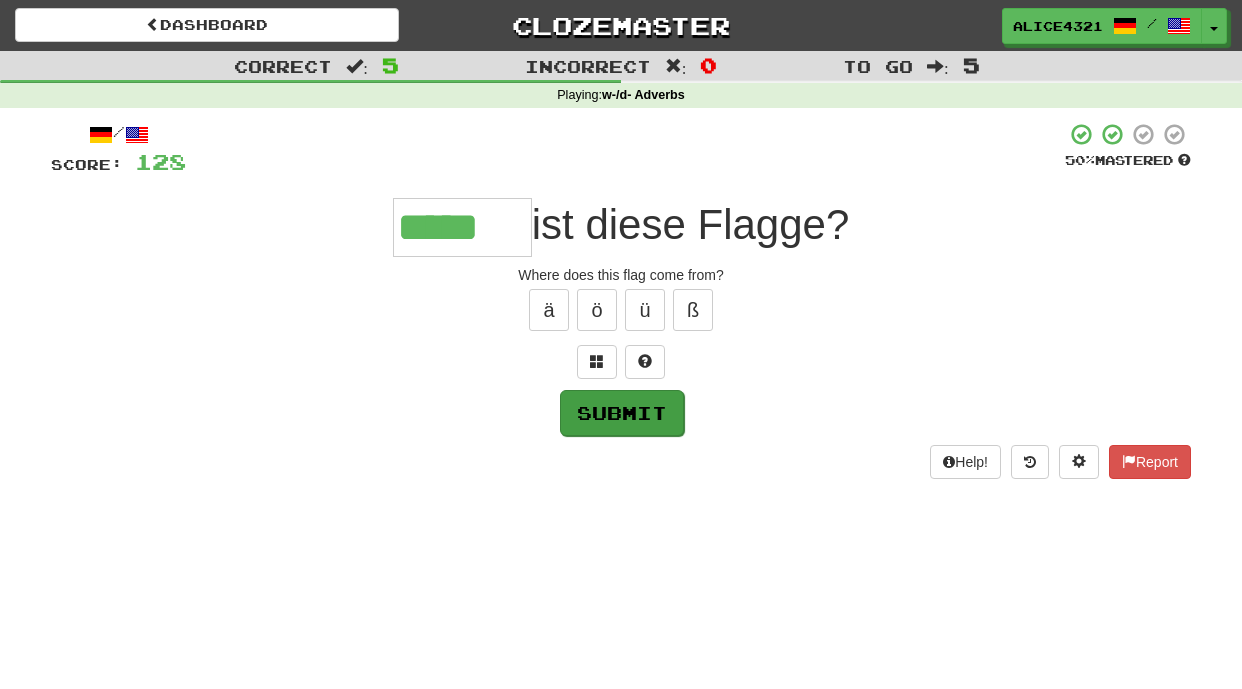 type on "*****" 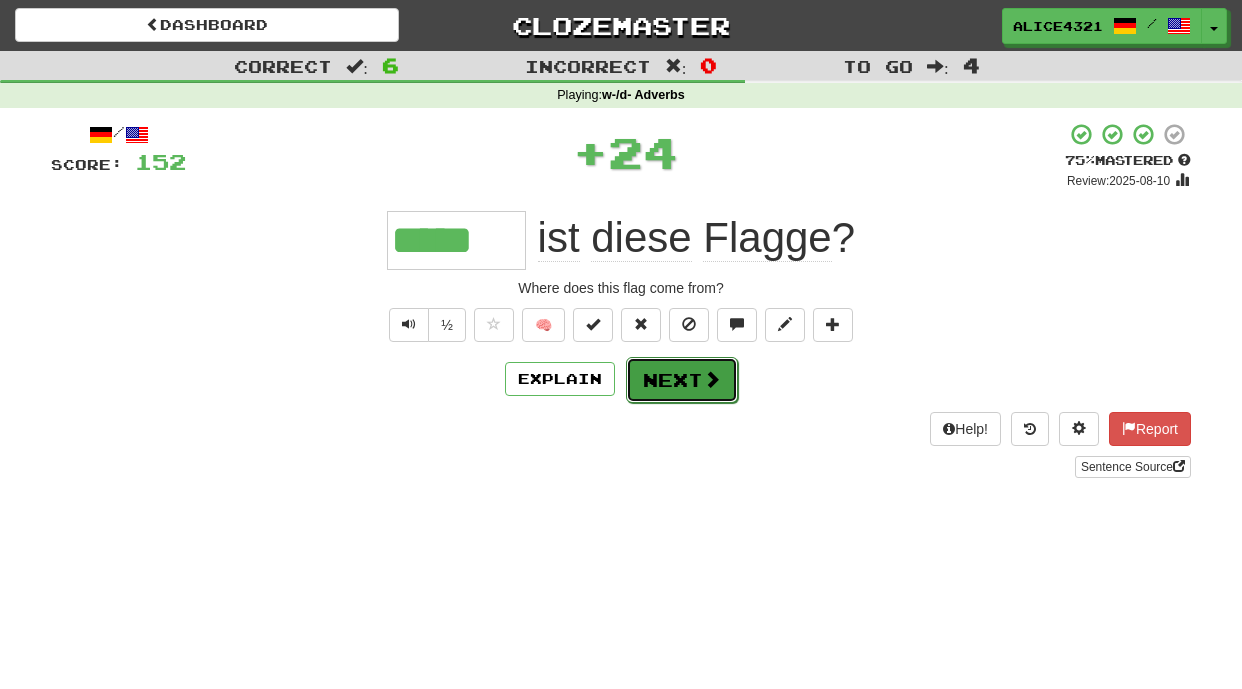click on "Next" at bounding box center (682, 380) 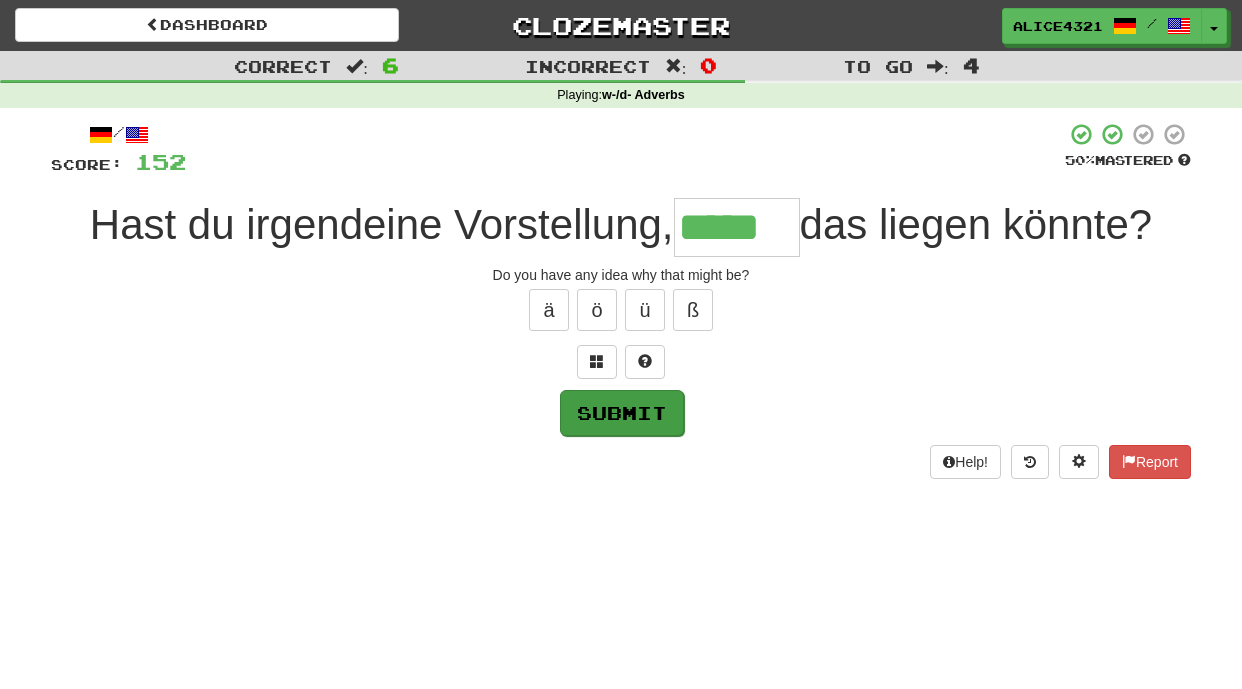type on "*****" 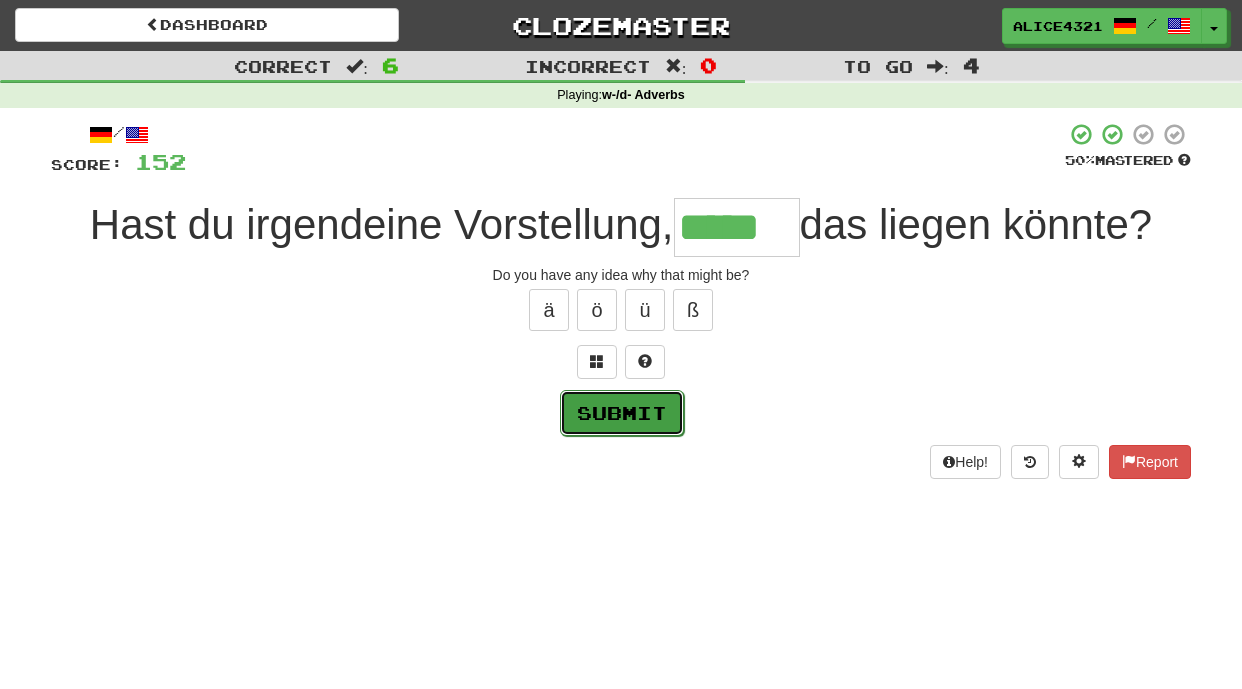 click on "Submit" at bounding box center (622, 413) 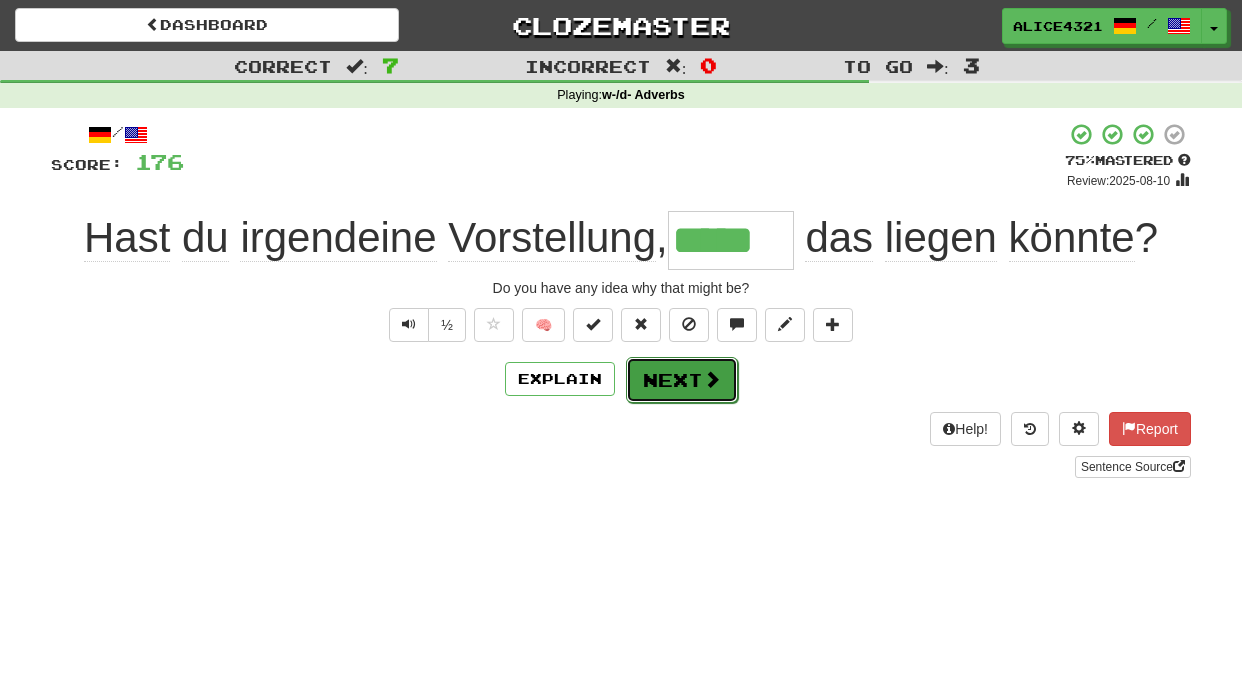 click on "Next" at bounding box center (682, 380) 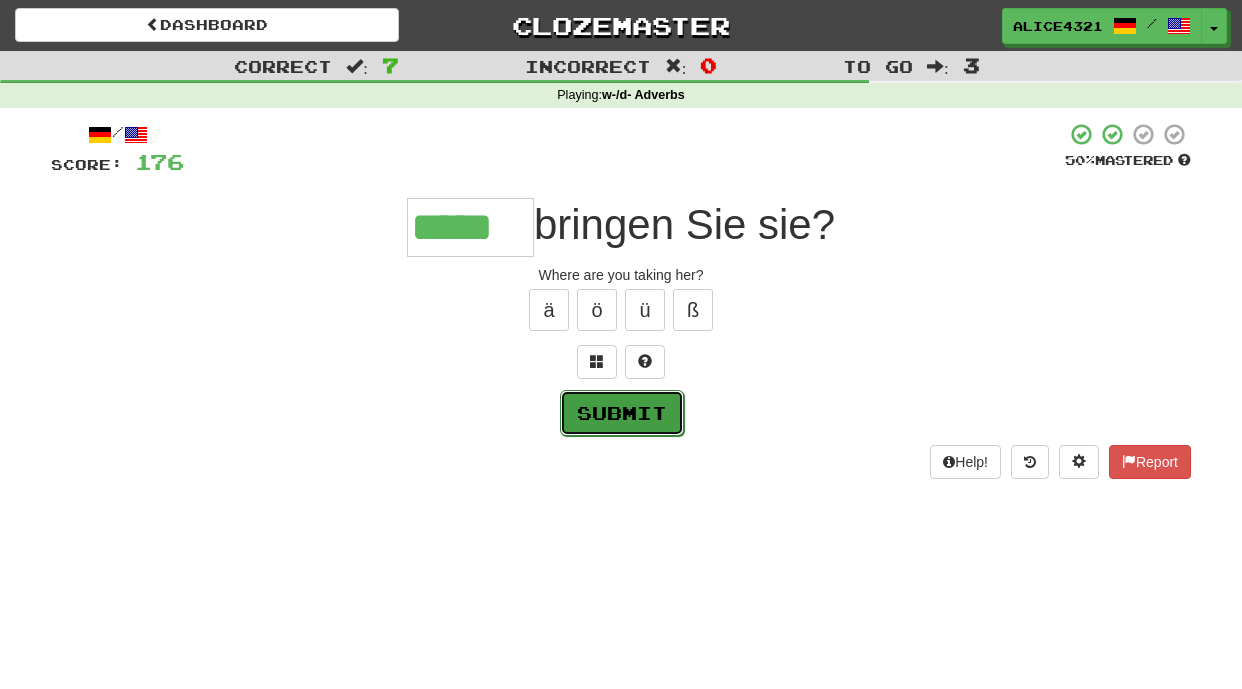 click on "Submit" at bounding box center [622, 413] 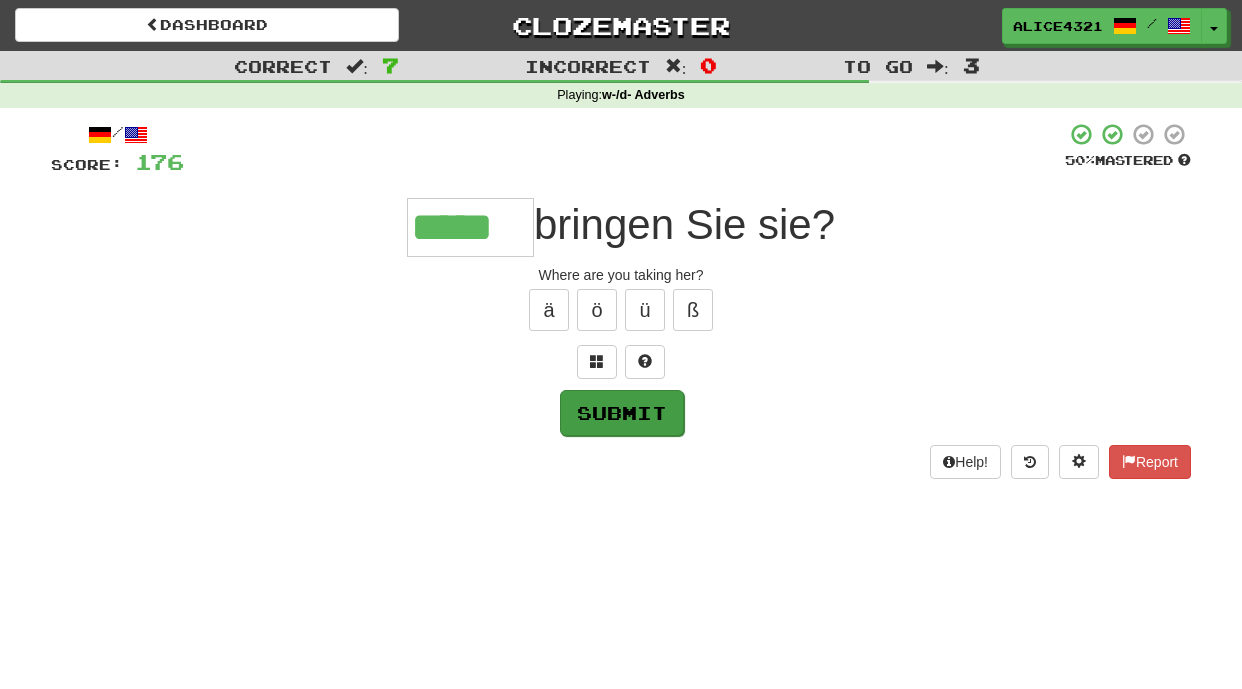 type on "*****" 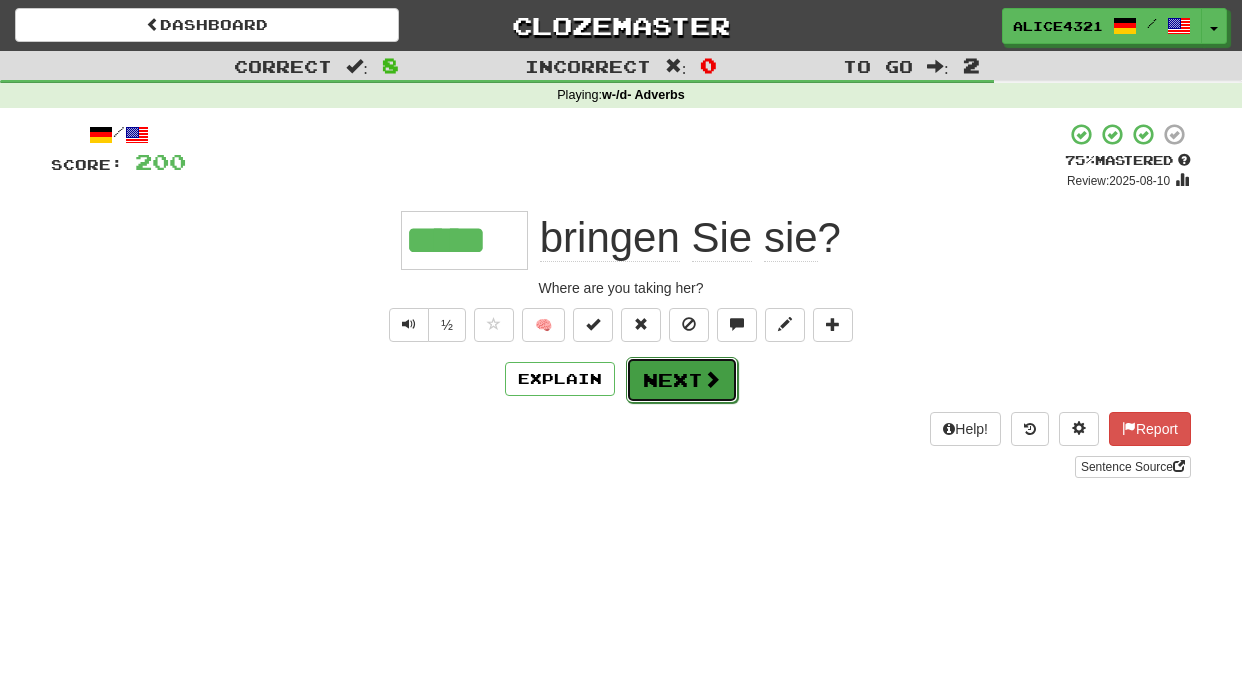 click on "Next" at bounding box center (682, 380) 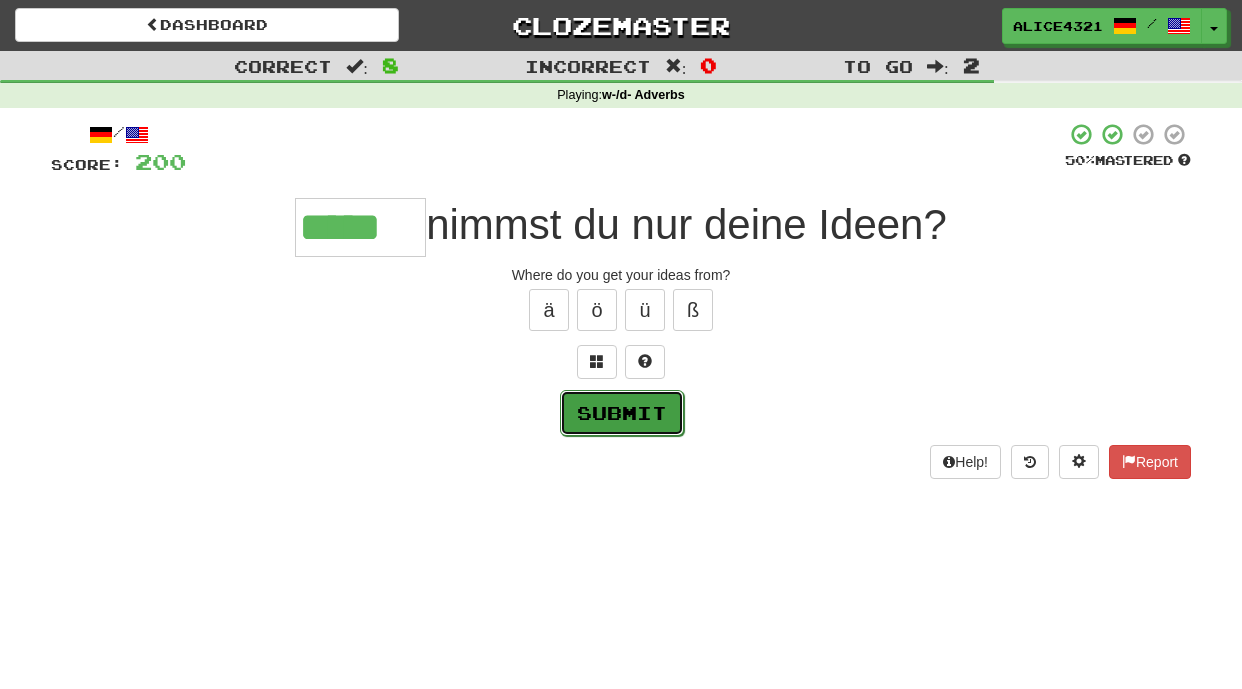 click on "Submit" at bounding box center (622, 413) 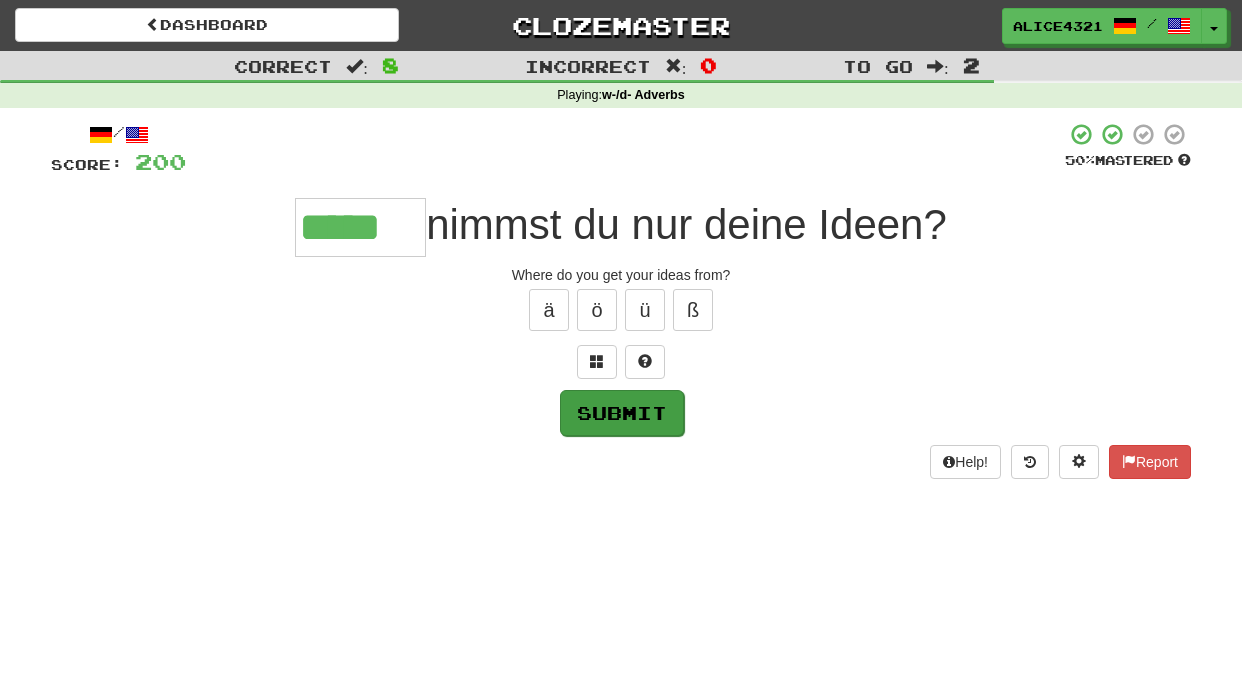 type on "*****" 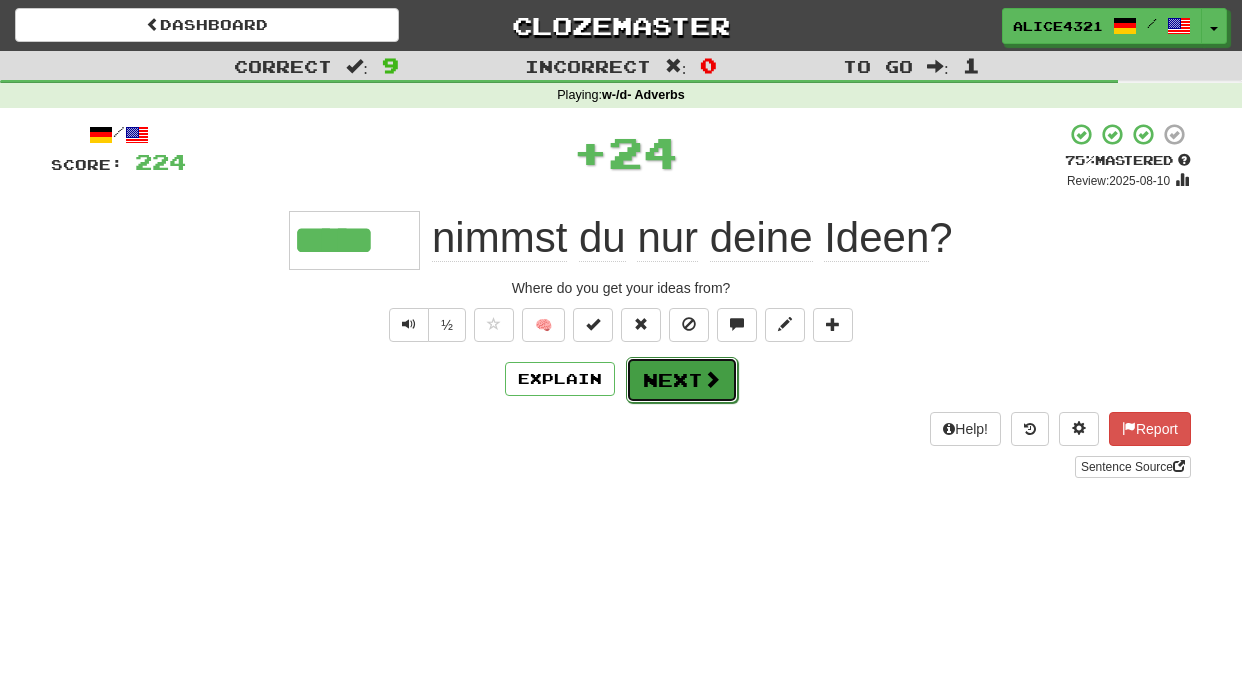 click on "Next" at bounding box center [682, 380] 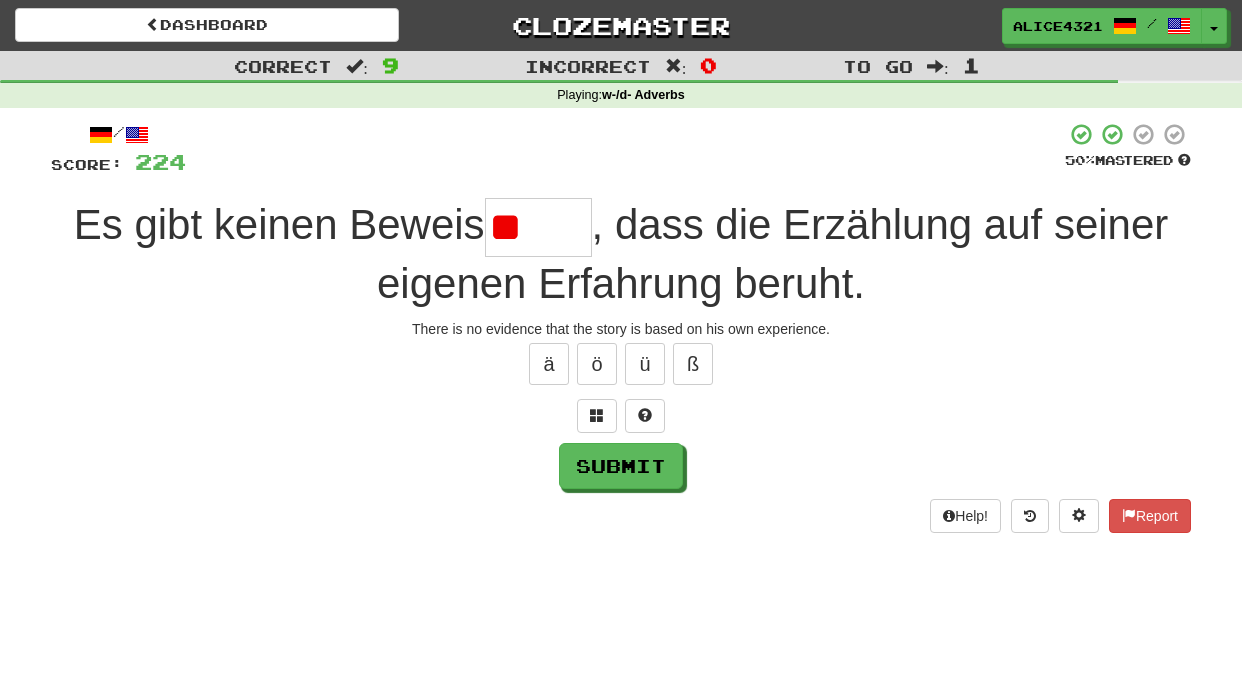 type on "*" 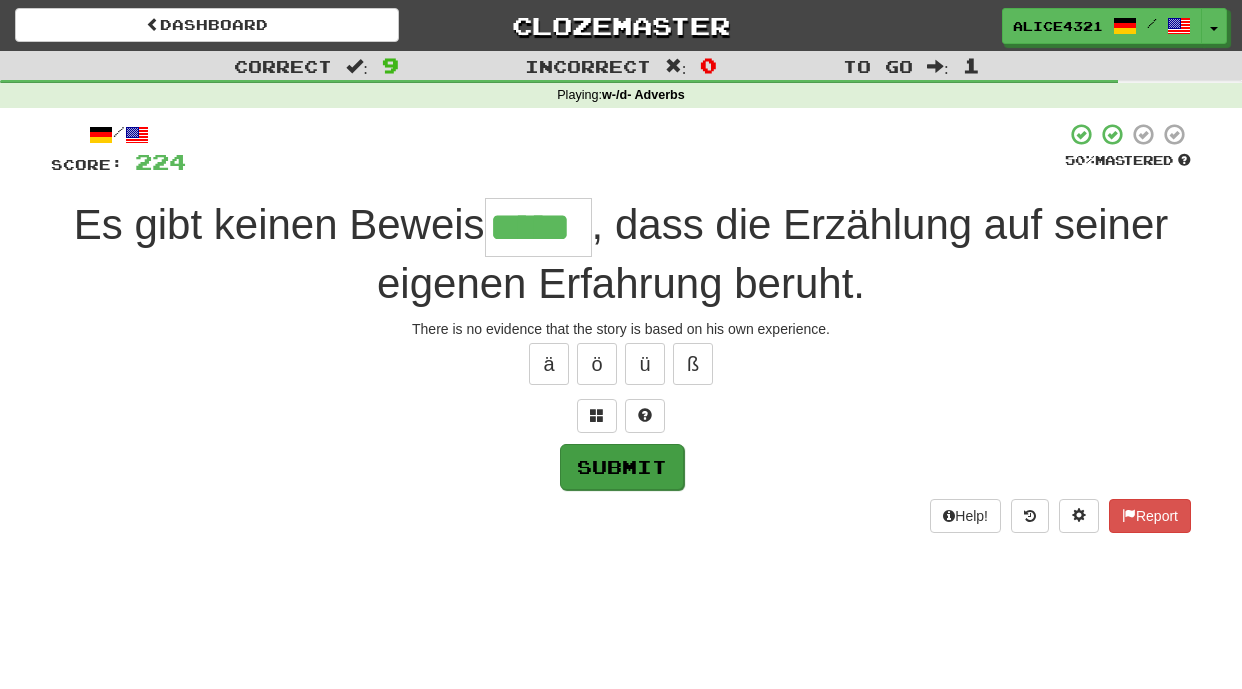 type on "*****" 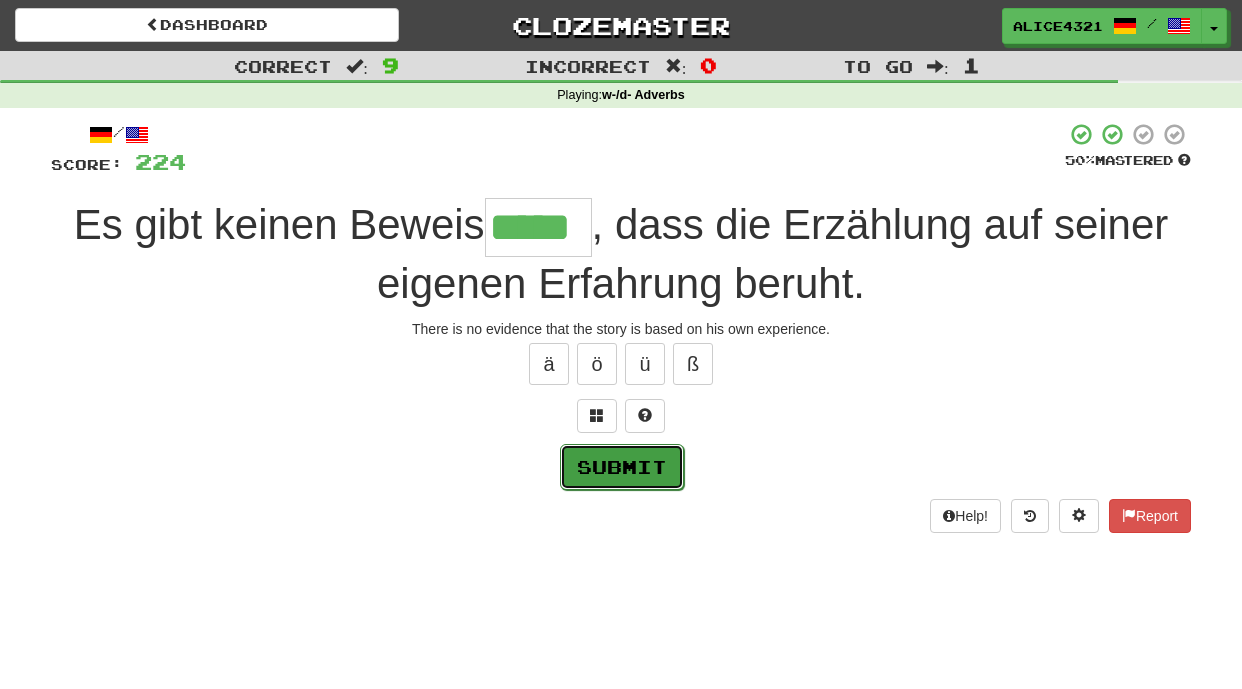 click on "Submit" at bounding box center [622, 467] 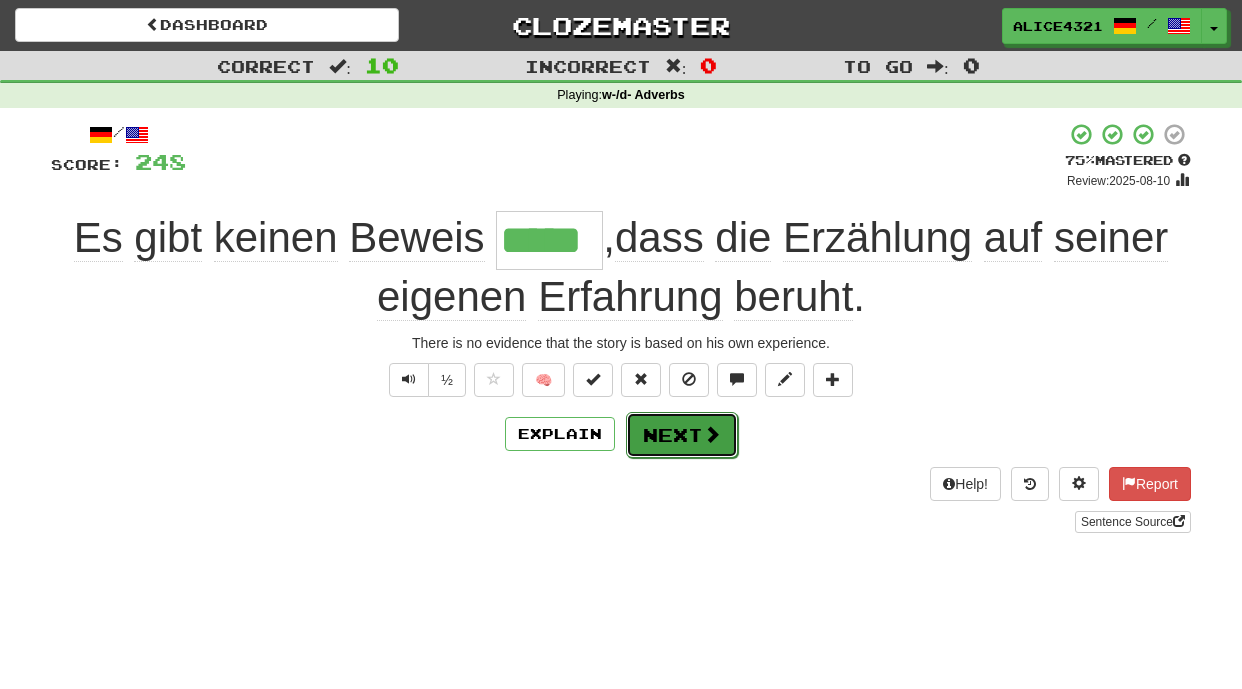 click at bounding box center (712, 434) 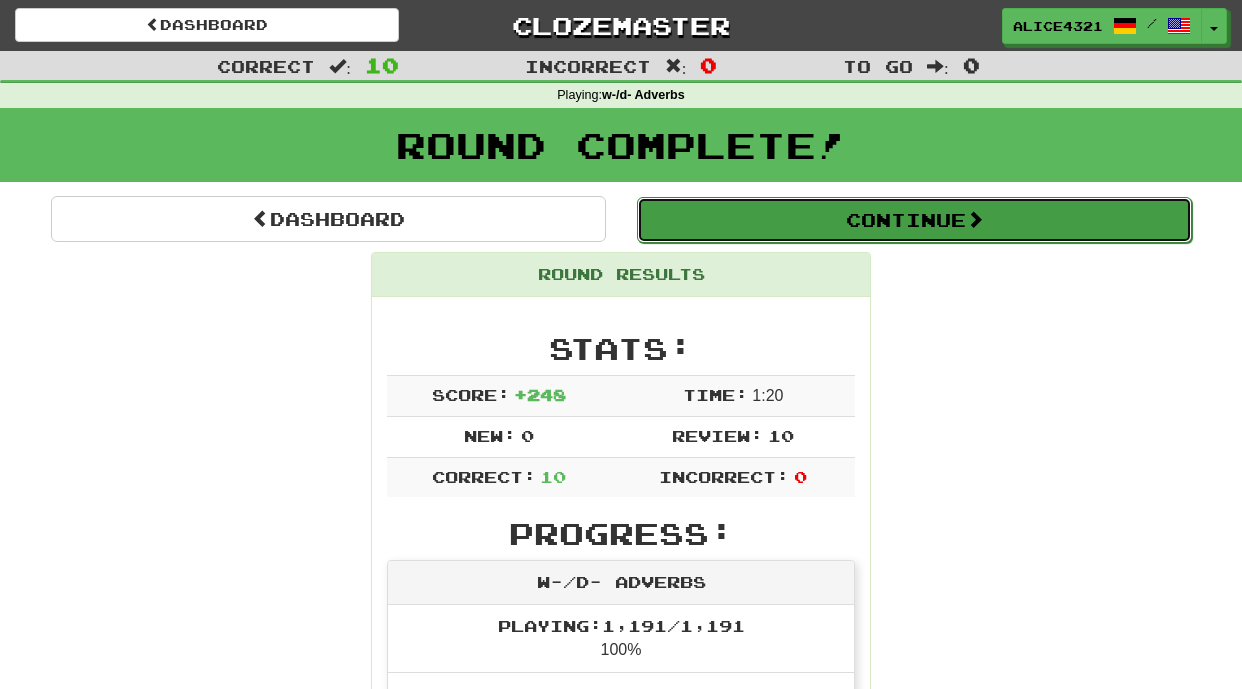 click on "Continue" at bounding box center (914, 220) 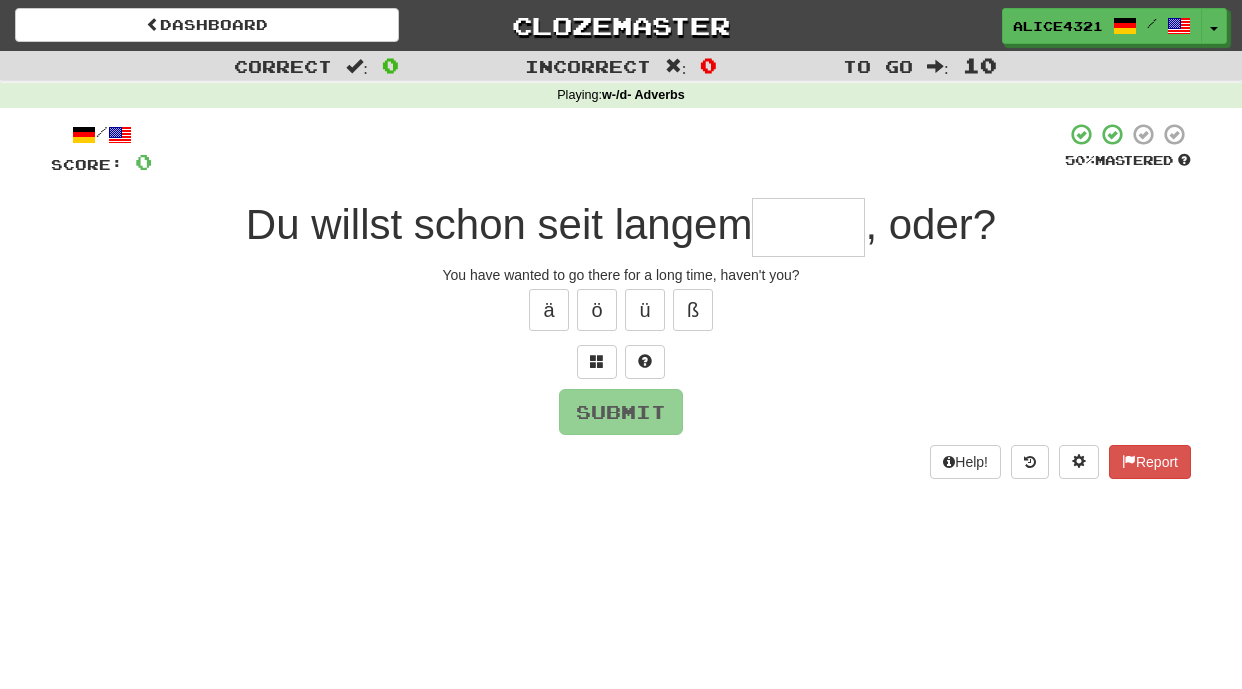 type on "*" 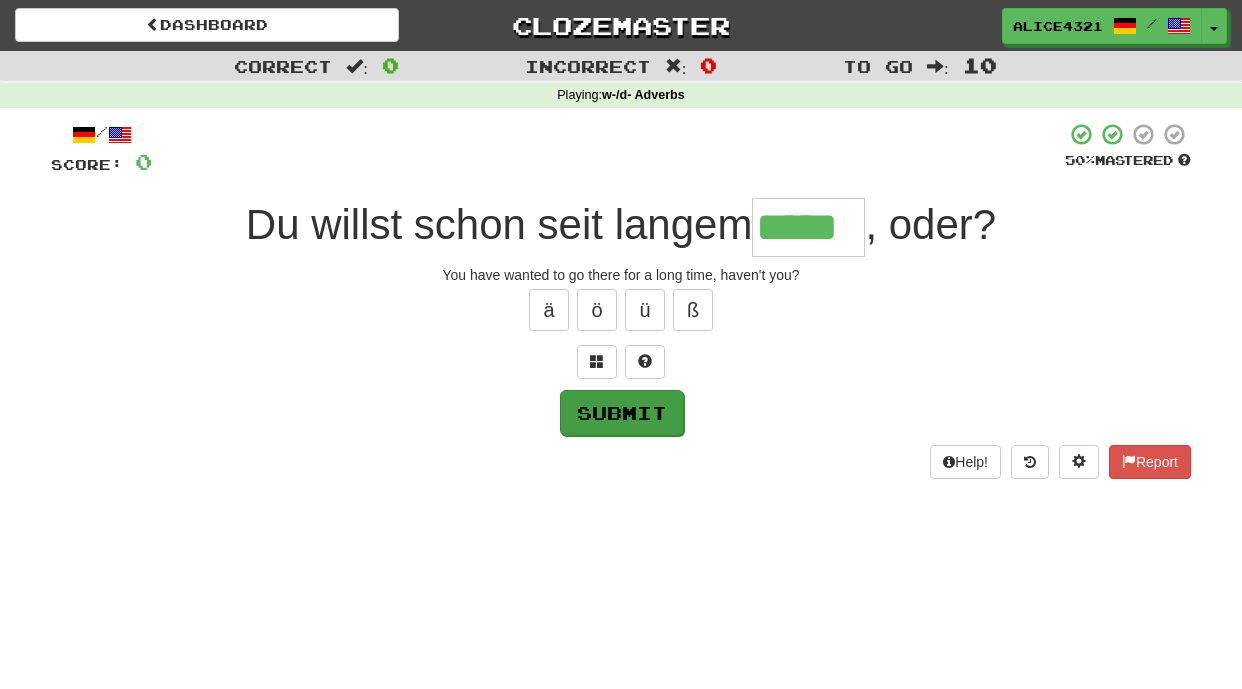 type on "*****" 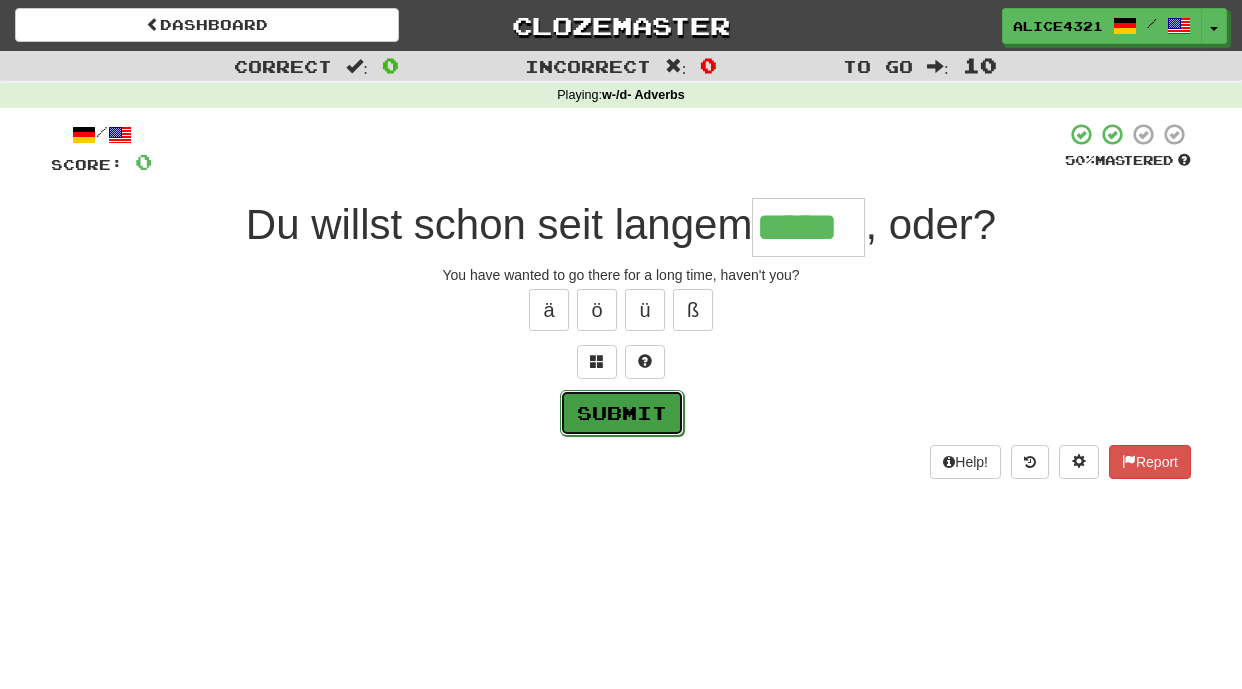 click on "Submit" at bounding box center [622, 413] 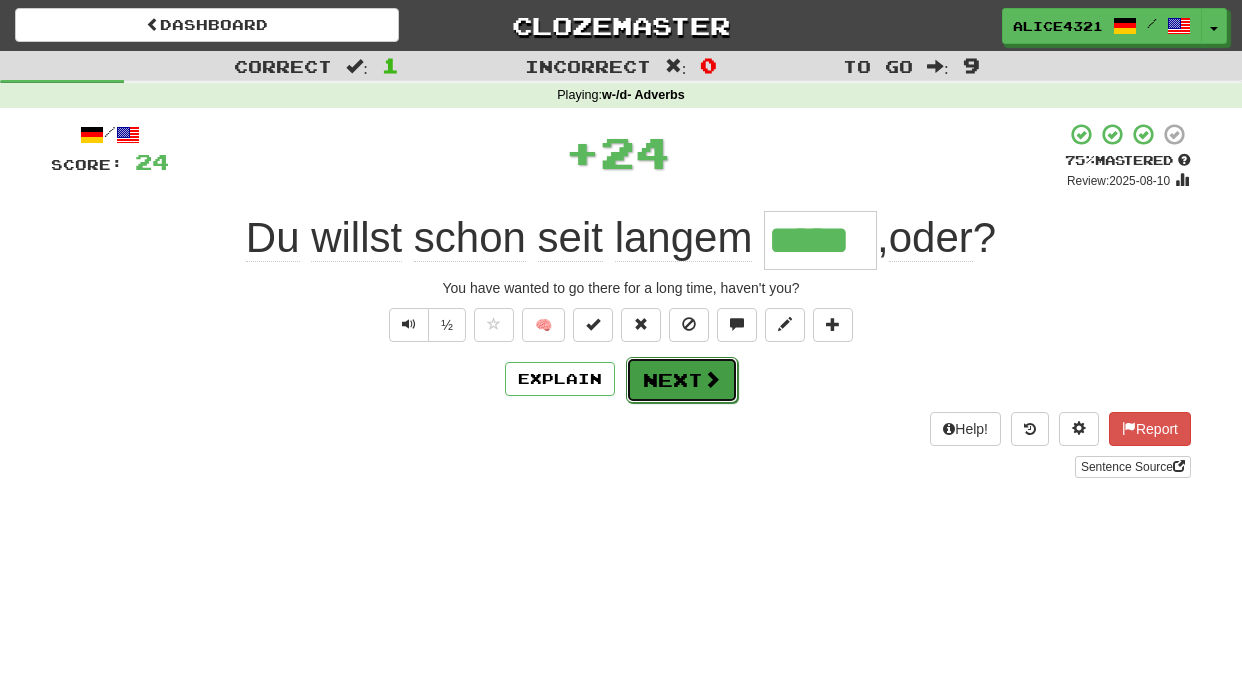 click on "Next" at bounding box center [682, 380] 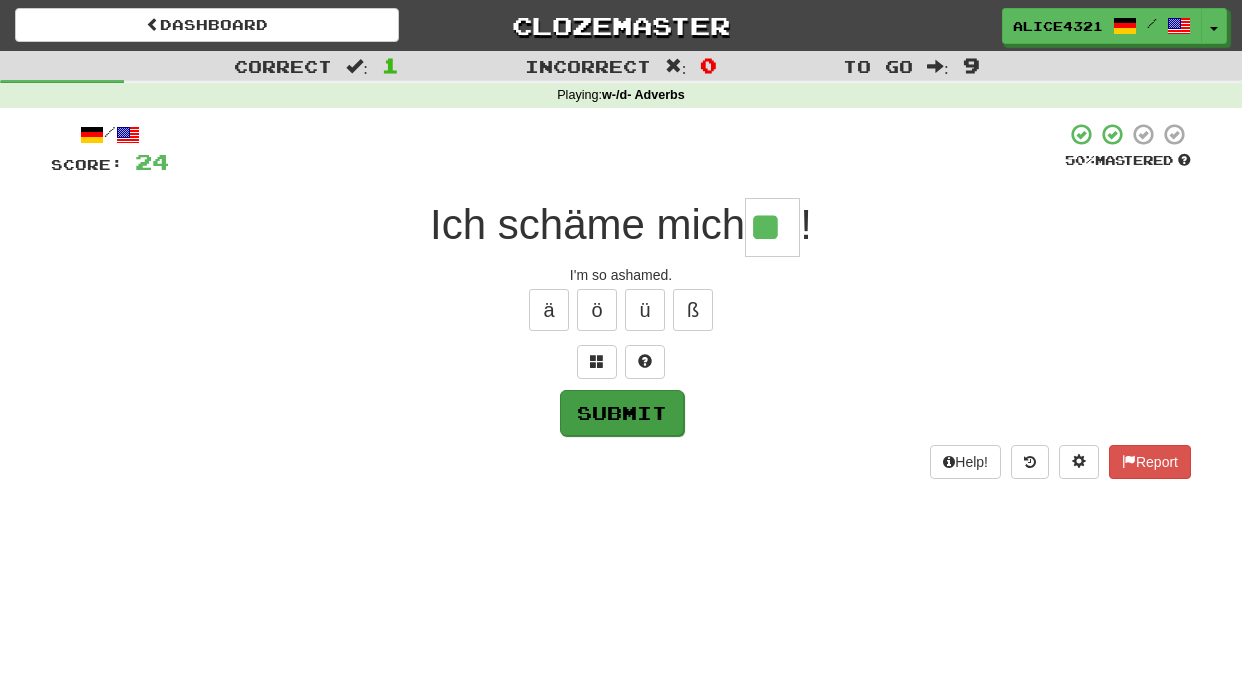type on "**" 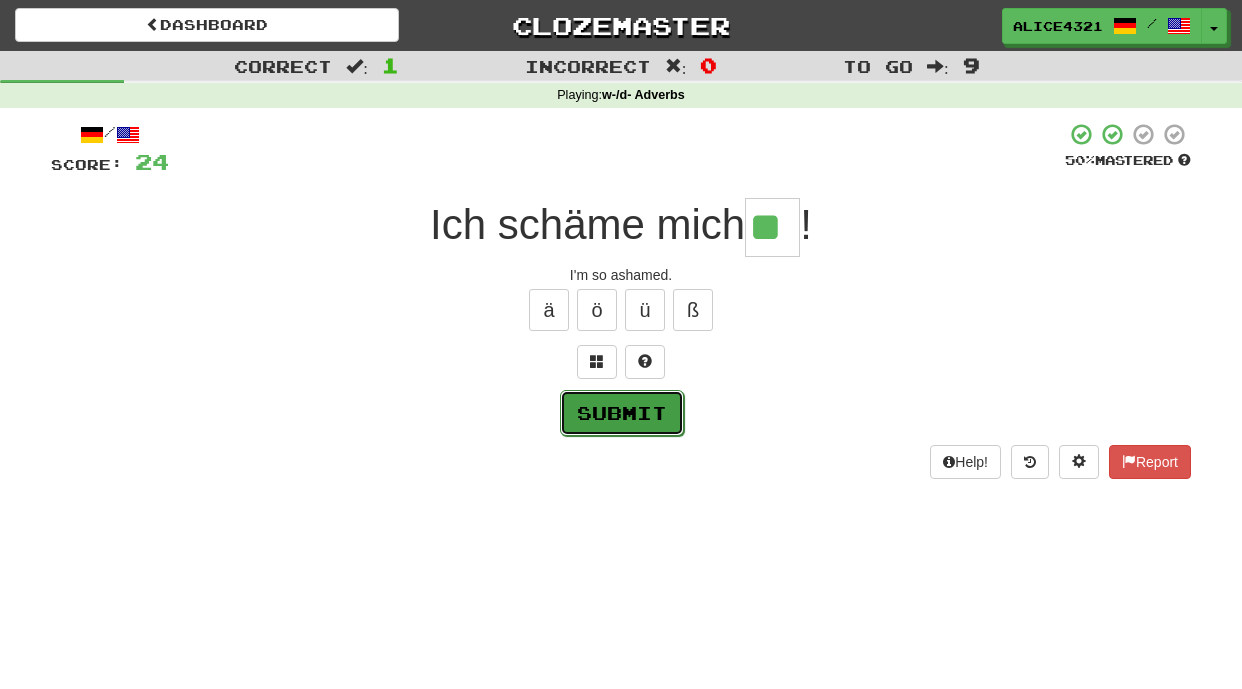 click on "Submit" at bounding box center [622, 413] 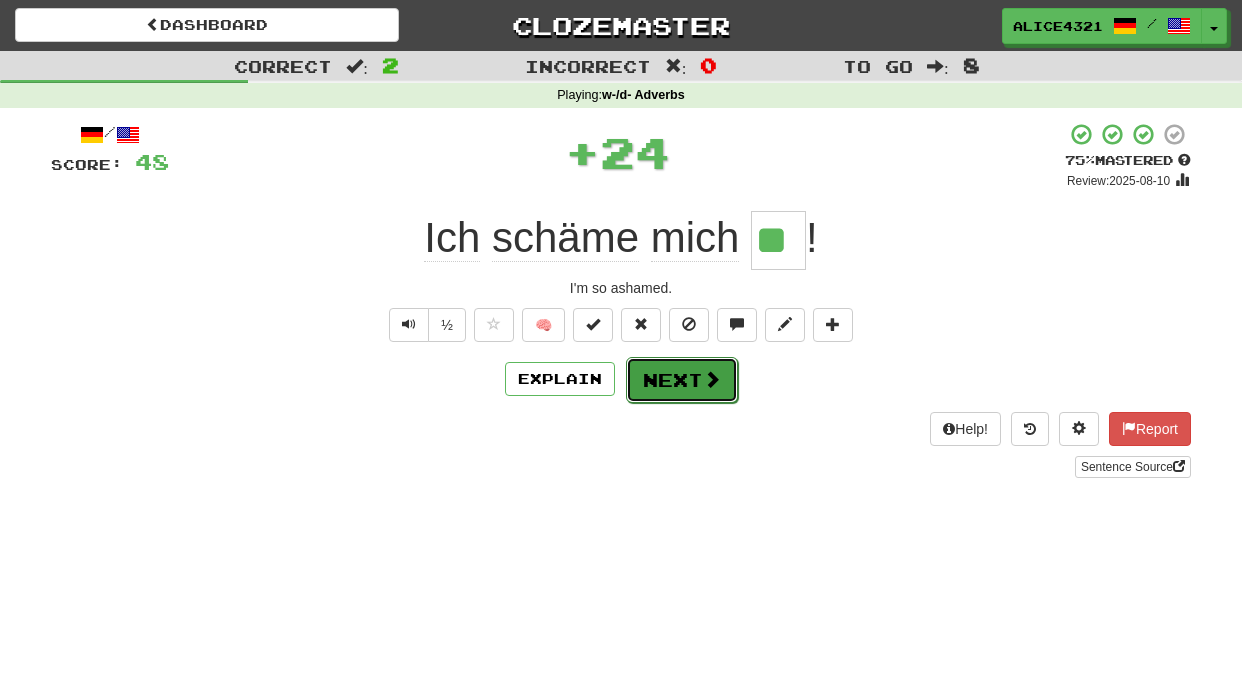 click on "Next" at bounding box center [682, 380] 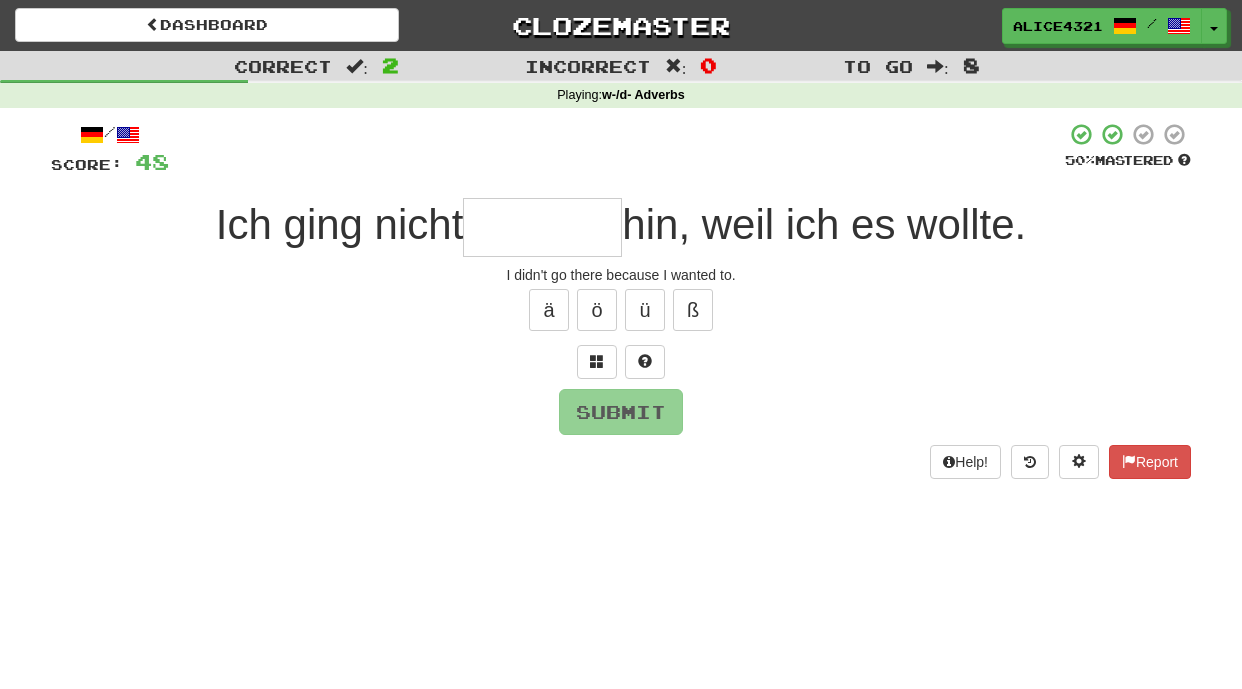 type on "*" 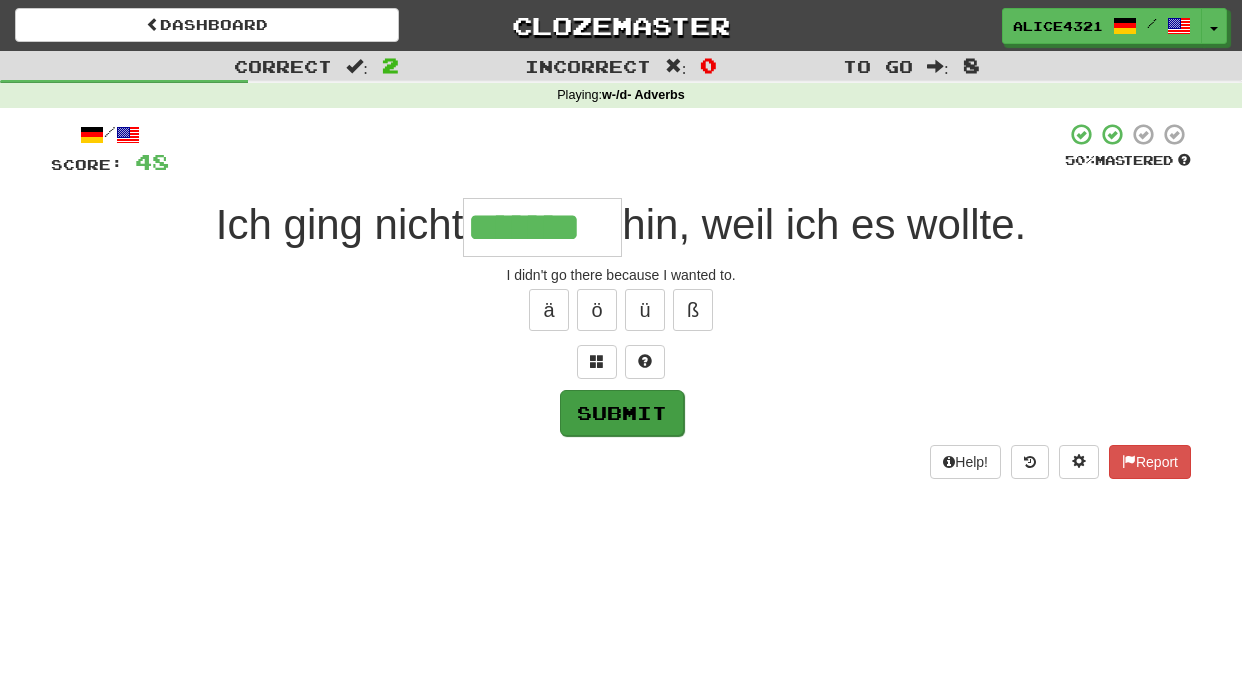 type on "*******" 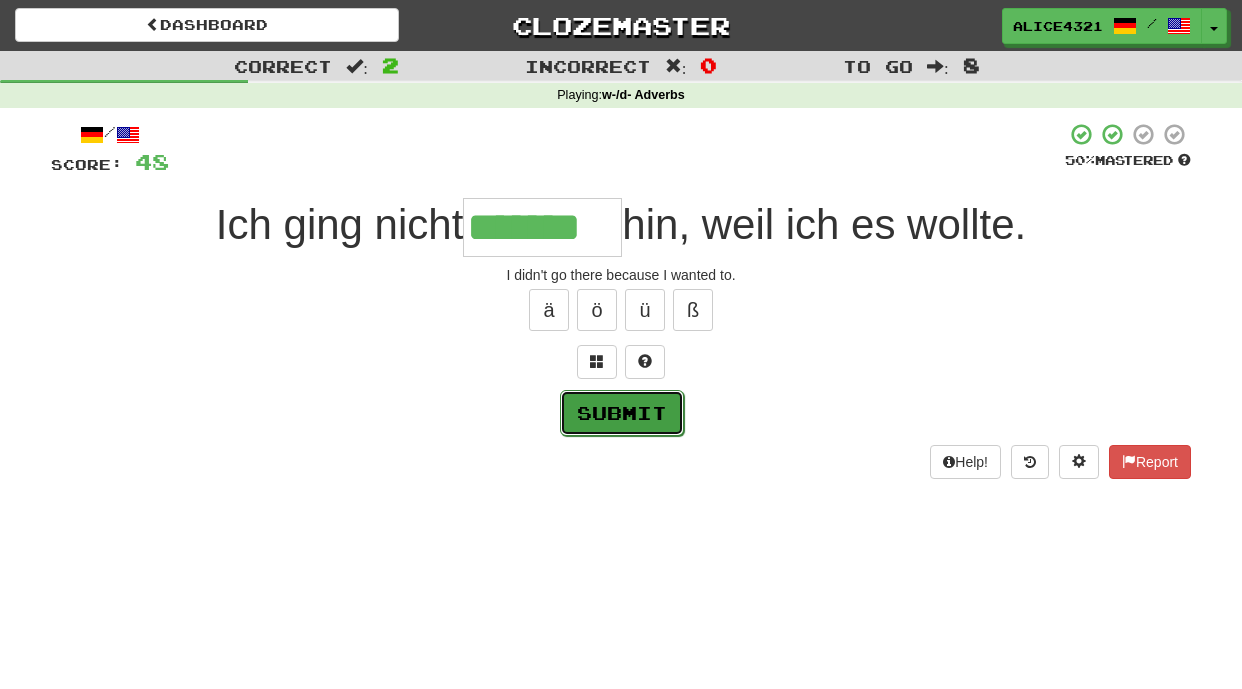 click on "Submit" at bounding box center [622, 413] 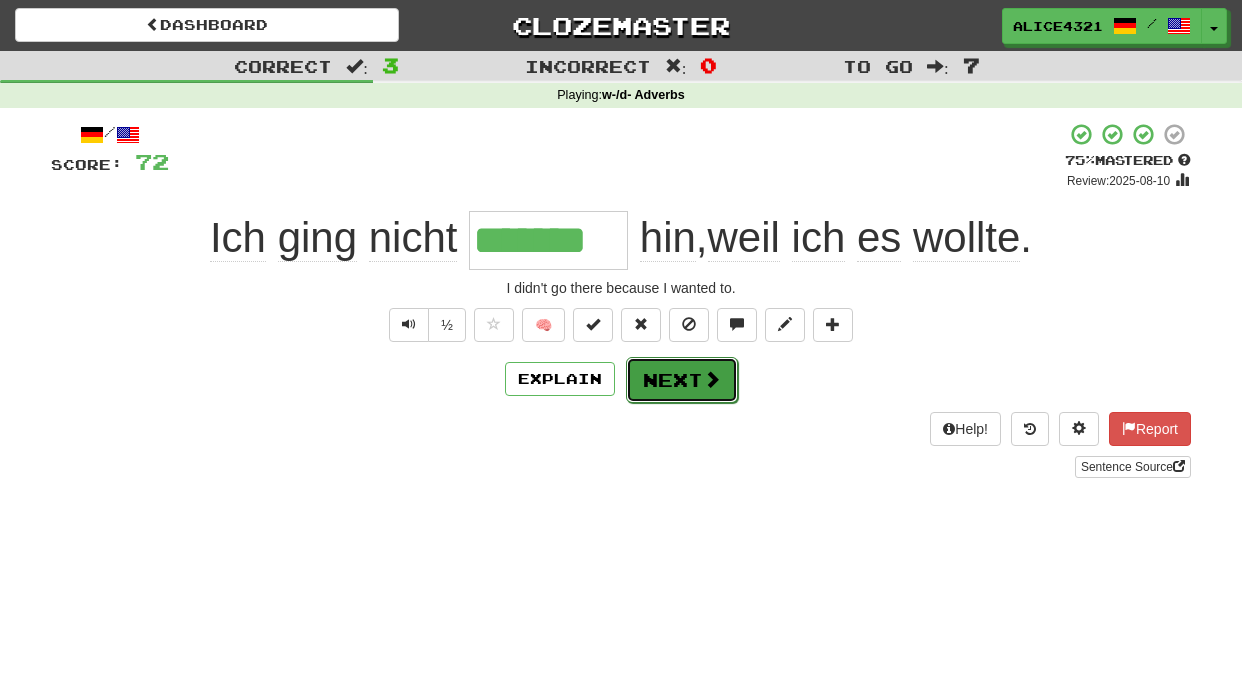 click at bounding box center (712, 379) 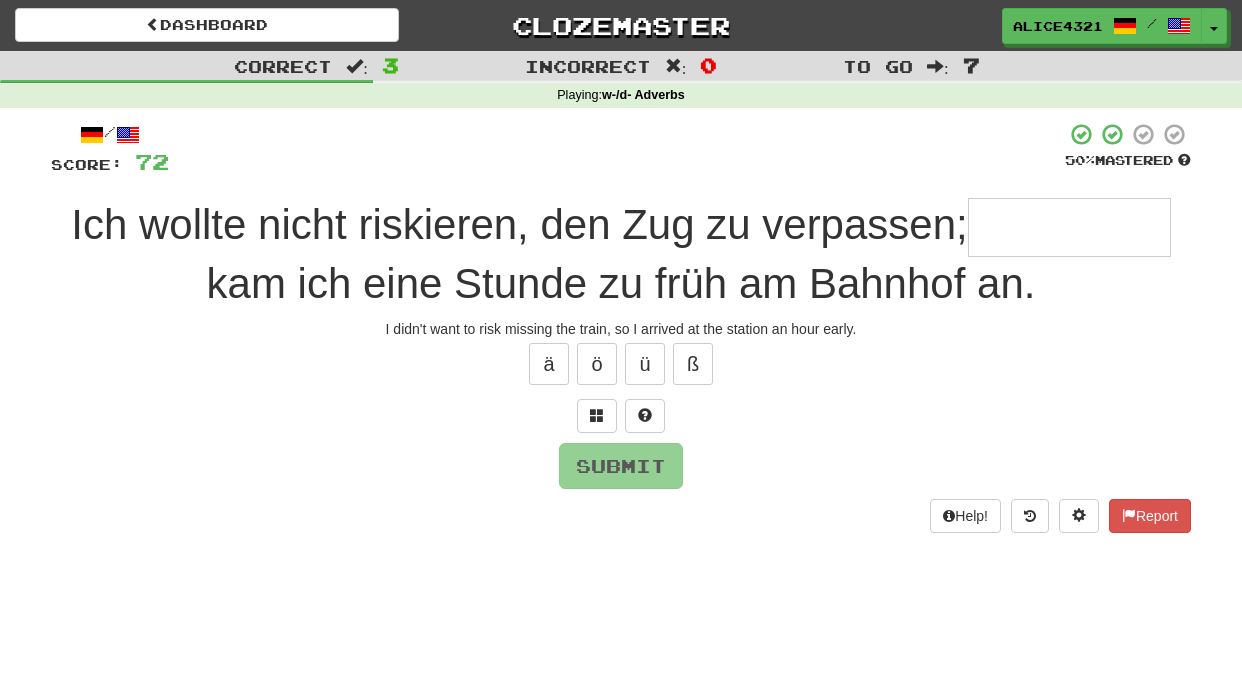 type on "*" 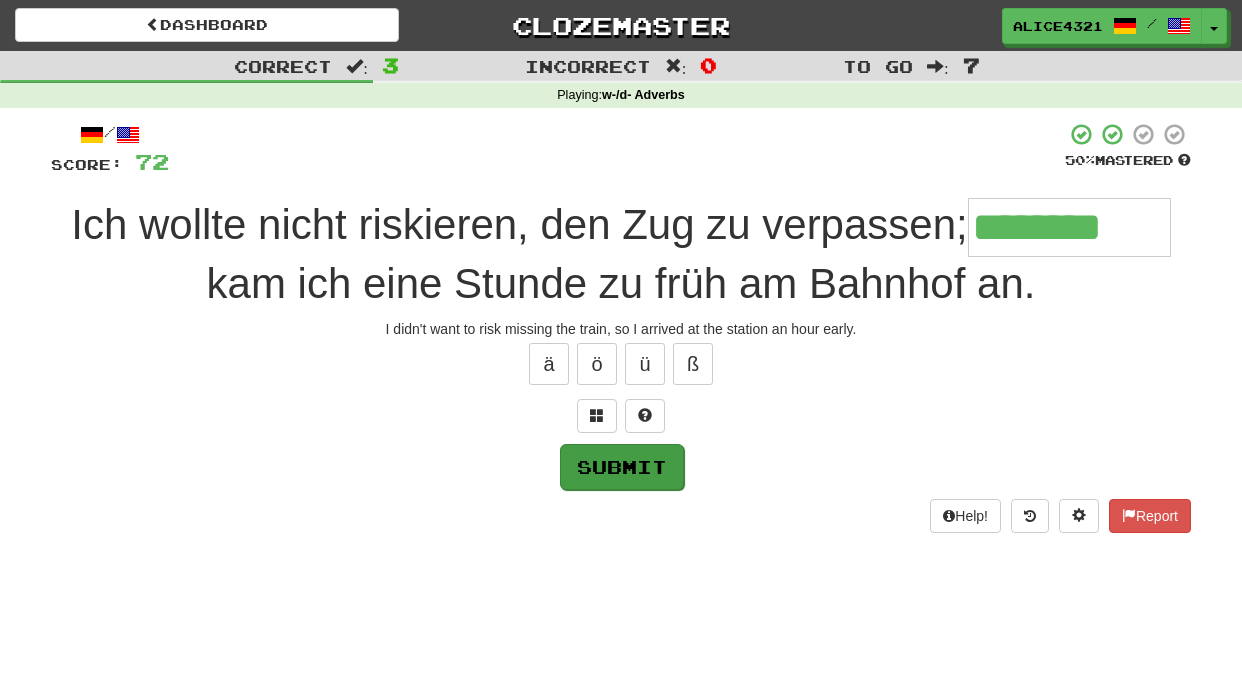 type on "********" 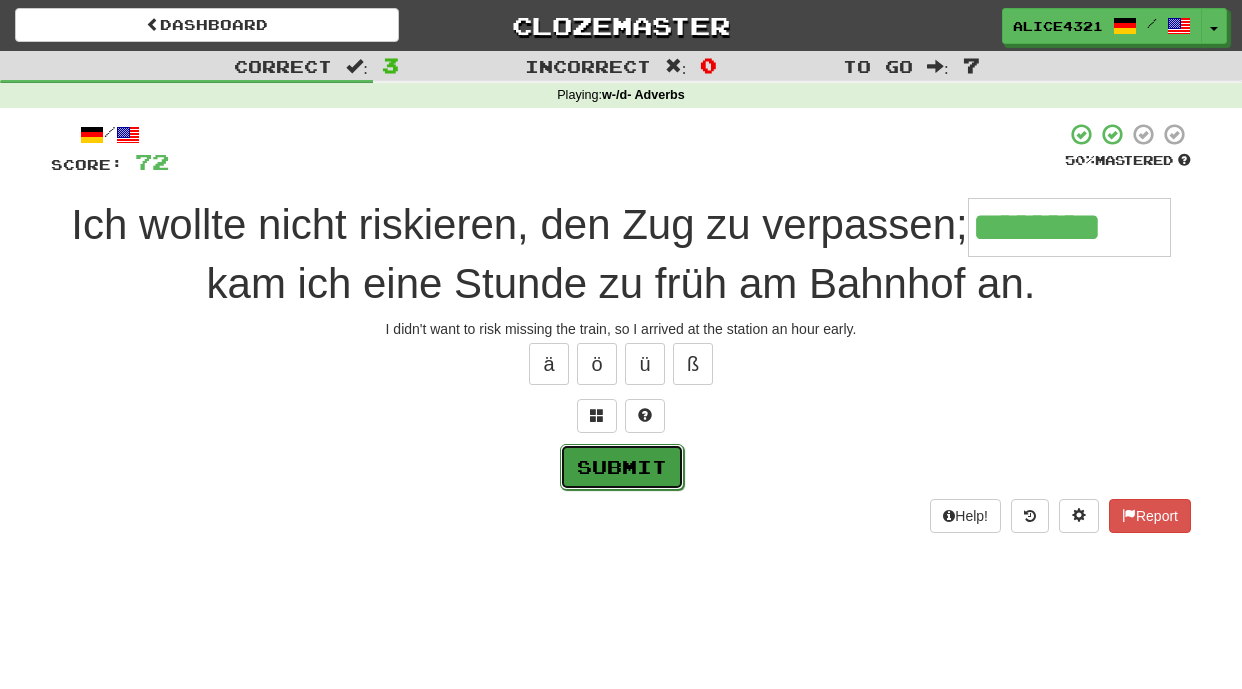 click on "Submit" at bounding box center (622, 467) 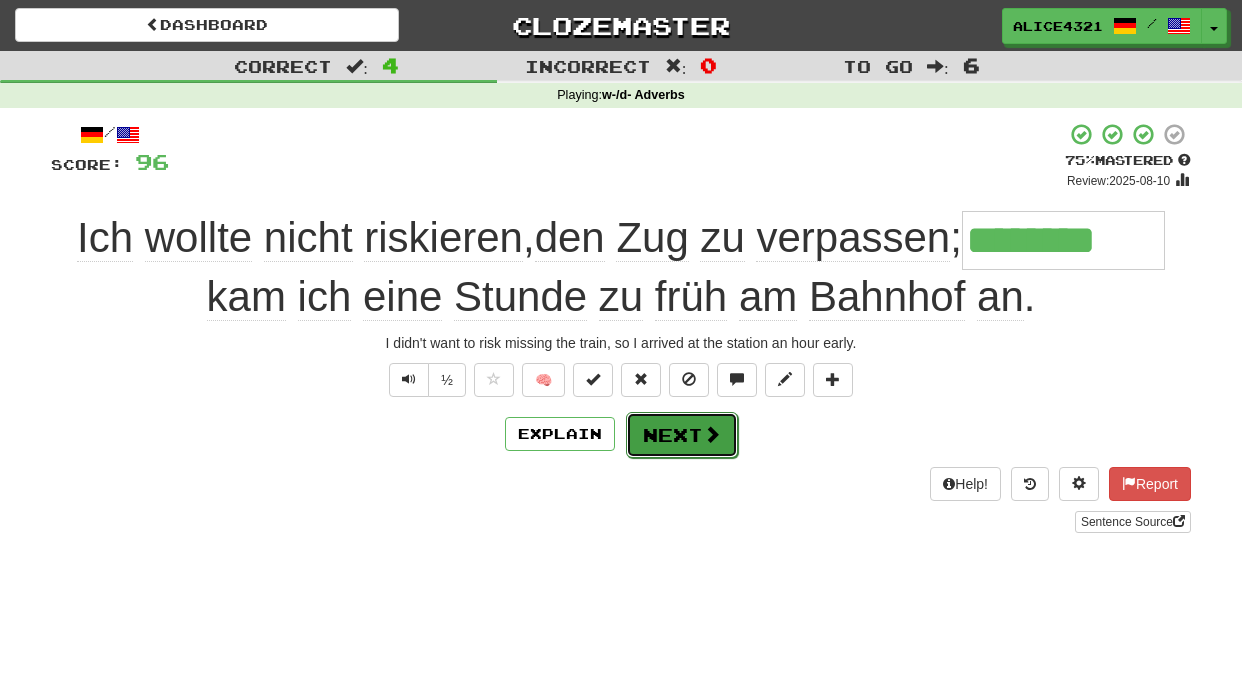 click on "Next" at bounding box center [682, 435] 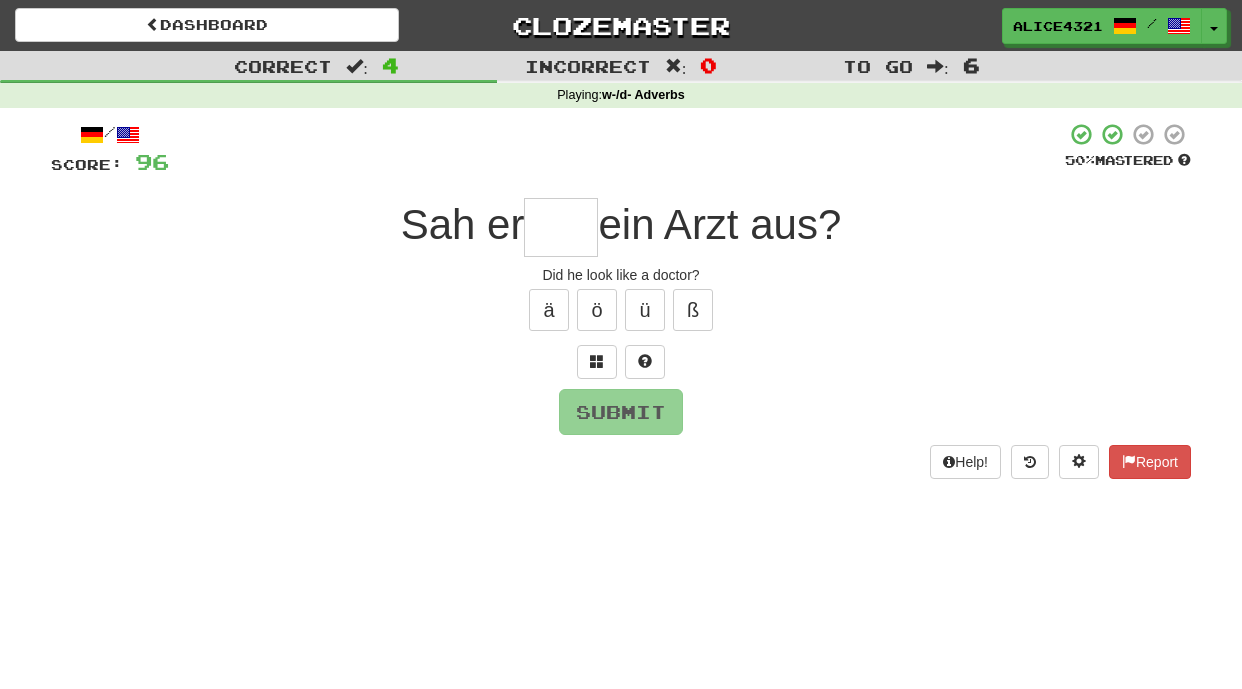 type on "*" 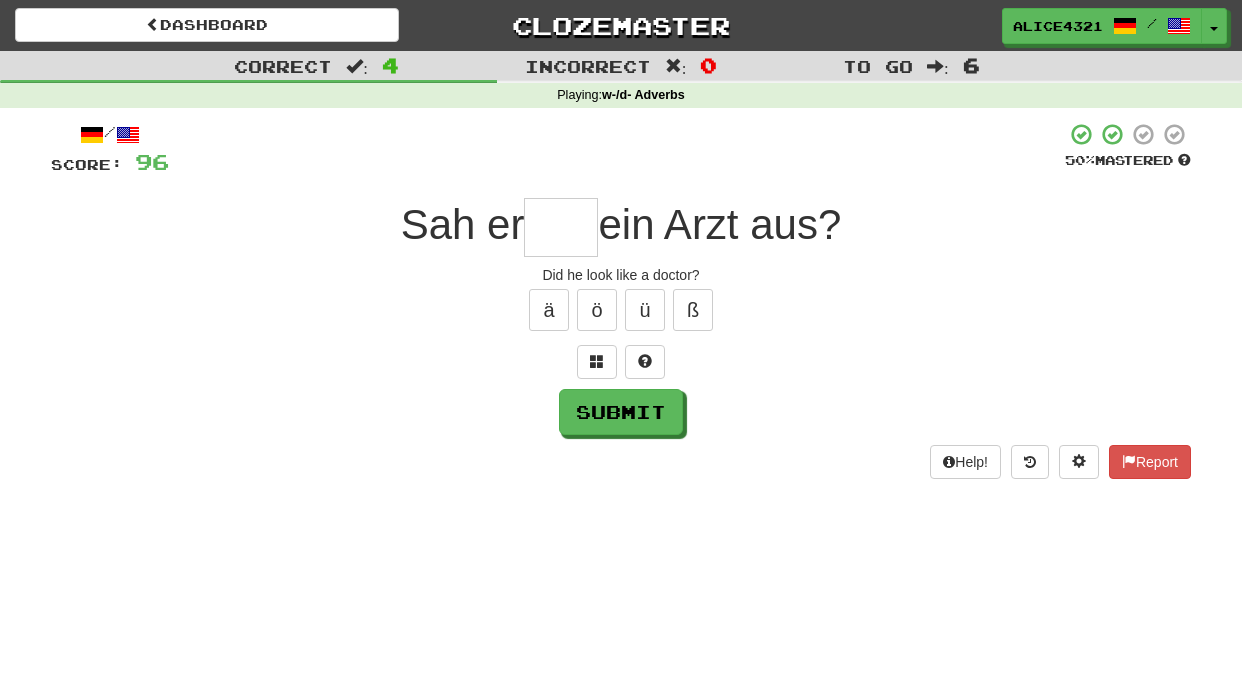 type on "*" 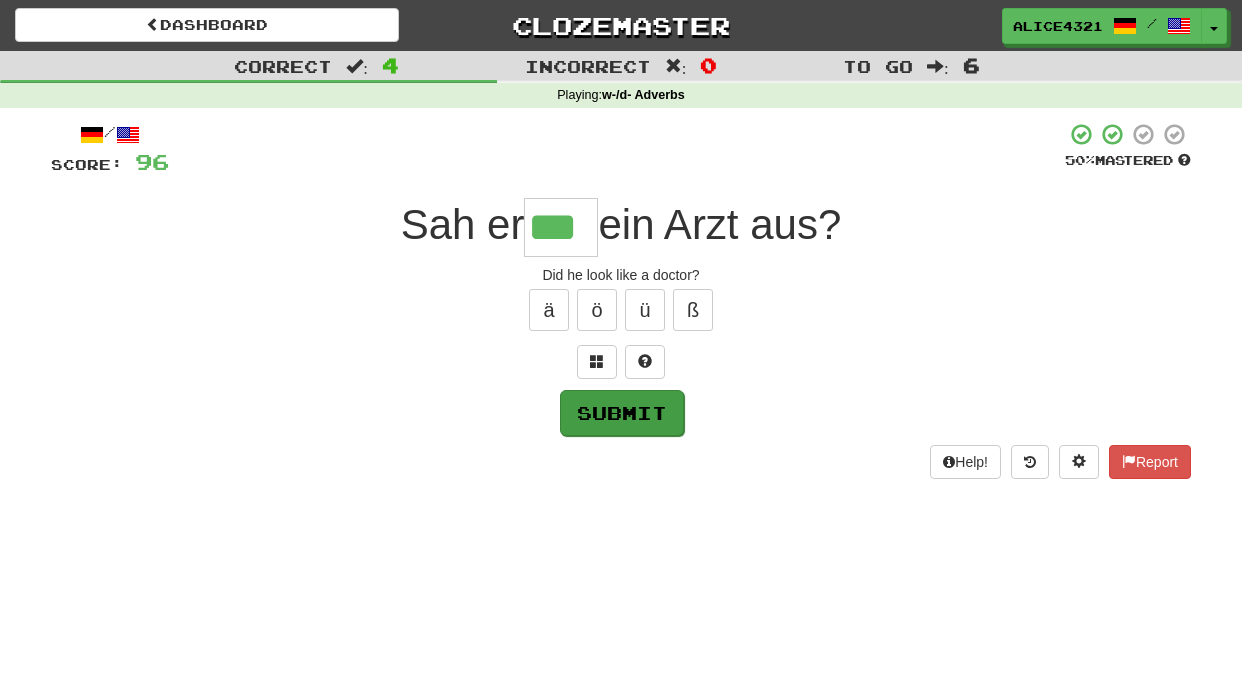 type on "***" 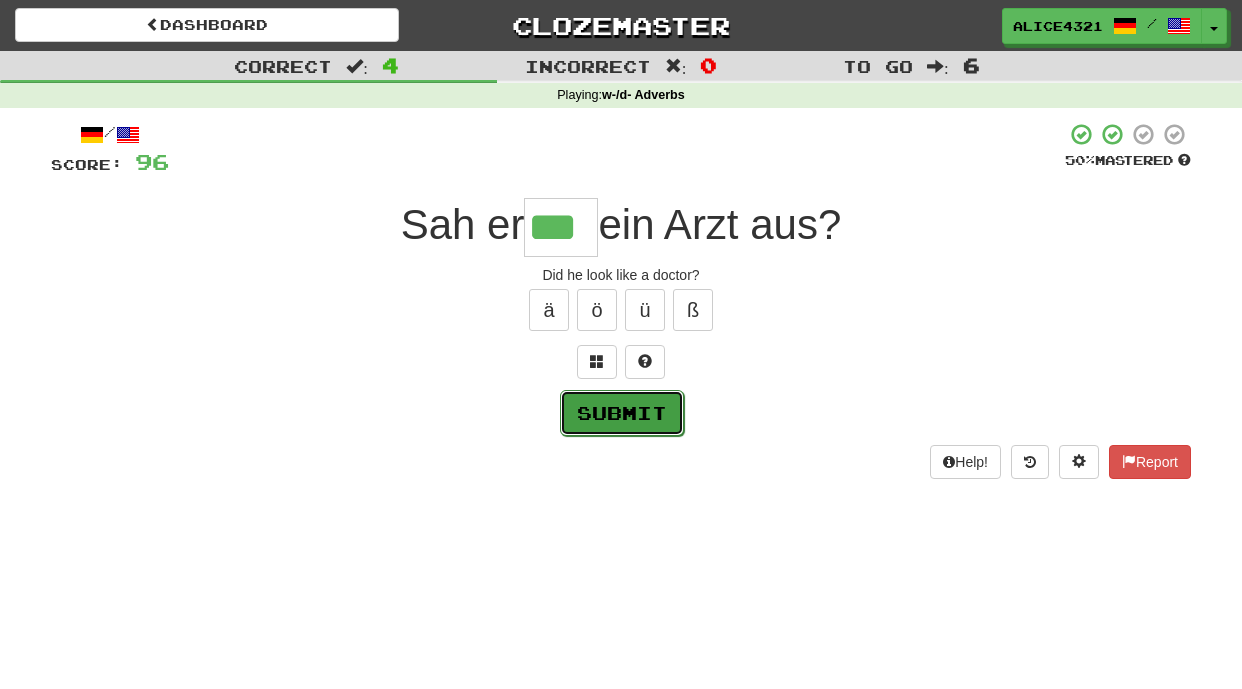 click on "Submit" at bounding box center [622, 413] 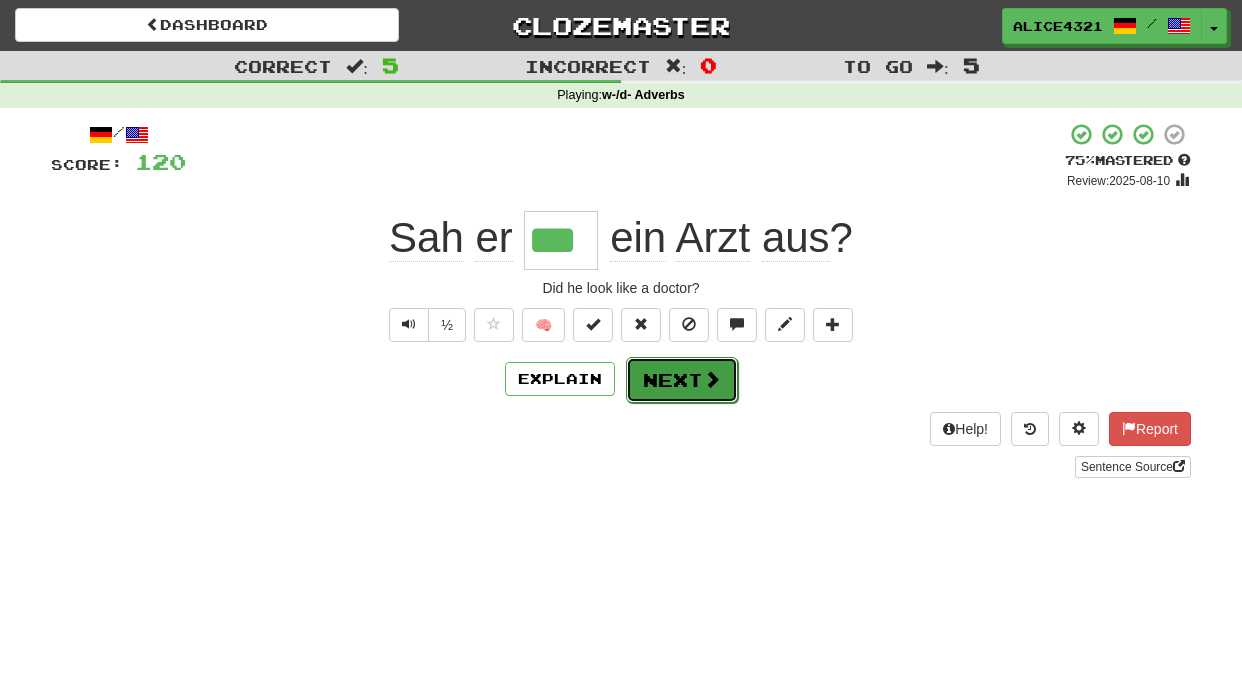 click at bounding box center (712, 379) 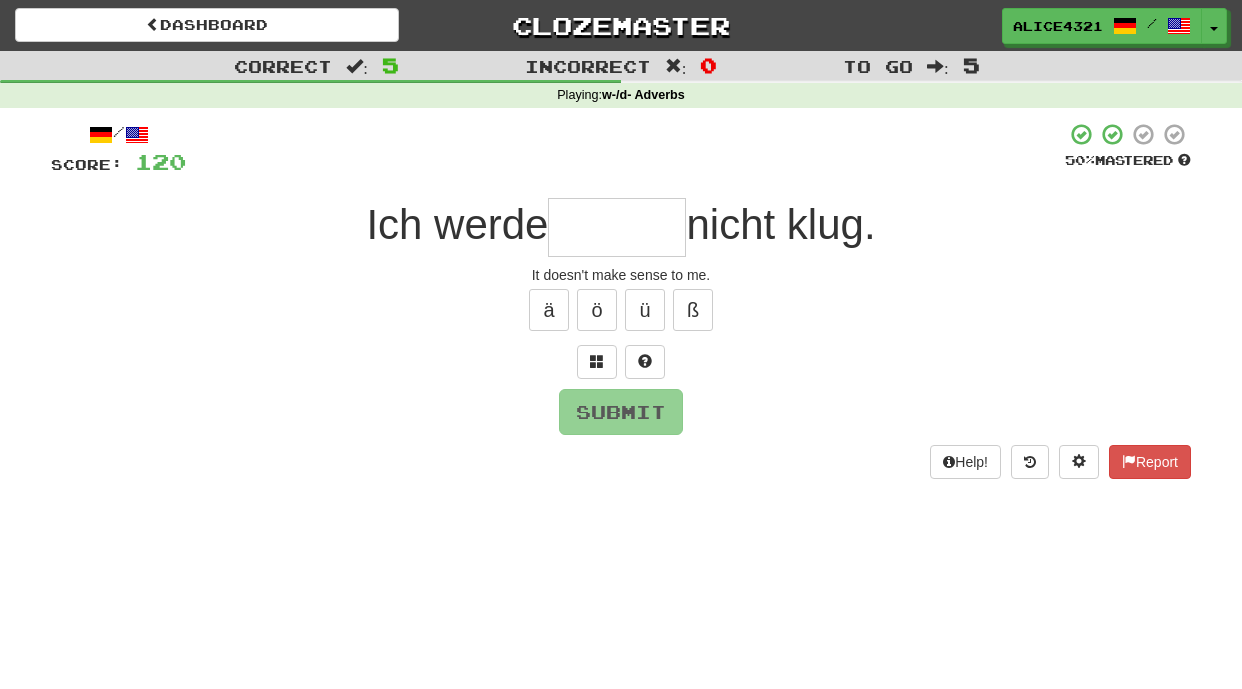type on "*" 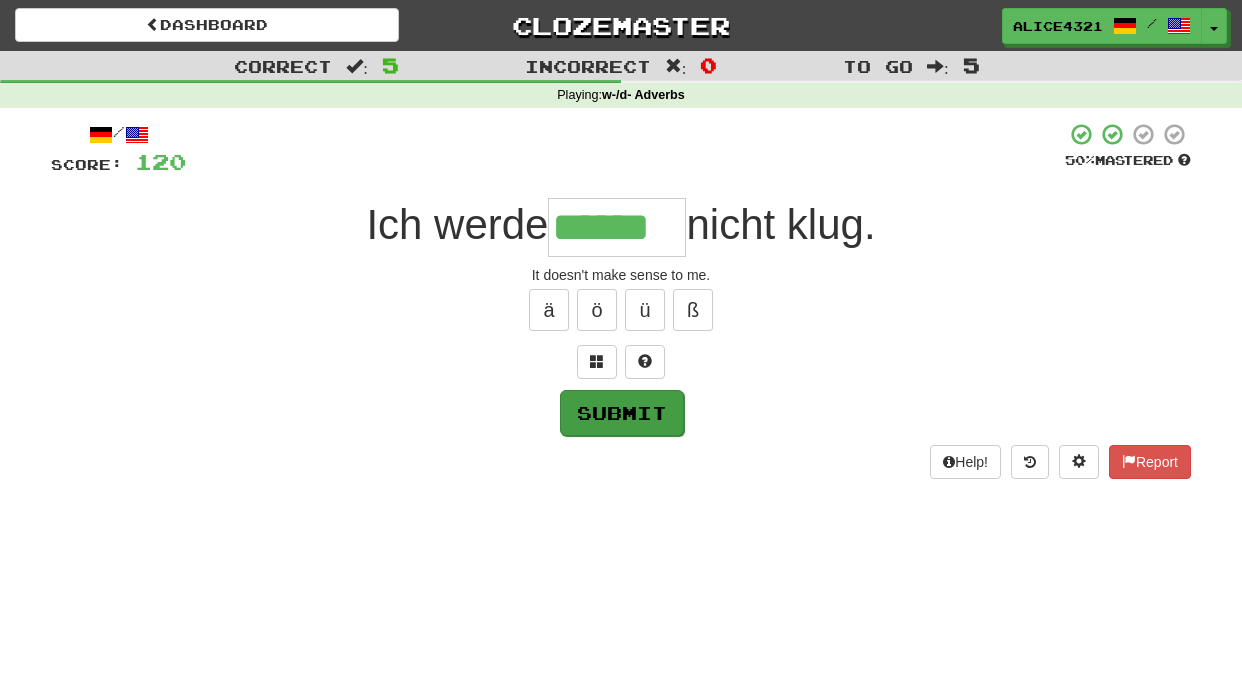type on "******" 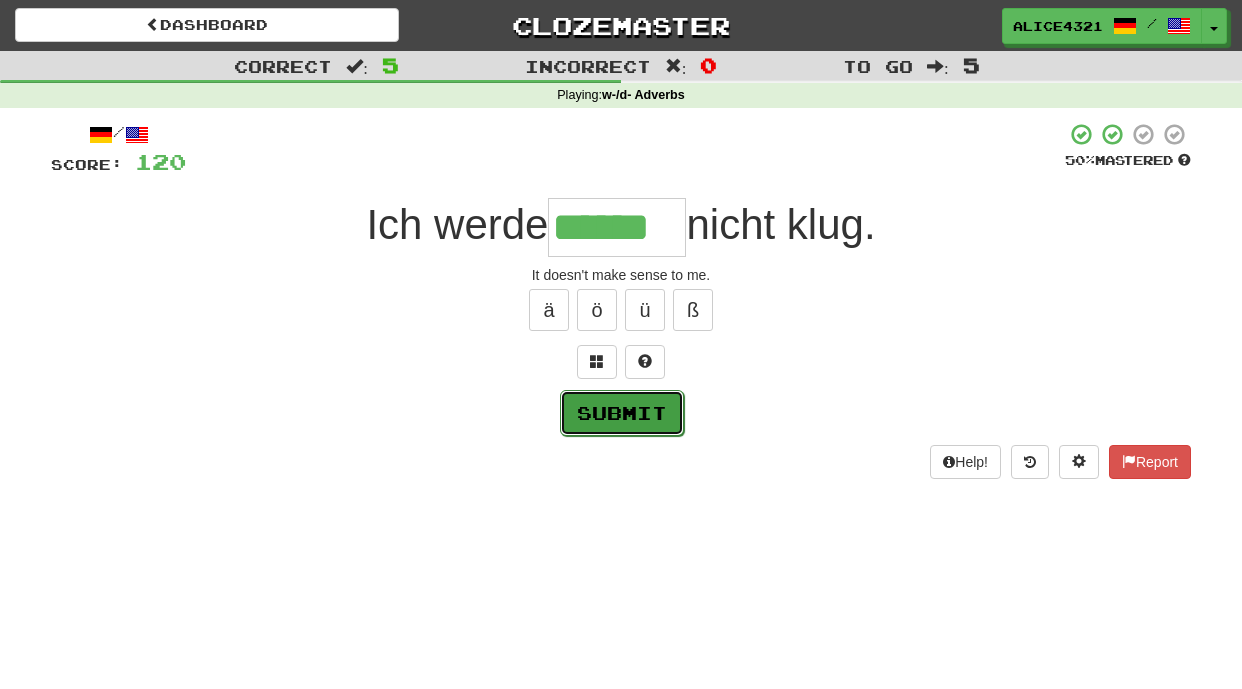 click on "Submit" at bounding box center [622, 413] 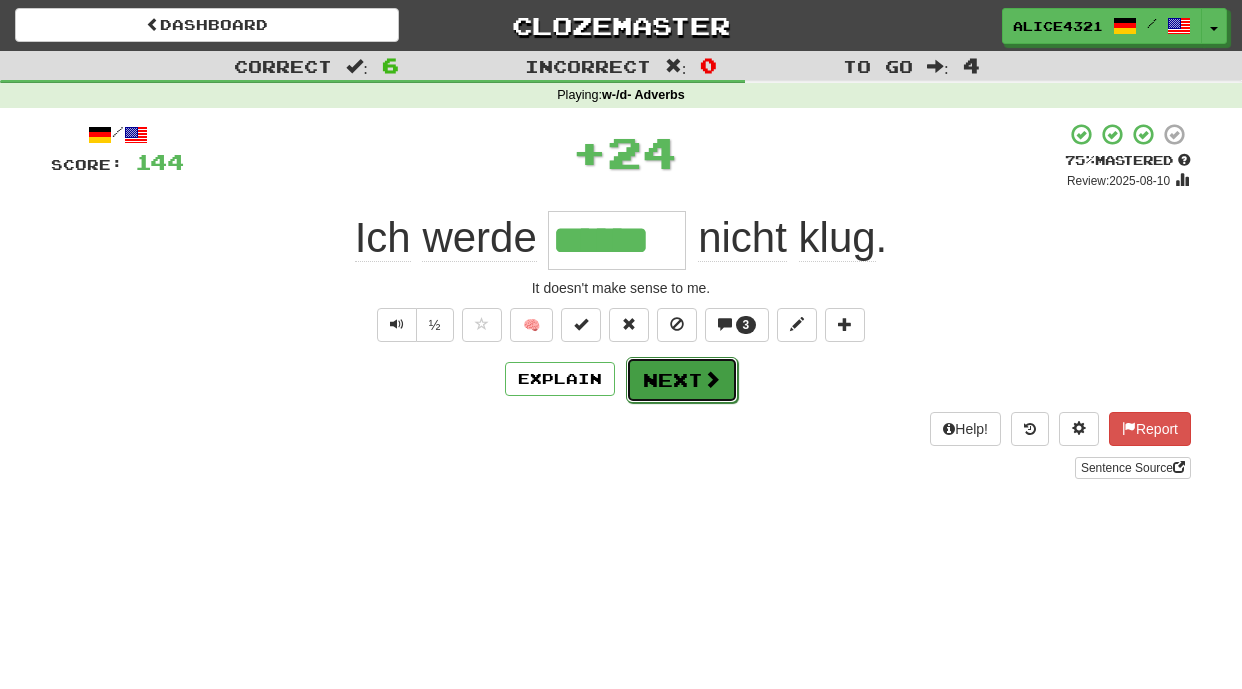 click on "Next" at bounding box center (682, 380) 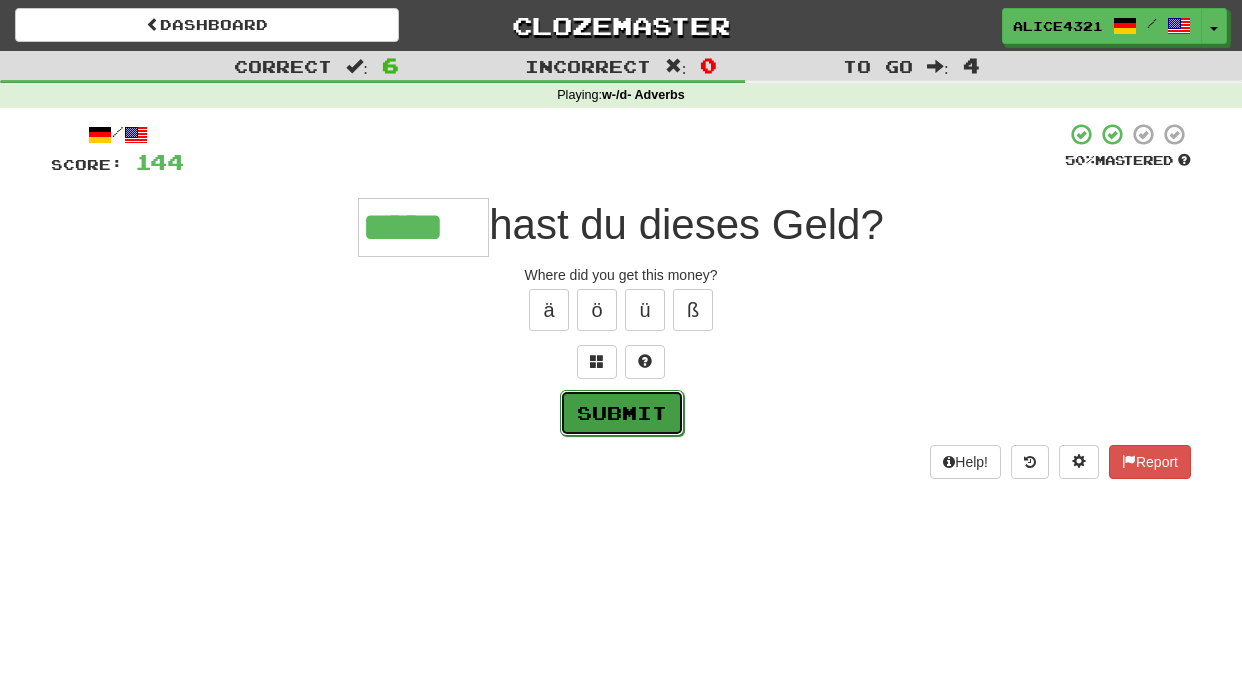 click on "Submit" at bounding box center (622, 413) 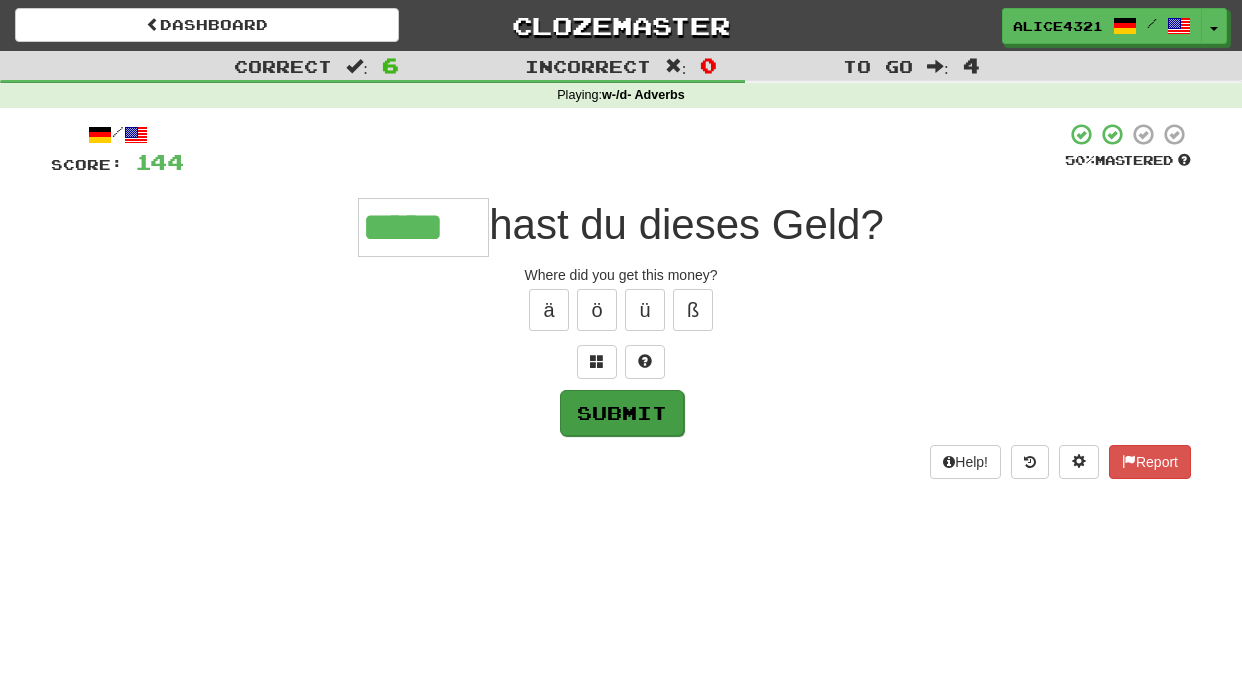 type on "*****" 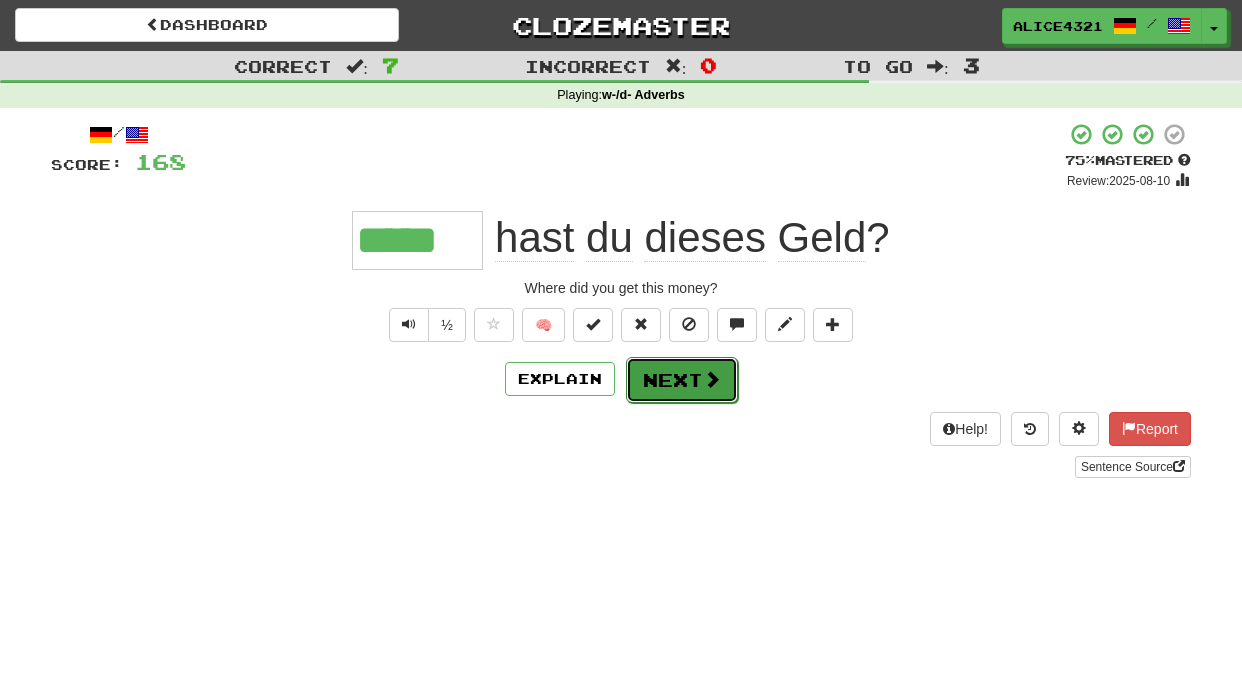 click on "Next" at bounding box center [682, 380] 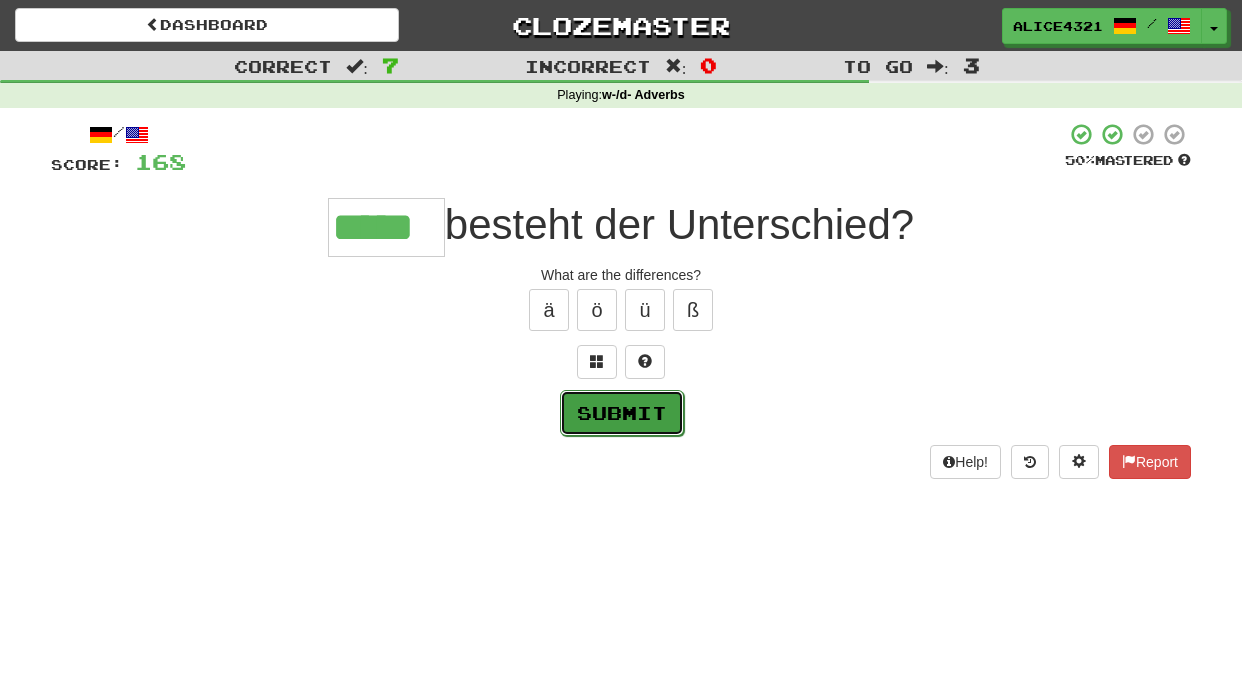 click on "Submit" at bounding box center [622, 413] 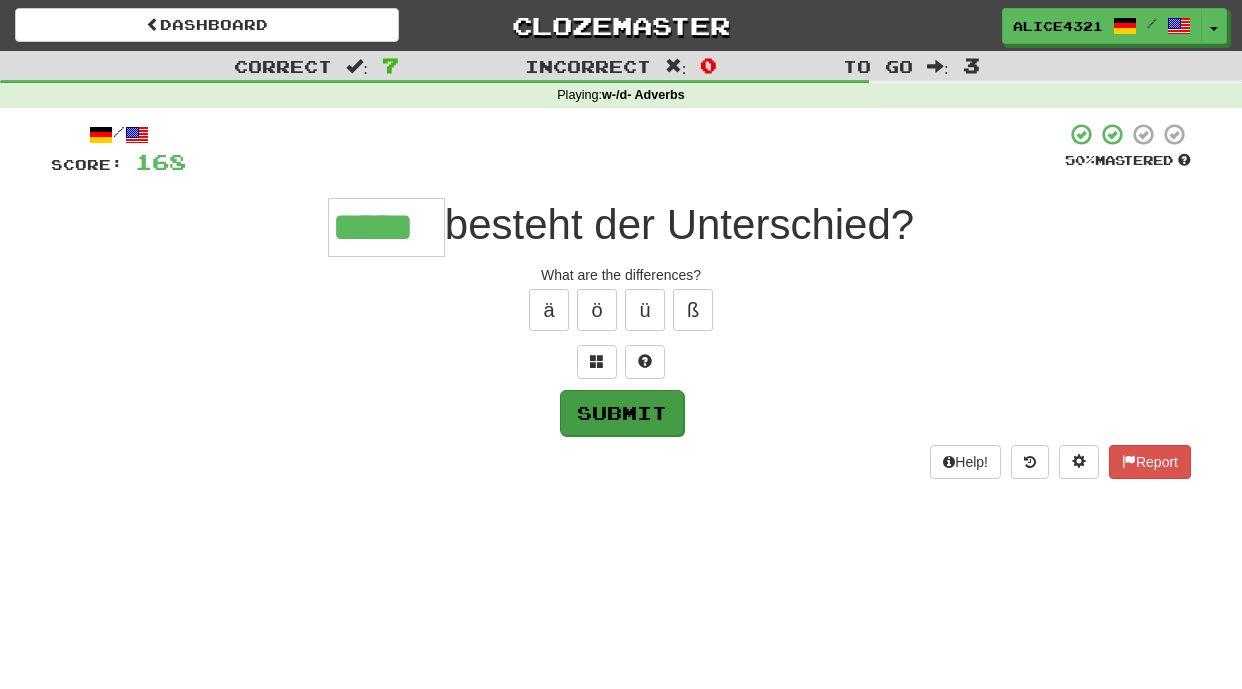 type on "*****" 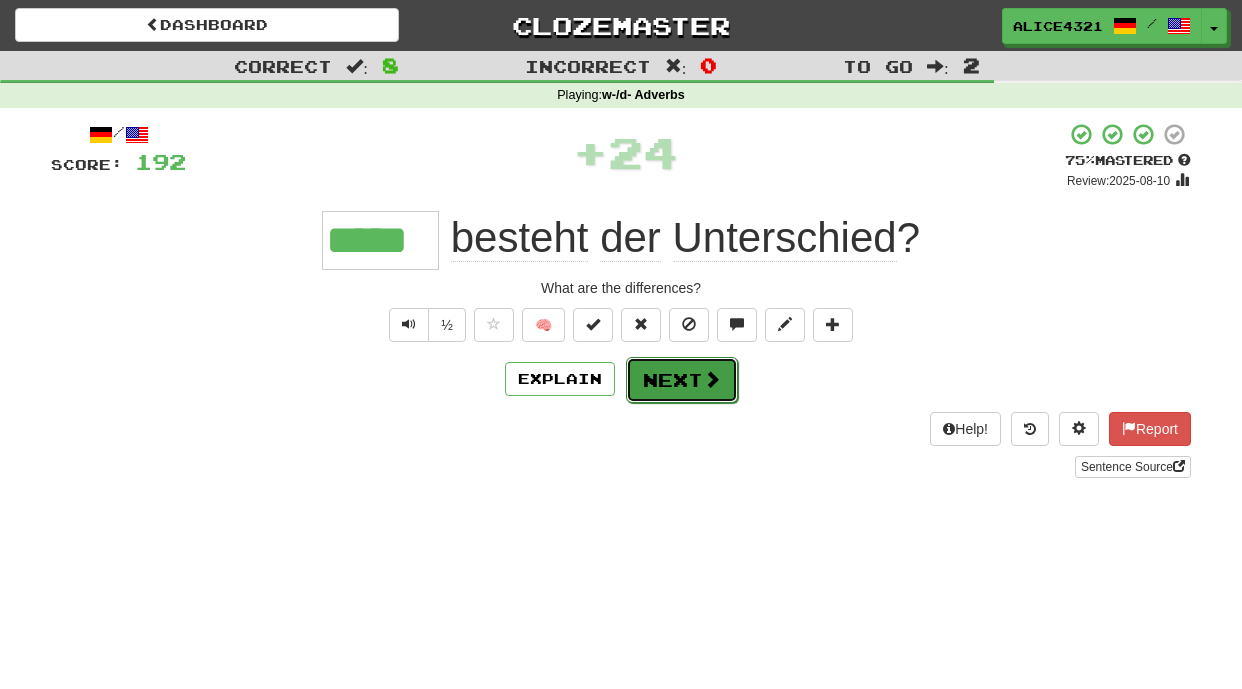 click on "Next" at bounding box center [682, 380] 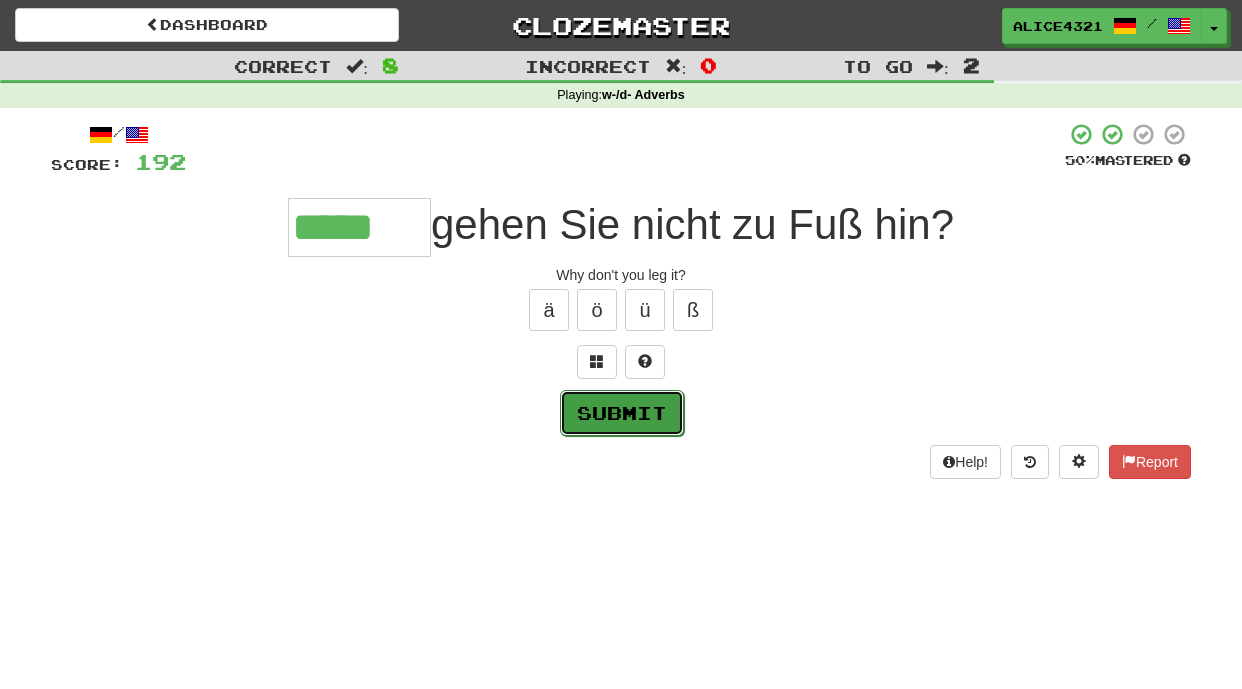click on "Submit" at bounding box center [622, 413] 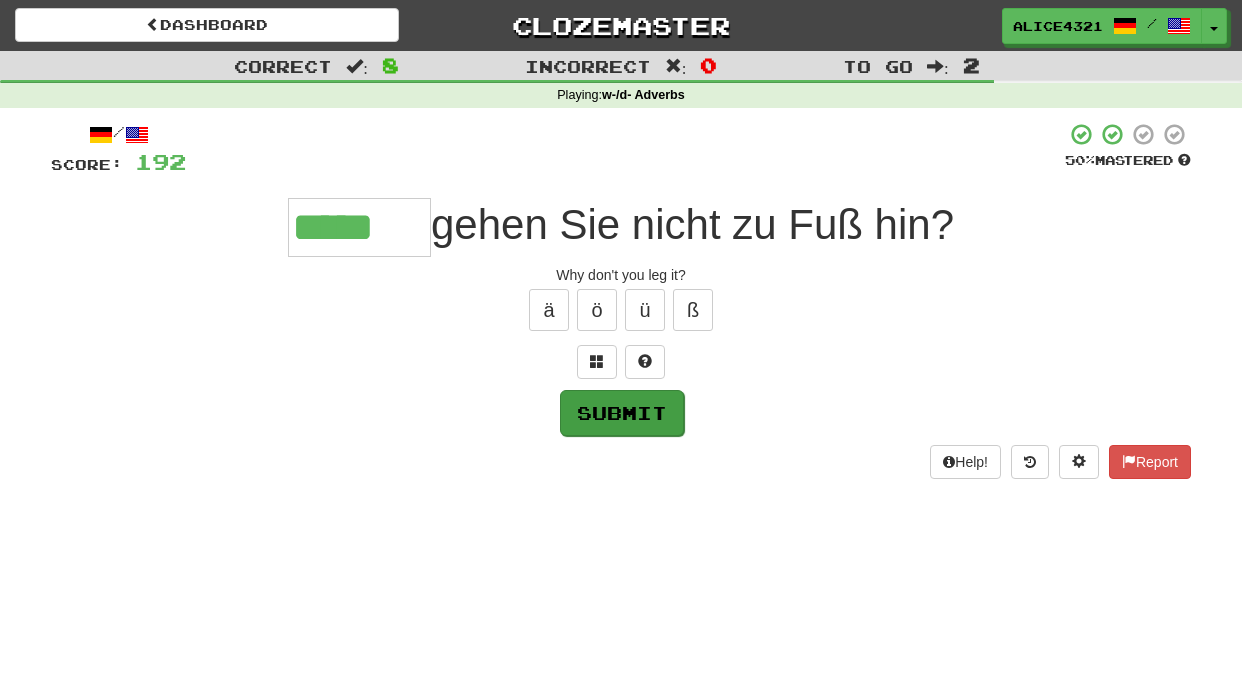 type on "*****" 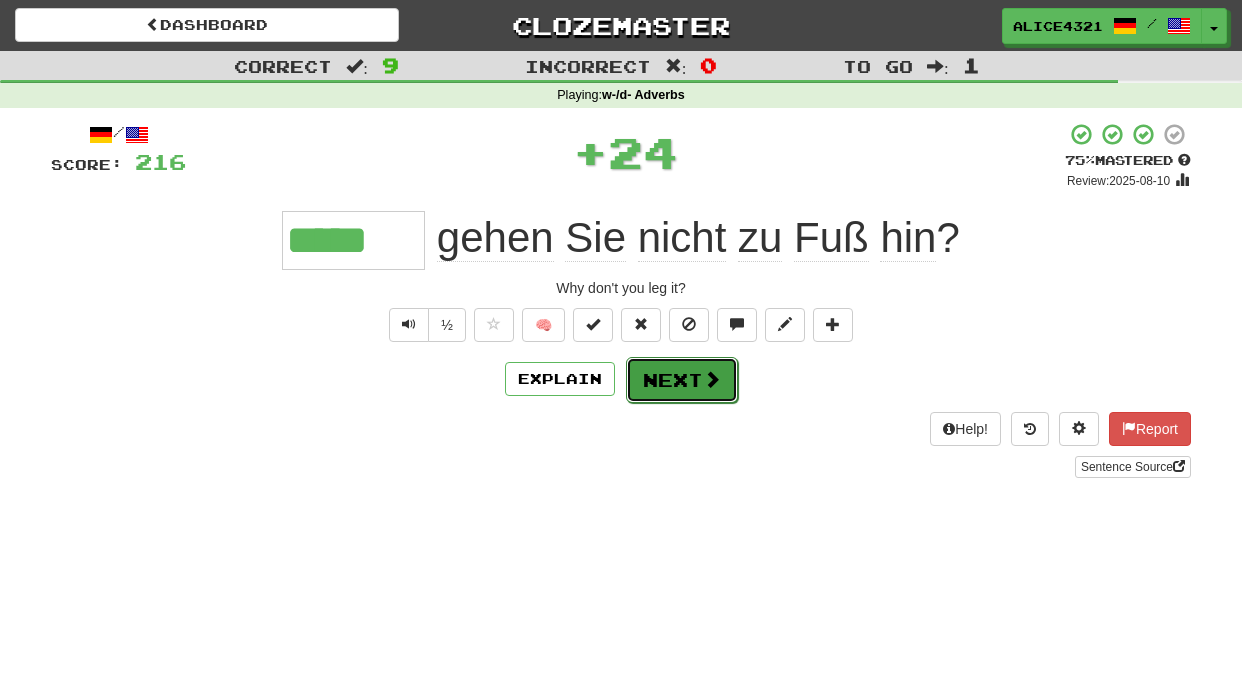 click on "Next" at bounding box center [682, 380] 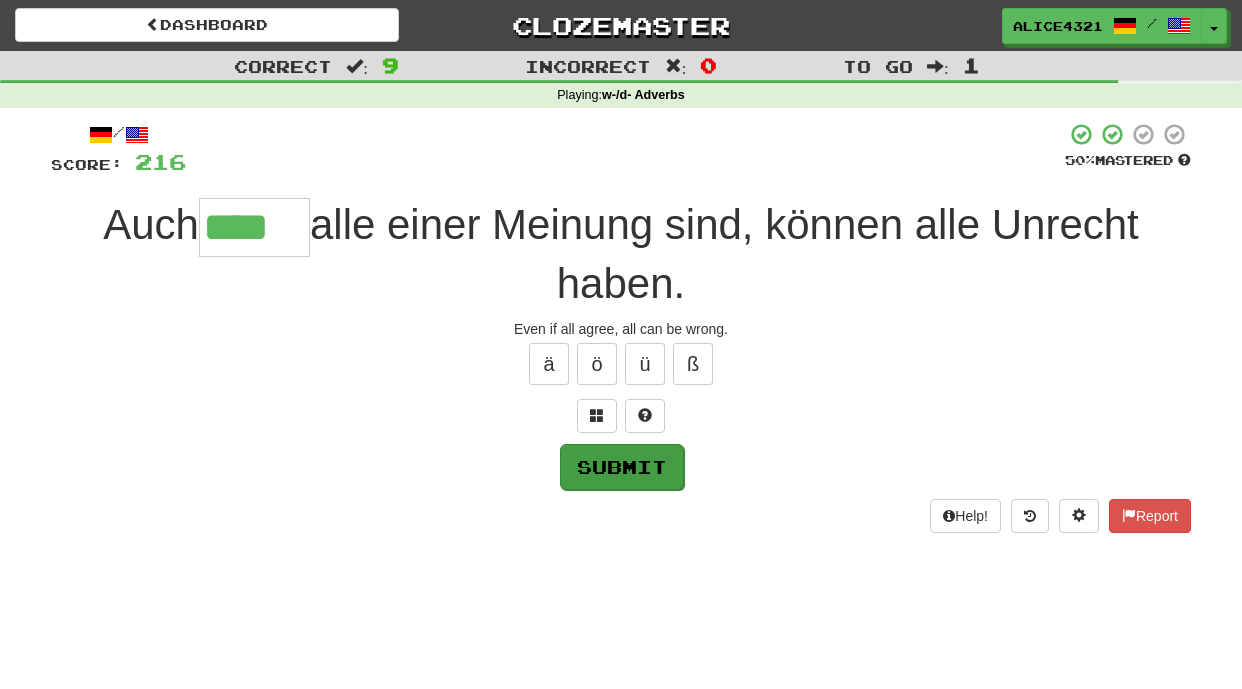 type on "****" 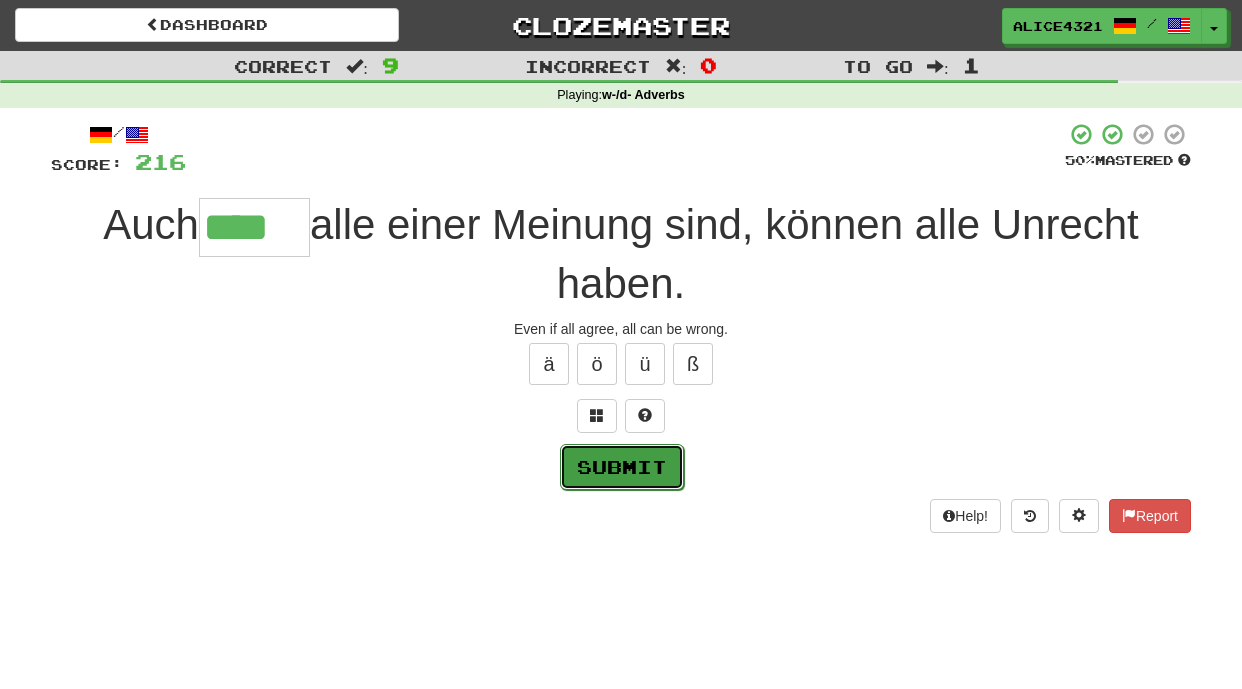 click on "Submit" at bounding box center [622, 467] 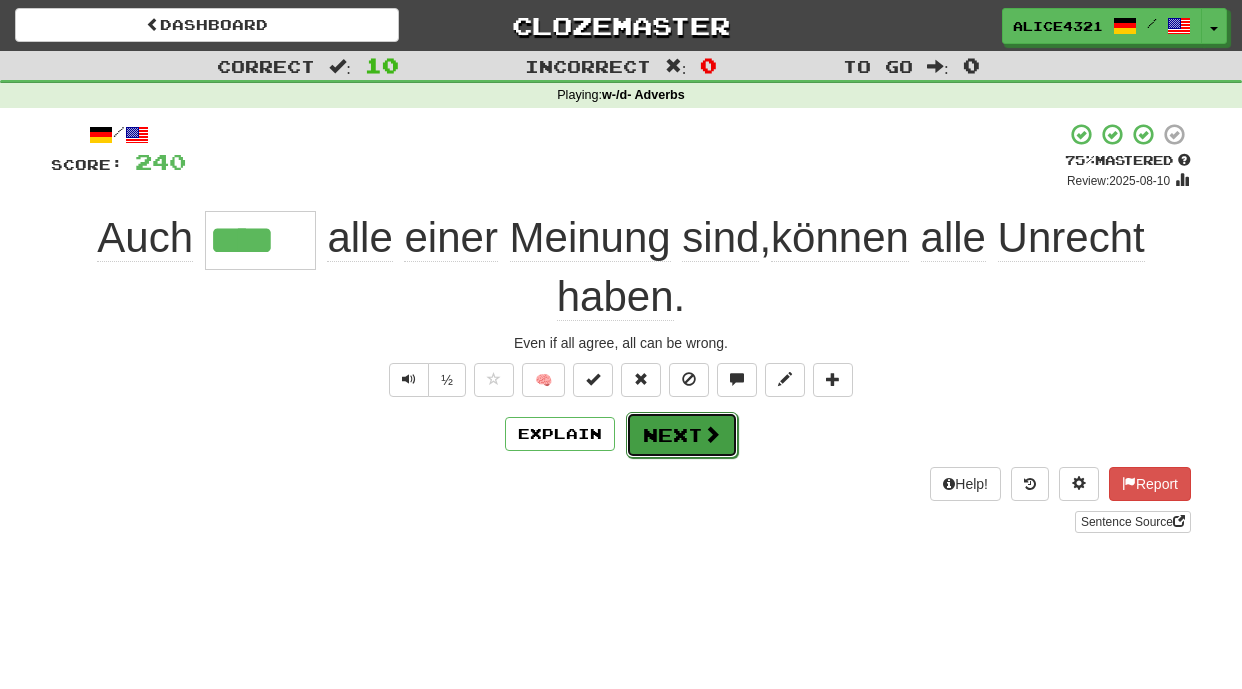 click on "Next" at bounding box center [682, 435] 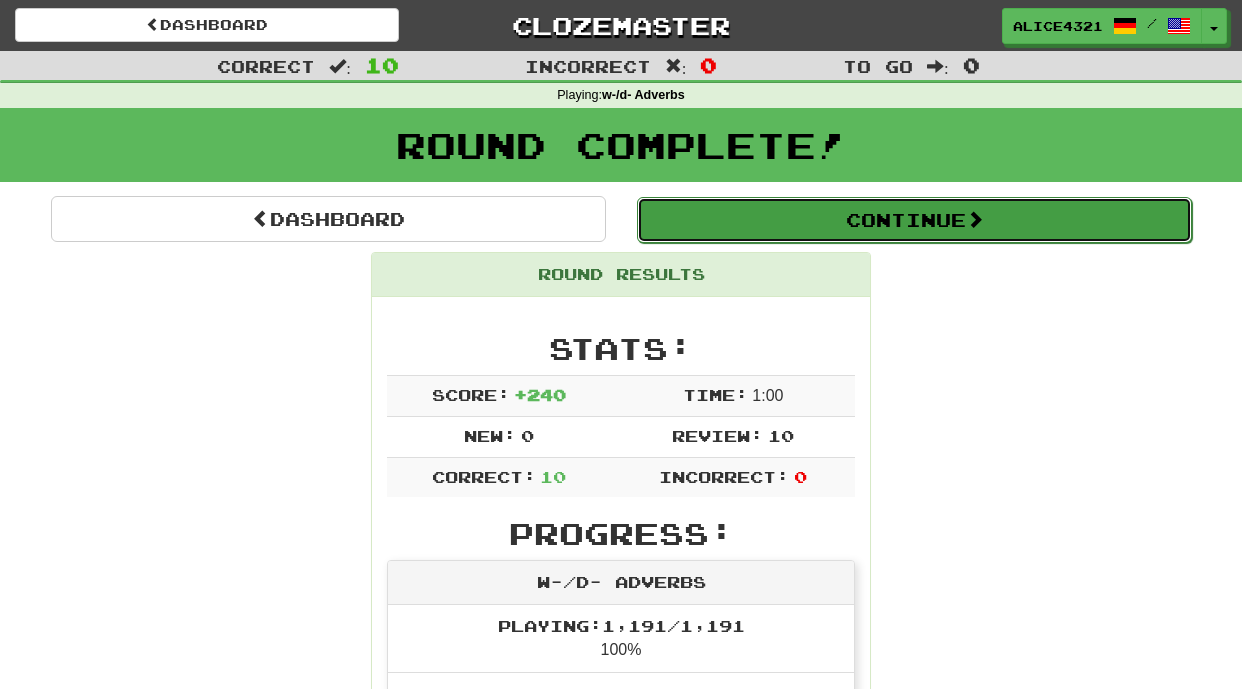 click on "Continue" at bounding box center [914, 220] 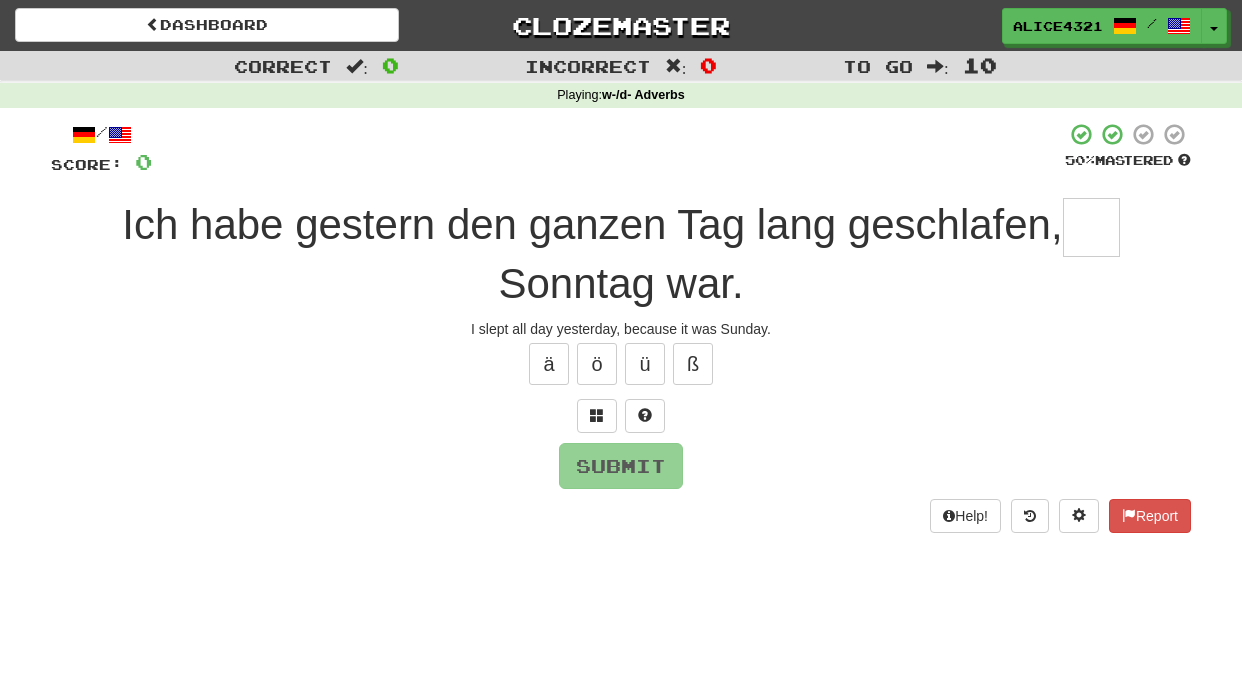 type on "*" 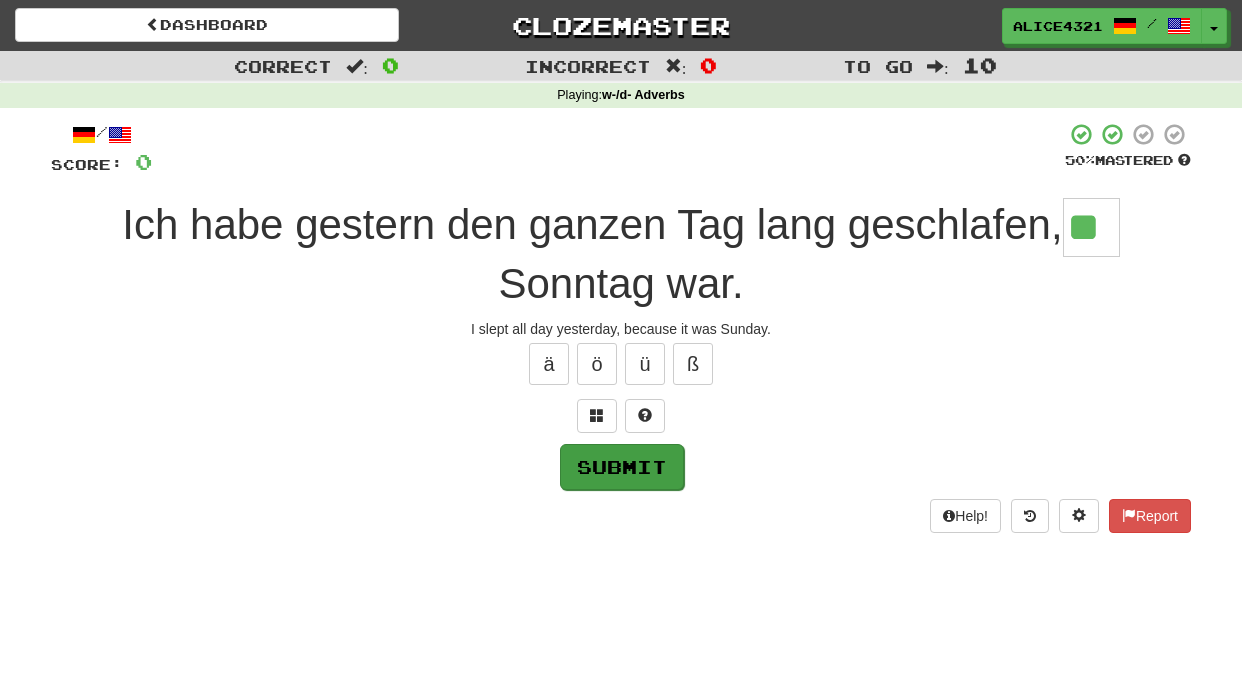 type on "**" 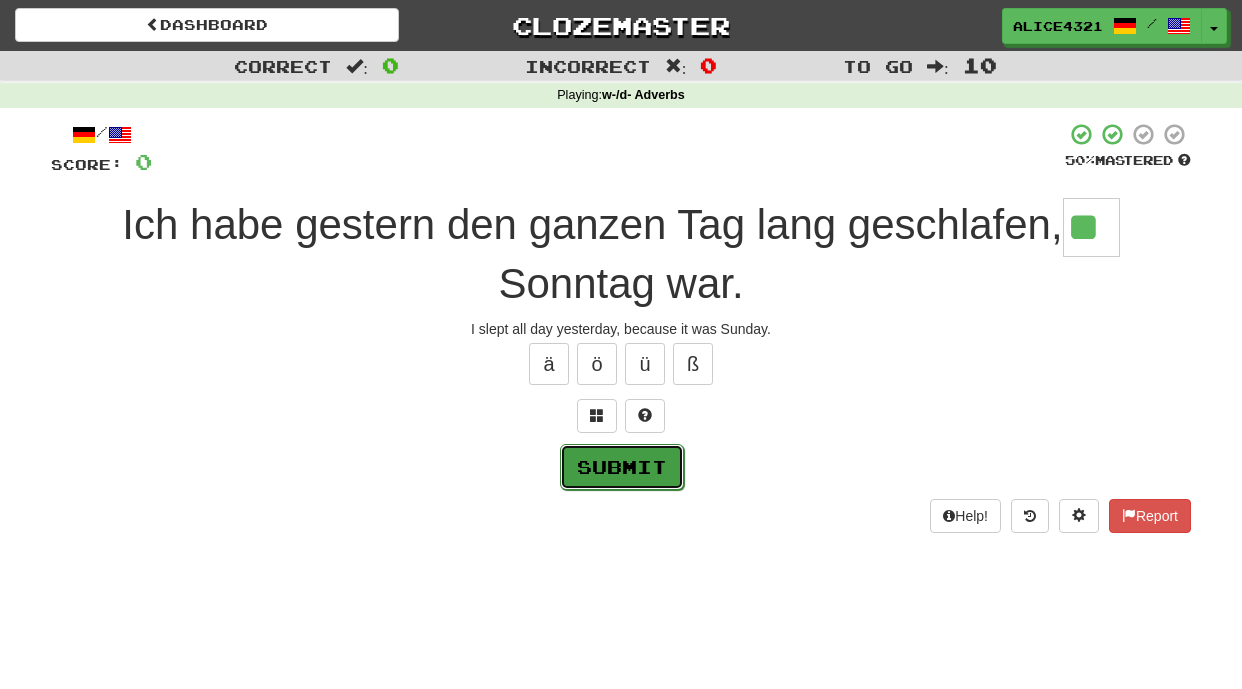 click on "Submit" at bounding box center [622, 467] 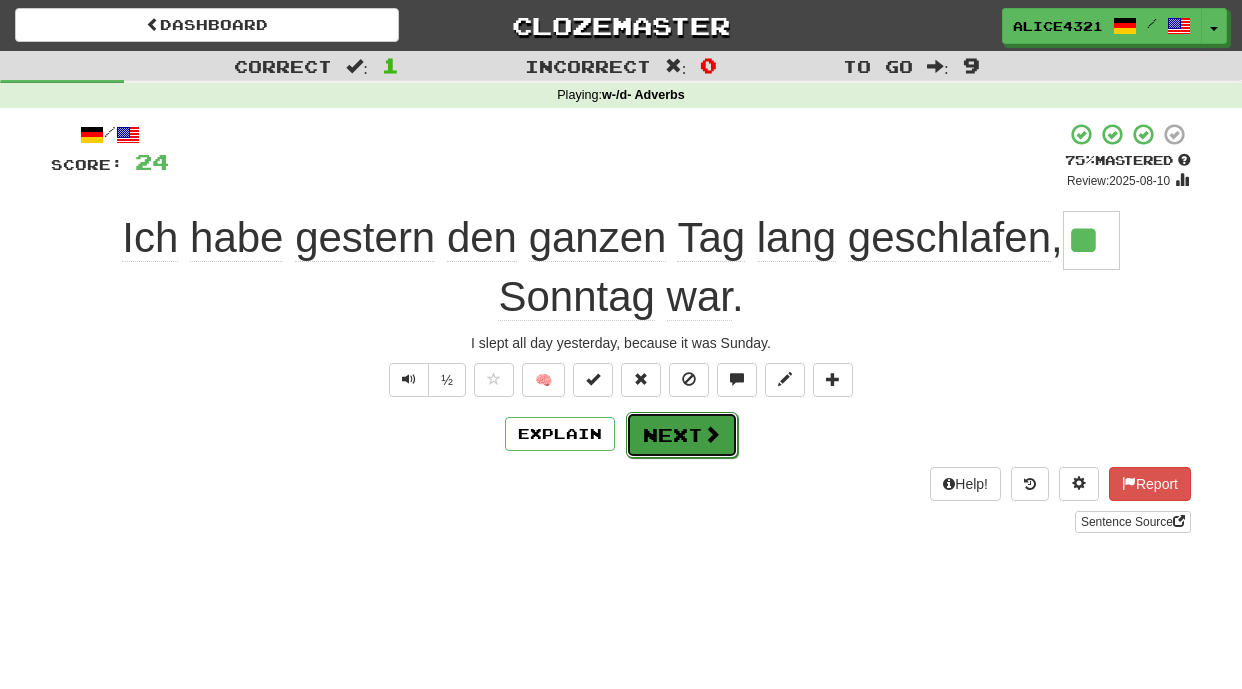 click on "Next" at bounding box center (682, 435) 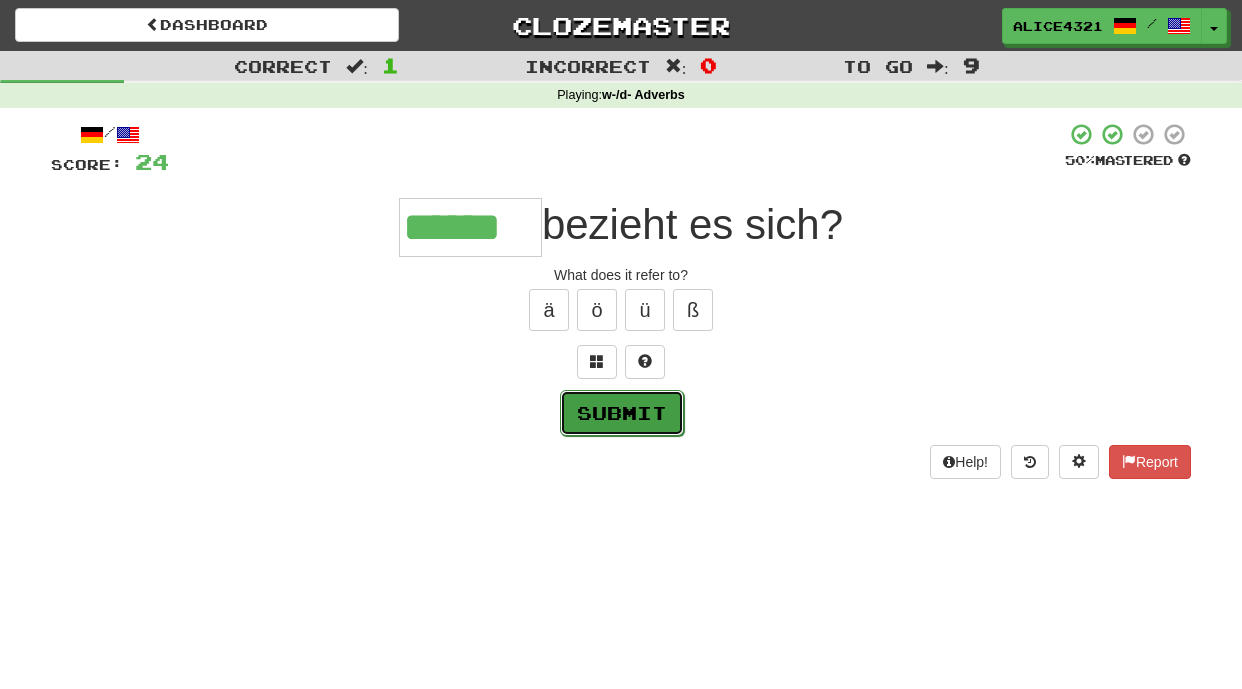 click on "Submit" at bounding box center [622, 413] 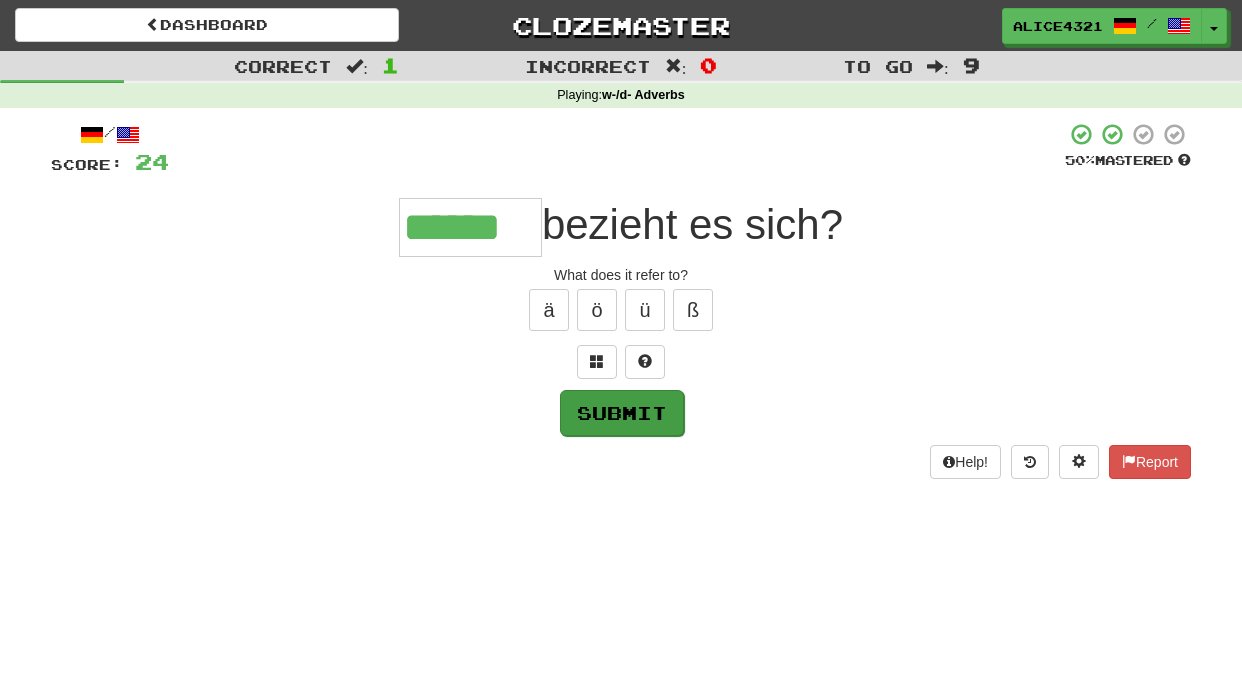 type on "******" 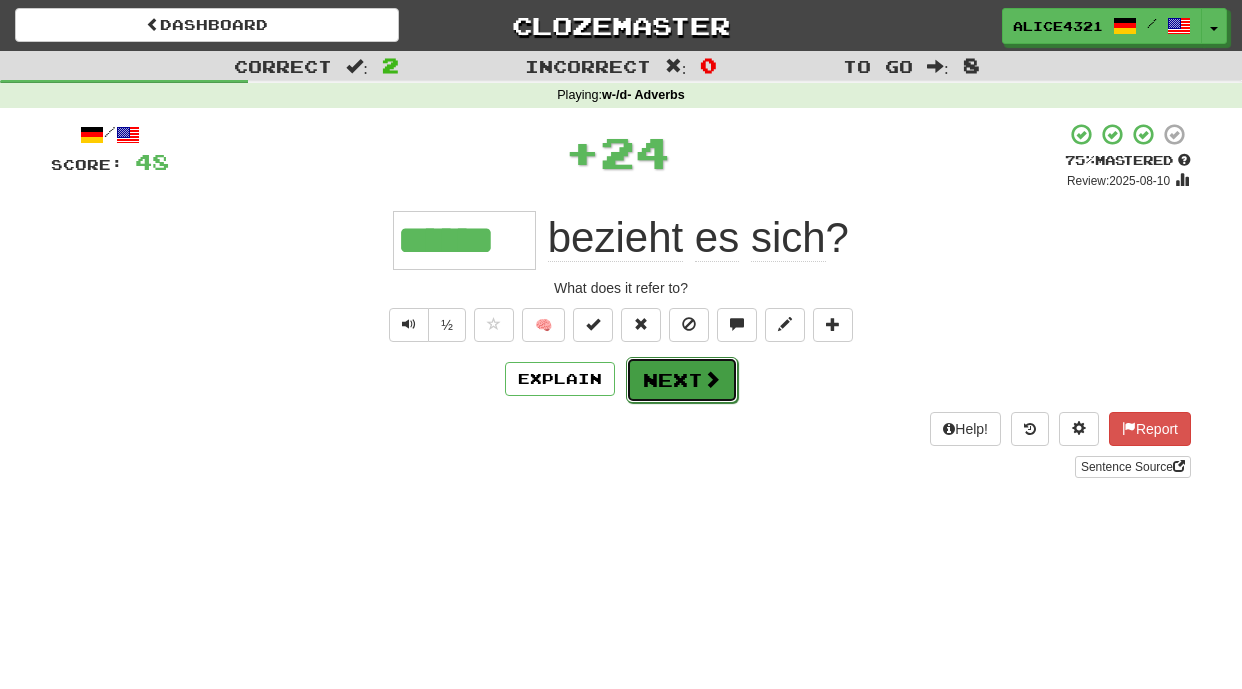 click on "Next" at bounding box center (682, 380) 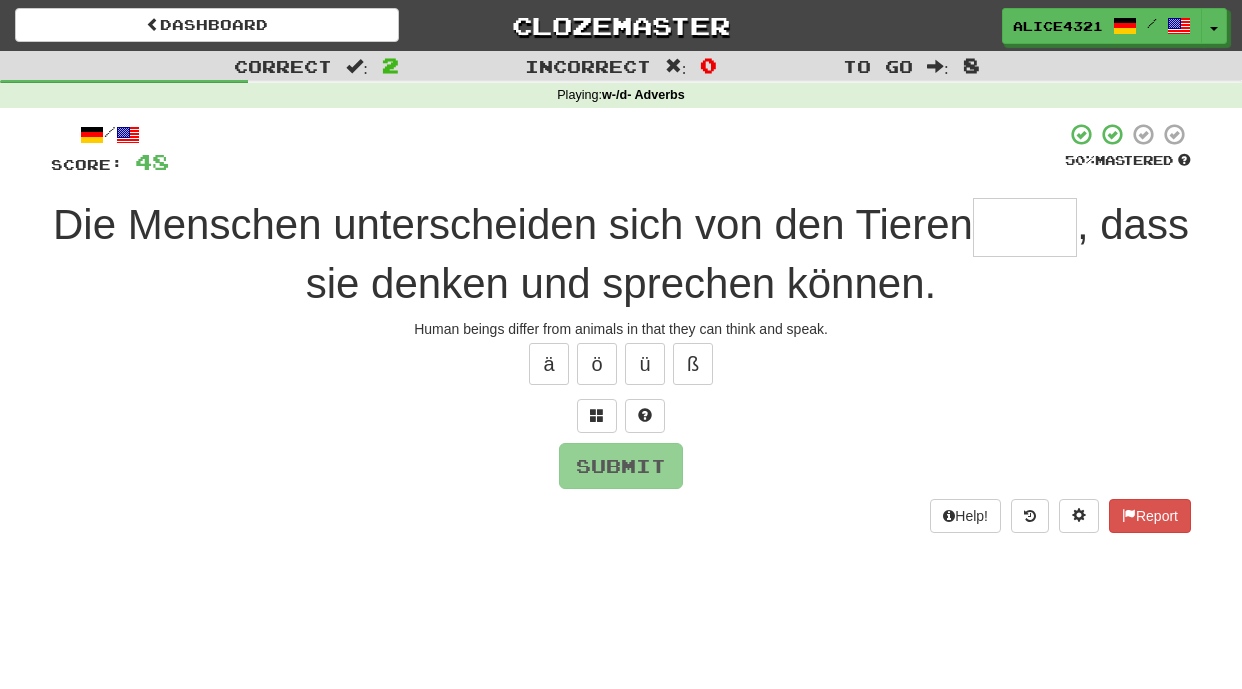 type on "*" 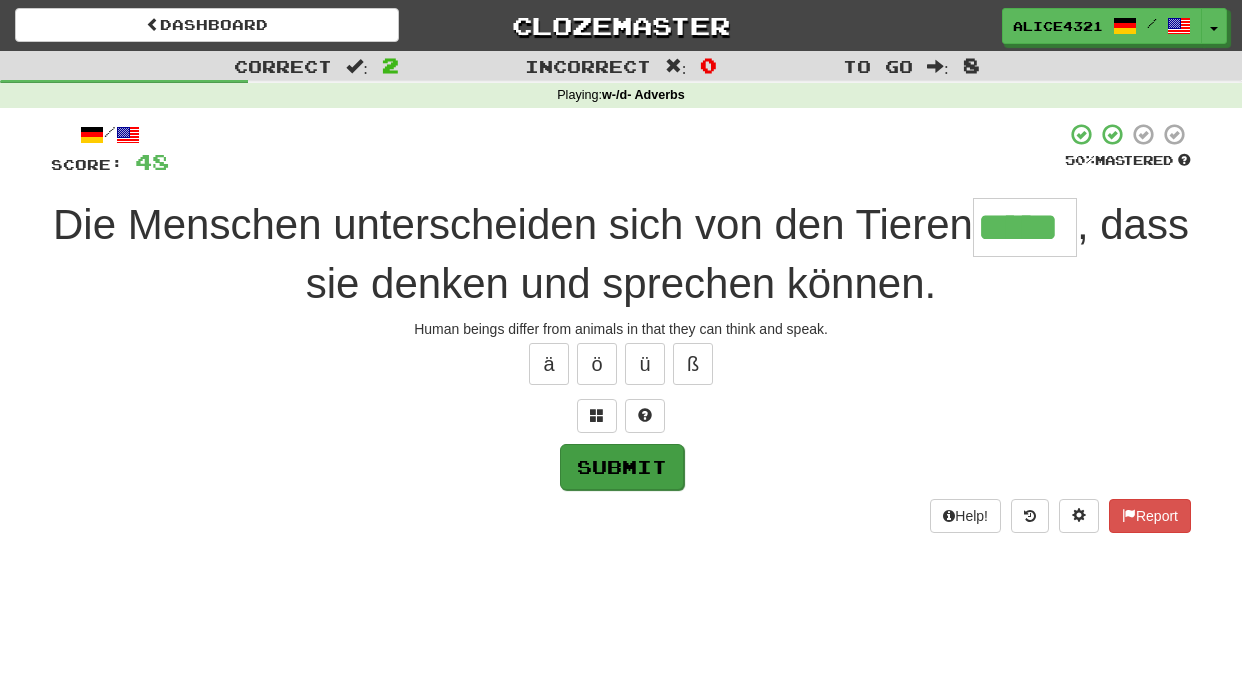 type on "*****" 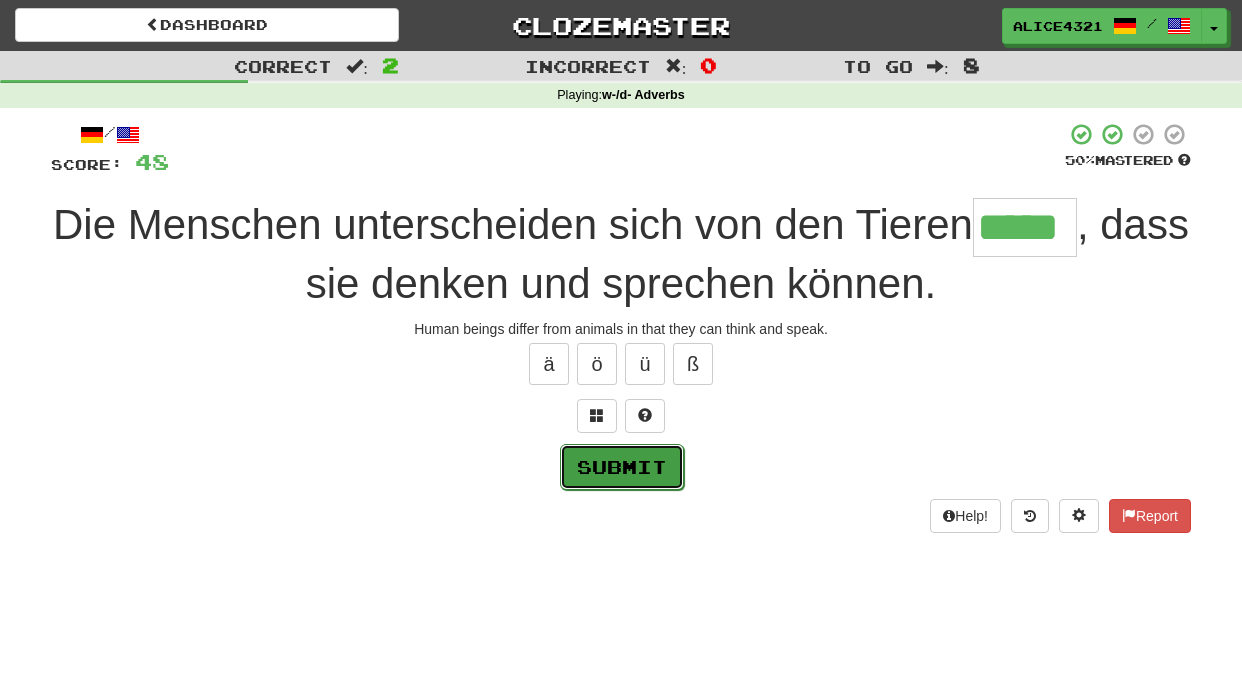 click on "Submit" at bounding box center (622, 467) 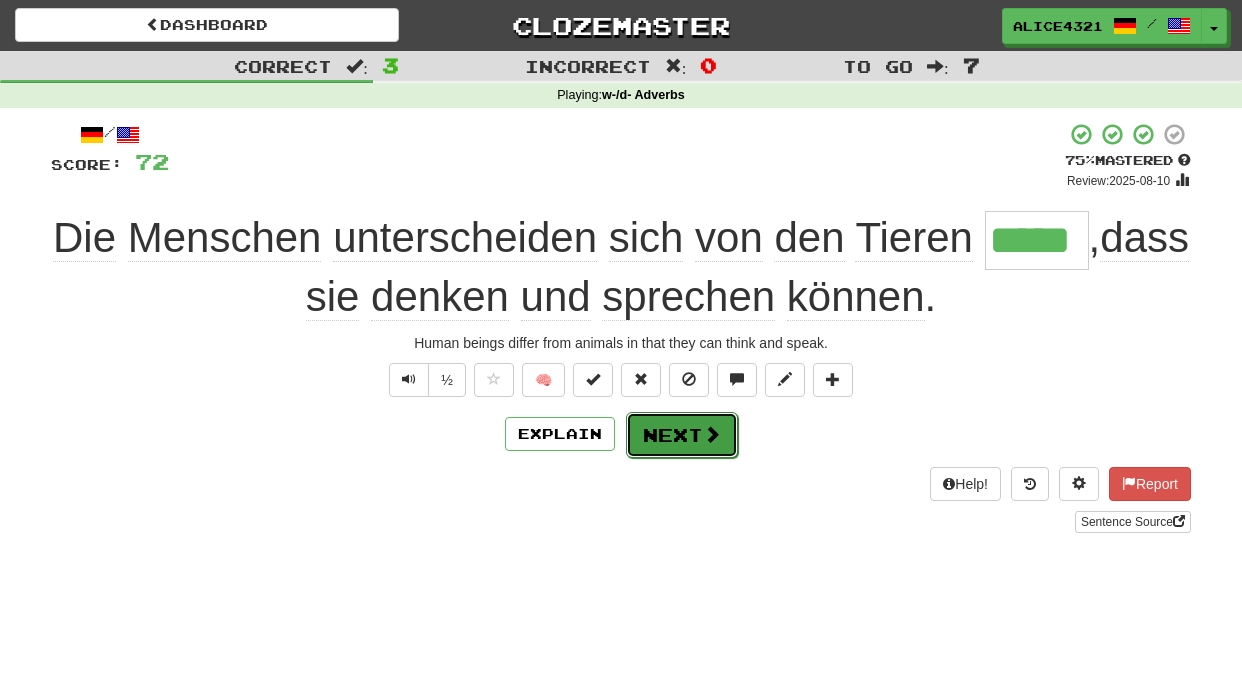 click on "Next" at bounding box center [682, 435] 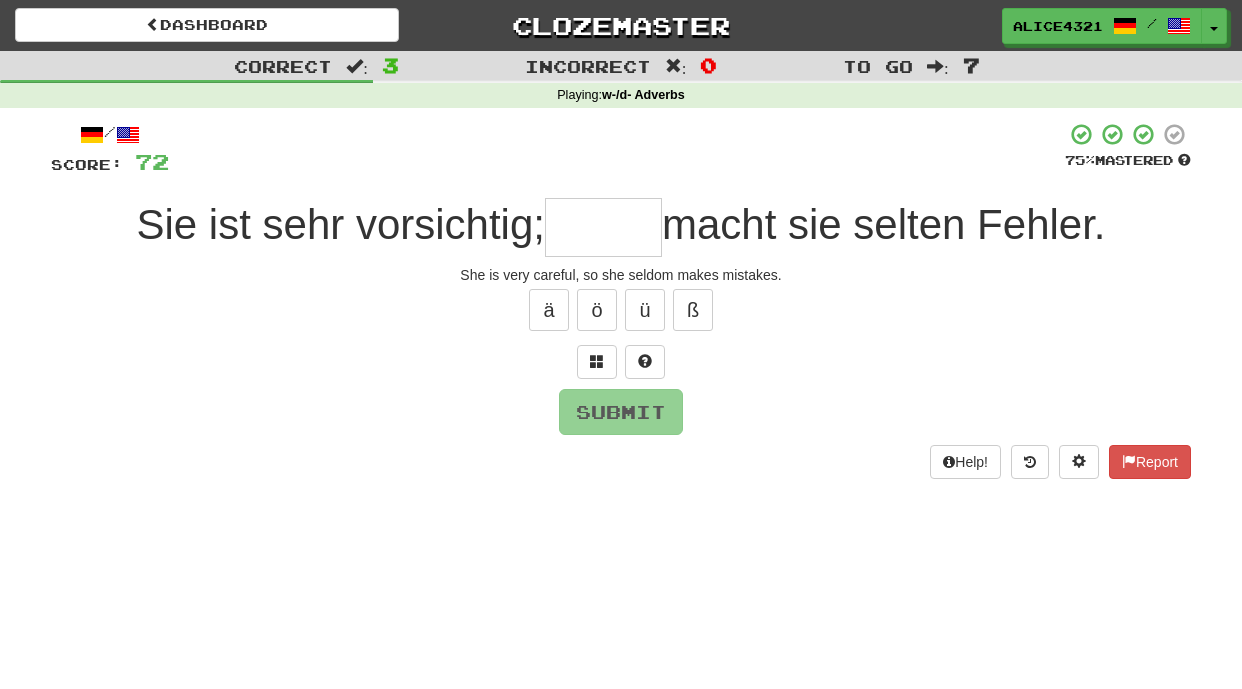 type on "*" 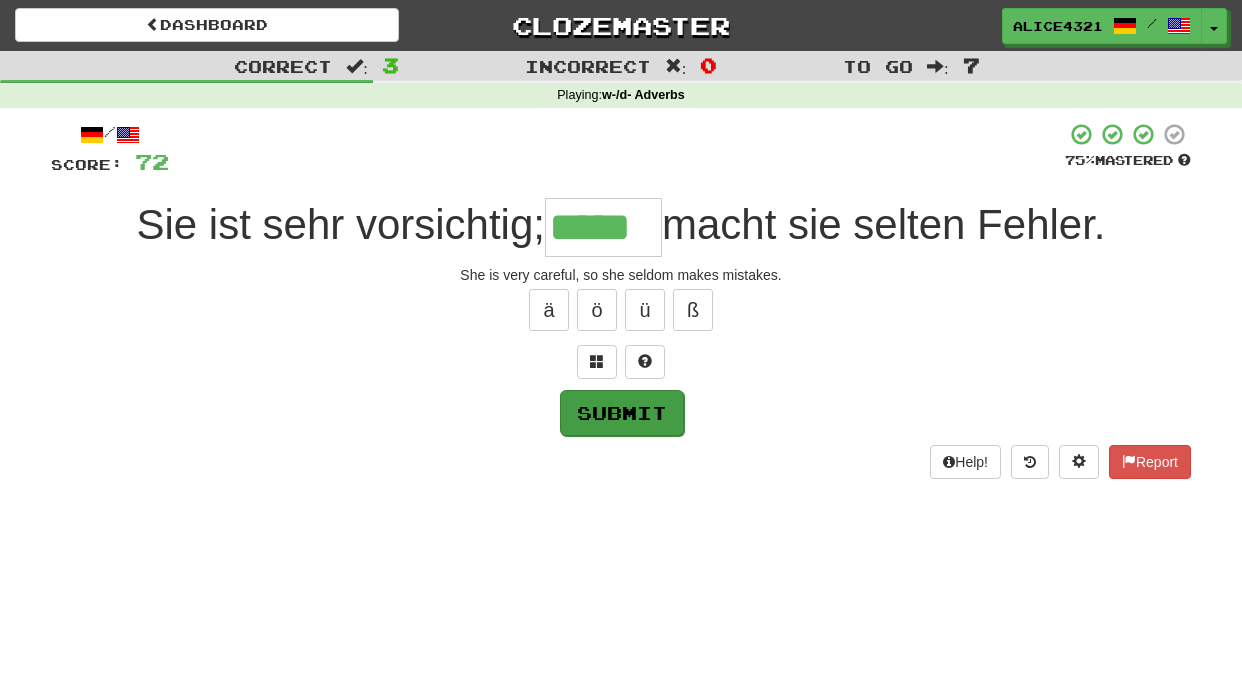 type on "*****" 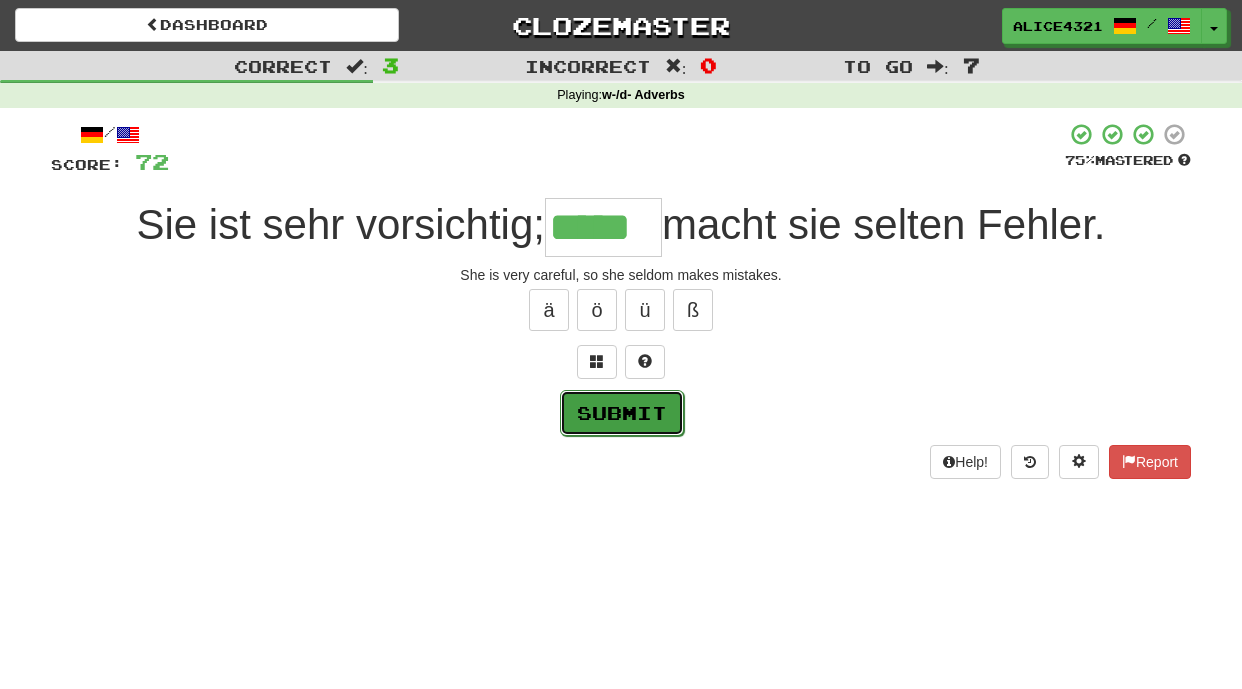 click on "Submit" at bounding box center [622, 413] 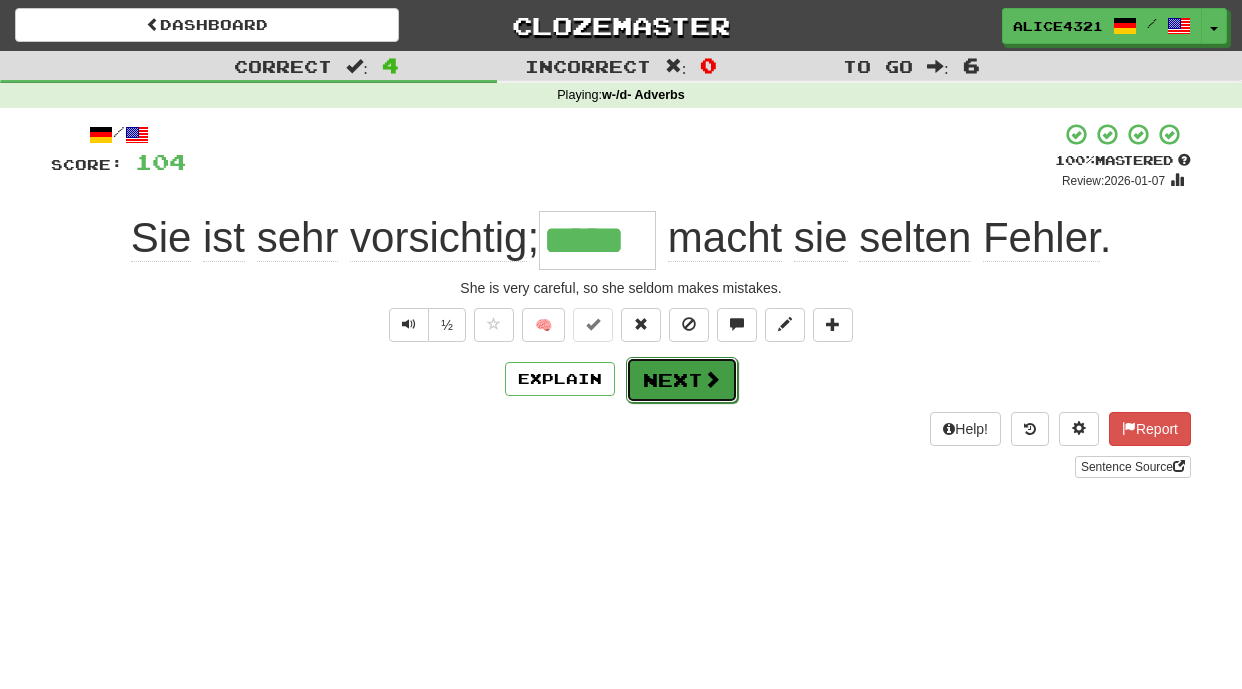 click on "Next" at bounding box center (682, 380) 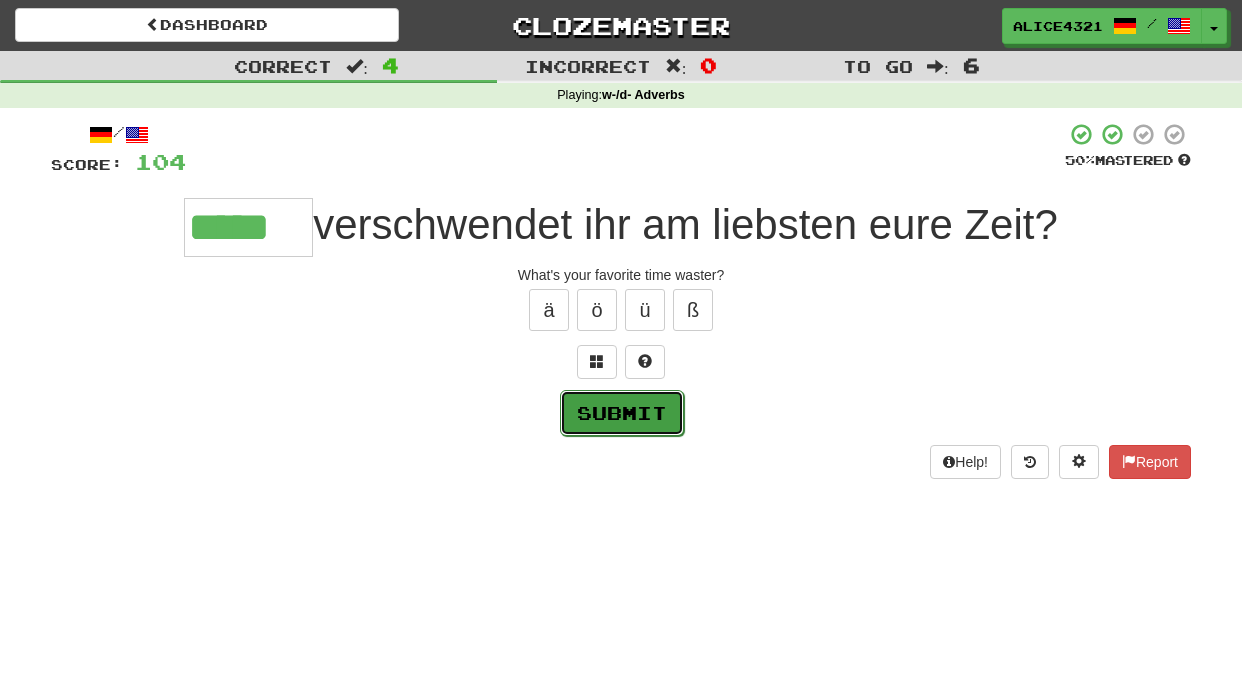 click on "Submit" at bounding box center [622, 413] 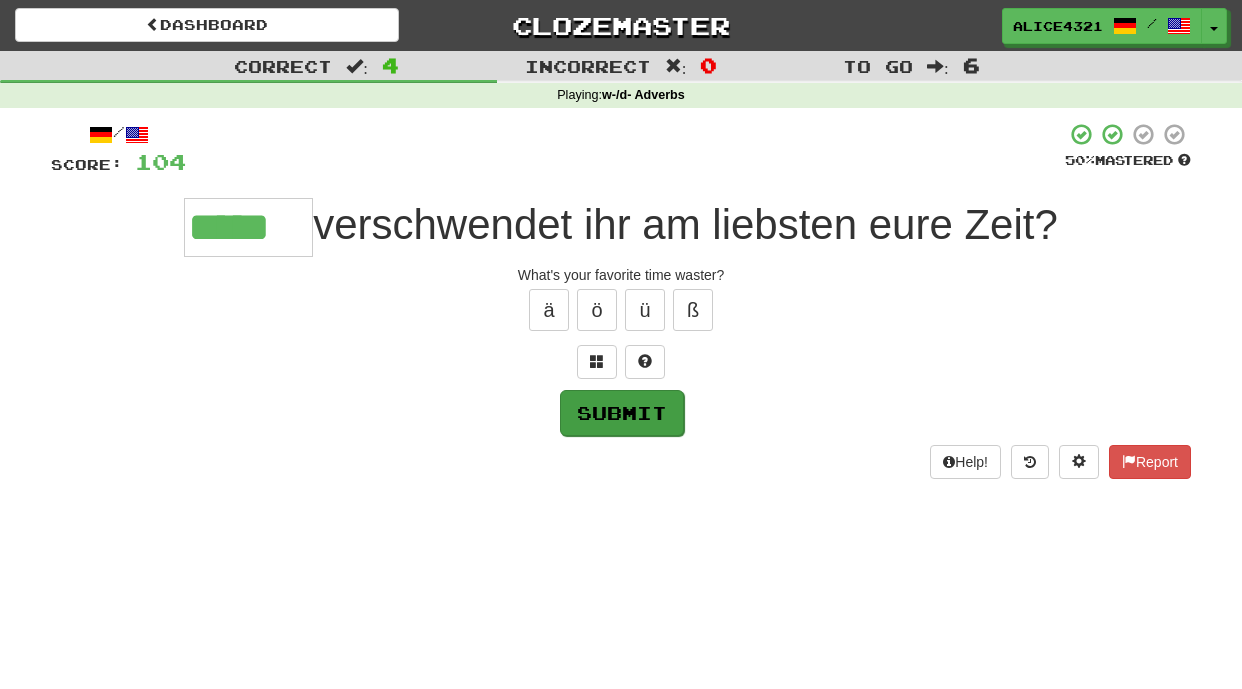 type on "*****" 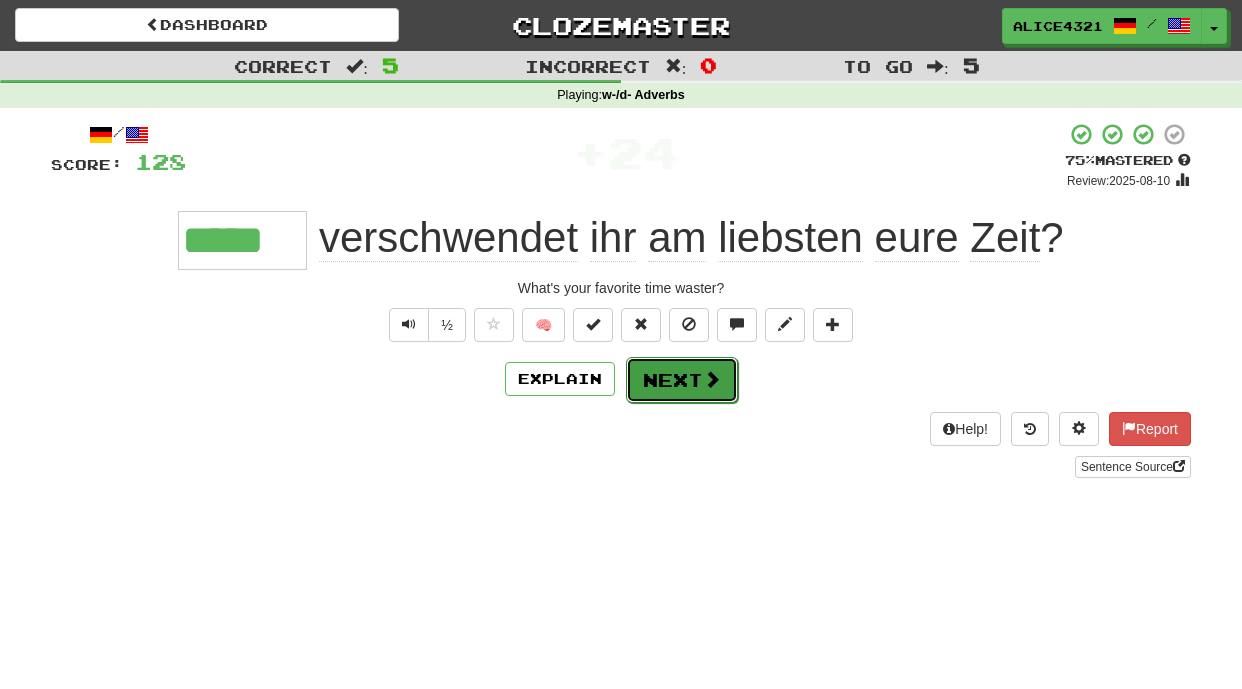 click on "Next" at bounding box center (682, 380) 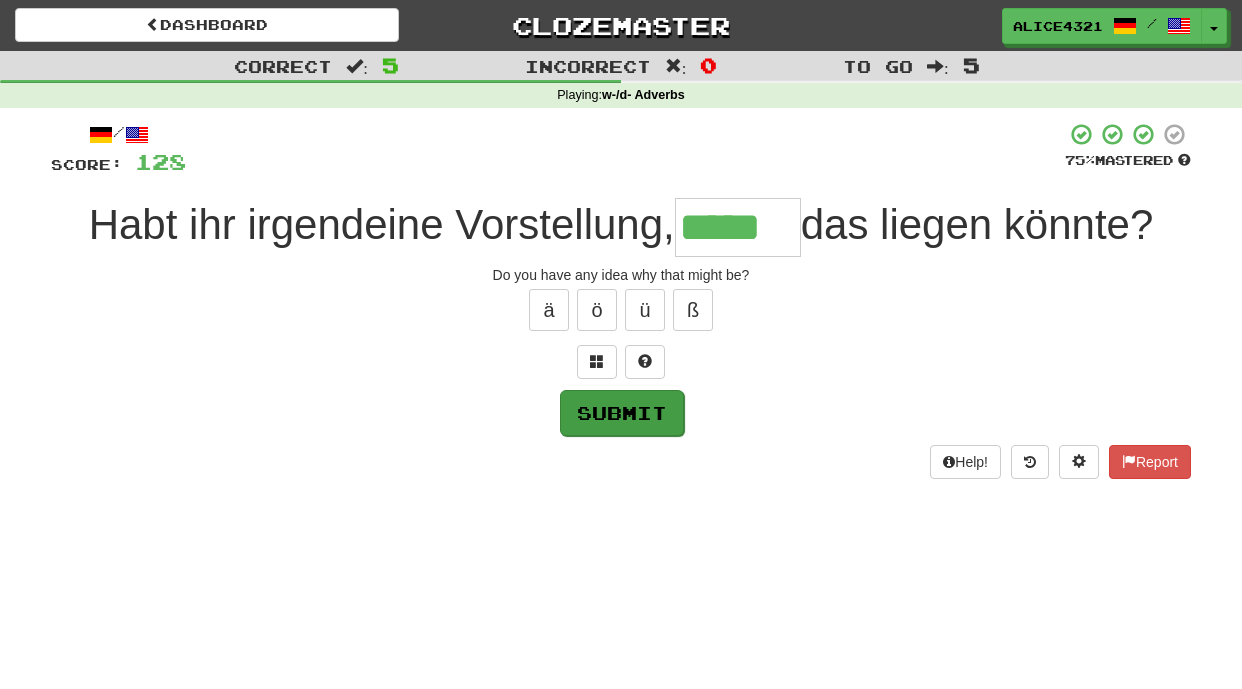 type on "*****" 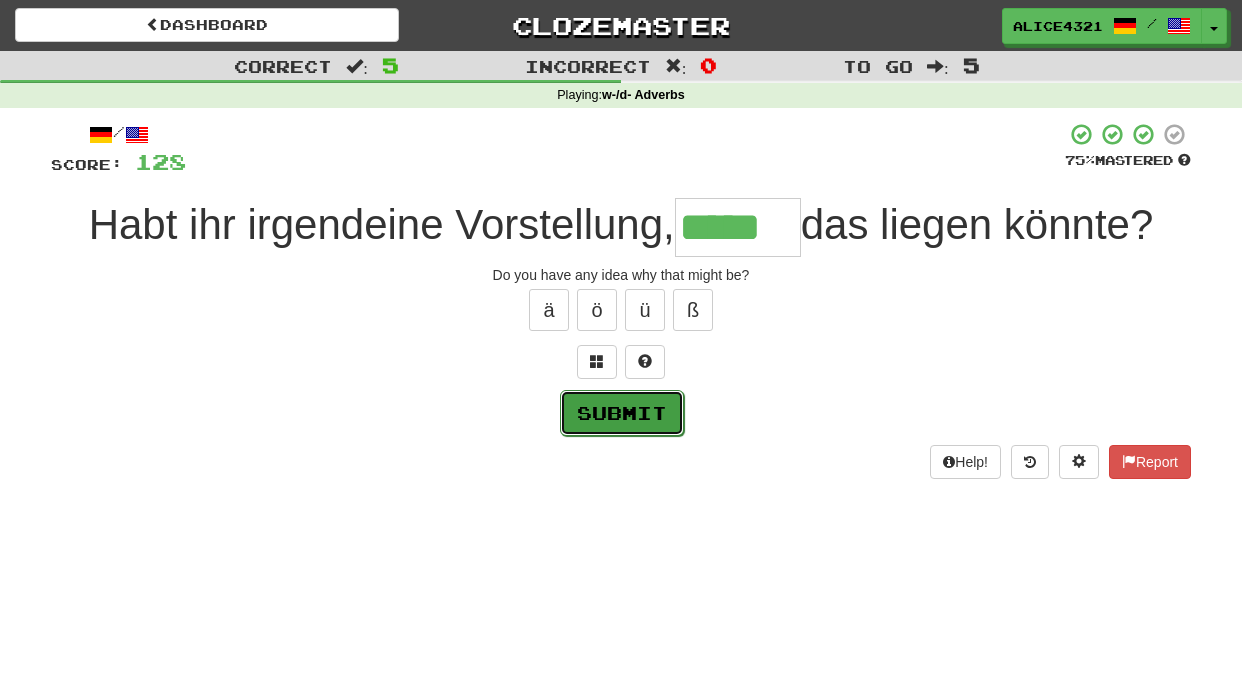click on "Submit" at bounding box center [622, 413] 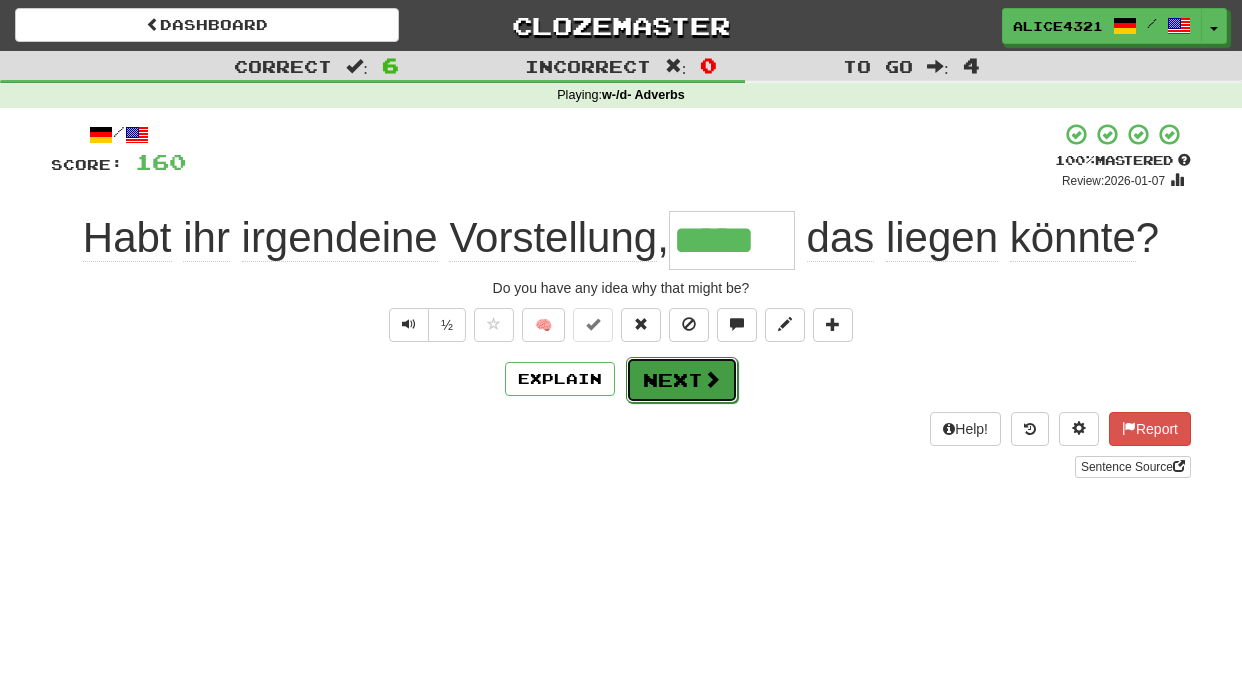 click on "Next" at bounding box center [682, 380] 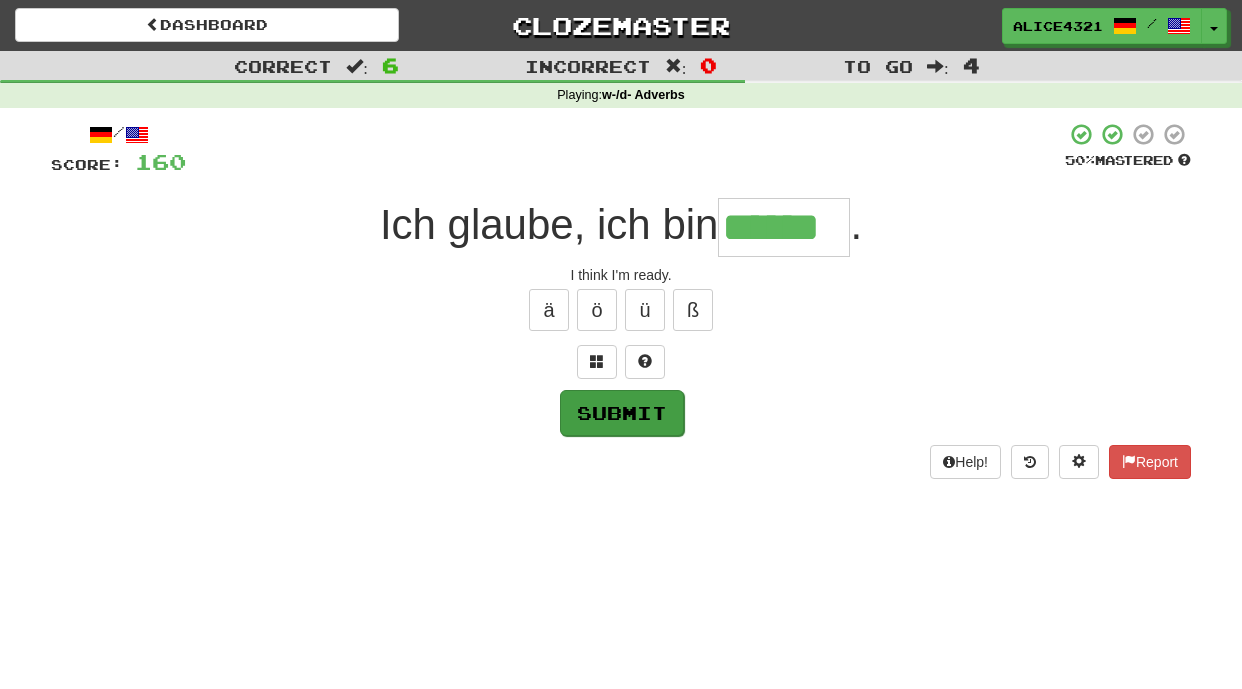 type on "******" 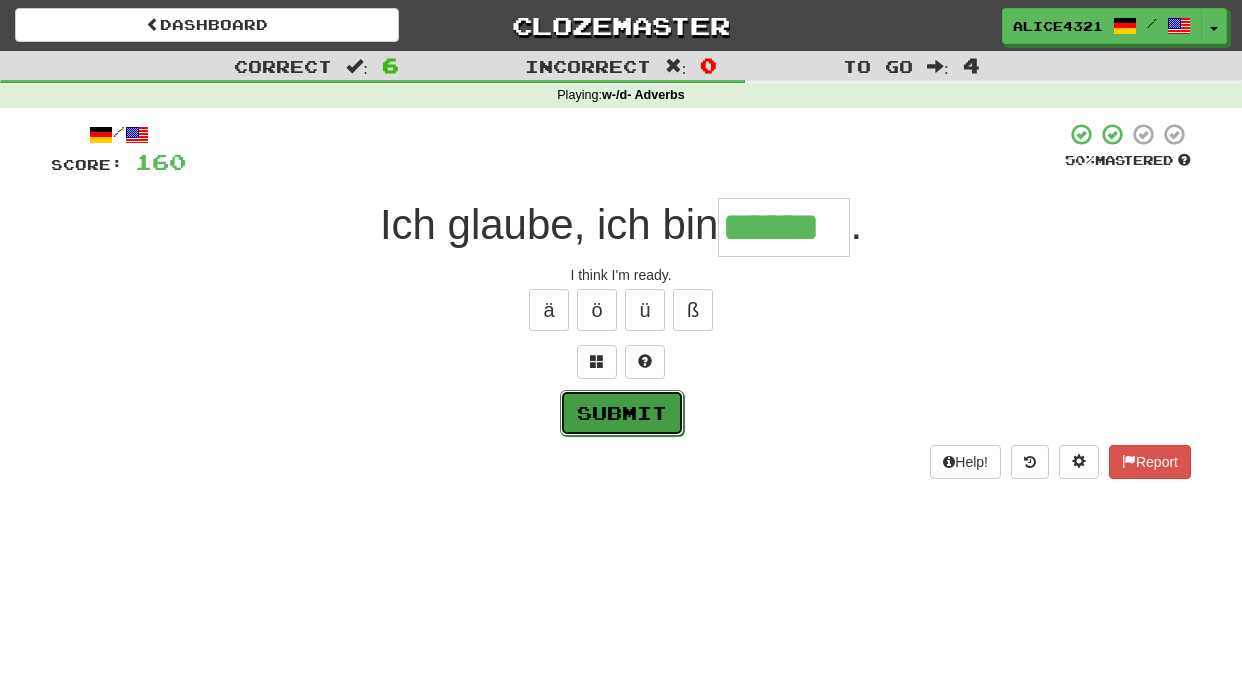 click on "Submit" at bounding box center [622, 413] 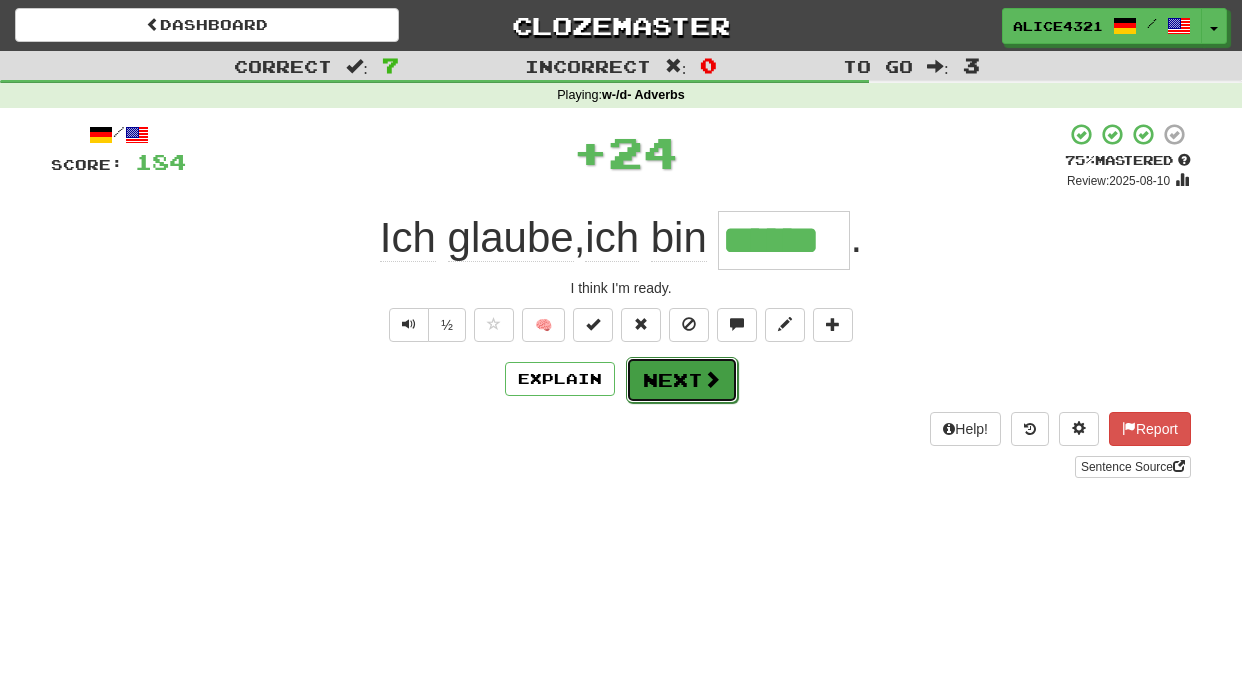 click on "Next" at bounding box center [682, 380] 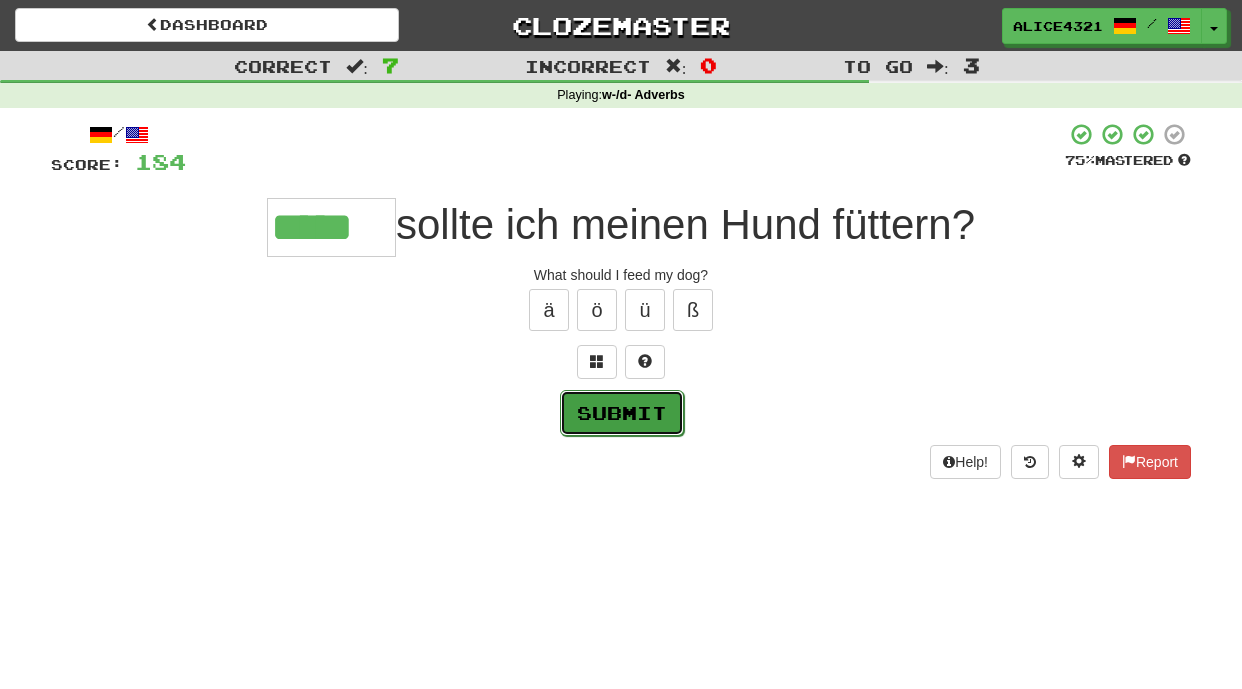 click on "Submit" at bounding box center [622, 413] 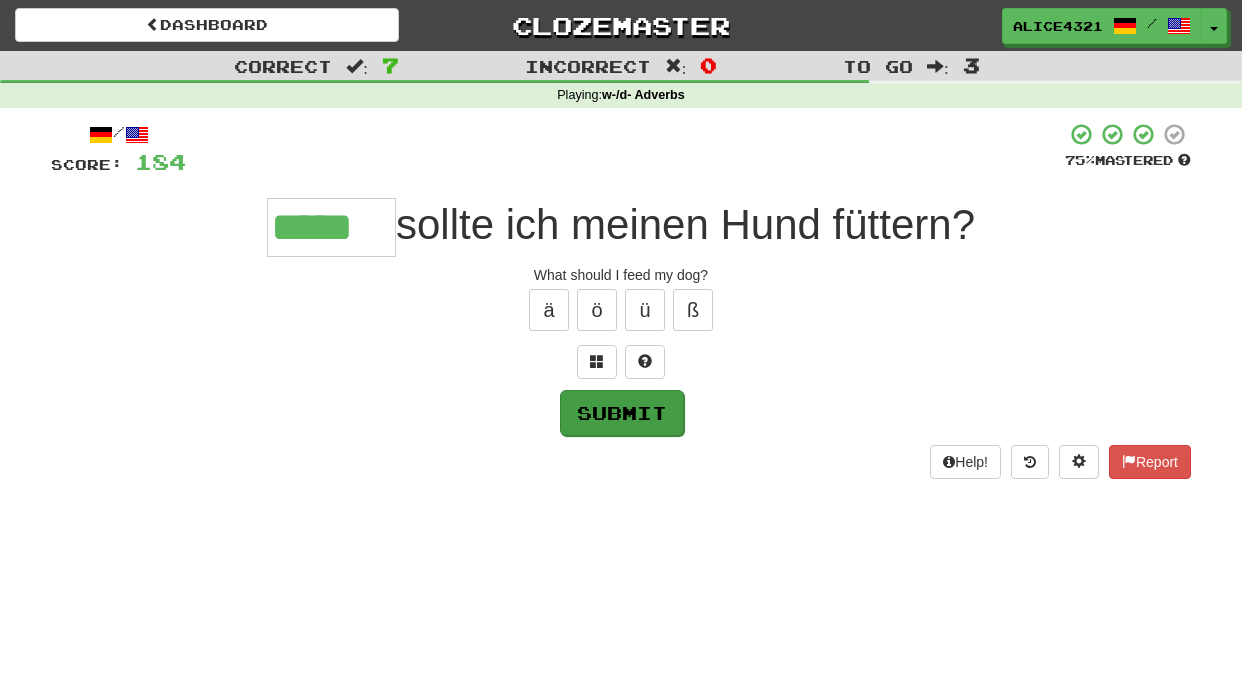 type on "*****" 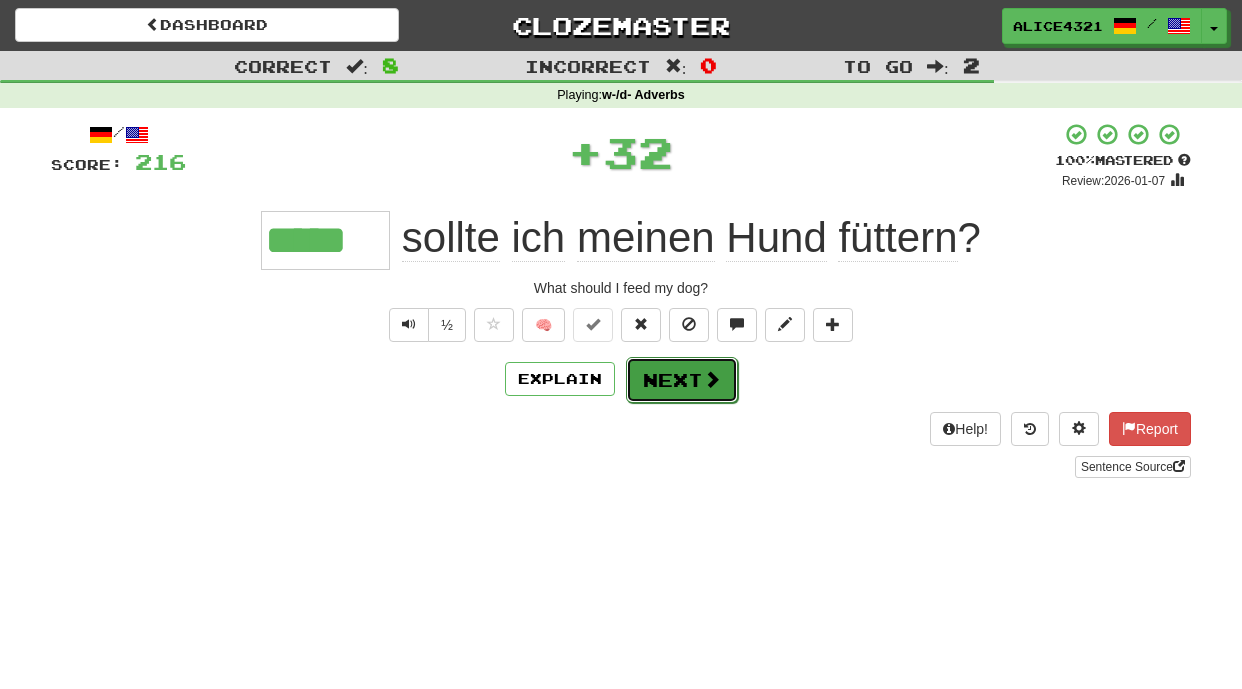 click on "Next" at bounding box center [682, 380] 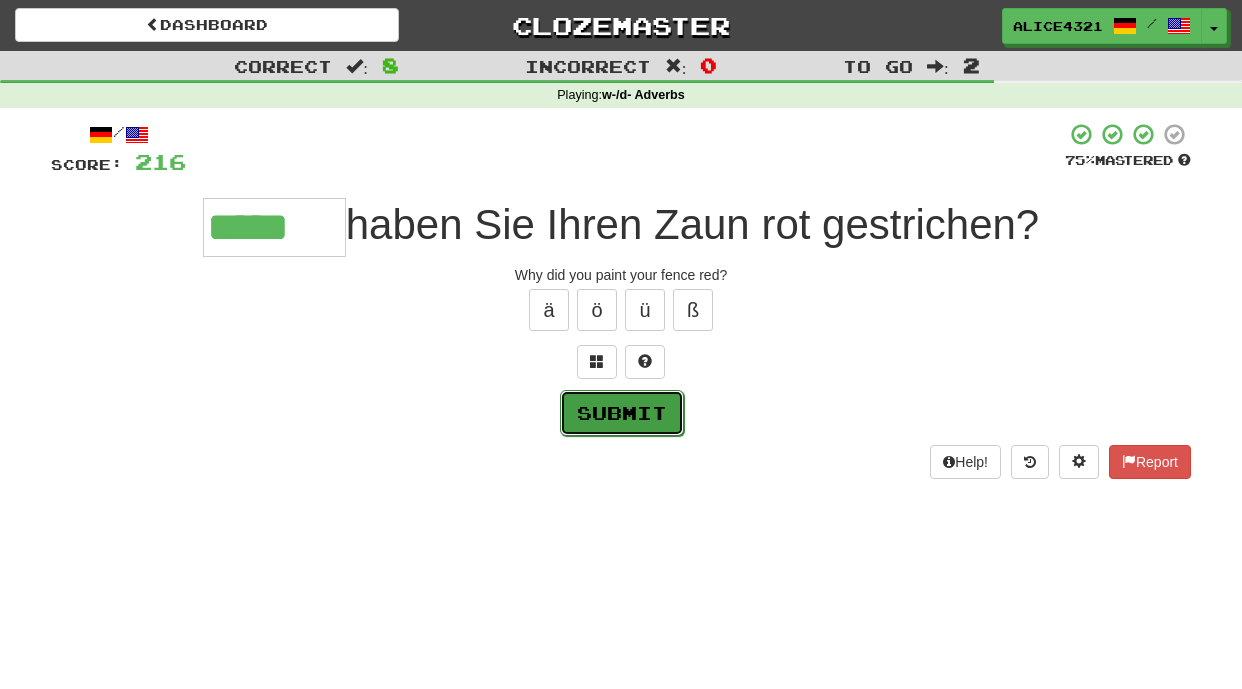 click on "Submit" at bounding box center (622, 413) 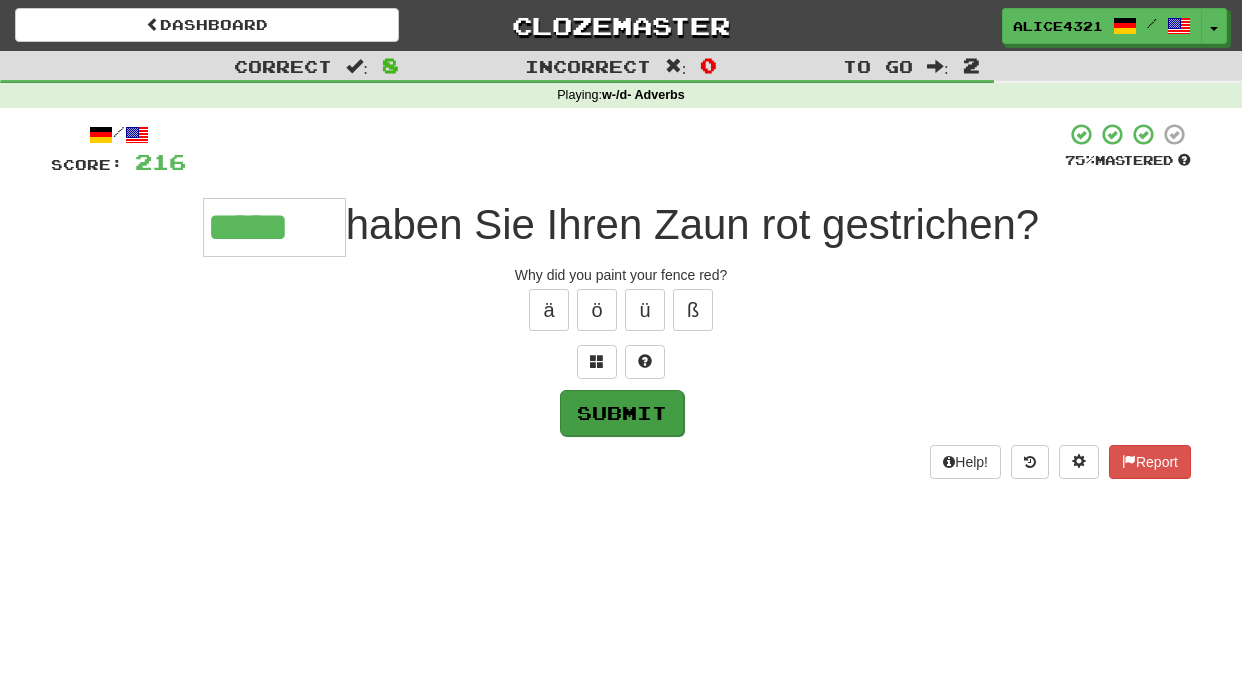 type on "*****" 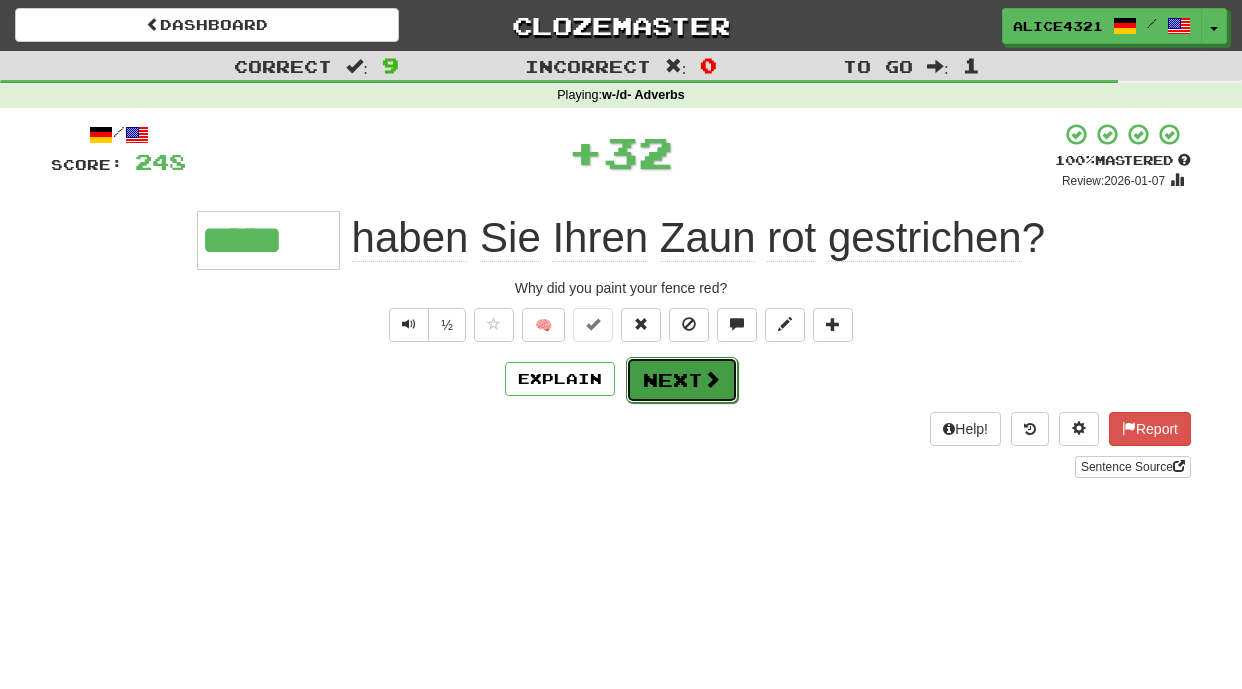 click at bounding box center (712, 379) 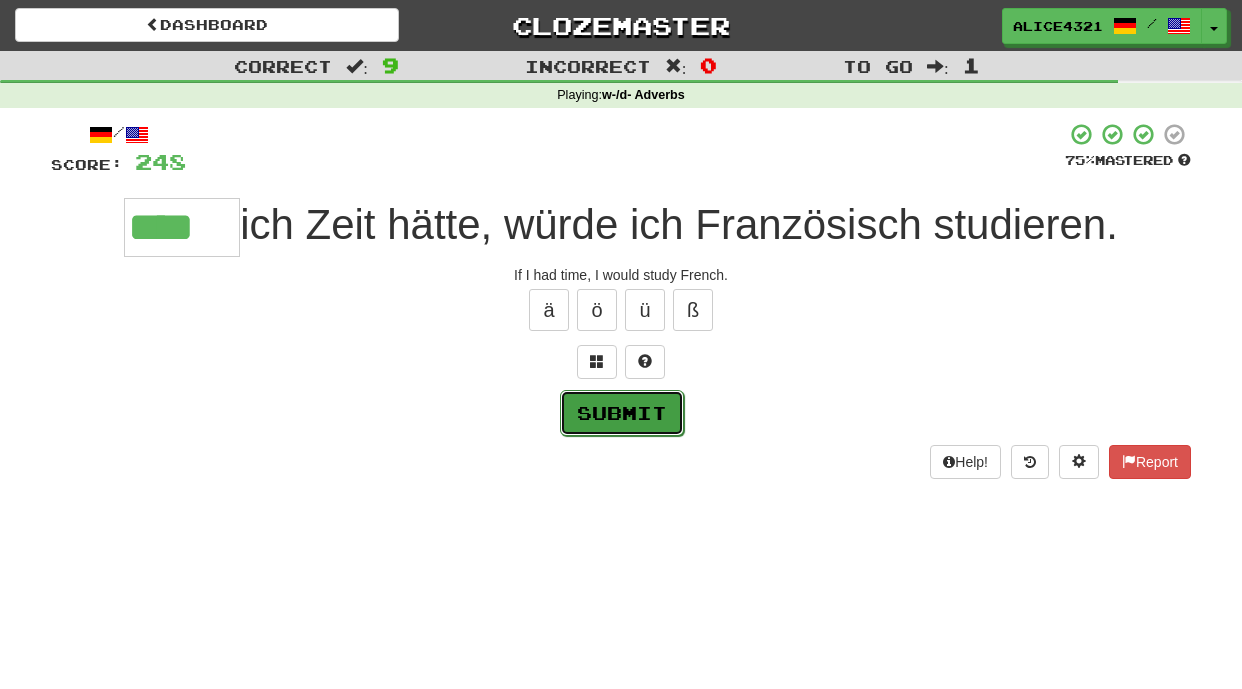 click on "Submit" at bounding box center (622, 413) 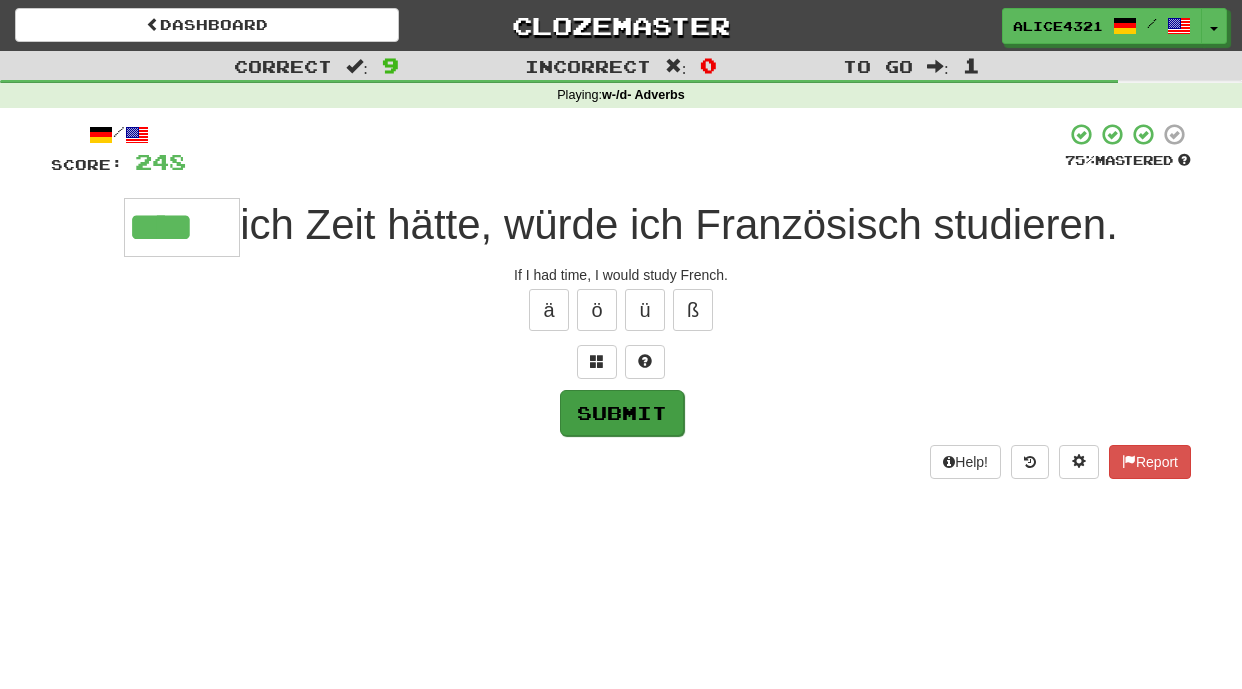 type on "****" 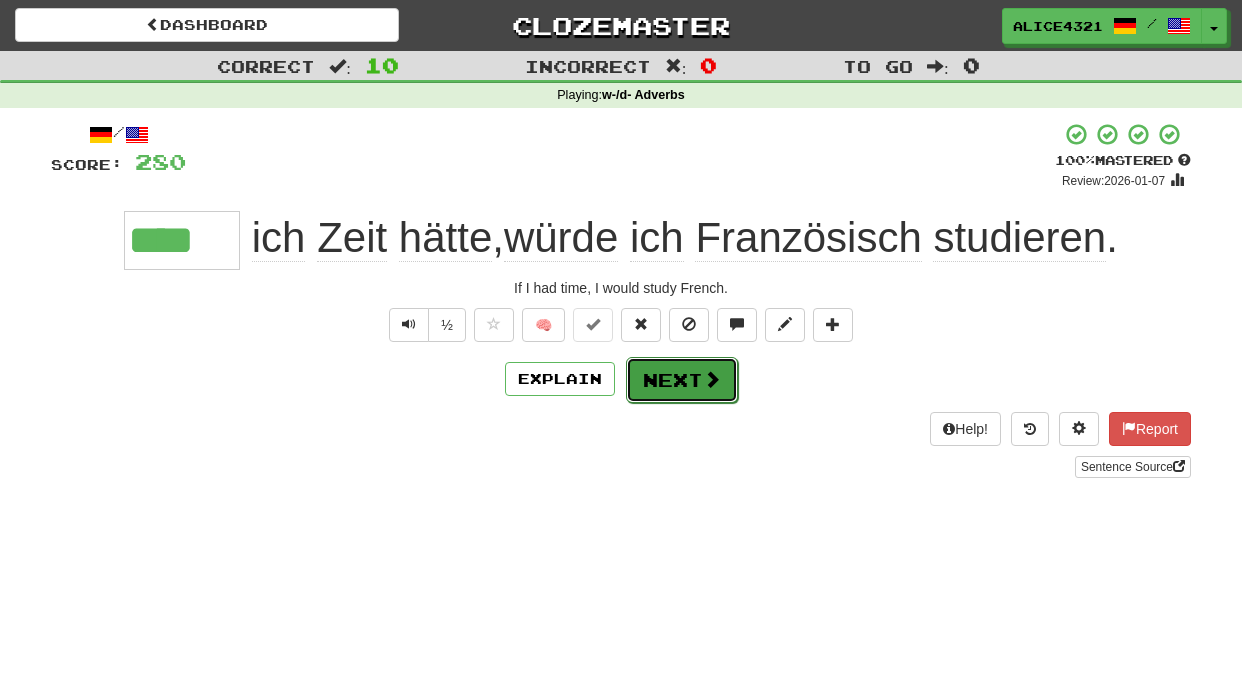 click on "Next" at bounding box center [682, 380] 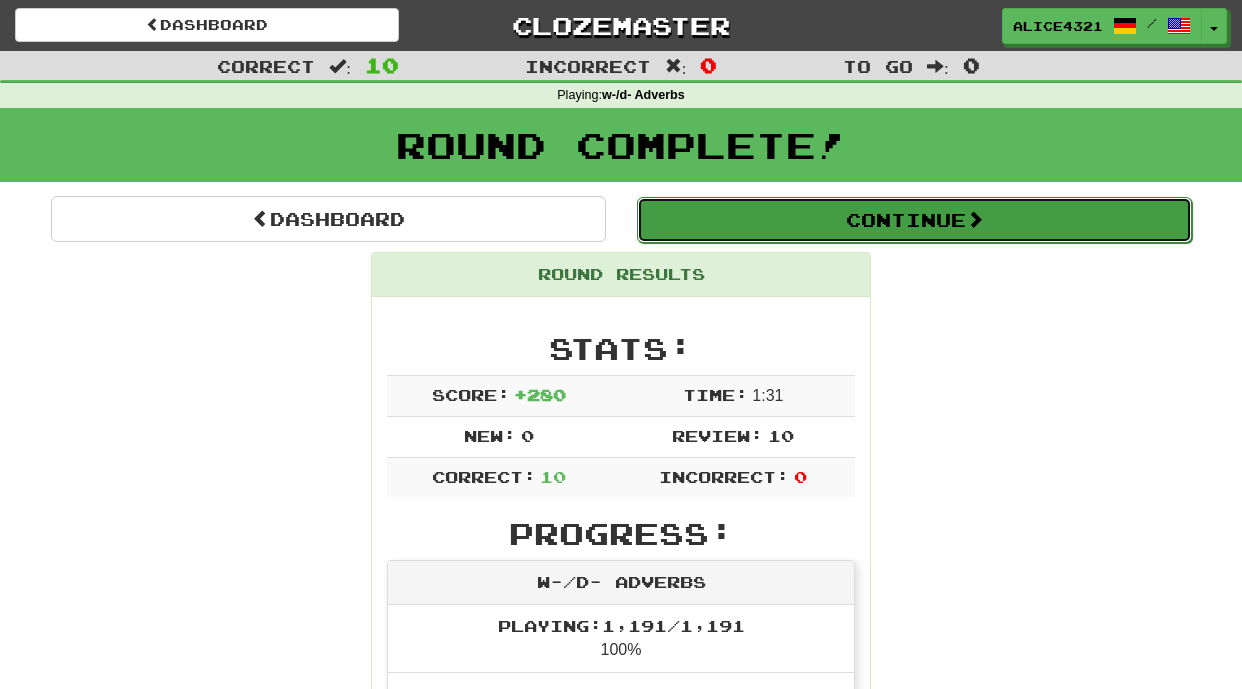 click on "Continue" at bounding box center [914, 220] 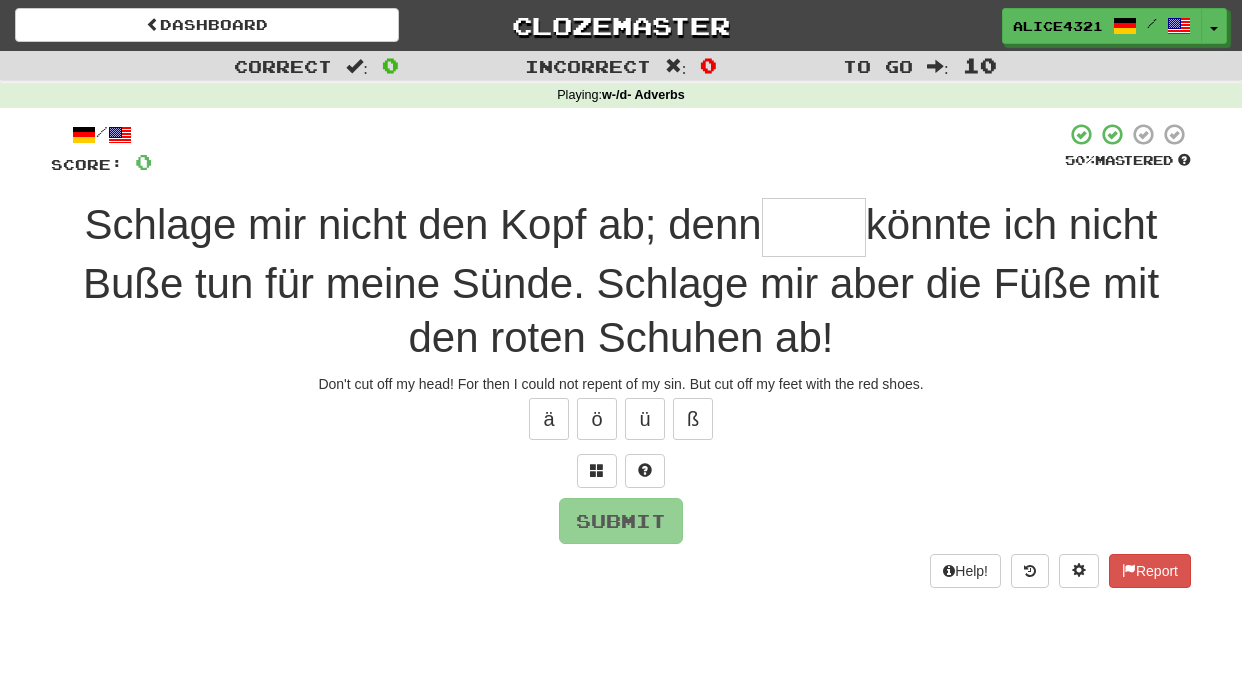 type on "*" 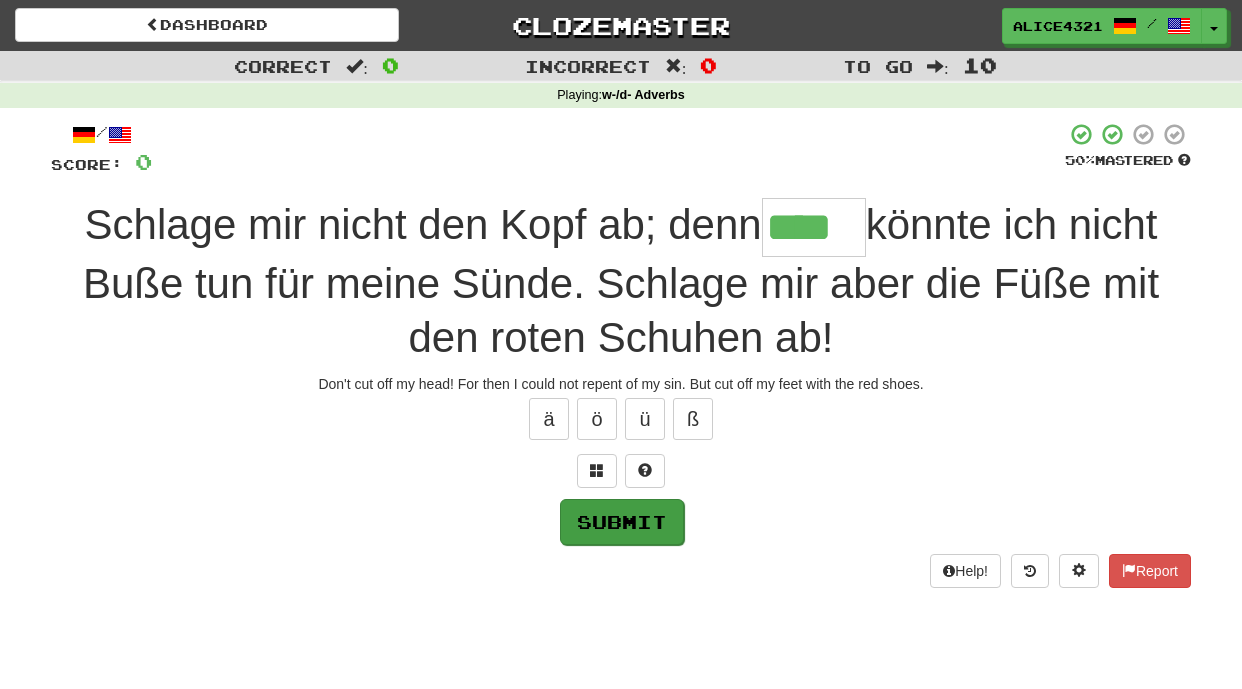 type on "****" 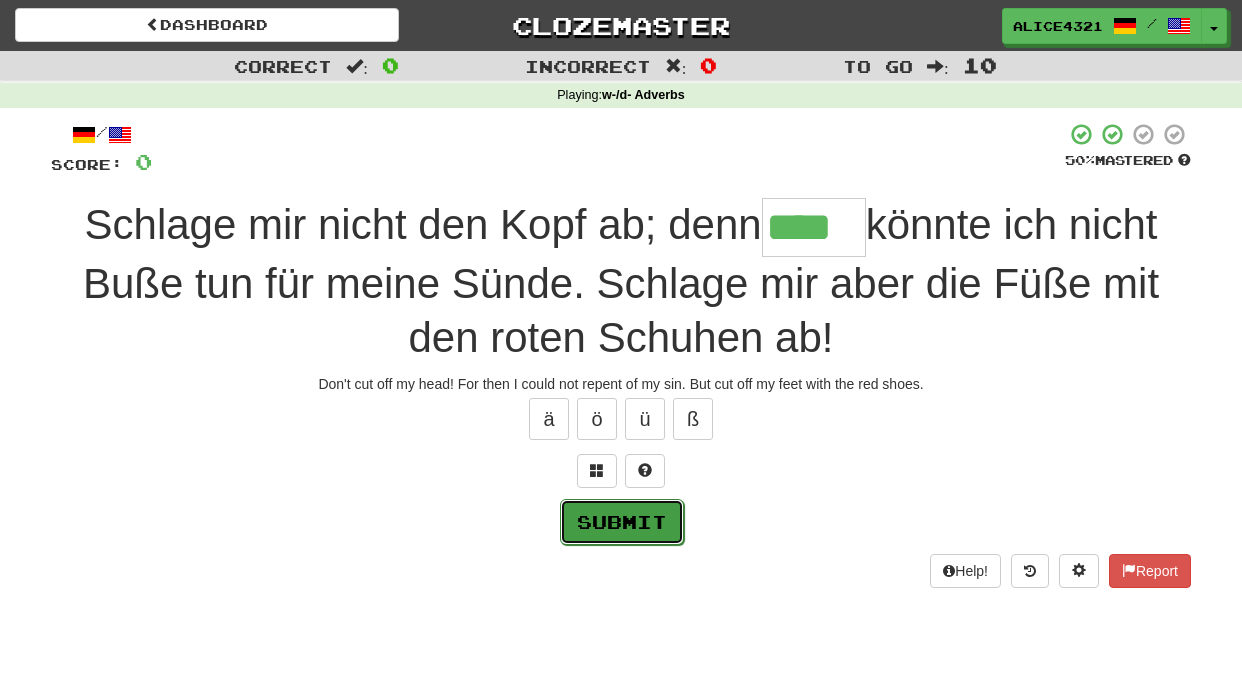 click on "Submit" at bounding box center (622, 522) 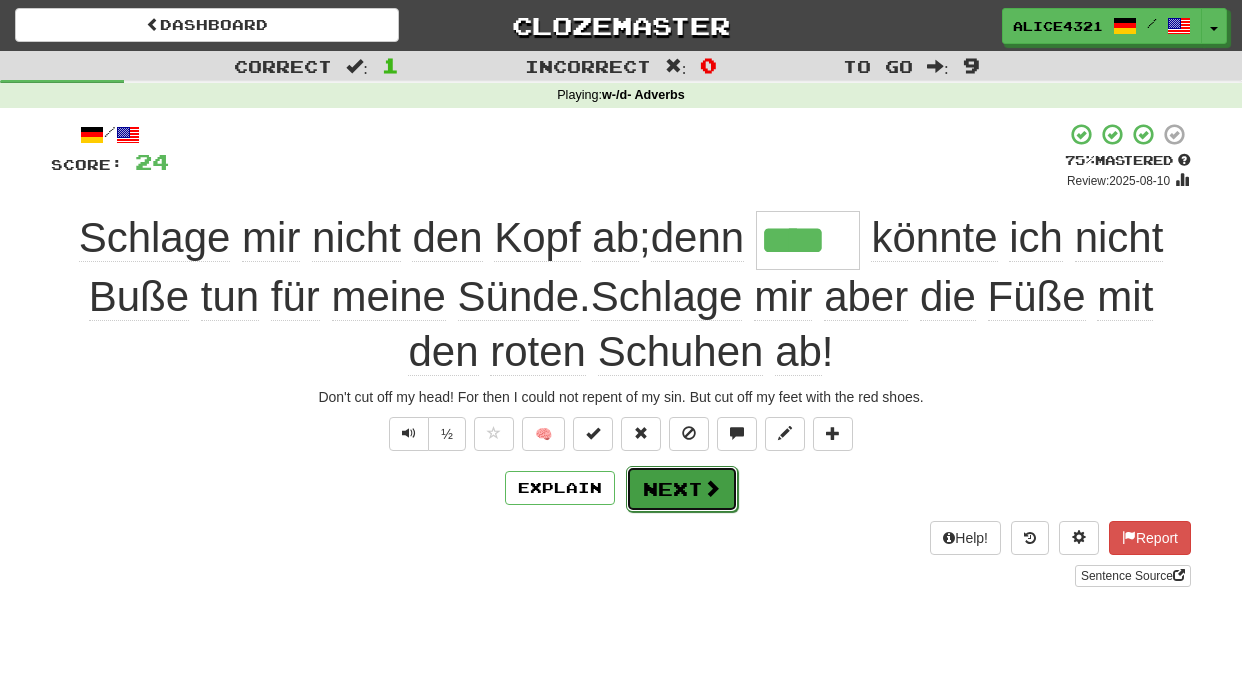 click at bounding box center (712, 488) 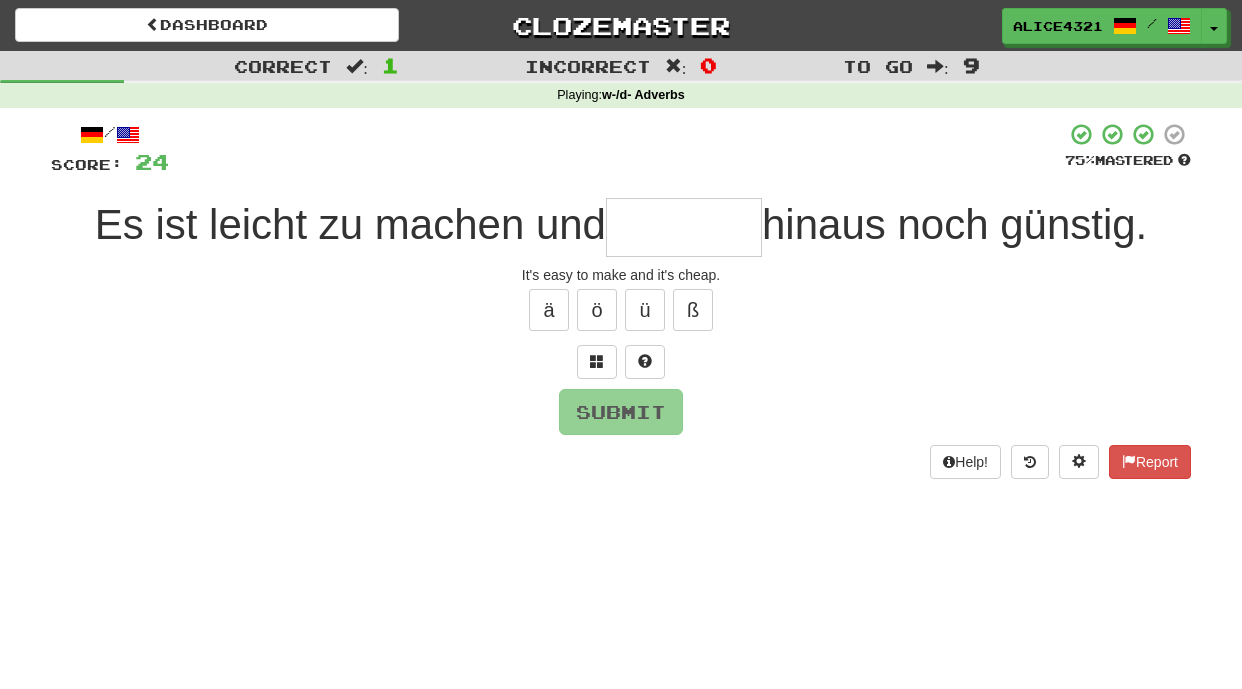 type on "*" 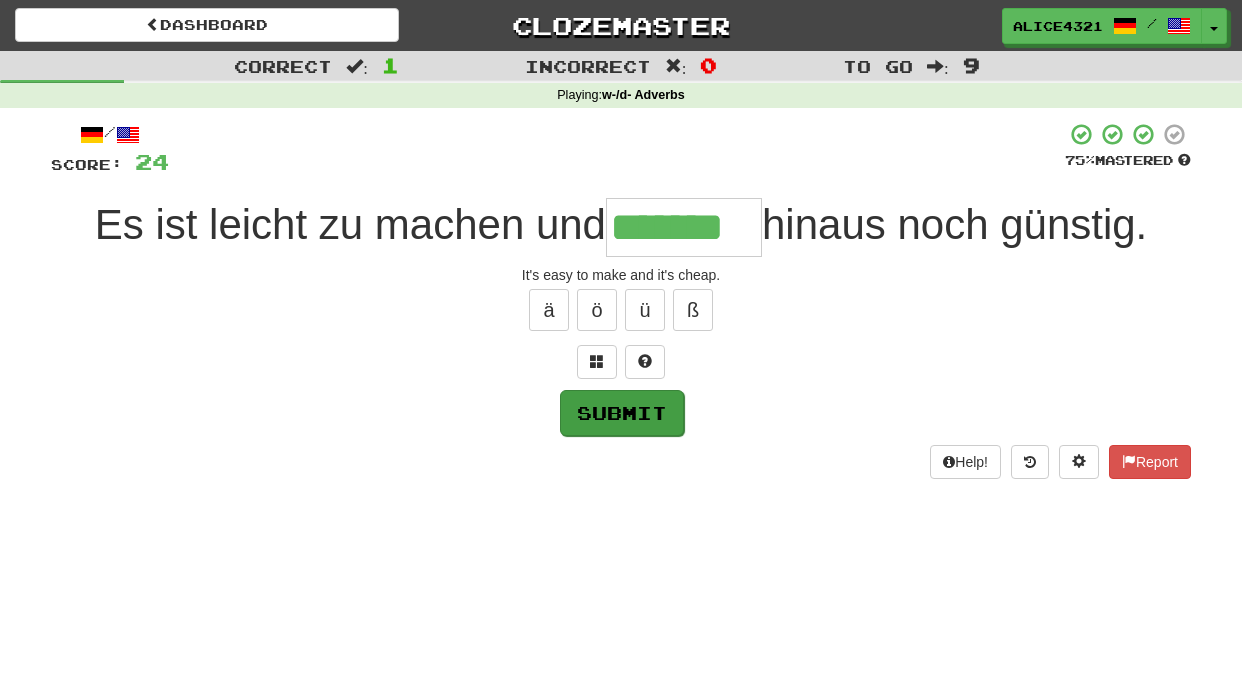 type on "*******" 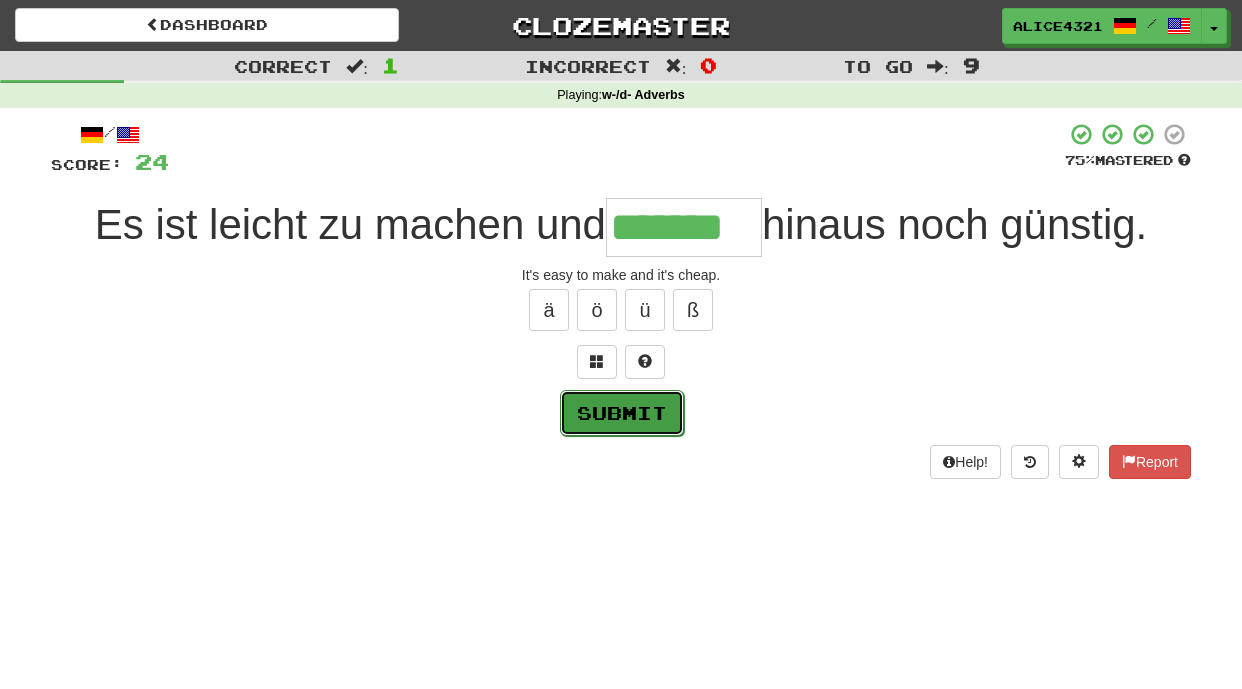 click on "Submit" at bounding box center (622, 413) 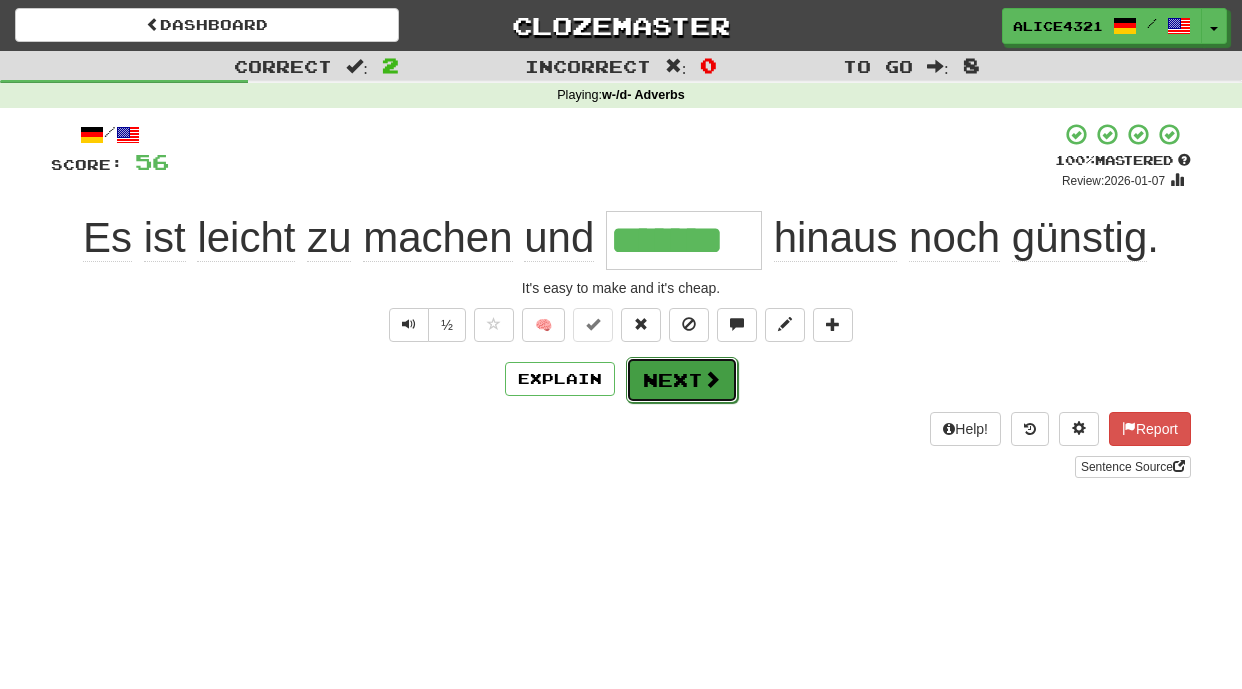 click on "Next" at bounding box center (682, 380) 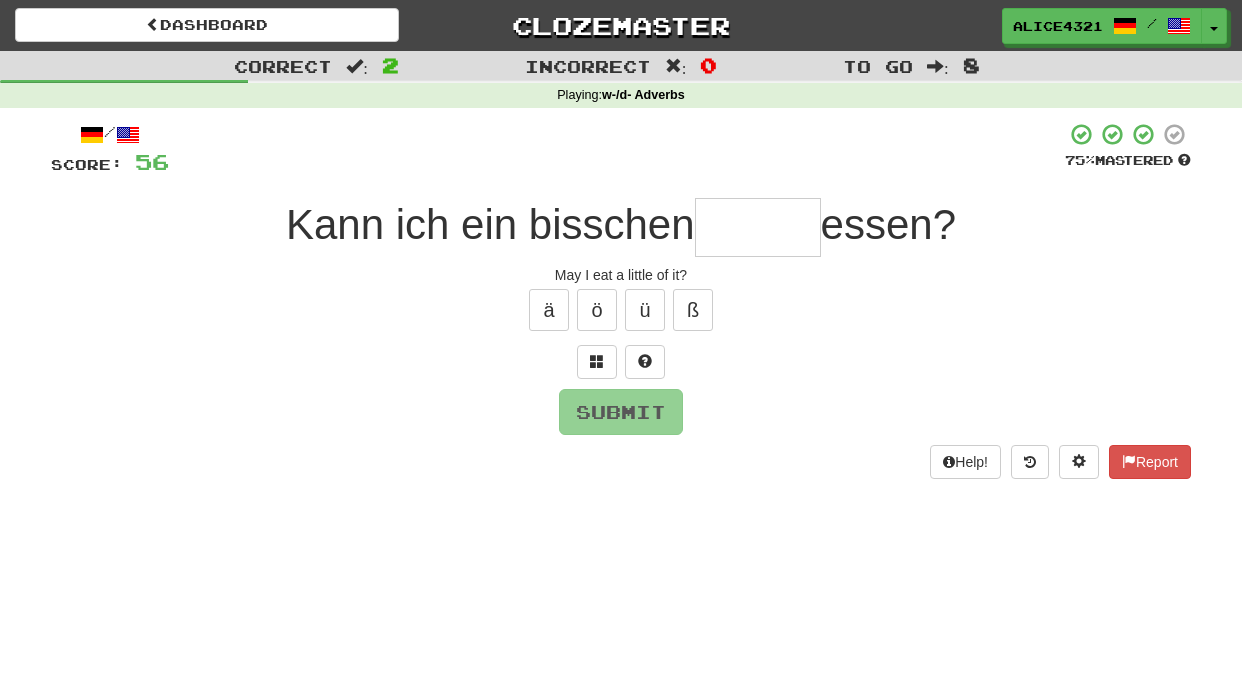 type on "*" 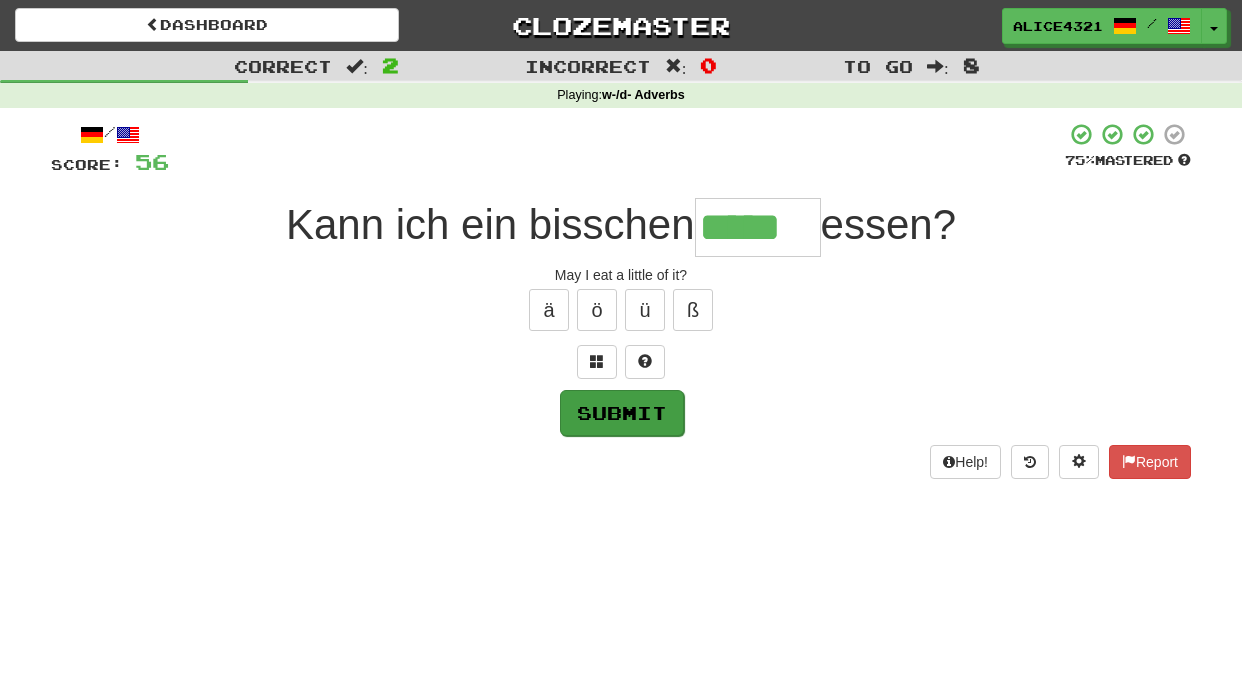type on "*****" 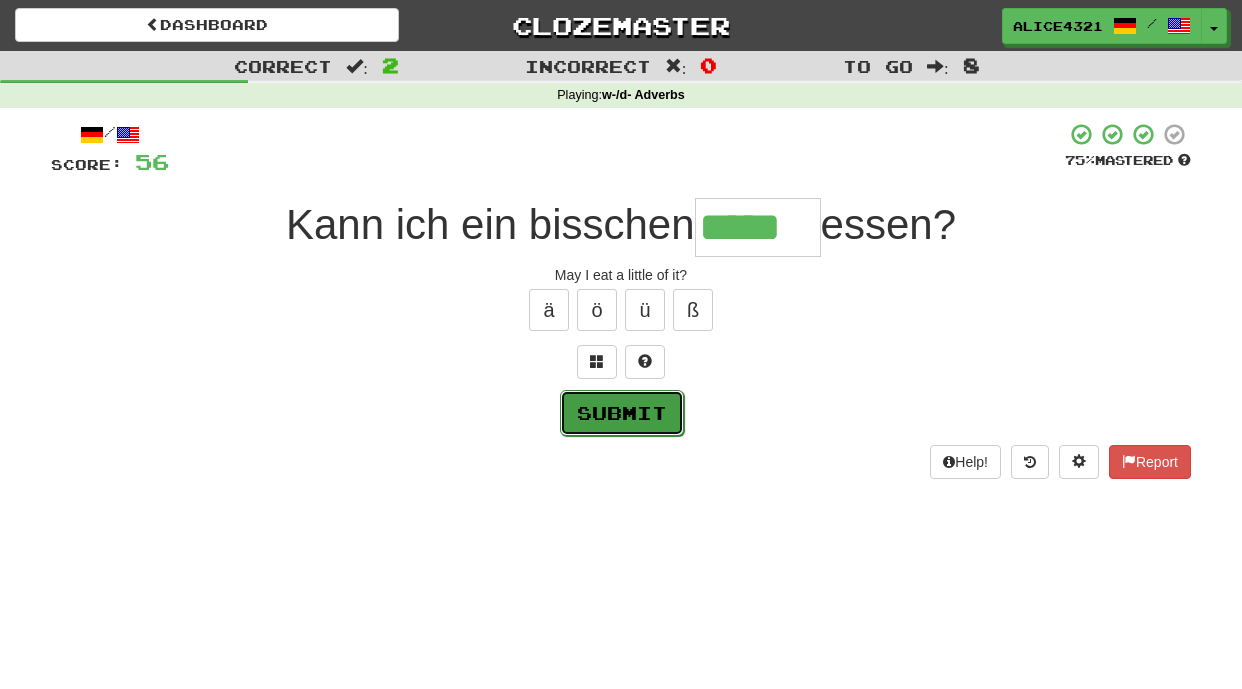 click on "Submit" at bounding box center (622, 413) 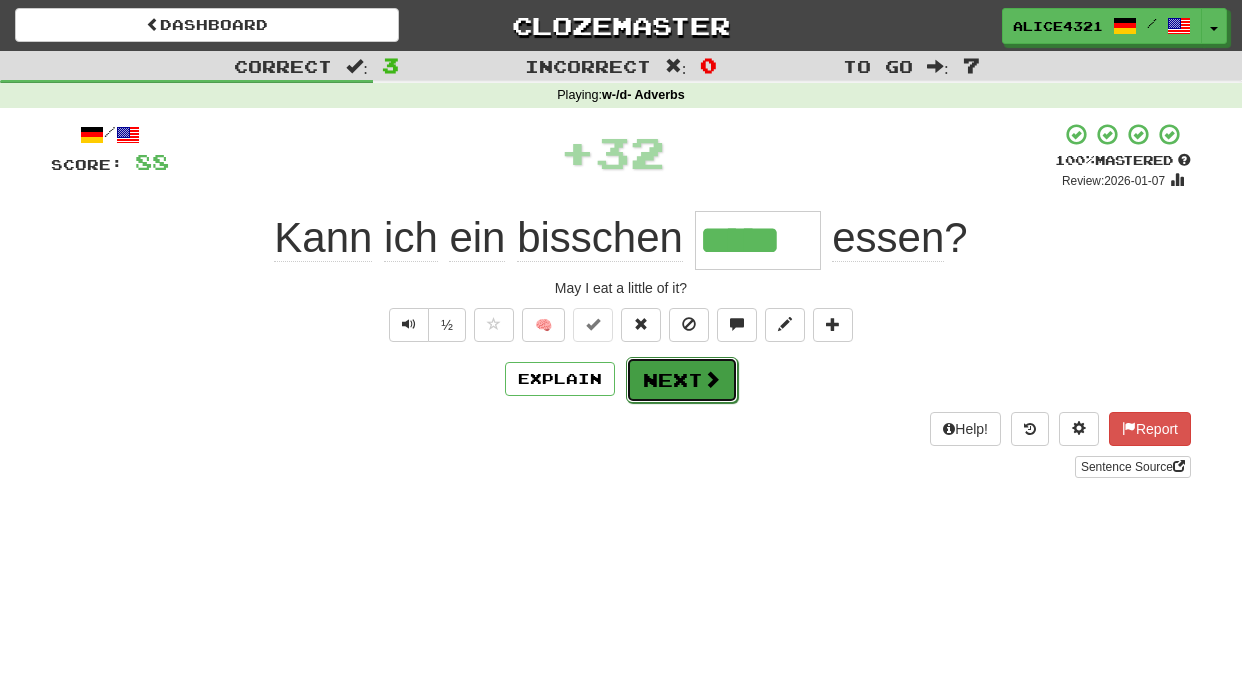 click on "Next" at bounding box center (682, 380) 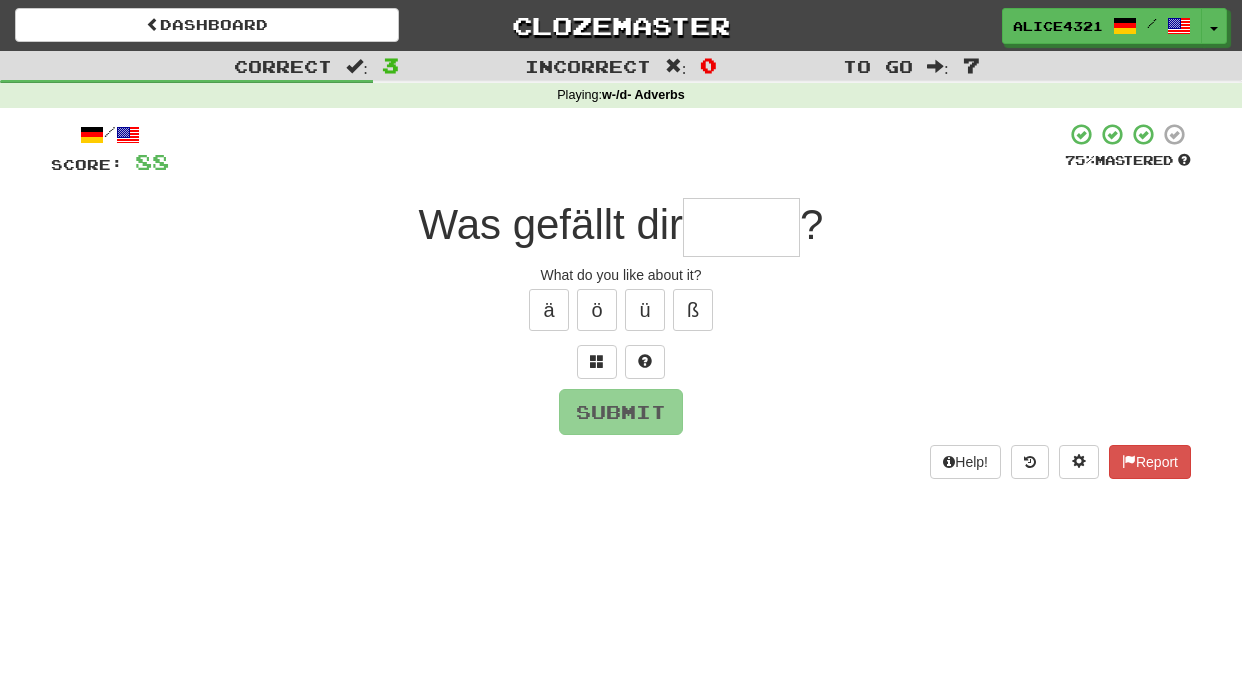 type on "*" 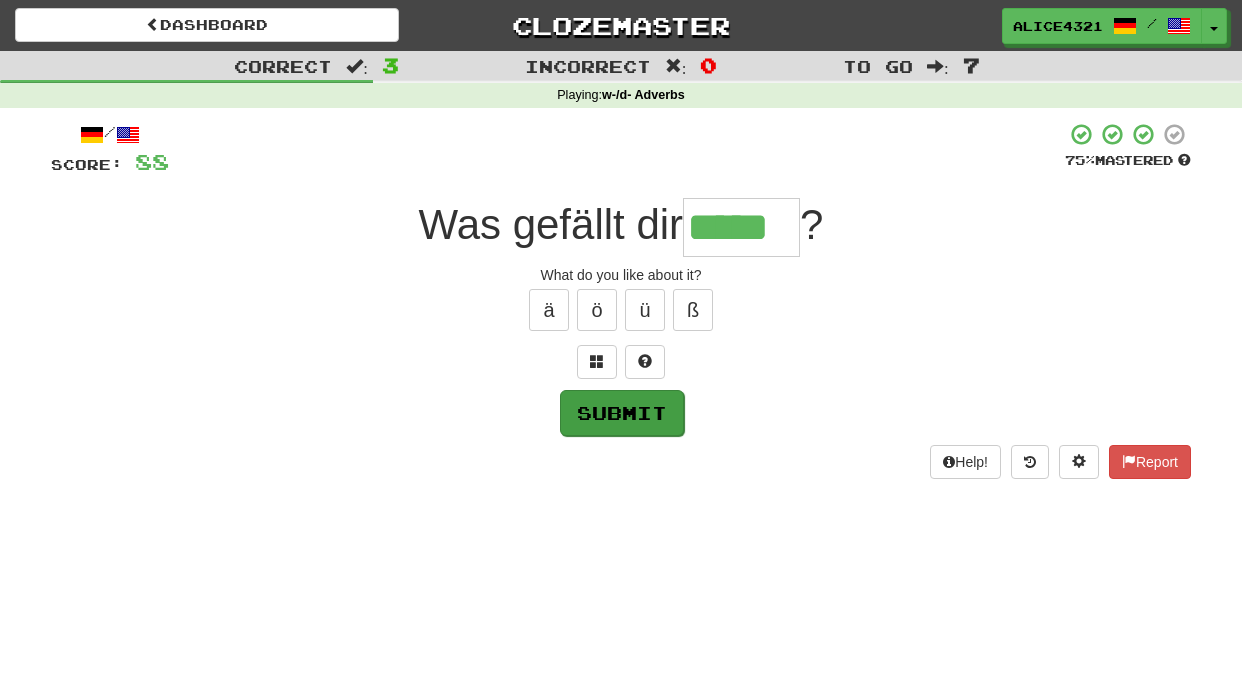 type on "*****" 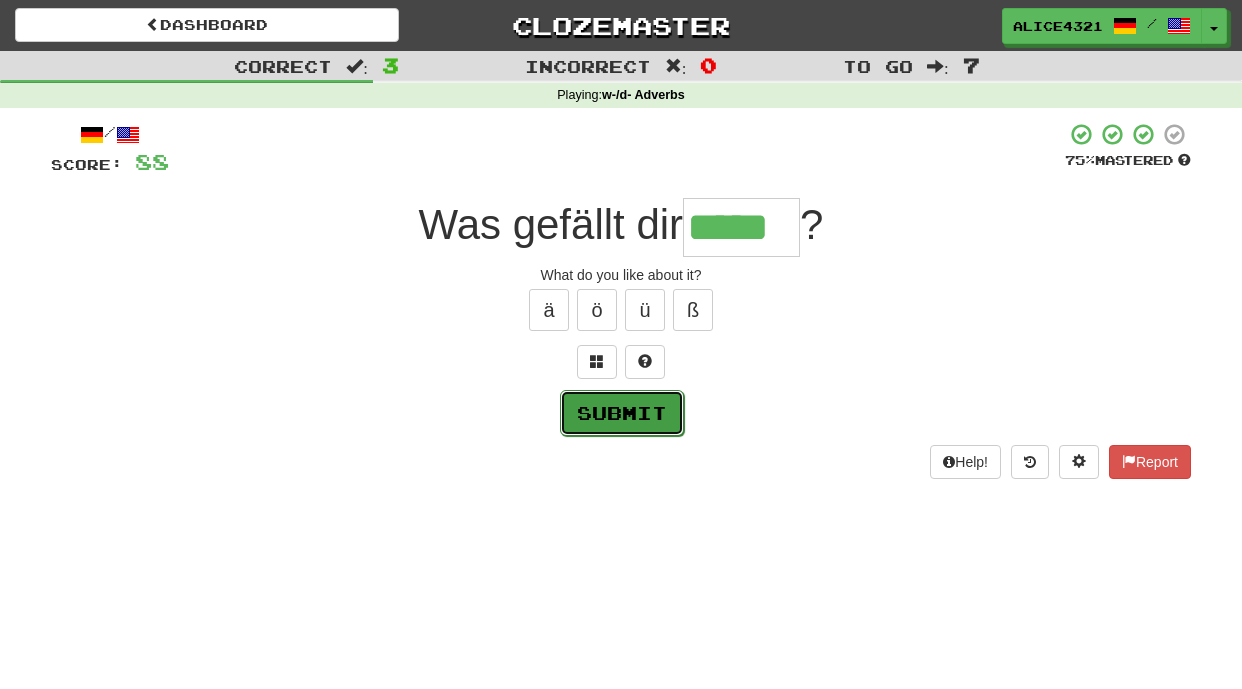 click on "Submit" at bounding box center [622, 413] 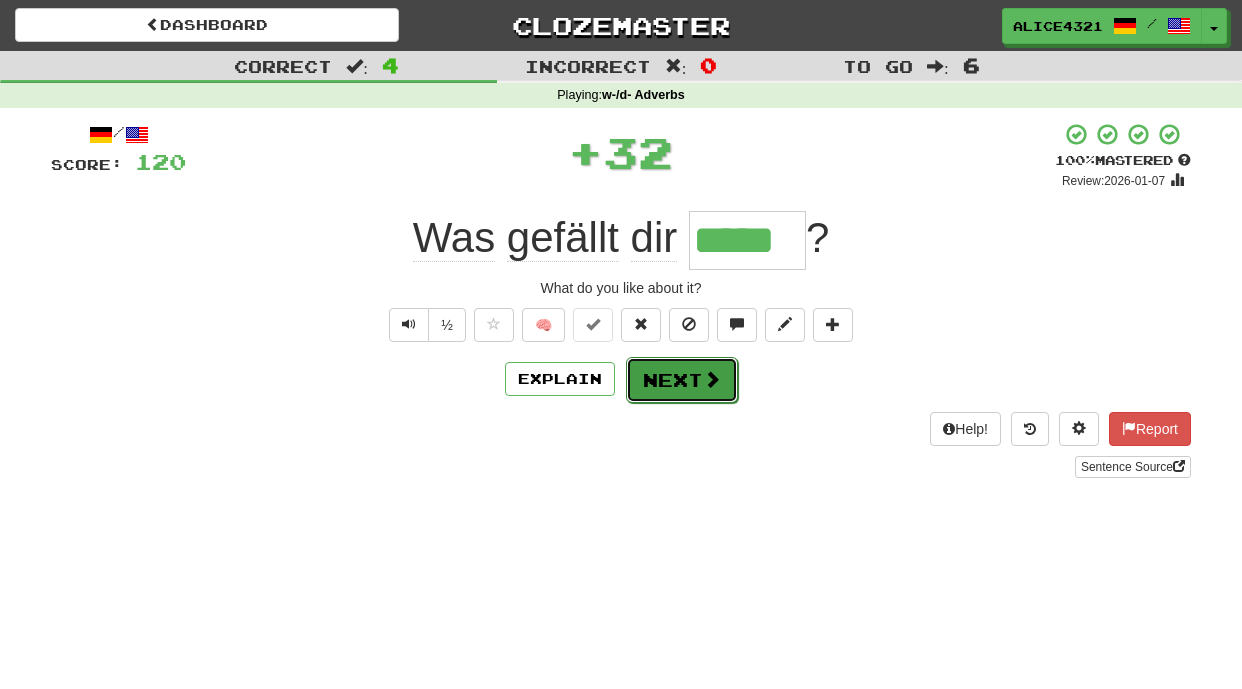 click on "Next" at bounding box center (682, 380) 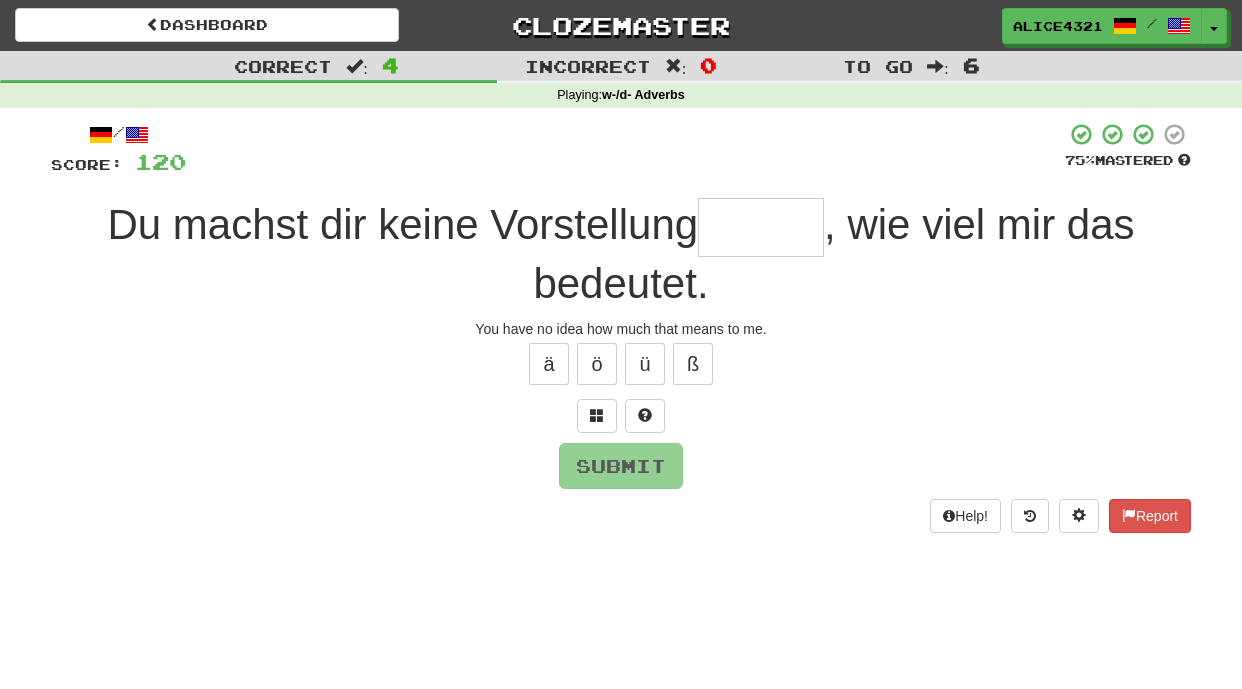 type on "*" 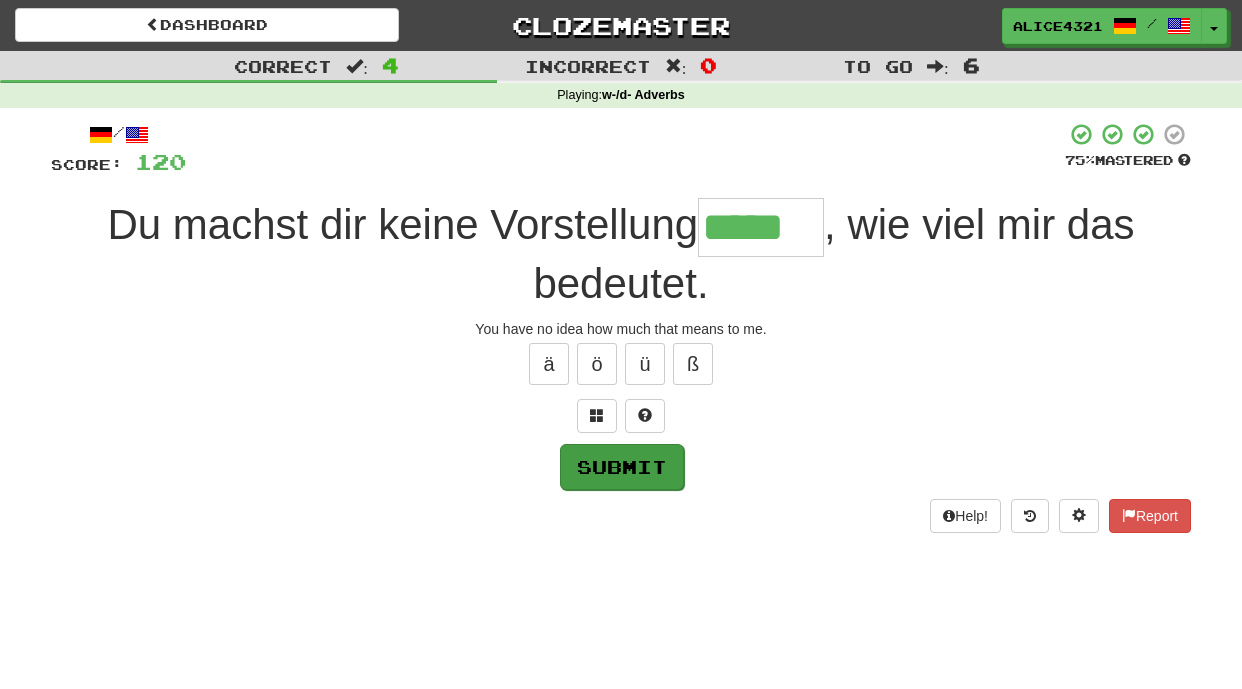 type on "*****" 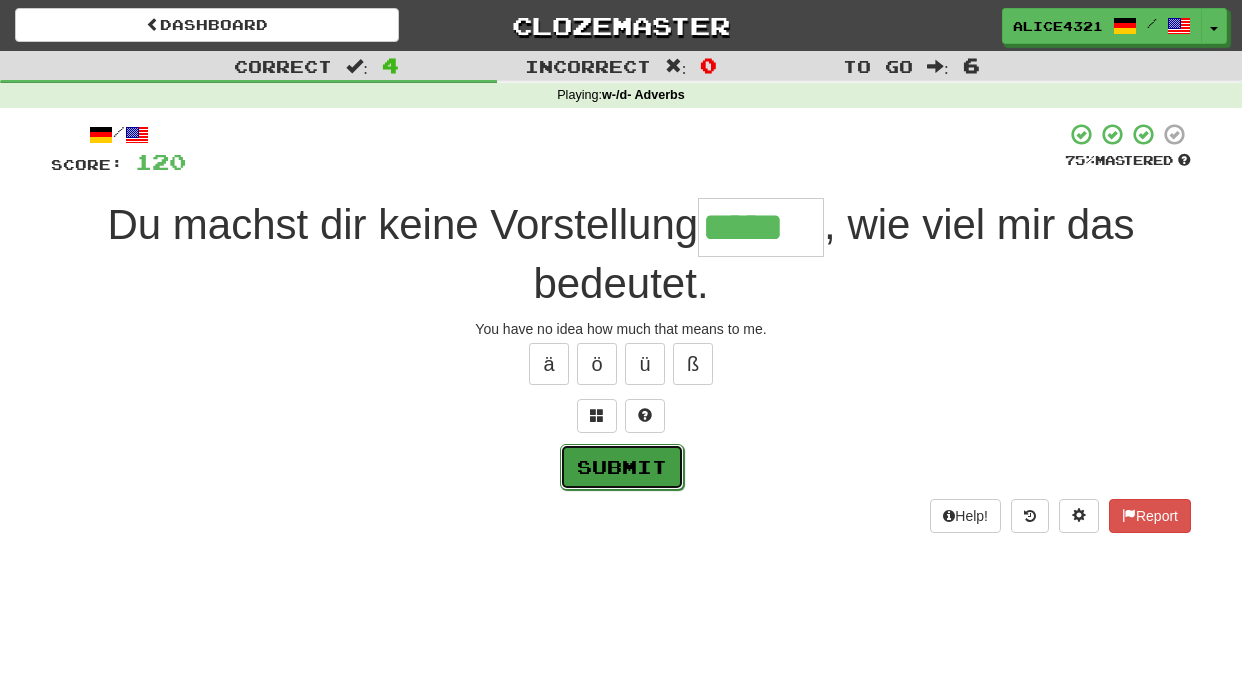 click on "Submit" at bounding box center (622, 467) 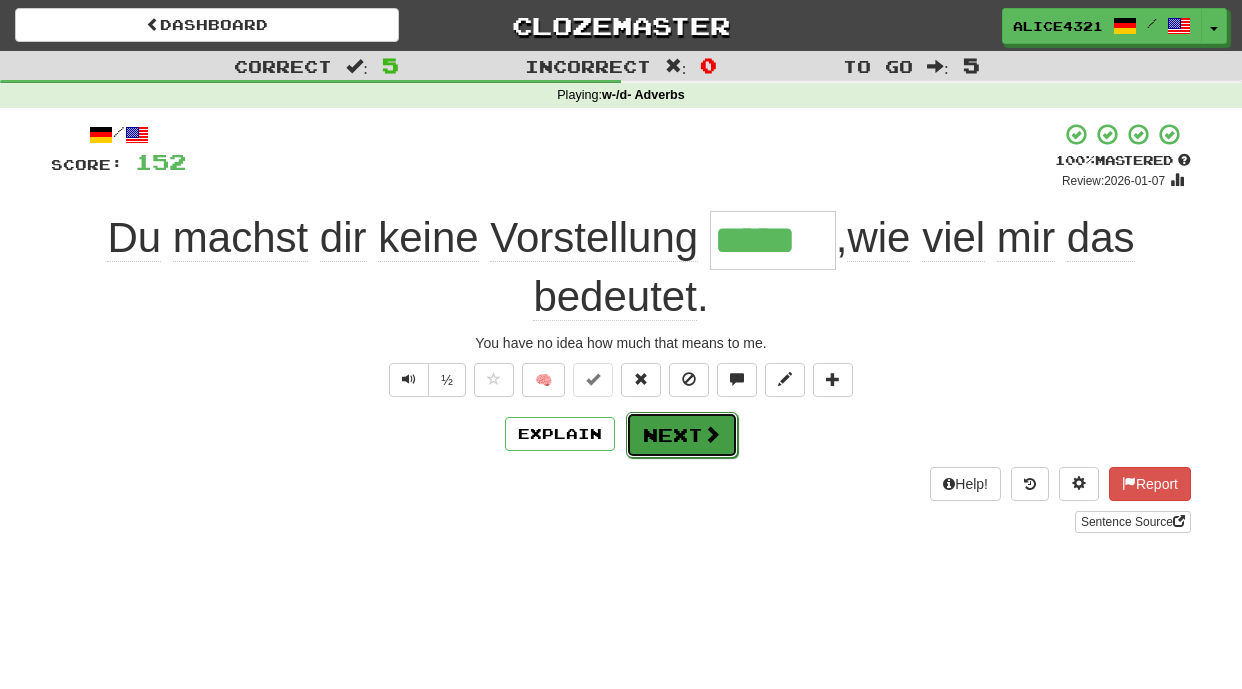 click on "Next" at bounding box center [682, 435] 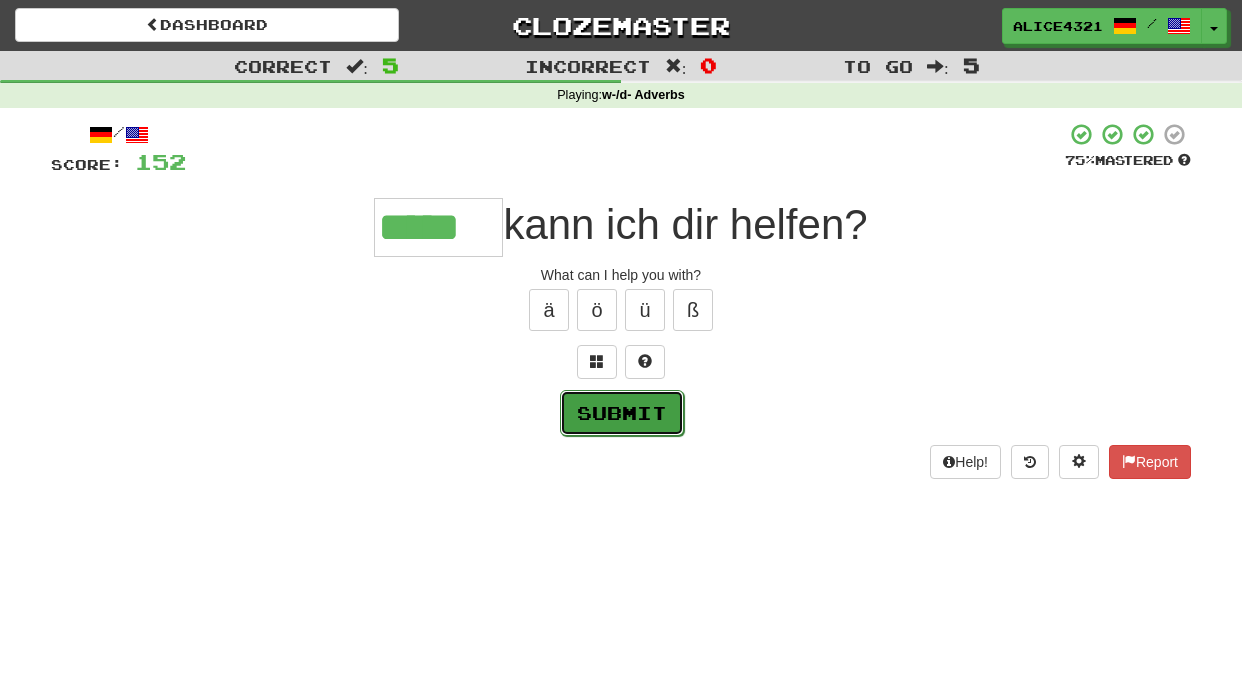 click on "Submit" at bounding box center [622, 413] 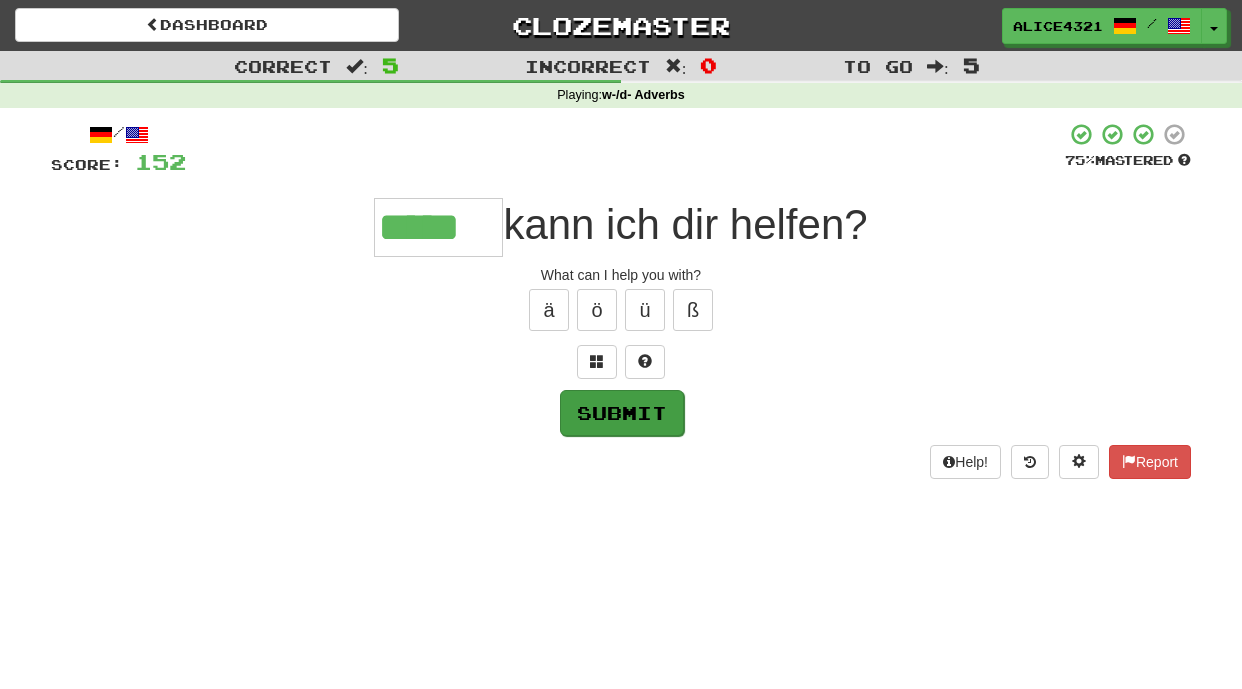 type on "*****" 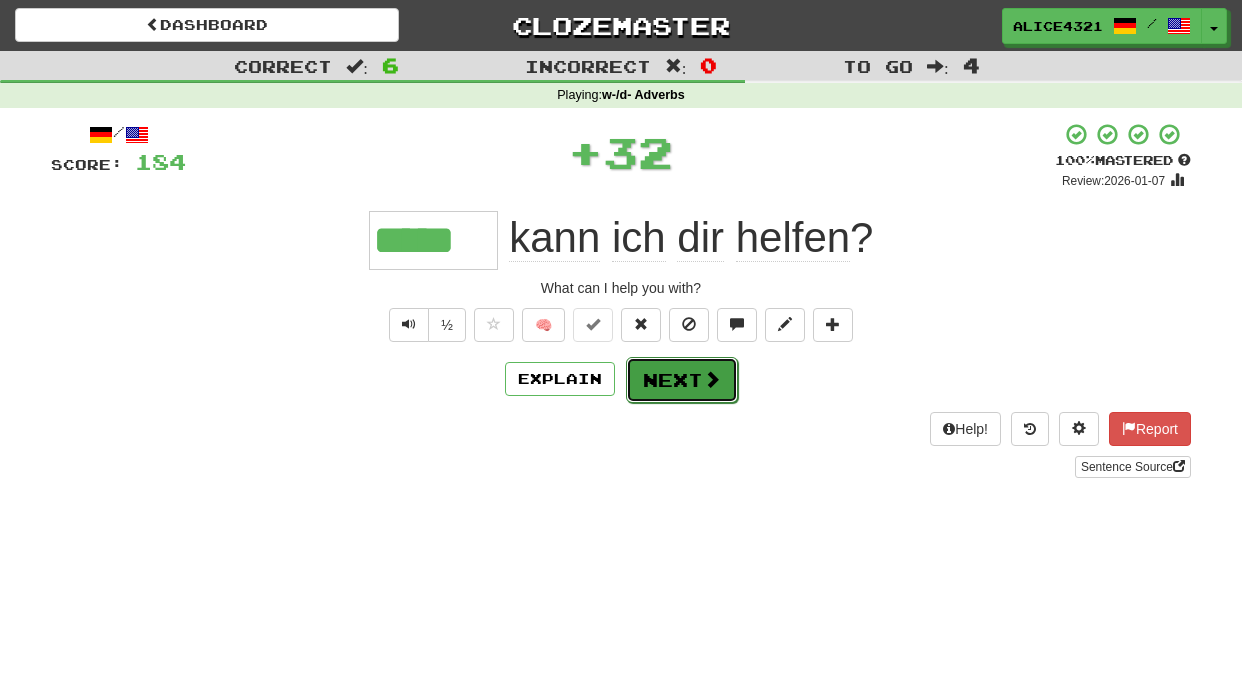 click on "Next" at bounding box center (682, 380) 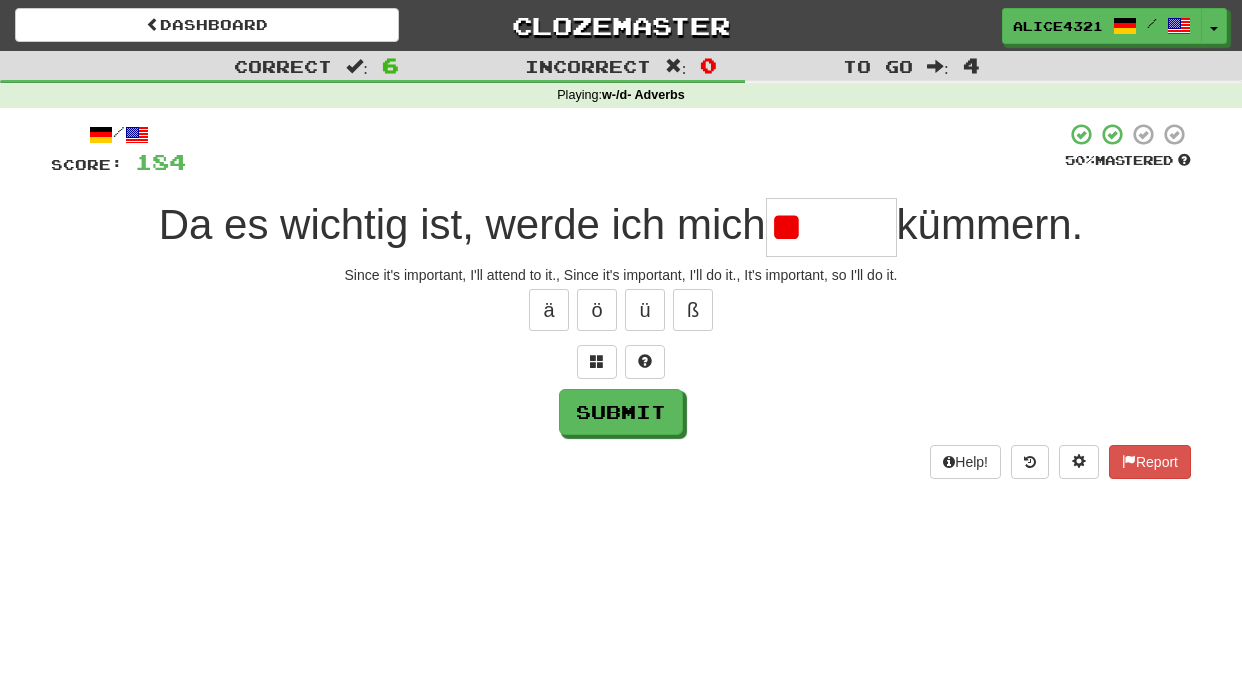 type on "*" 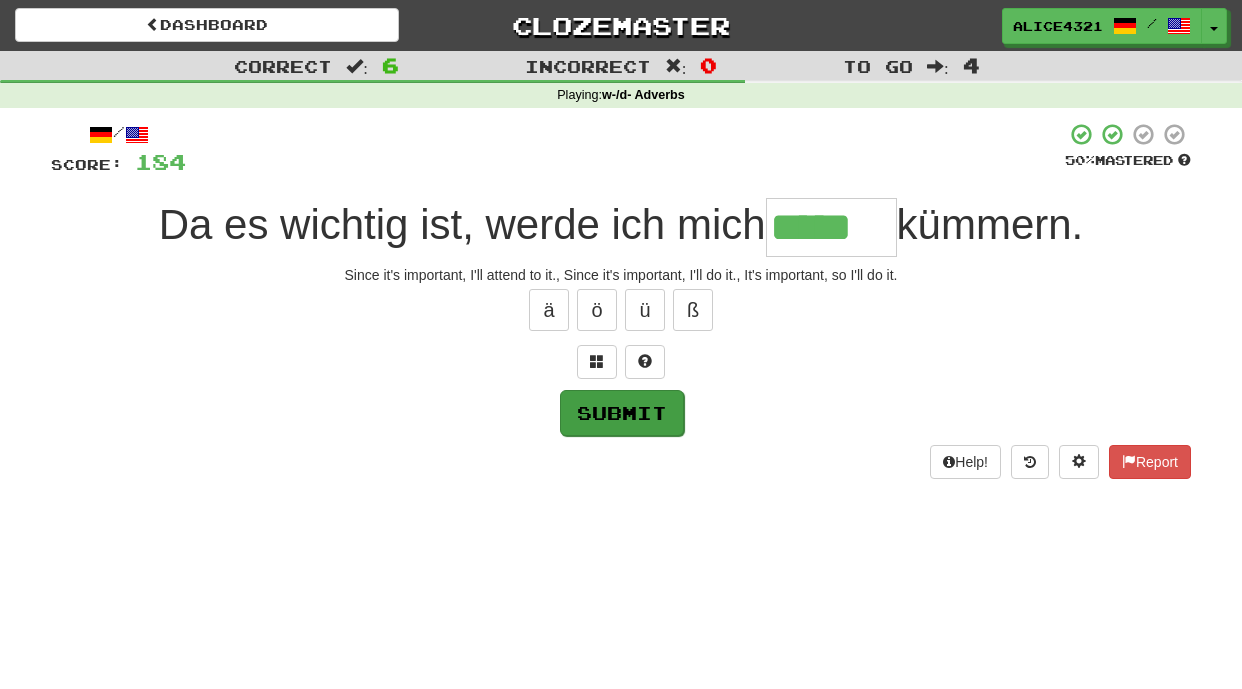 type on "*****" 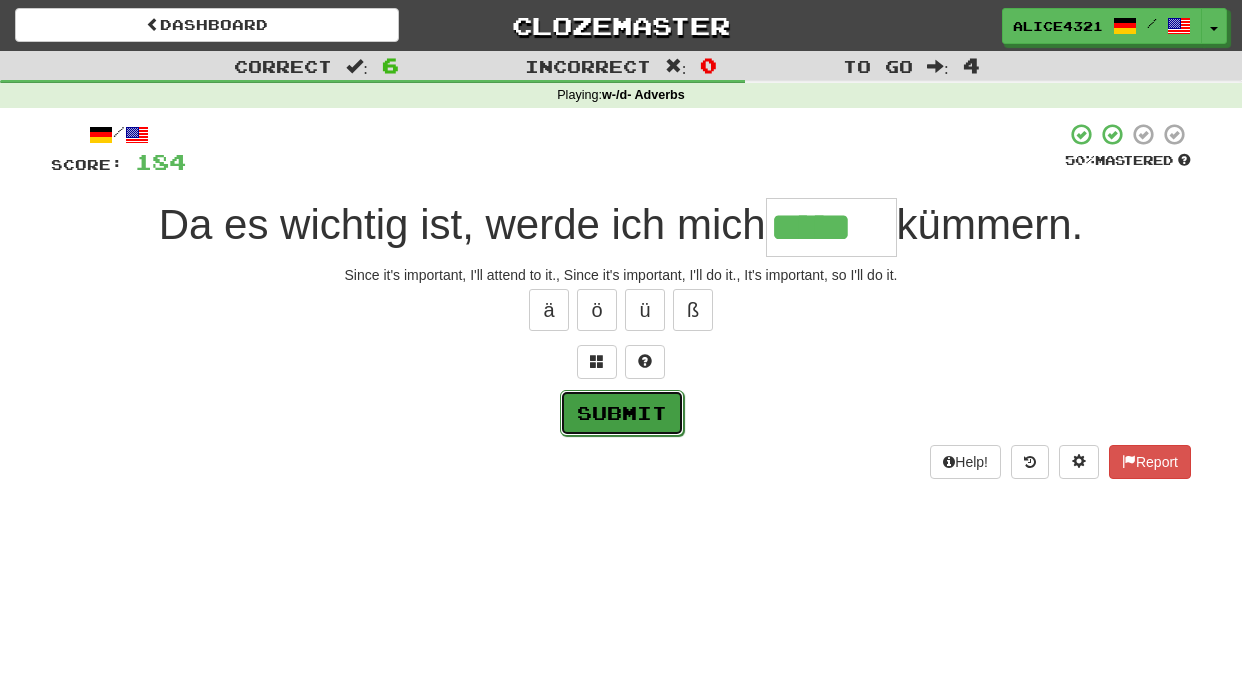 click on "Submit" at bounding box center [622, 413] 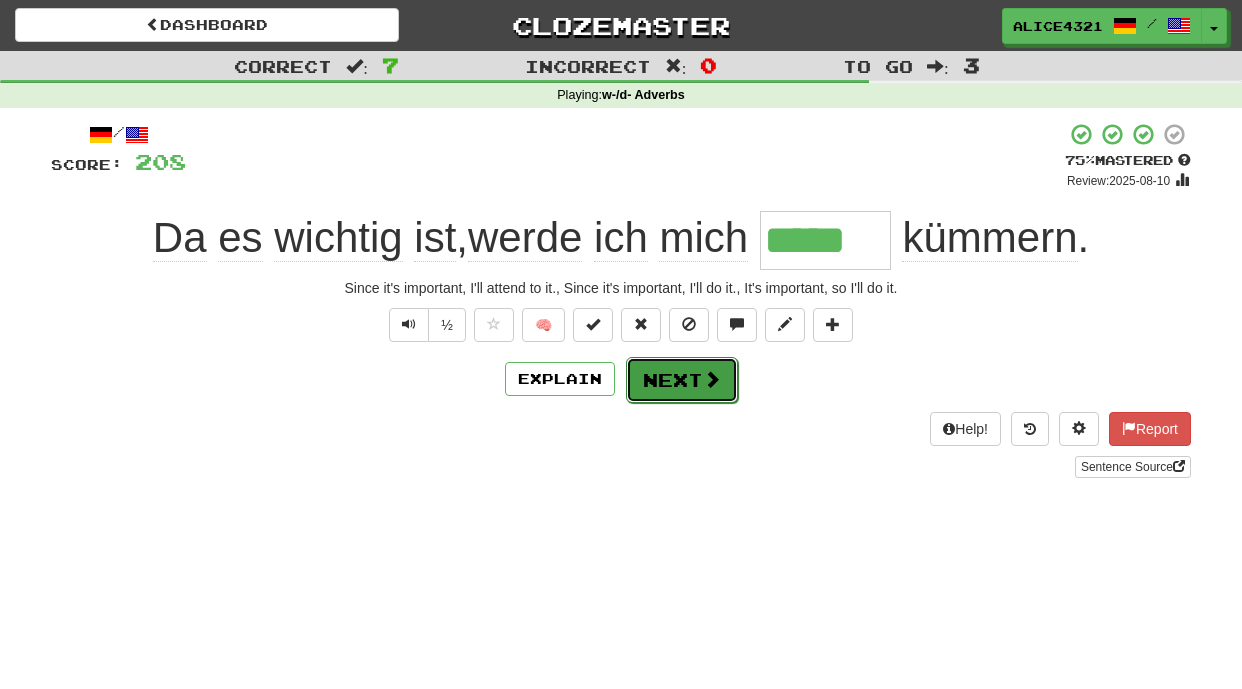 click at bounding box center [712, 379] 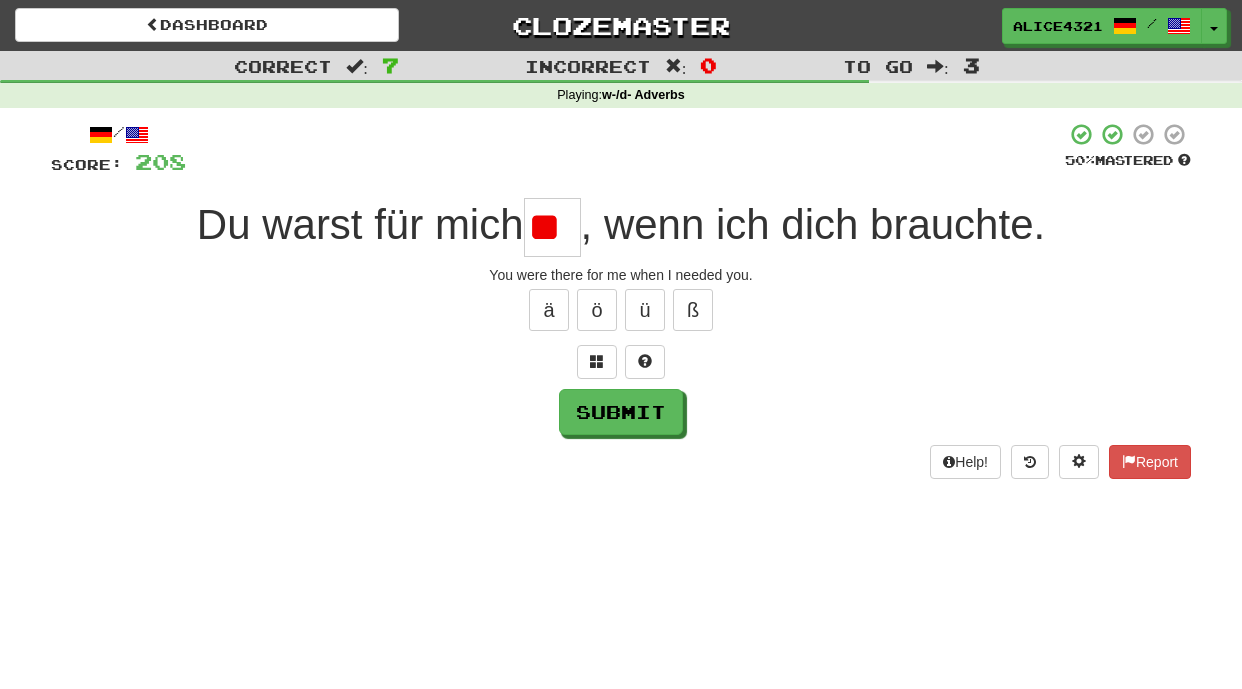 type on "*" 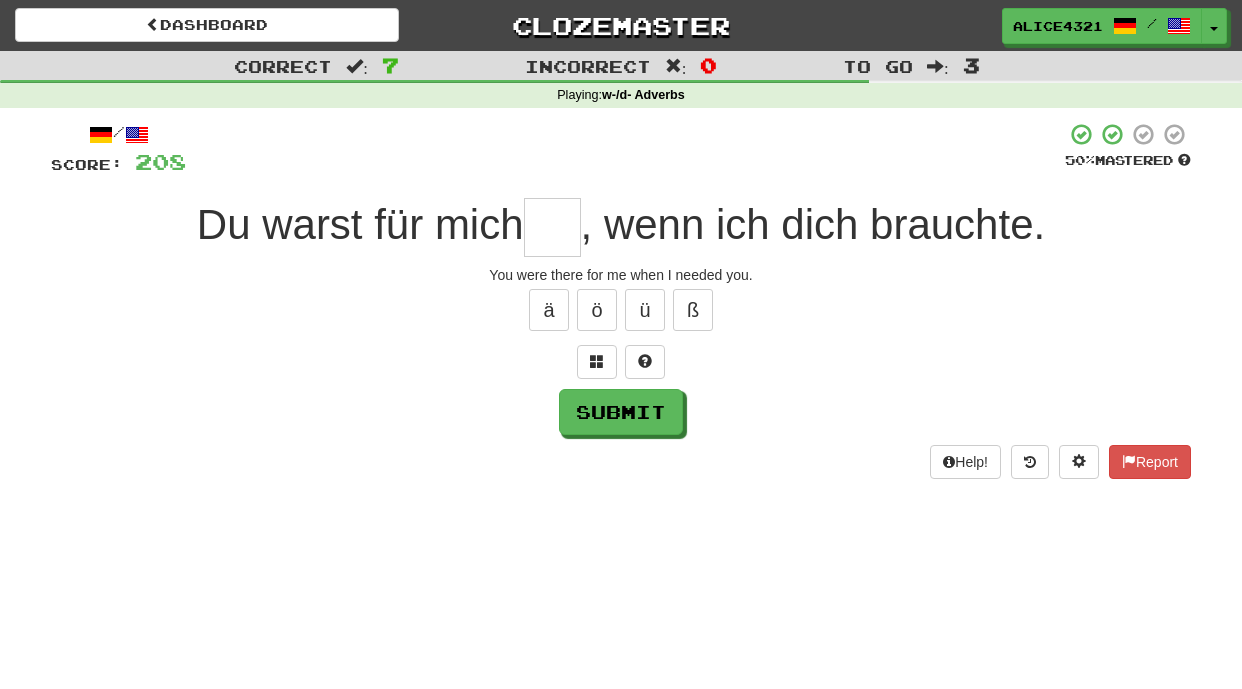 type on "*" 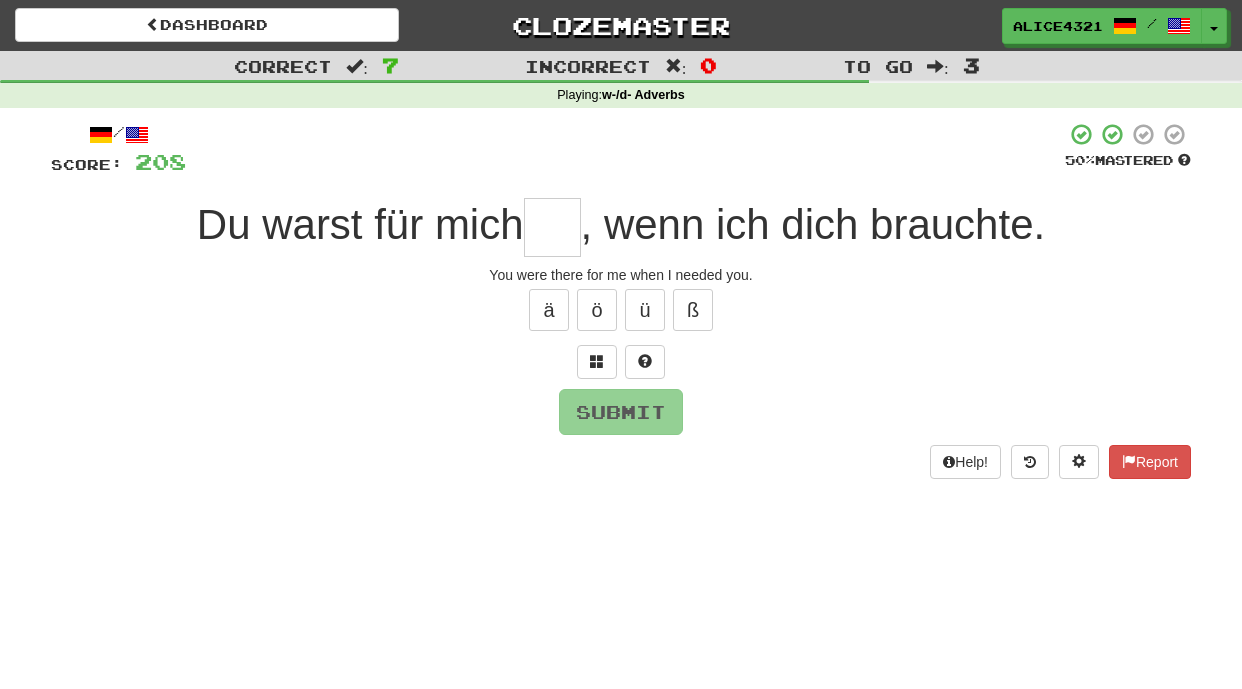 type on "*" 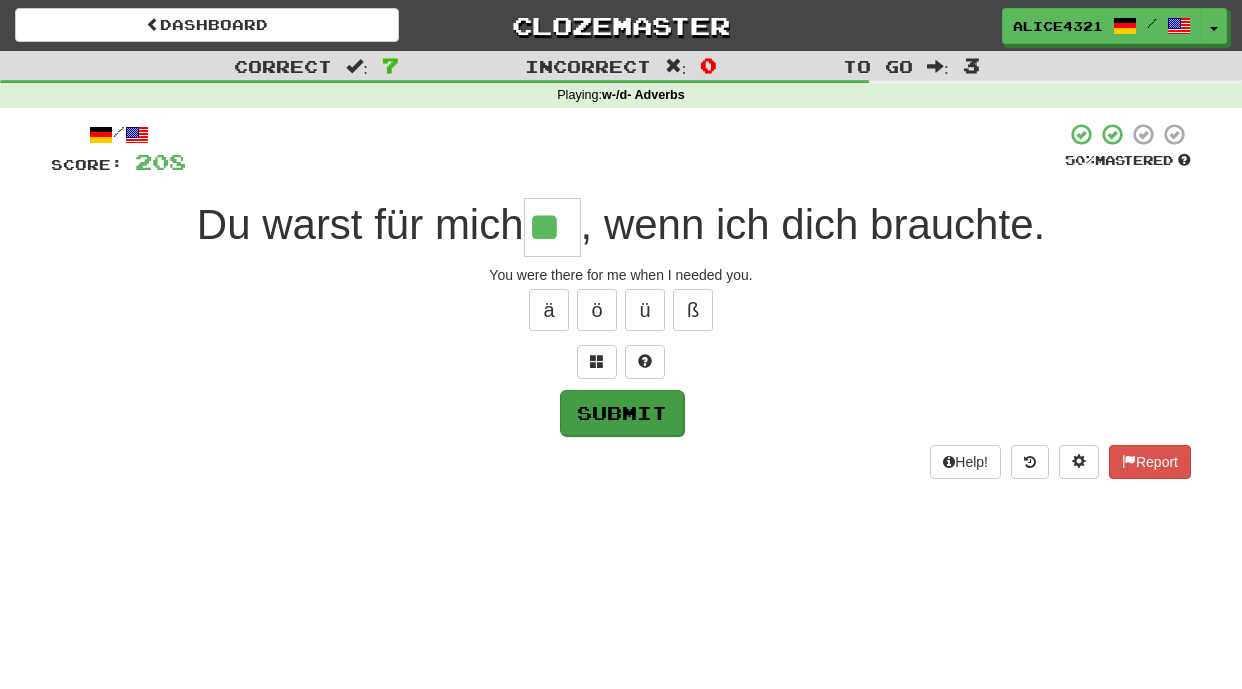 type on "**" 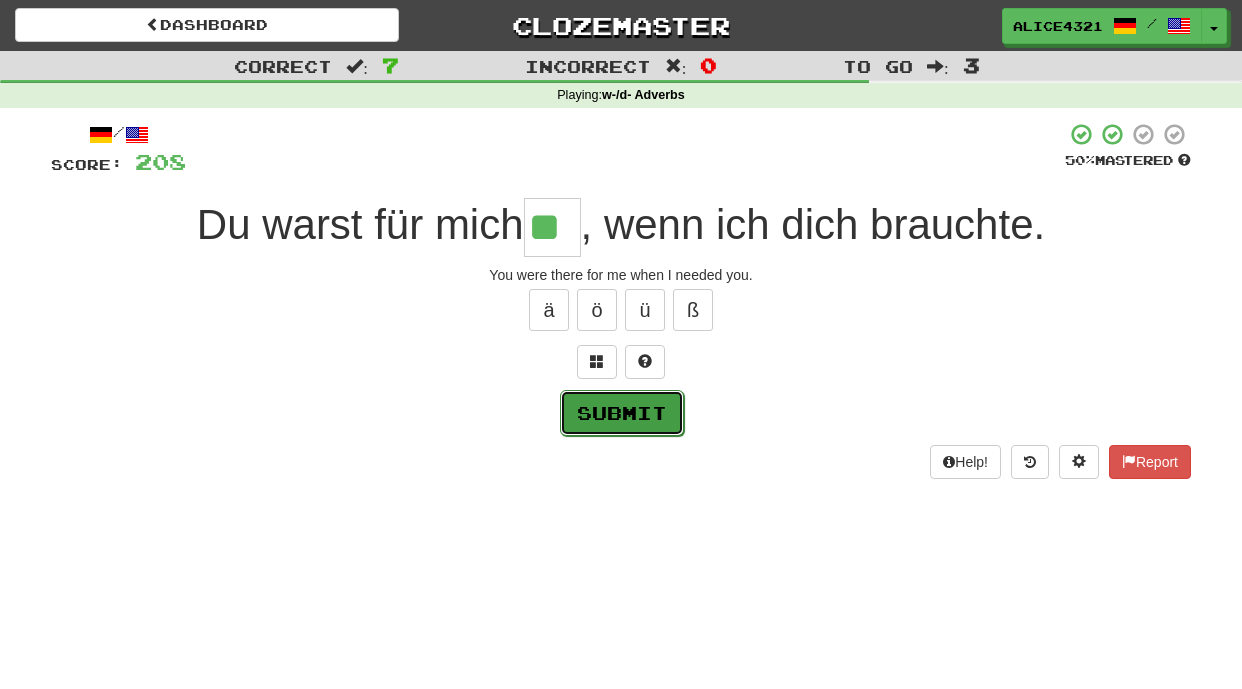 click on "Submit" at bounding box center (622, 413) 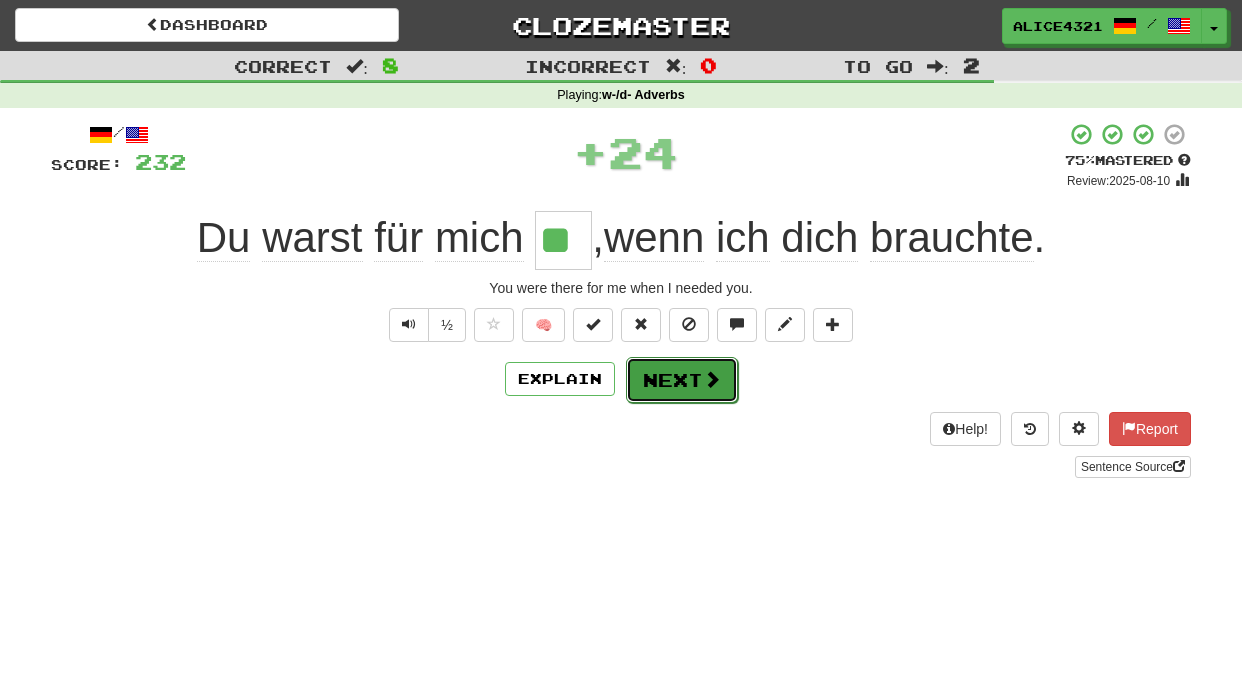 click at bounding box center [712, 379] 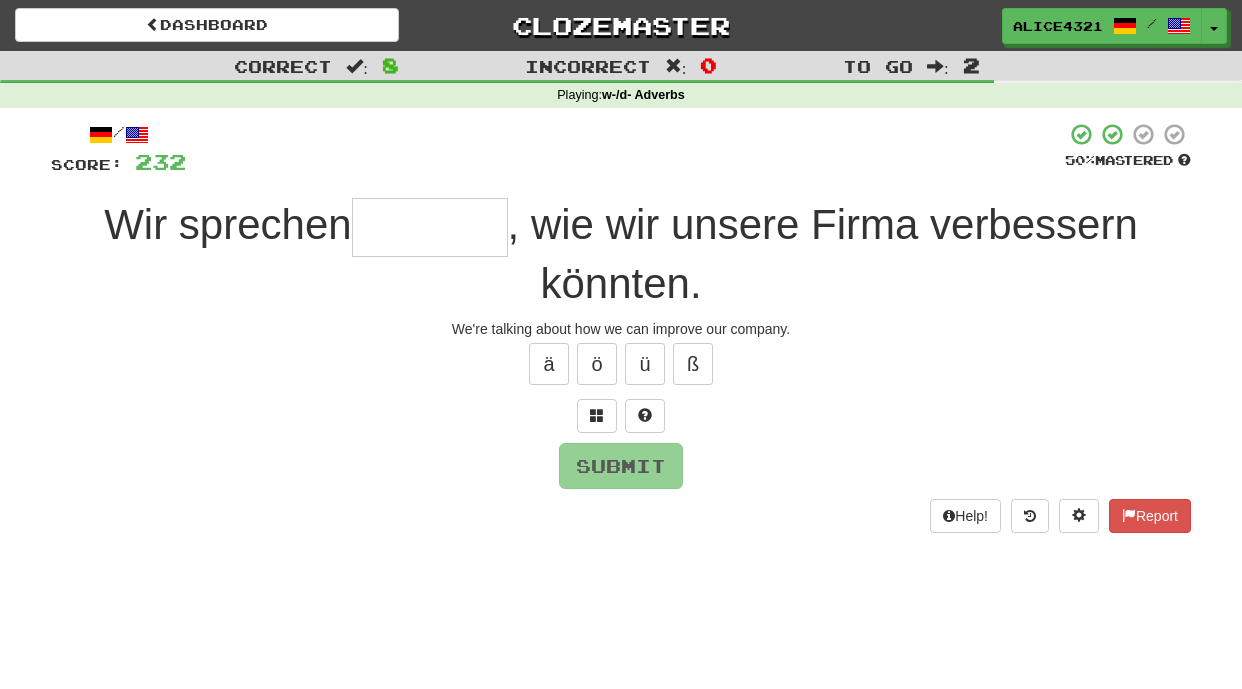 type on "*" 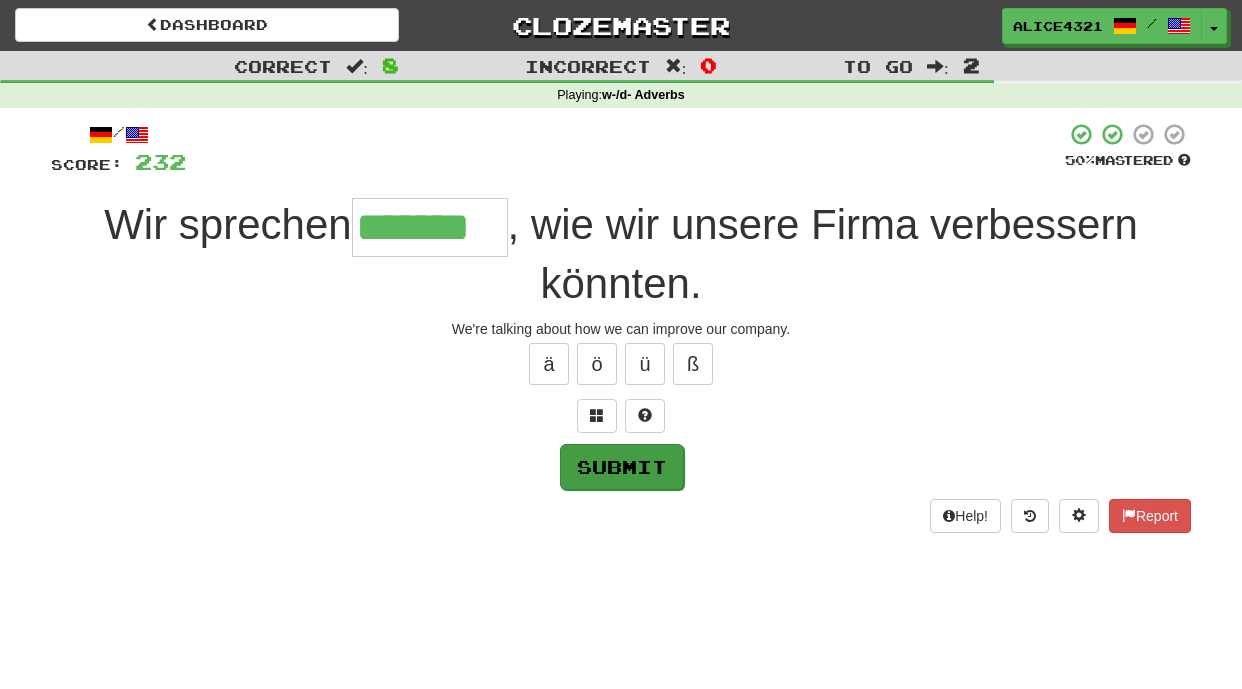 type on "*******" 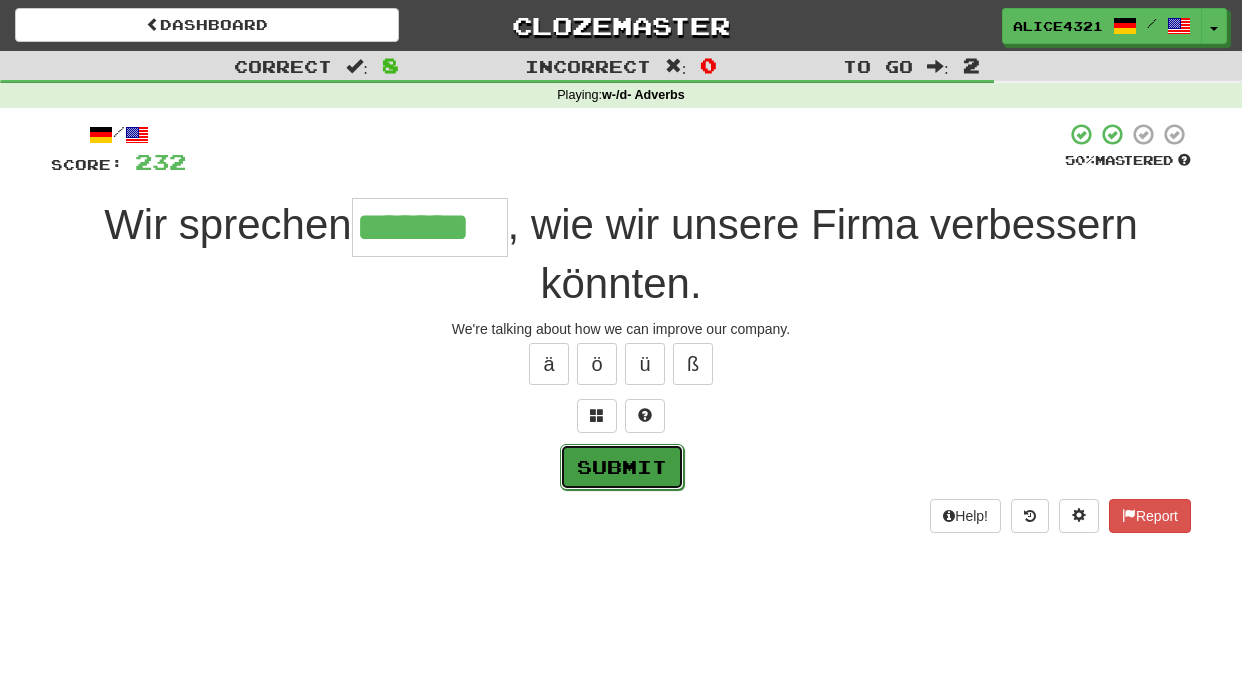 click on "Submit" at bounding box center (622, 467) 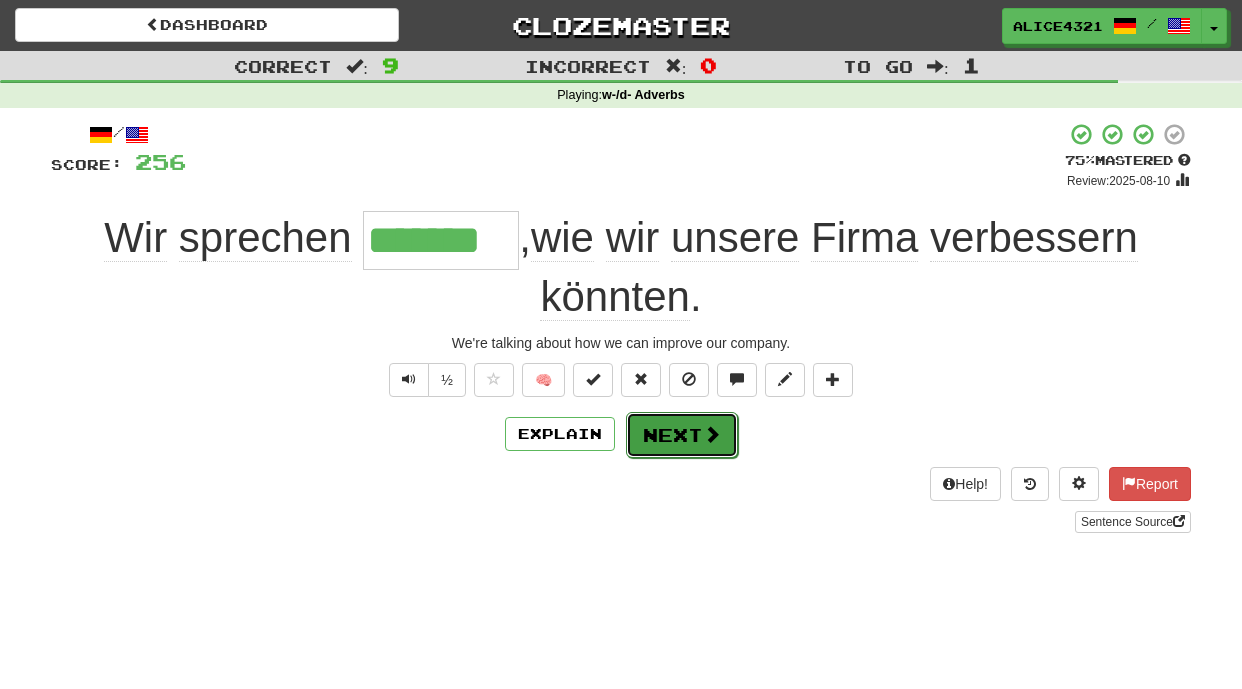 click on "Next" at bounding box center [682, 435] 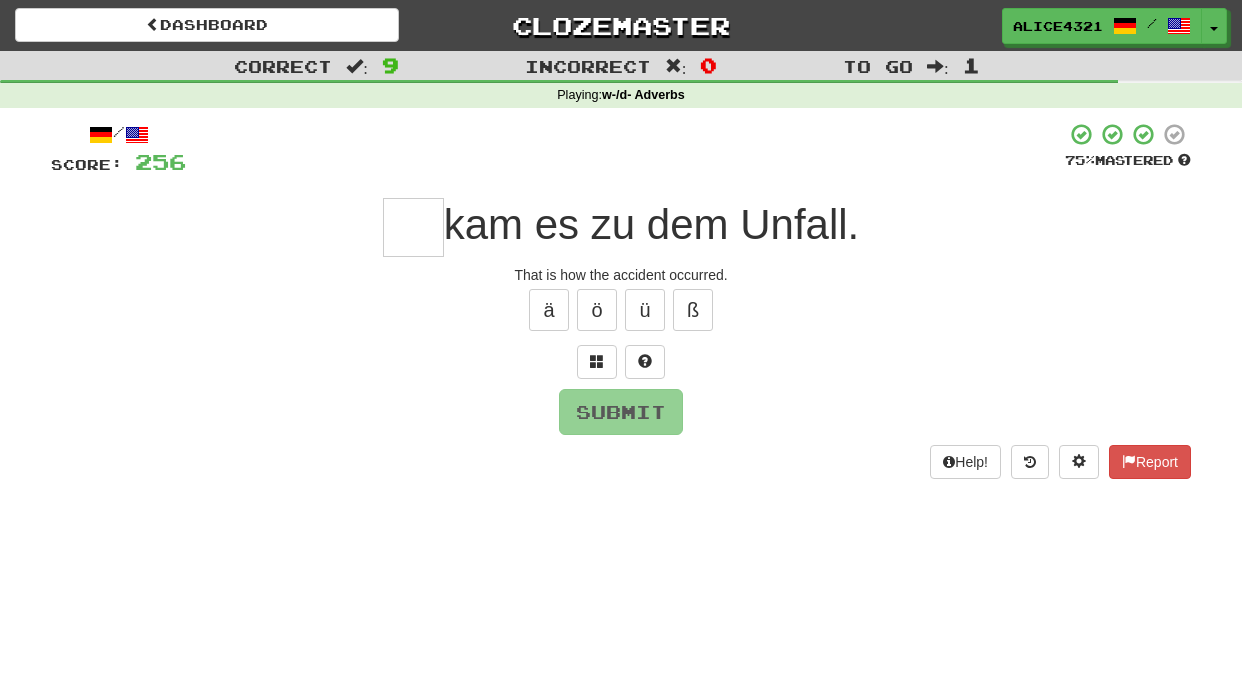 type on "*" 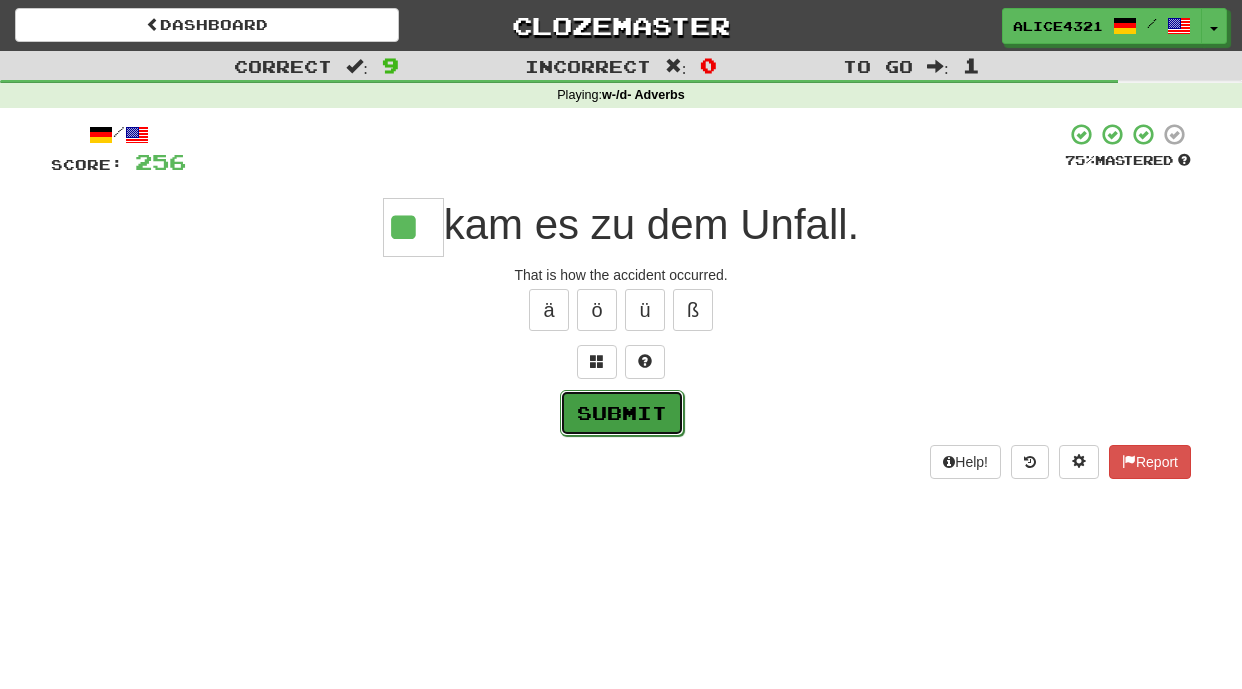 click on "Submit" at bounding box center (622, 413) 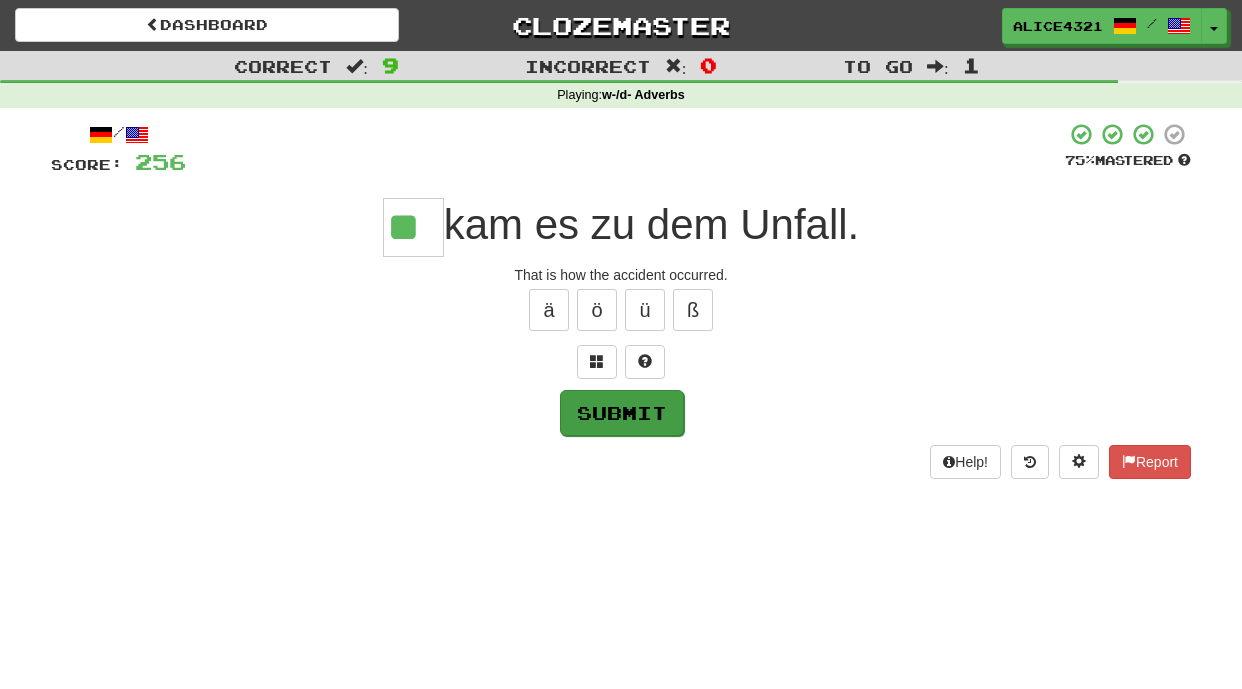 type on "**" 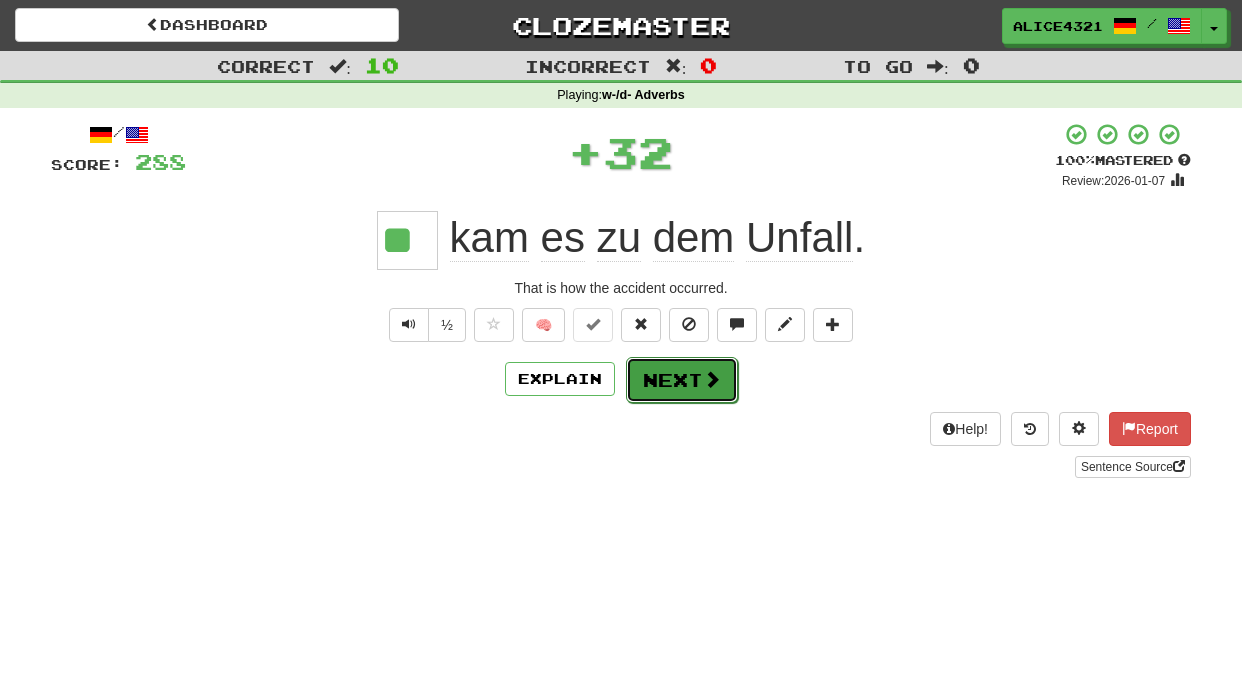 click at bounding box center [712, 379] 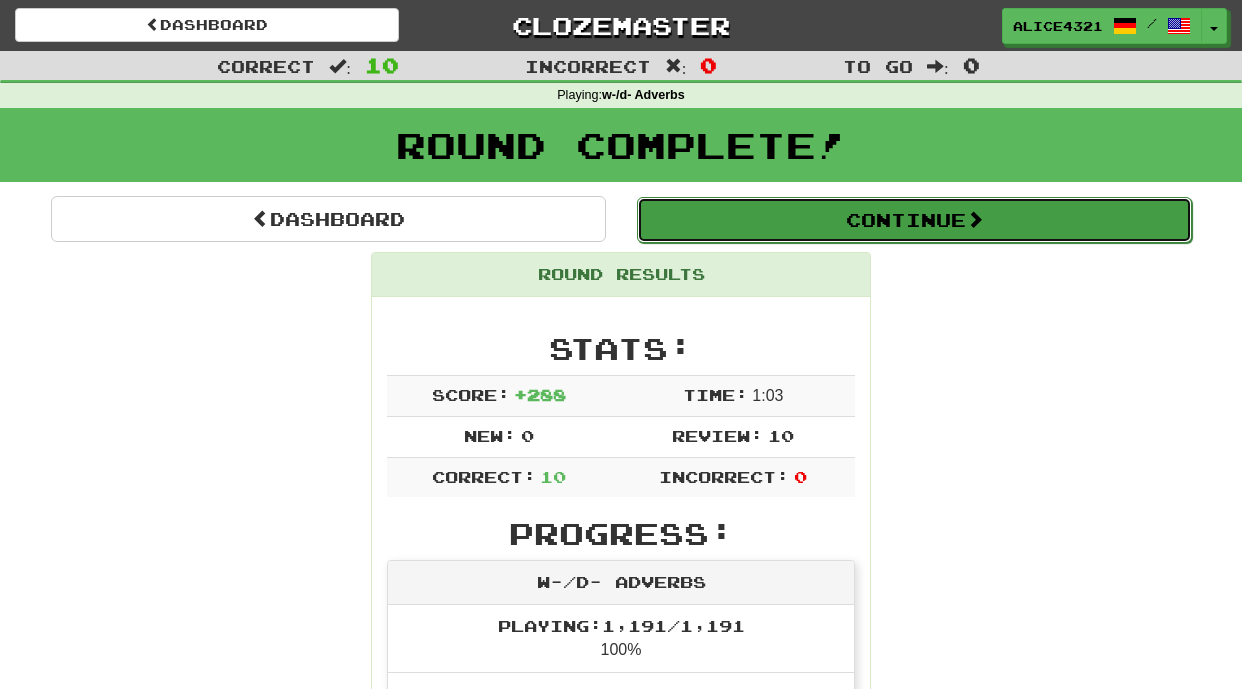 click on "Continue" at bounding box center (914, 220) 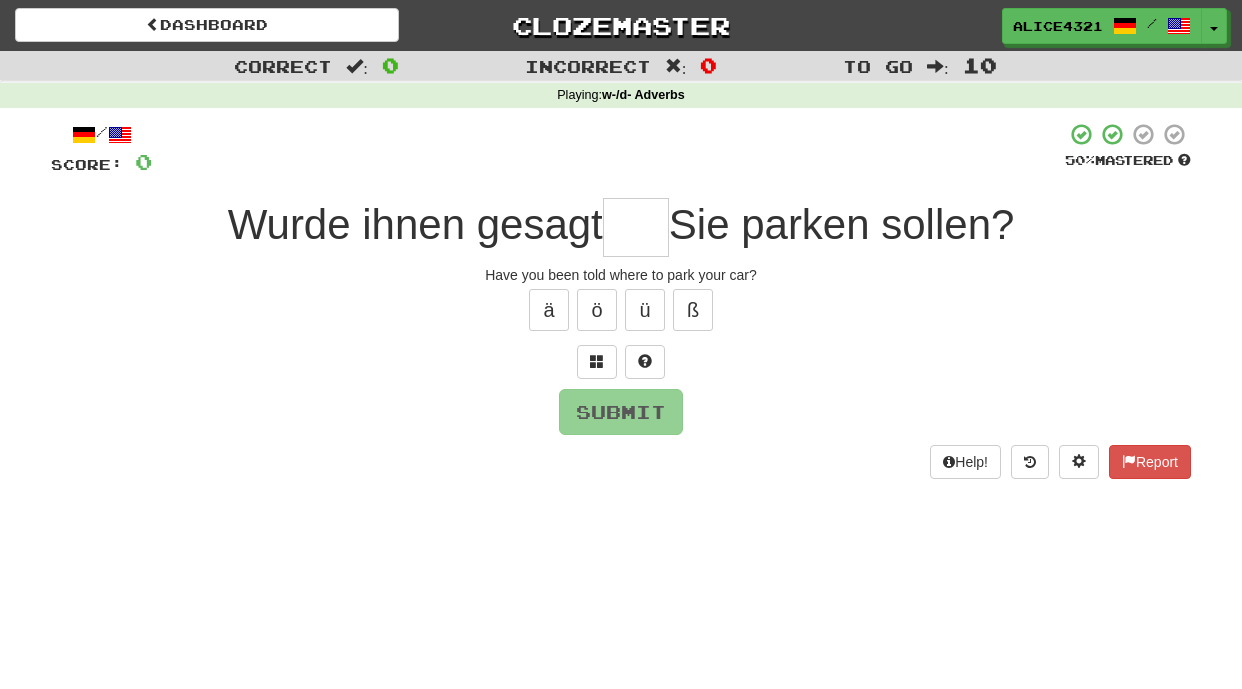 type on "*" 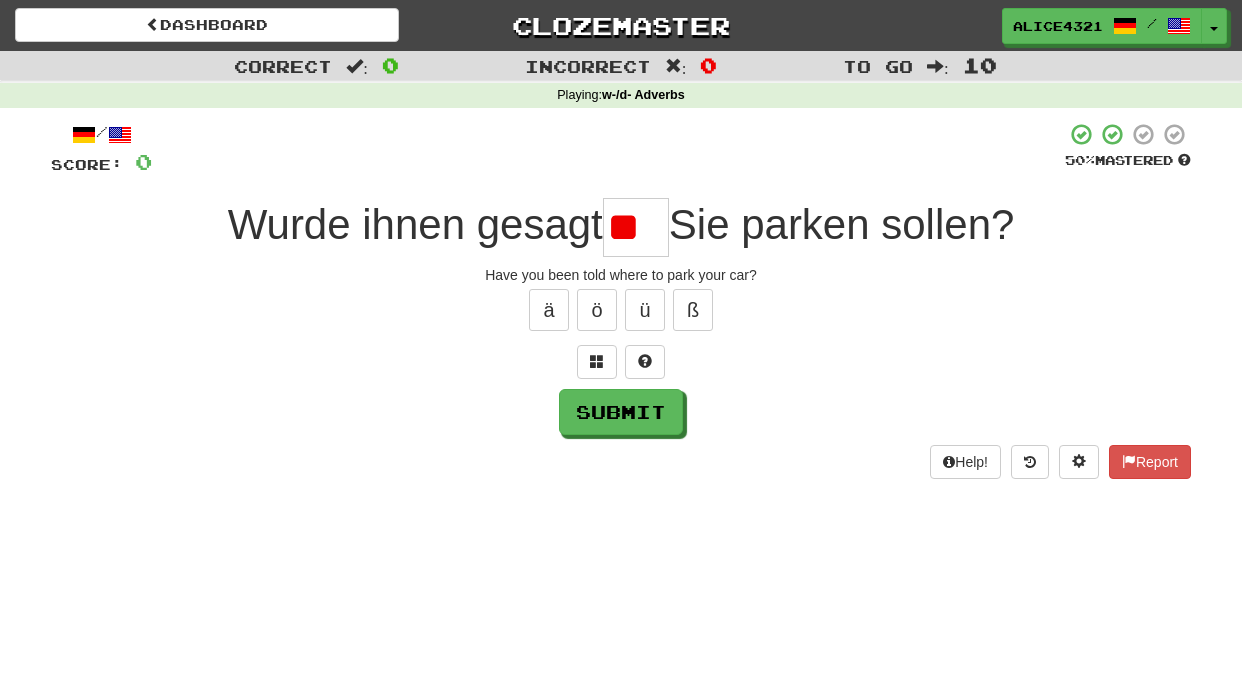 type on "*" 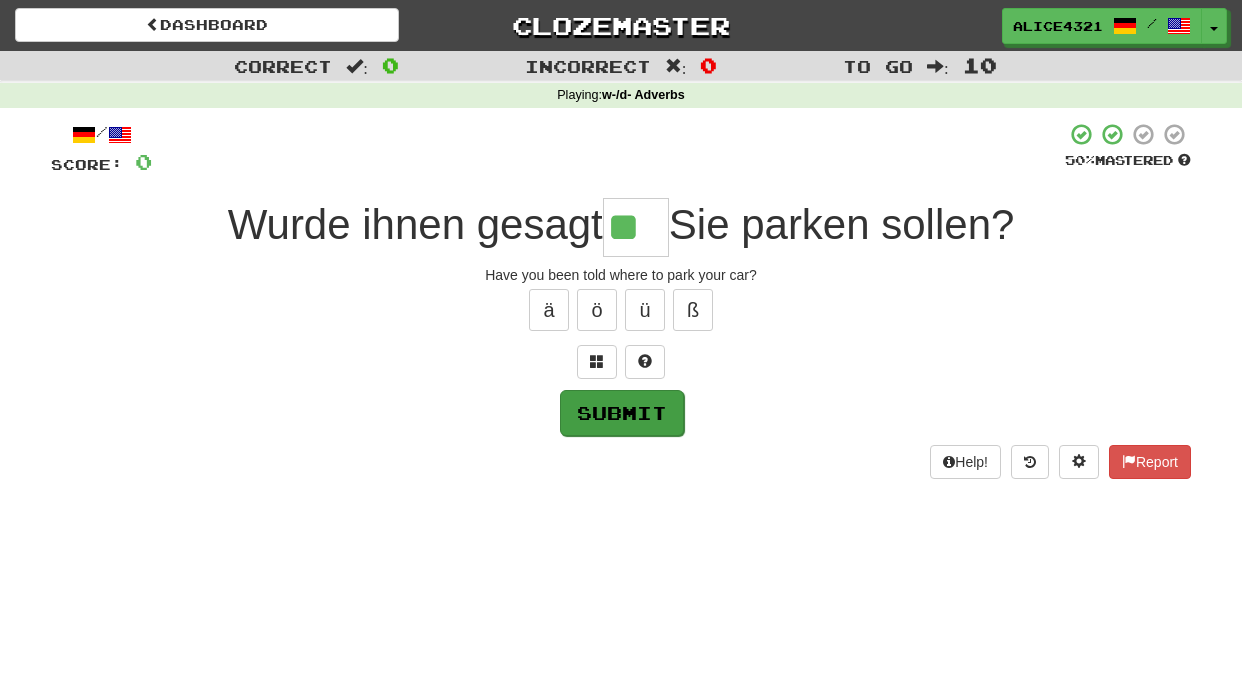 type on "**" 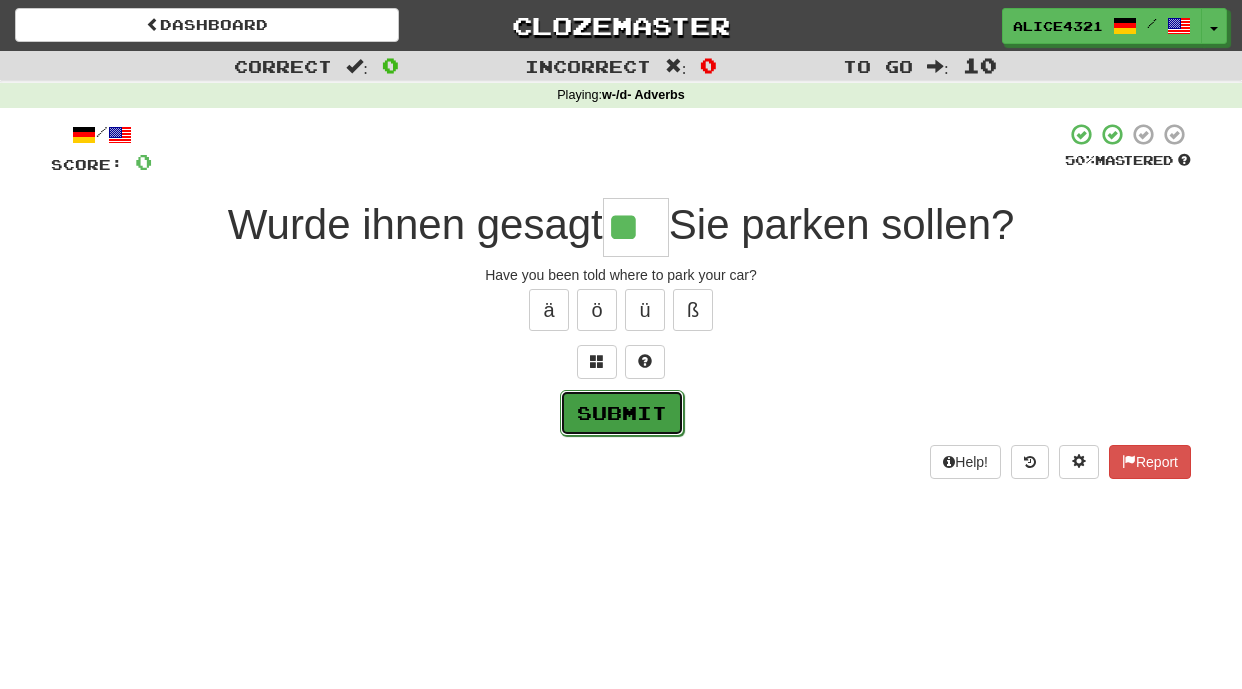 click on "Submit" at bounding box center (622, 413) 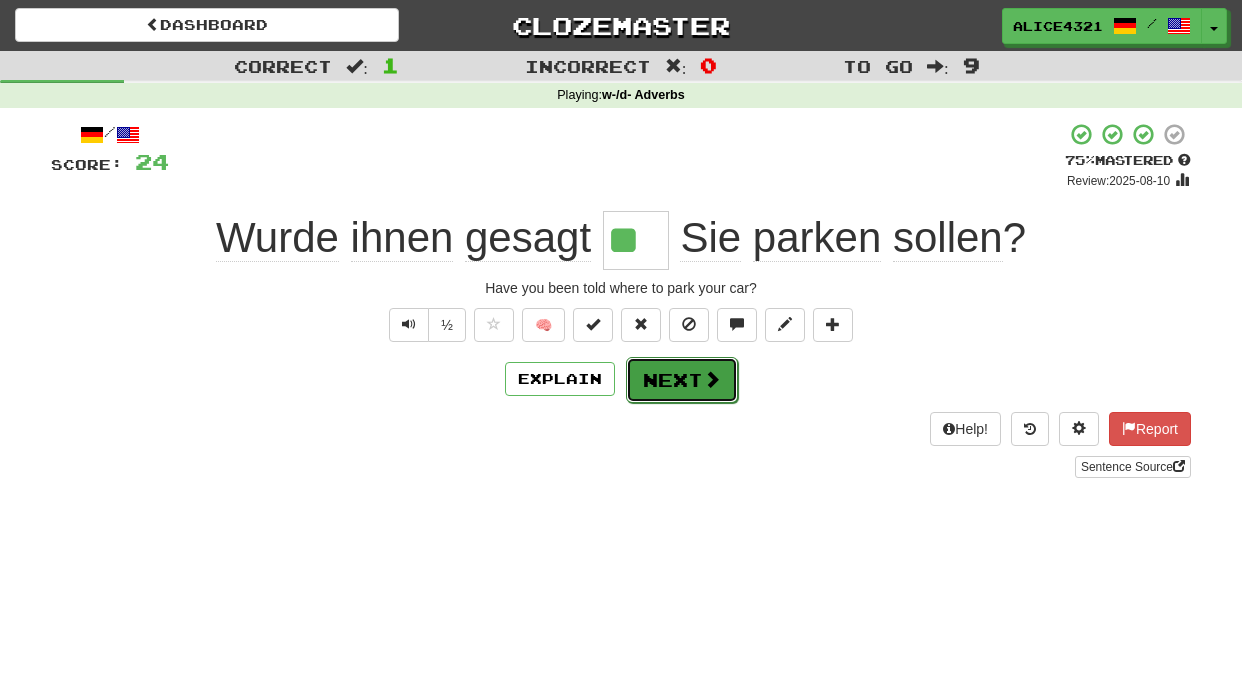 click at bounding box center [712, 379] 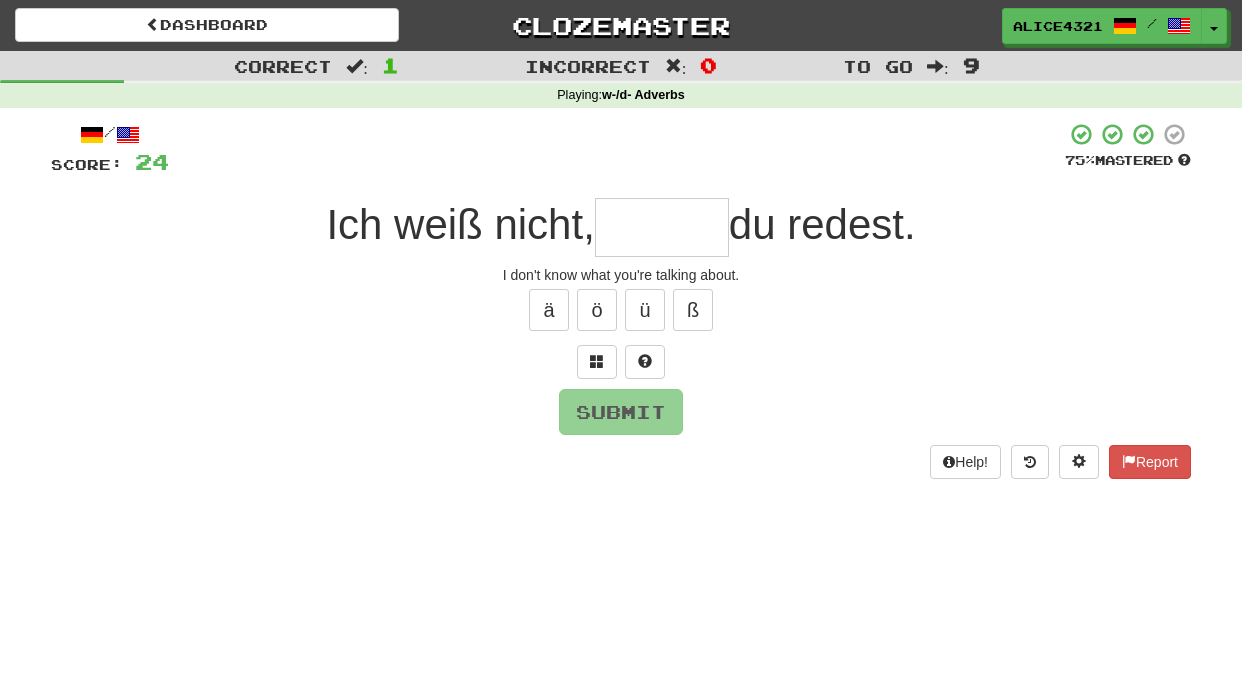 type on "*" 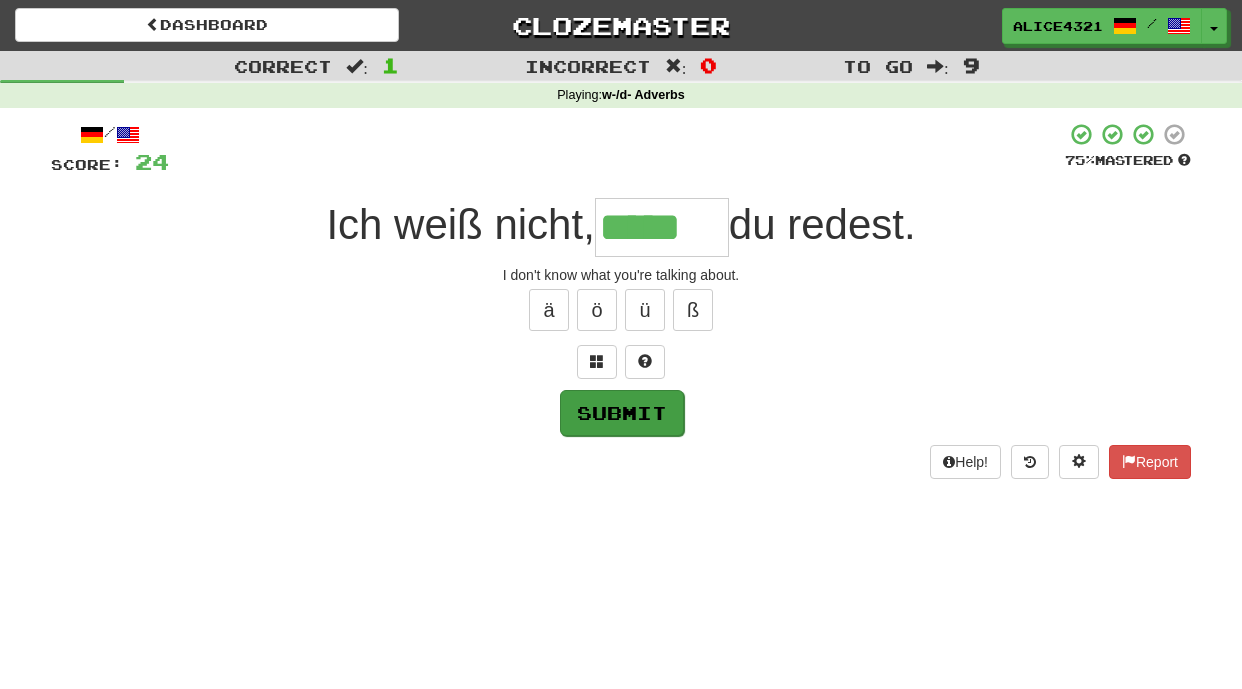 type on "*****" 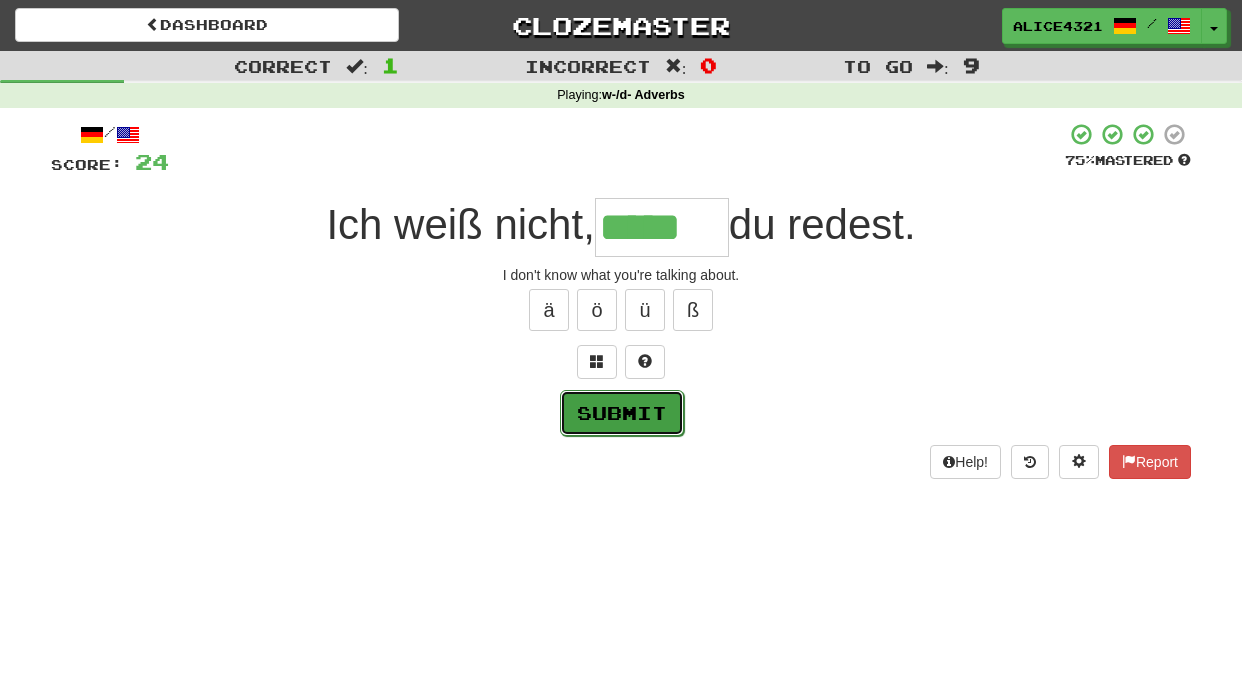 click on "Submit" at bounding box center [622, 413] 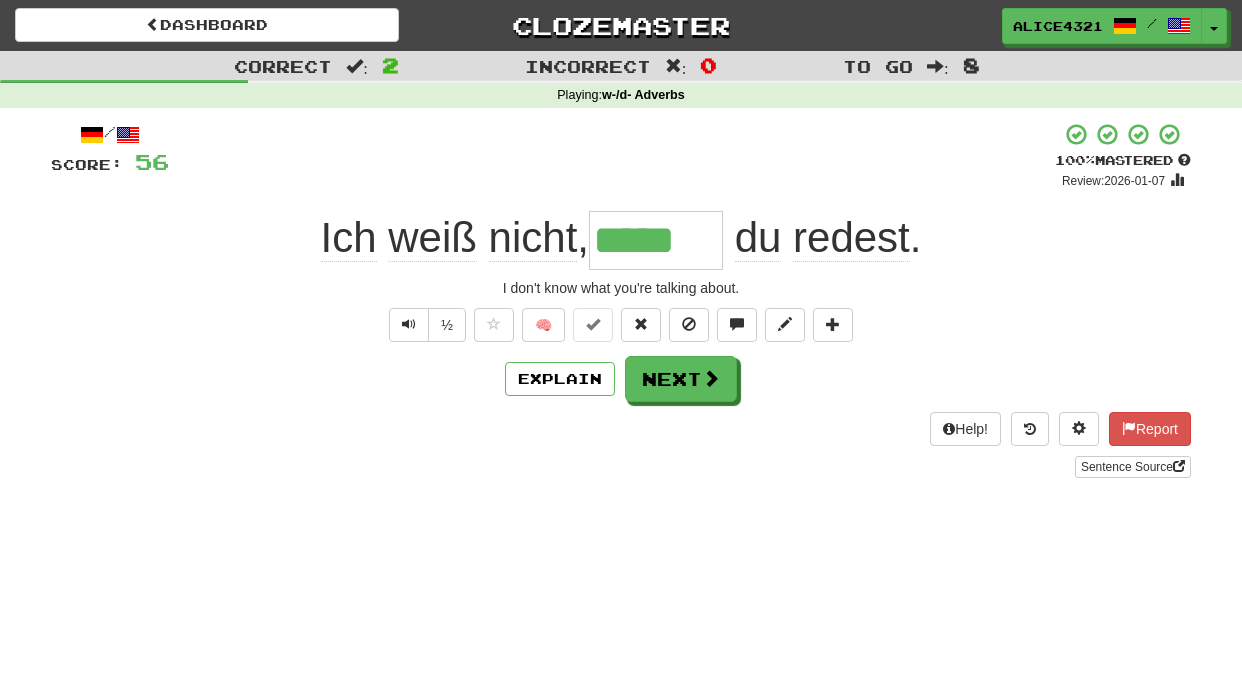 click on "/  Score:   56 + 32 100 %  Mastered Review:  2026-01-07 Ich   weiß   nicht ,  *****   du   redest . I don't know what you're talking about. ½ 🧠 Explain Next  Help!  Report Sentence Source" at bounding box center [621, 300] 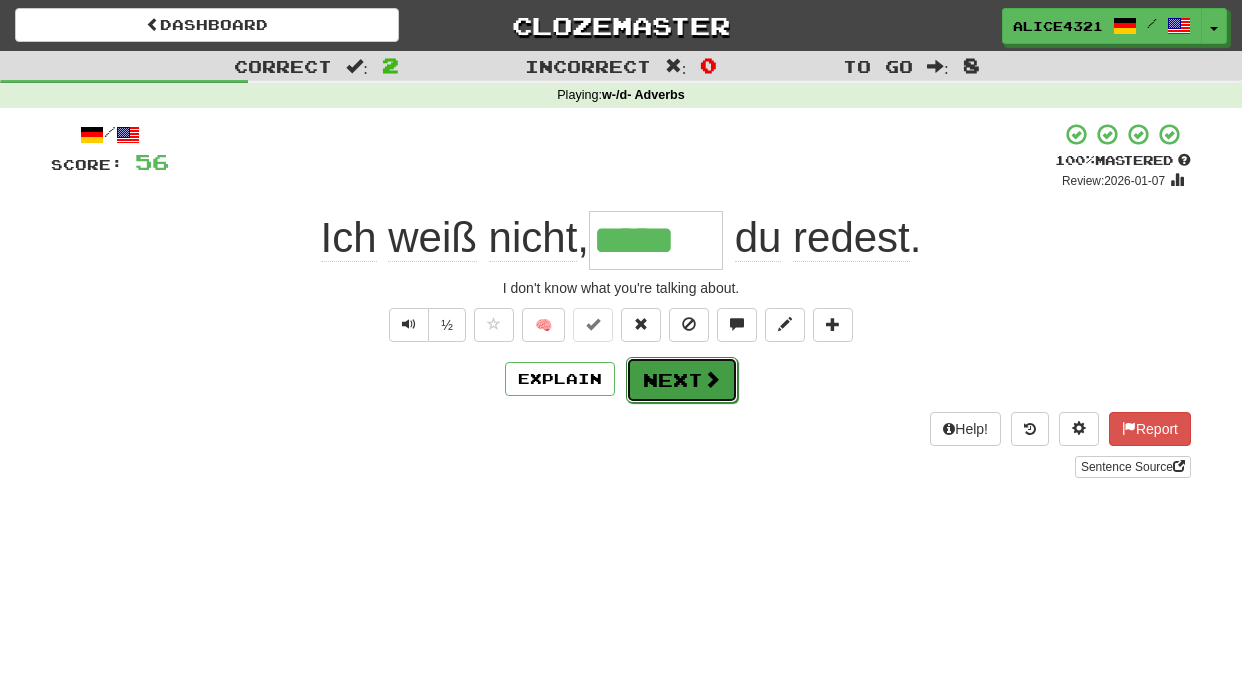 click on "Next" at bounding box center [682, 380] 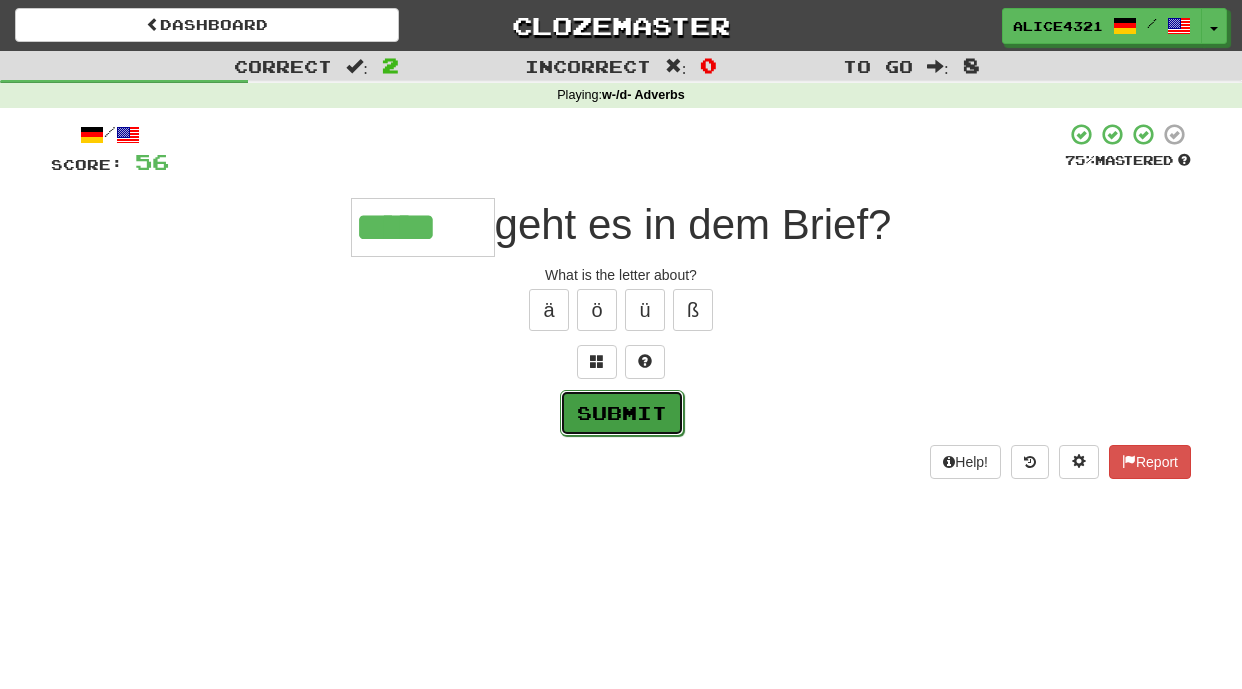 click on "Submit" at bounding box center [622, 413] 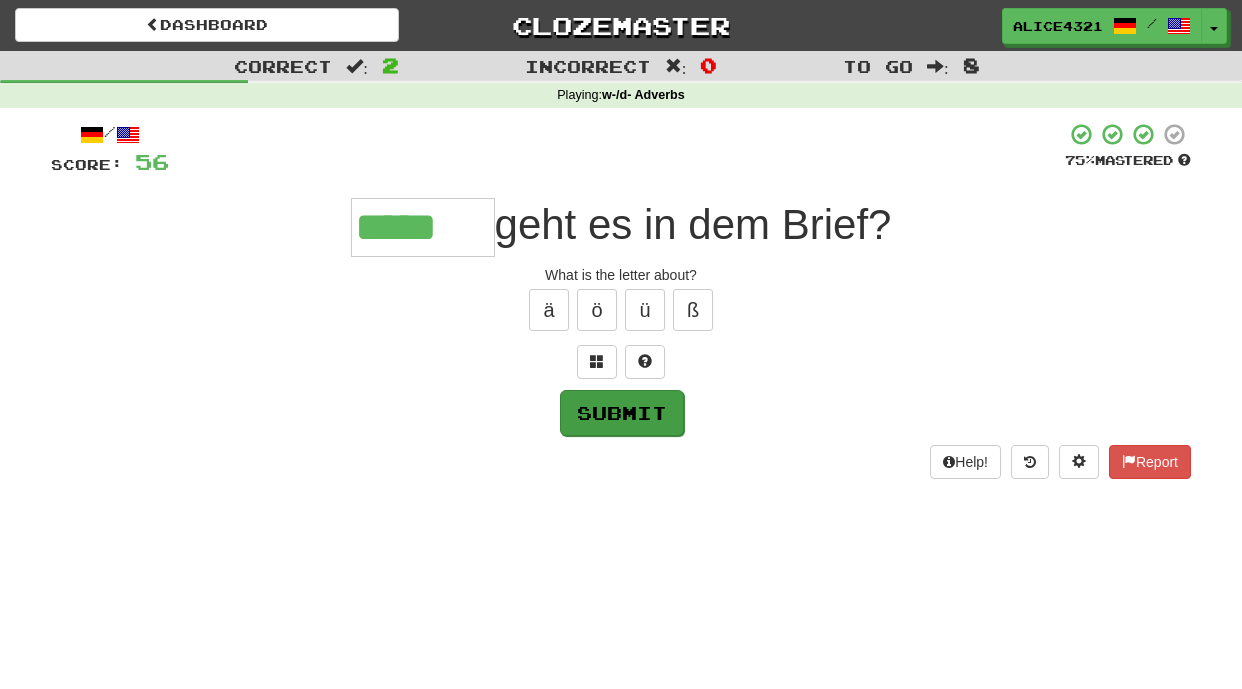 type on "*****" 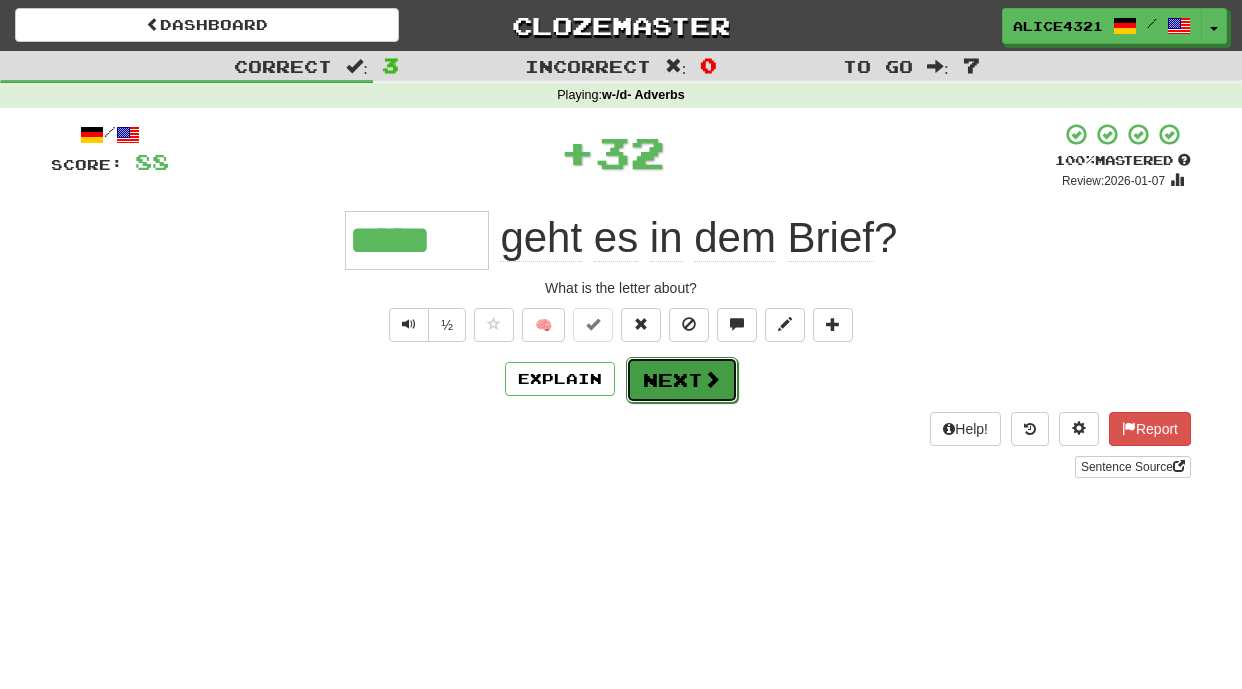 click at bounding box center (712, 379) 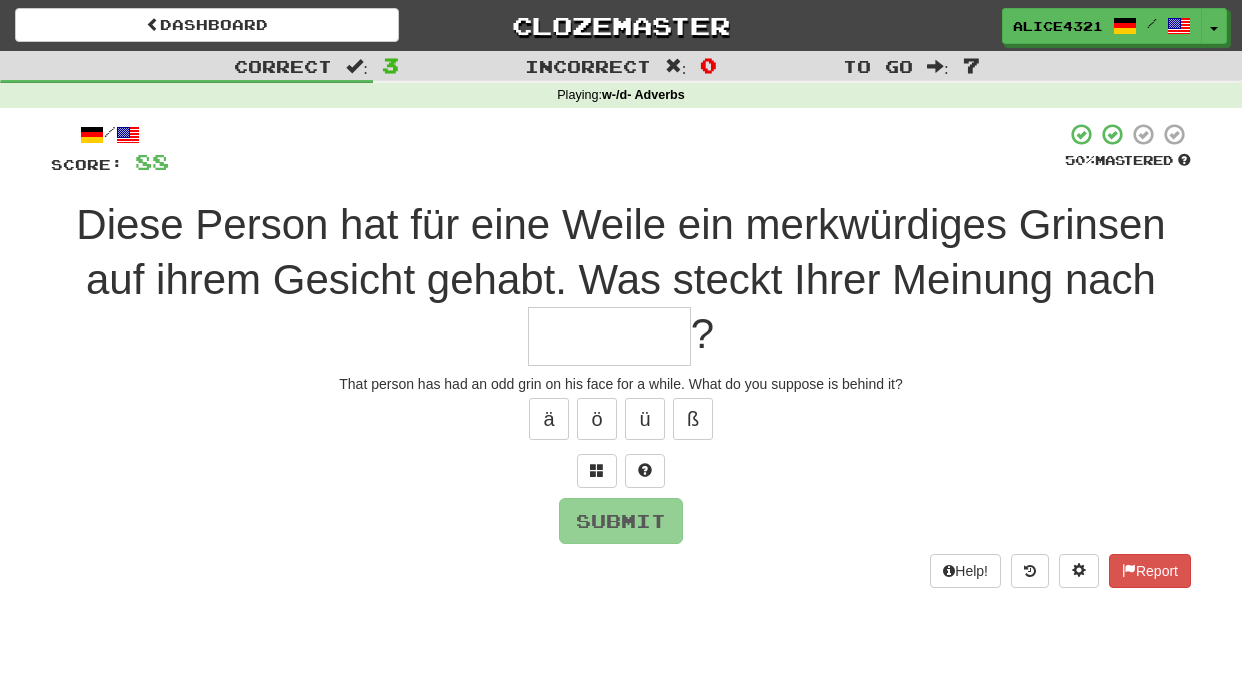 type on "*" 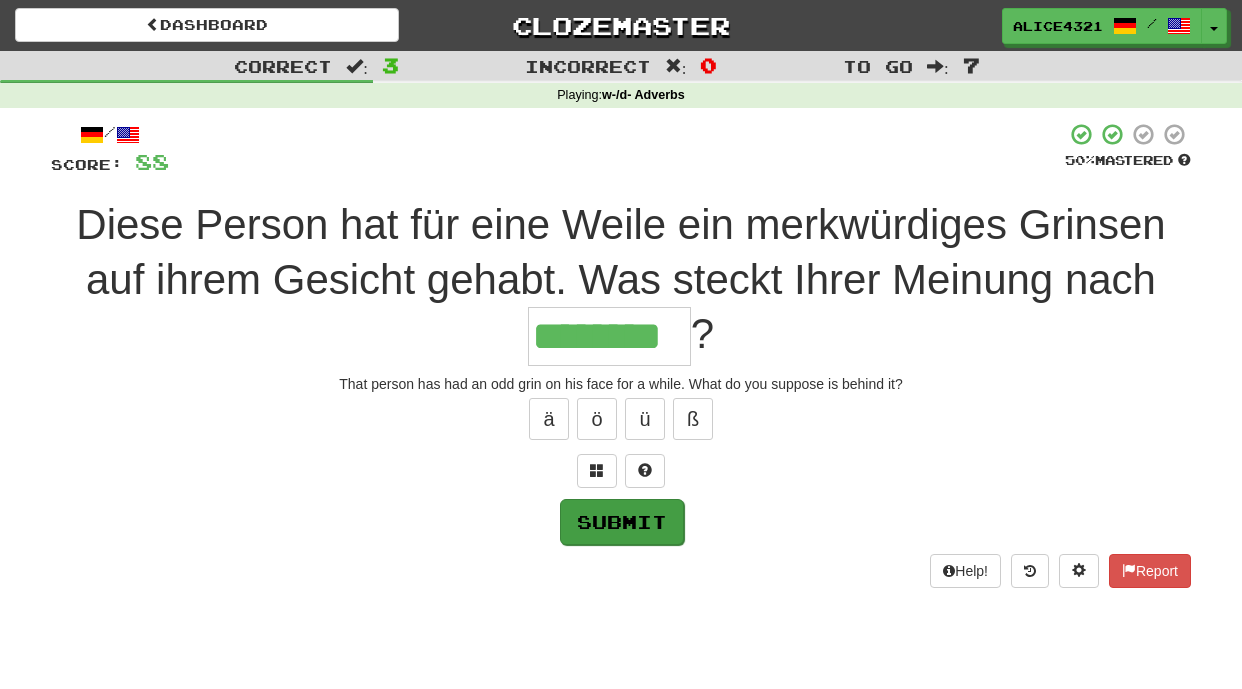 type on "********" 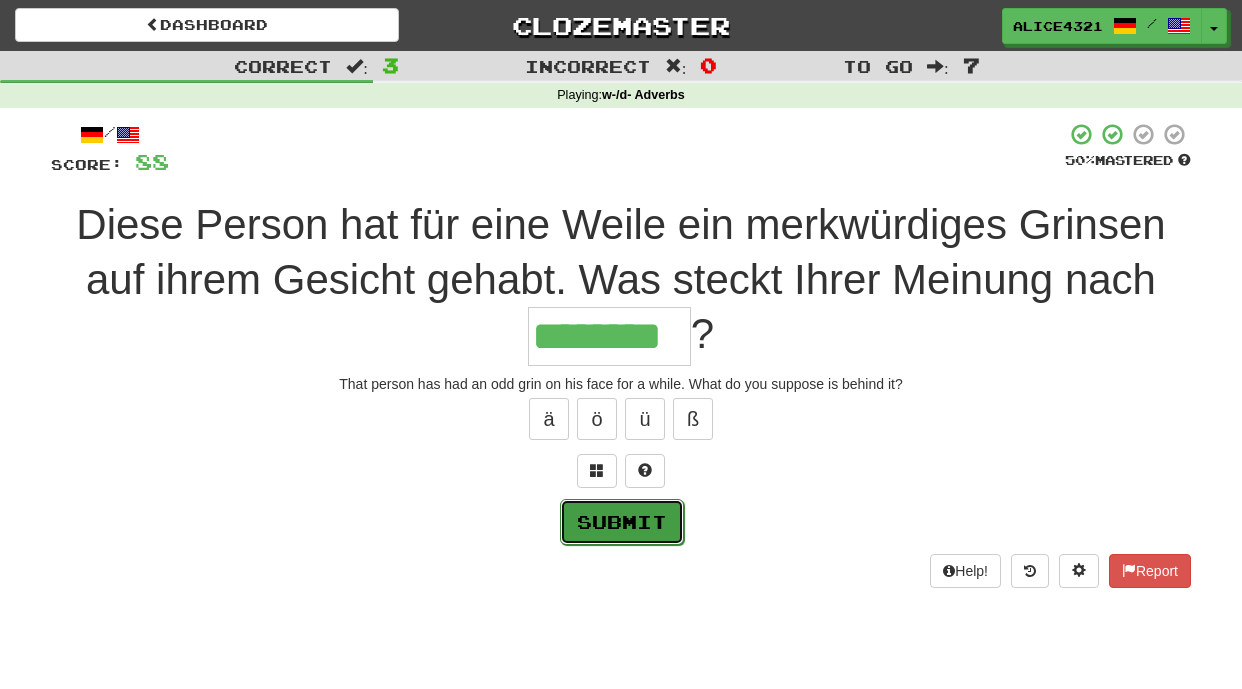 click on "Submit" at bounding box center (622, 522) 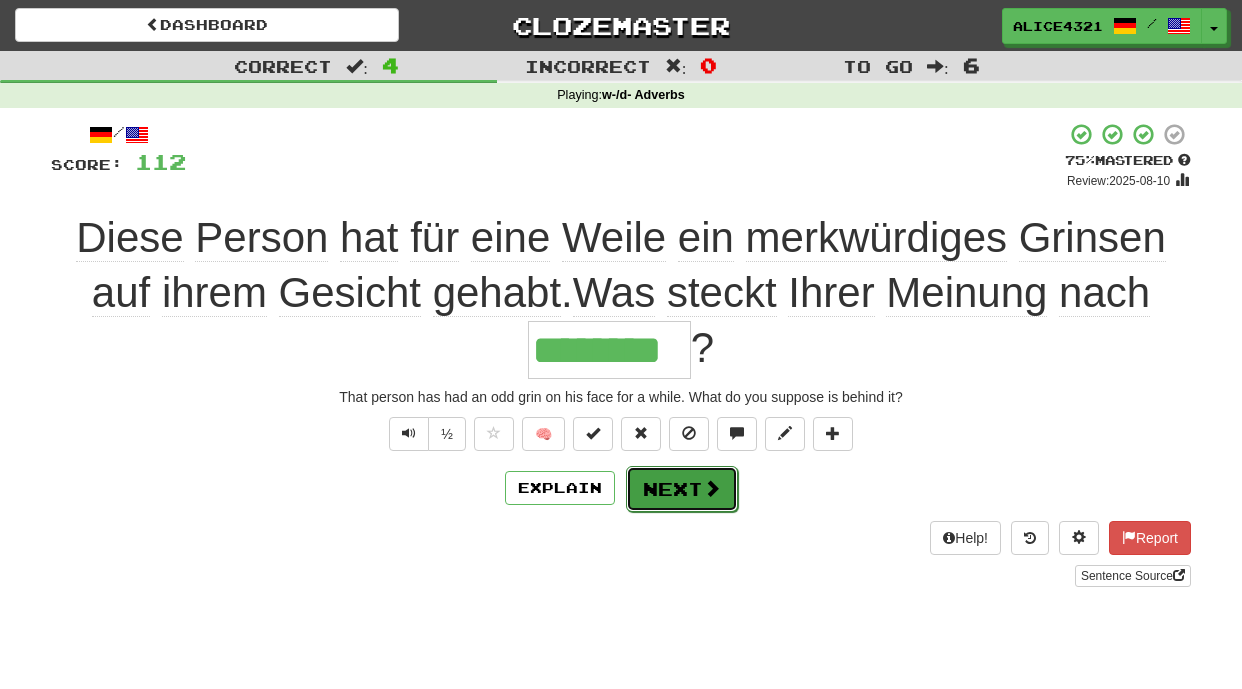 click at bounding box center [712, 488] 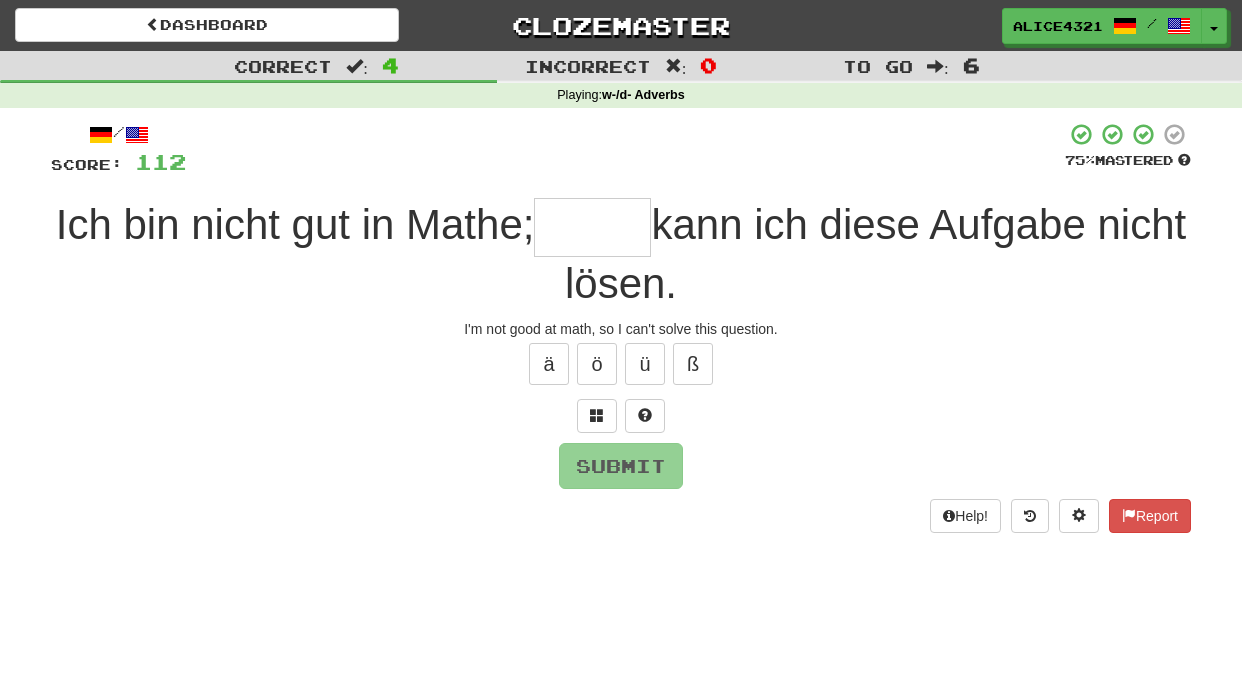 type on "*" 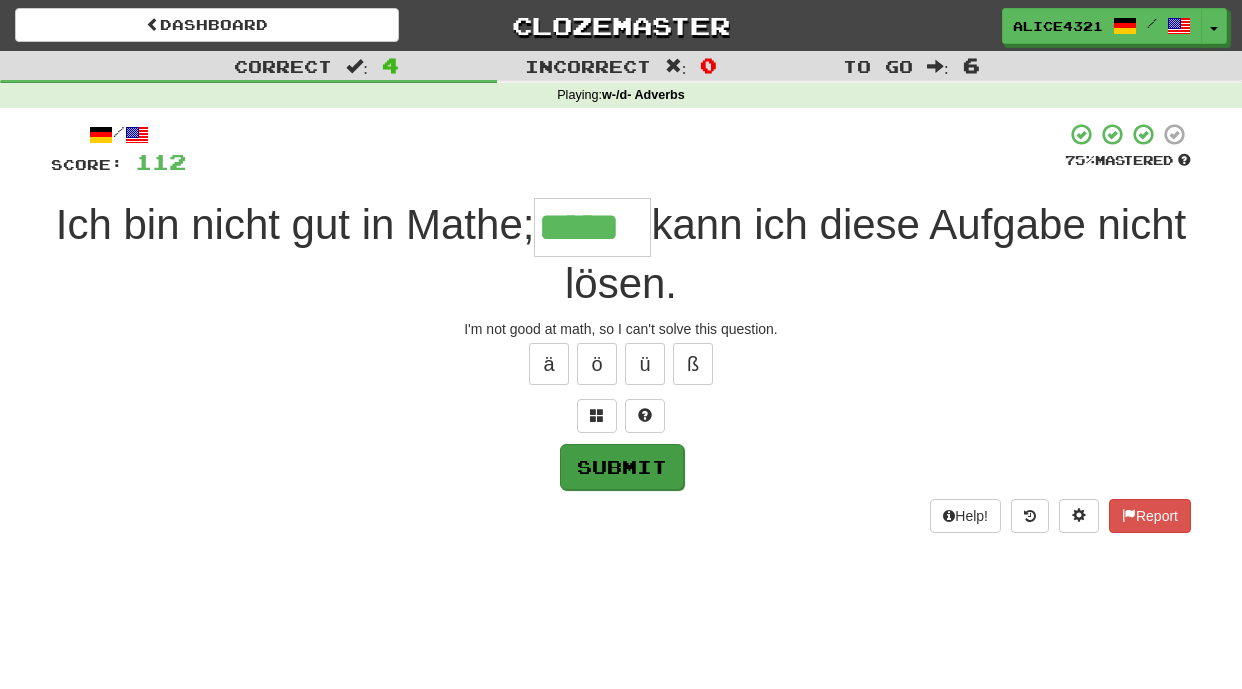 type on "*****" 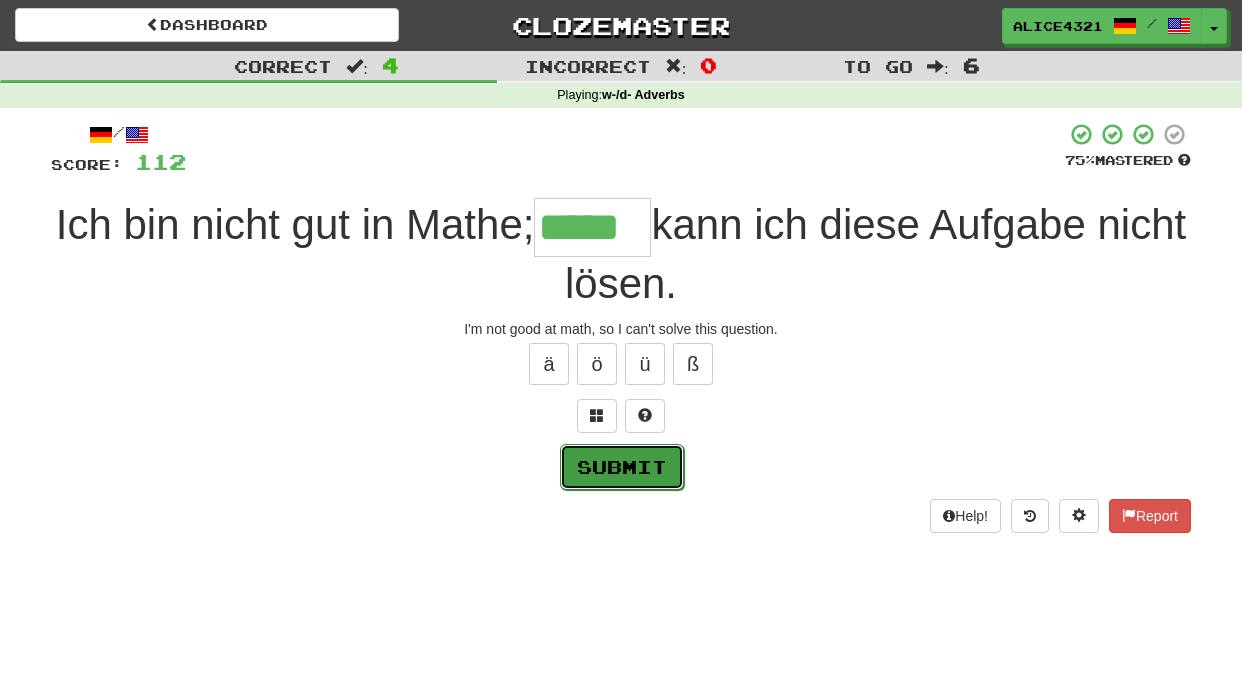 click on "Submit" at bounding box center [622, 467] 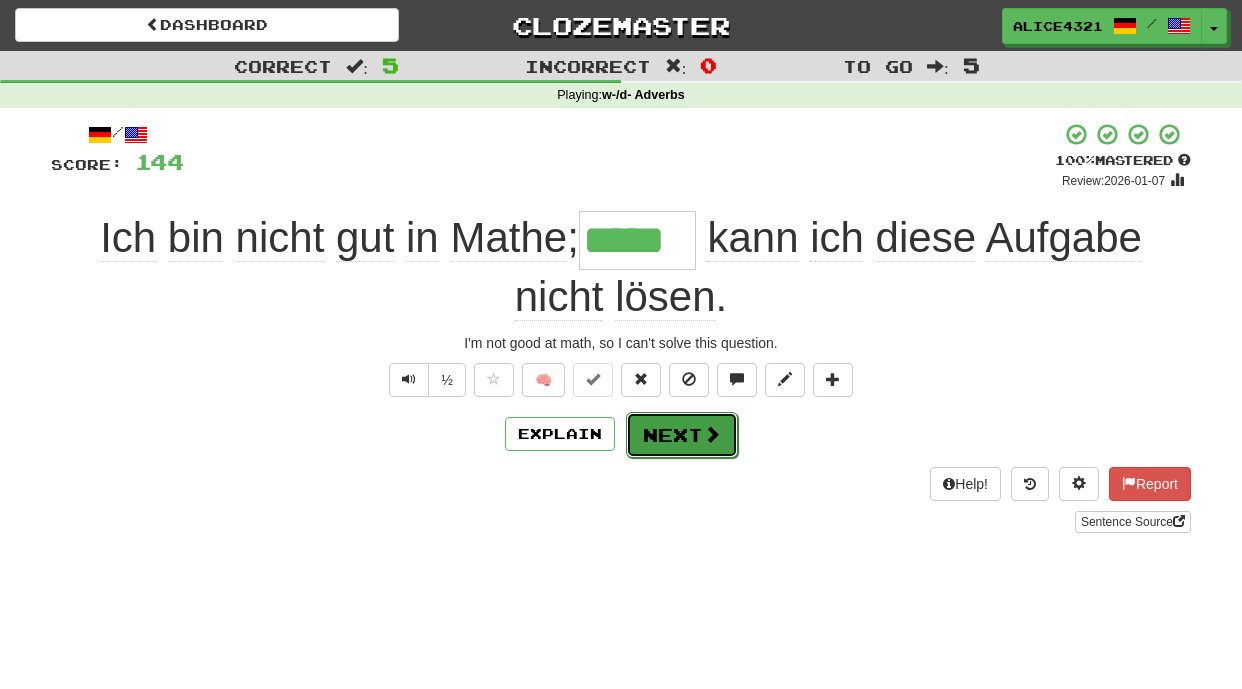 click on "Next" at bounding box center [682, 435] 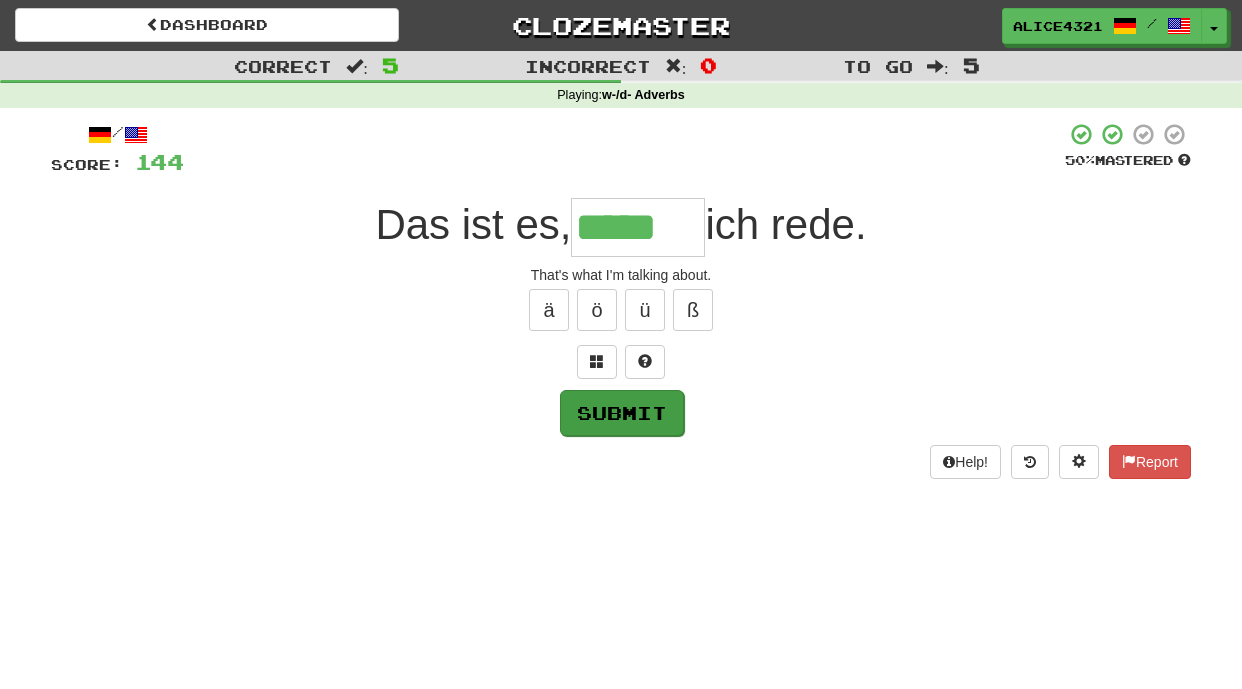 type on "*****" 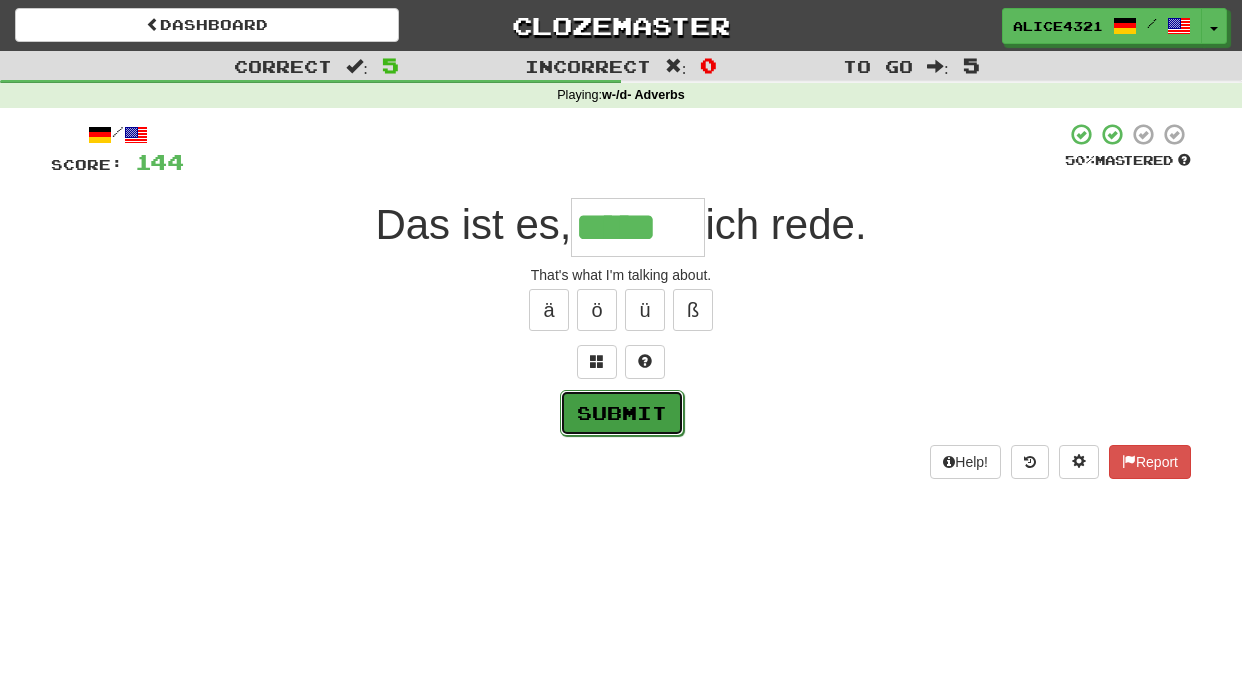 click on "Submit" at bounding box center [622, 413] 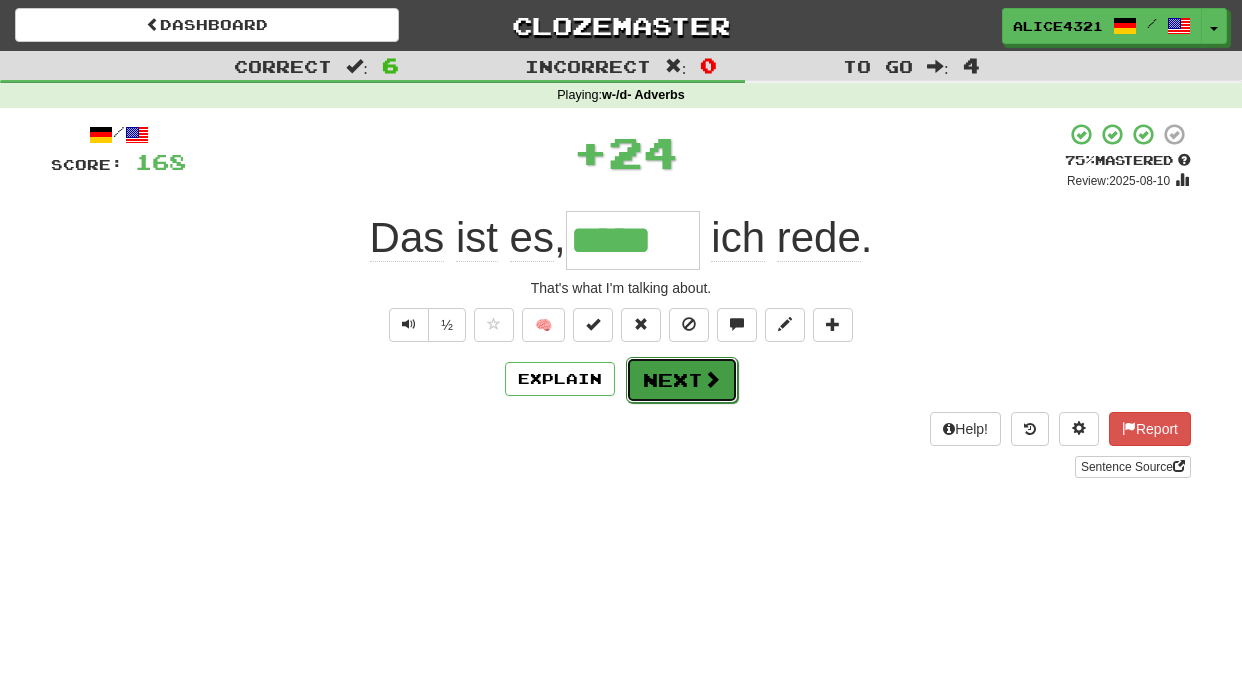 click on "Next" at bounding box center (682, 380) 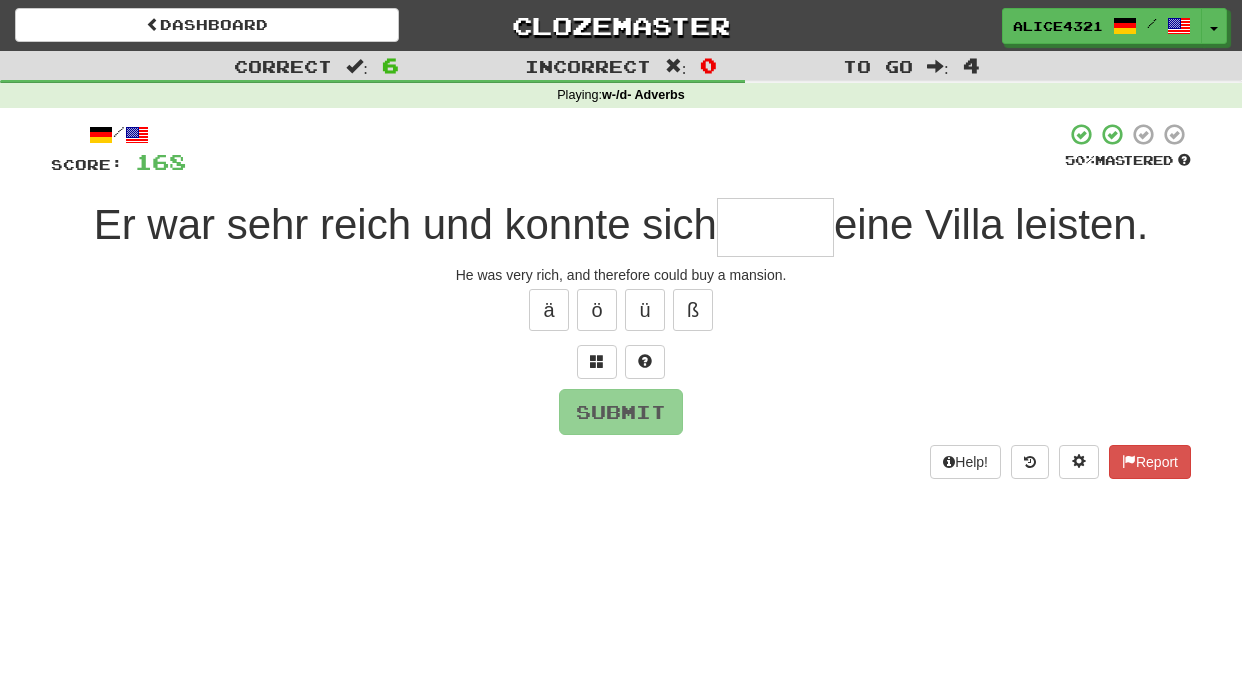 type on "*" 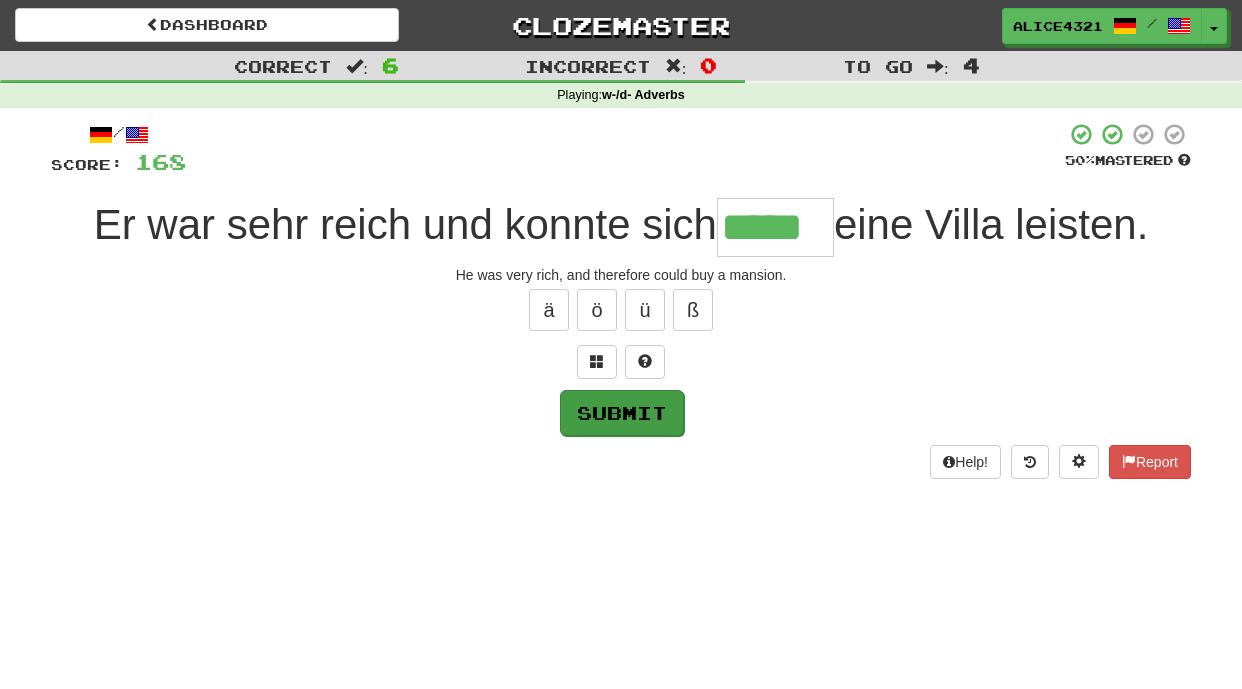 type on "*****" 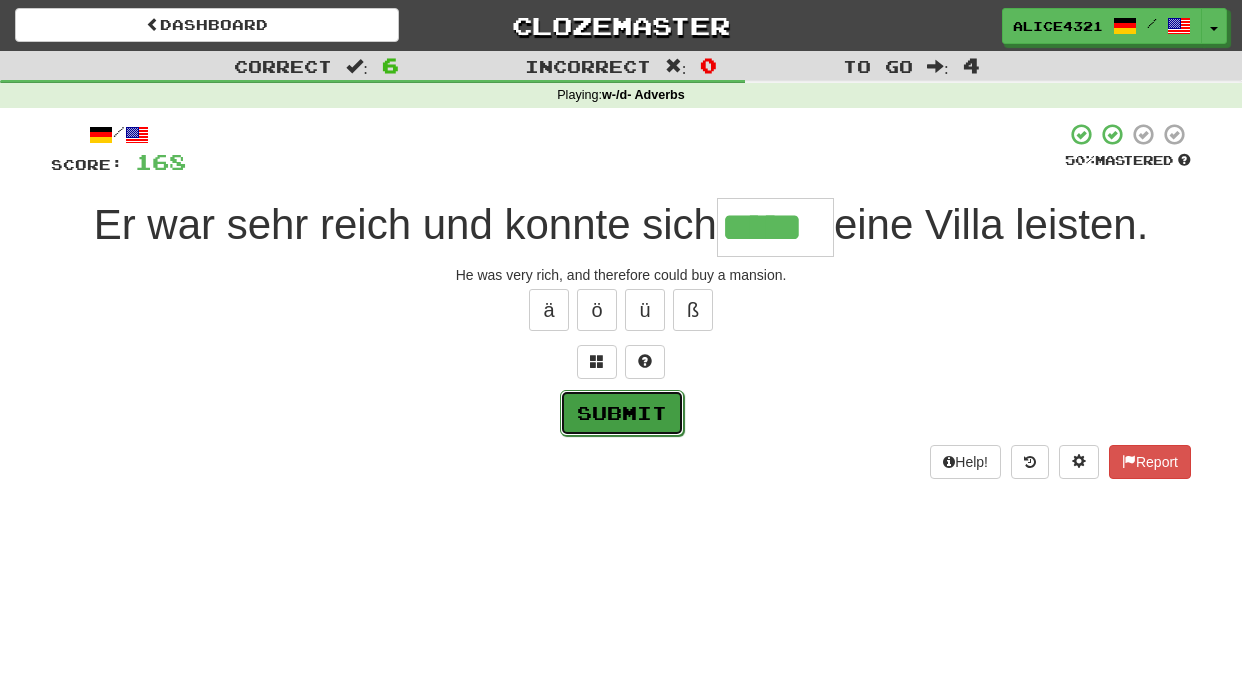 click on "Submit" at bounding box center (622, 413) 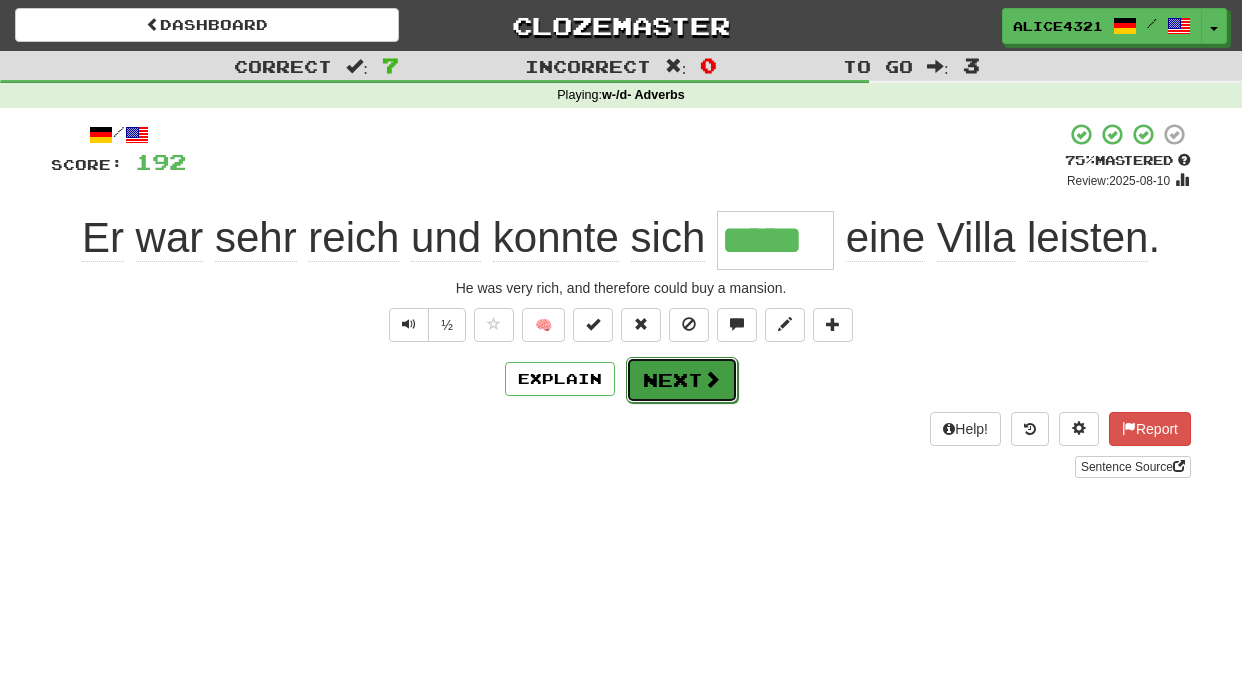 click on "Next" at bounding box center [682, 380] 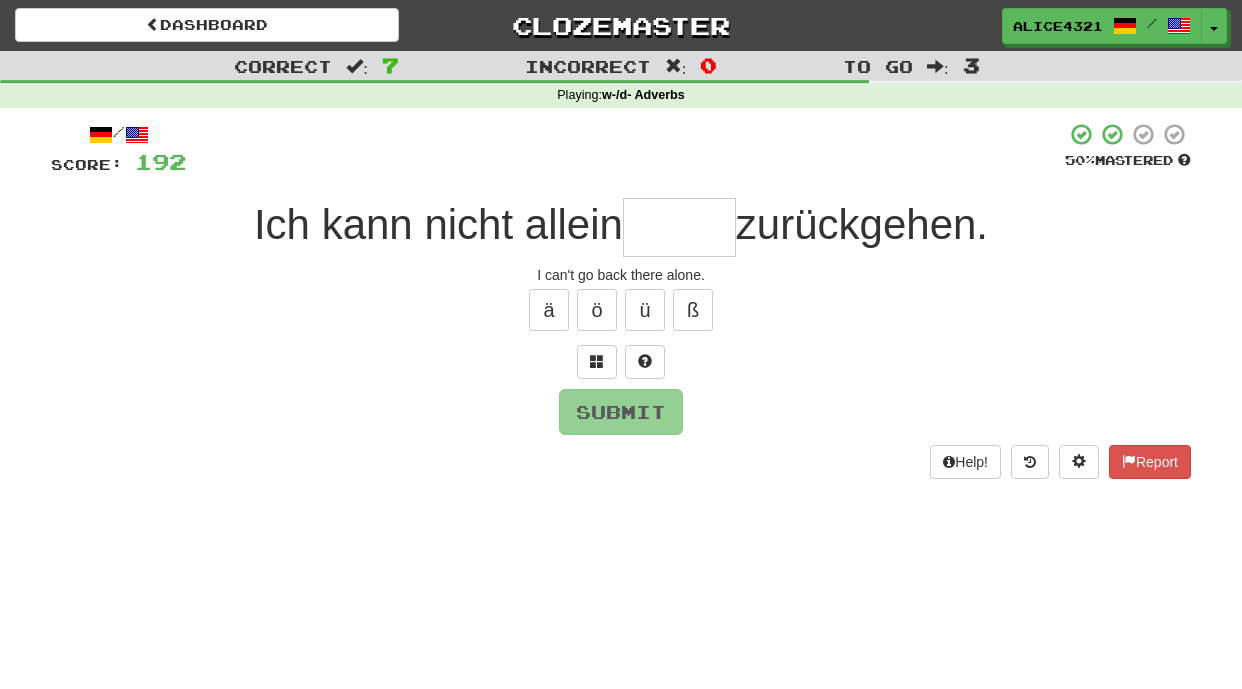 type on "*" 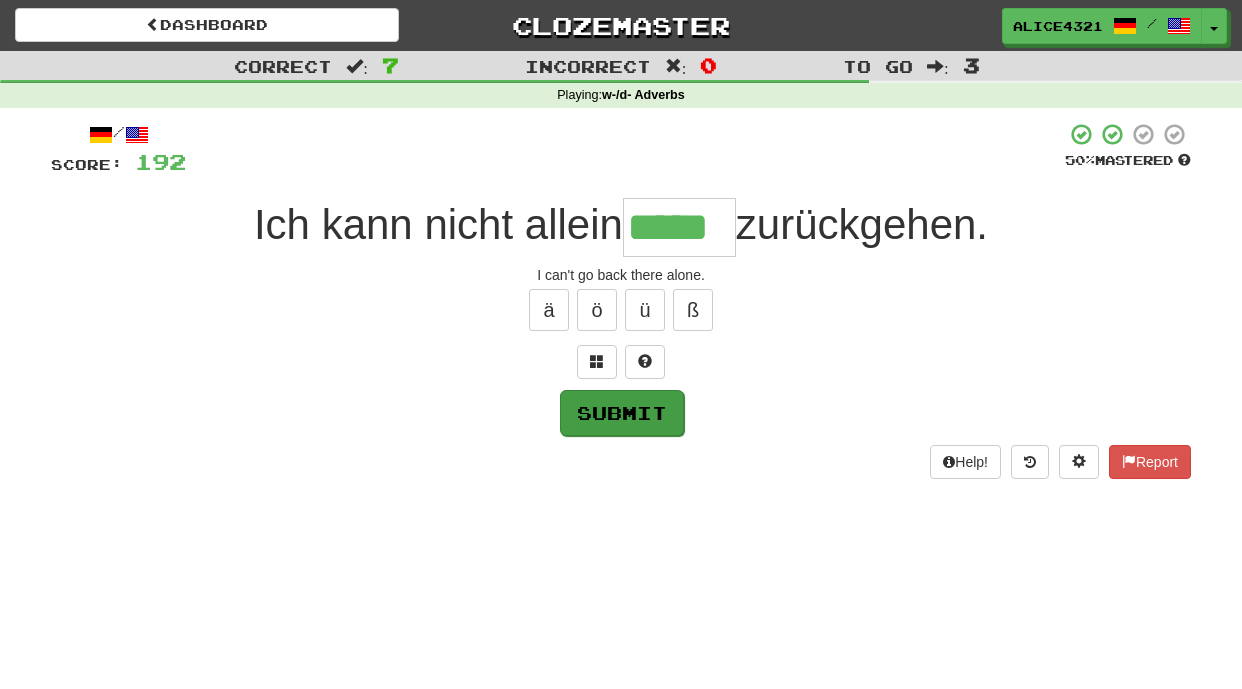 type on "*****" 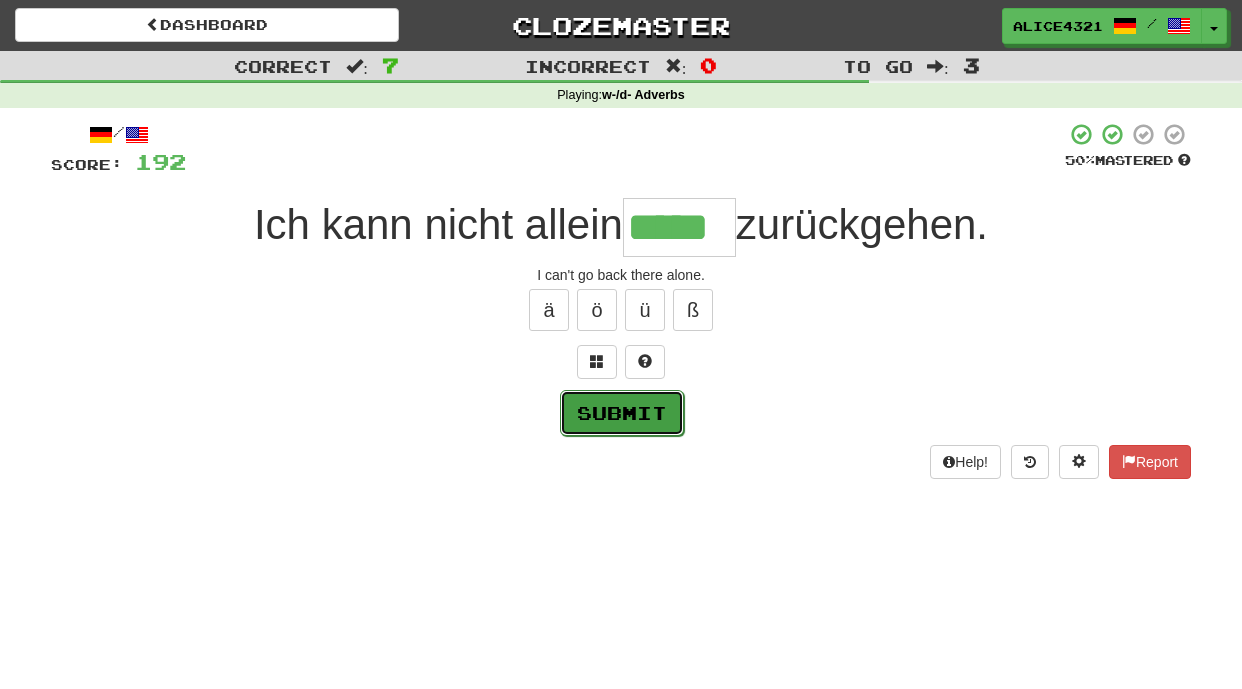 click on "Submit" at bounding box center (622, 413) 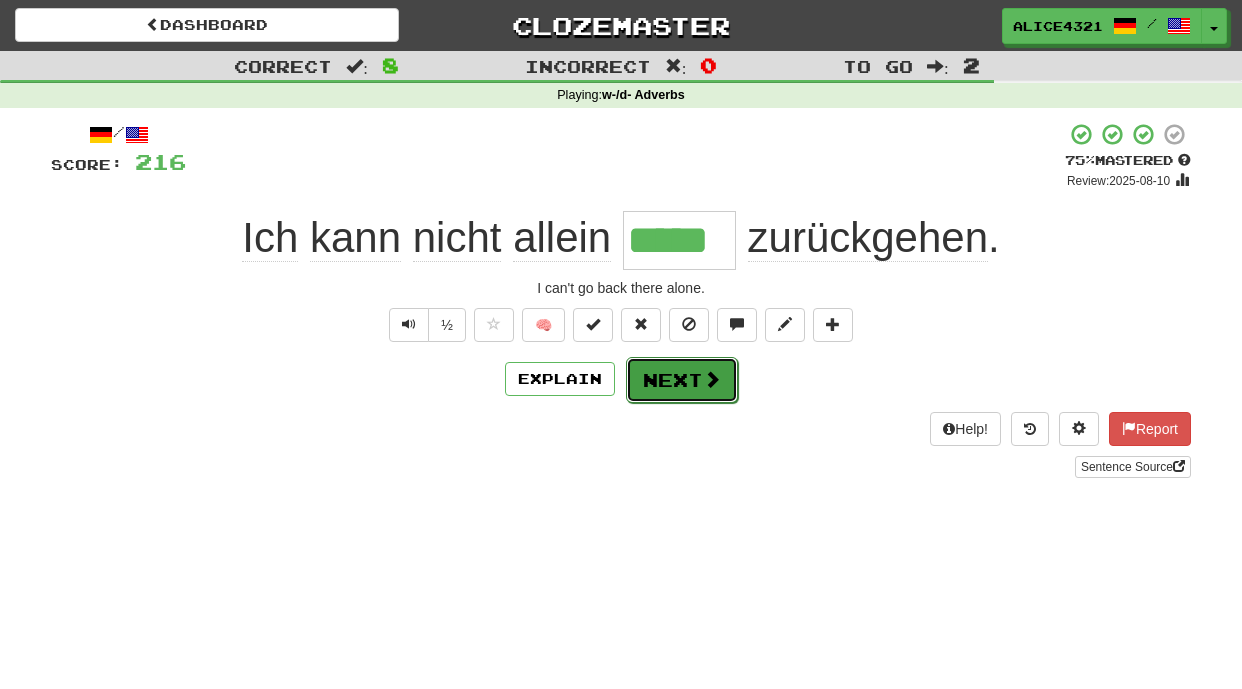 click on "Next" at bounding box center [682, 380] 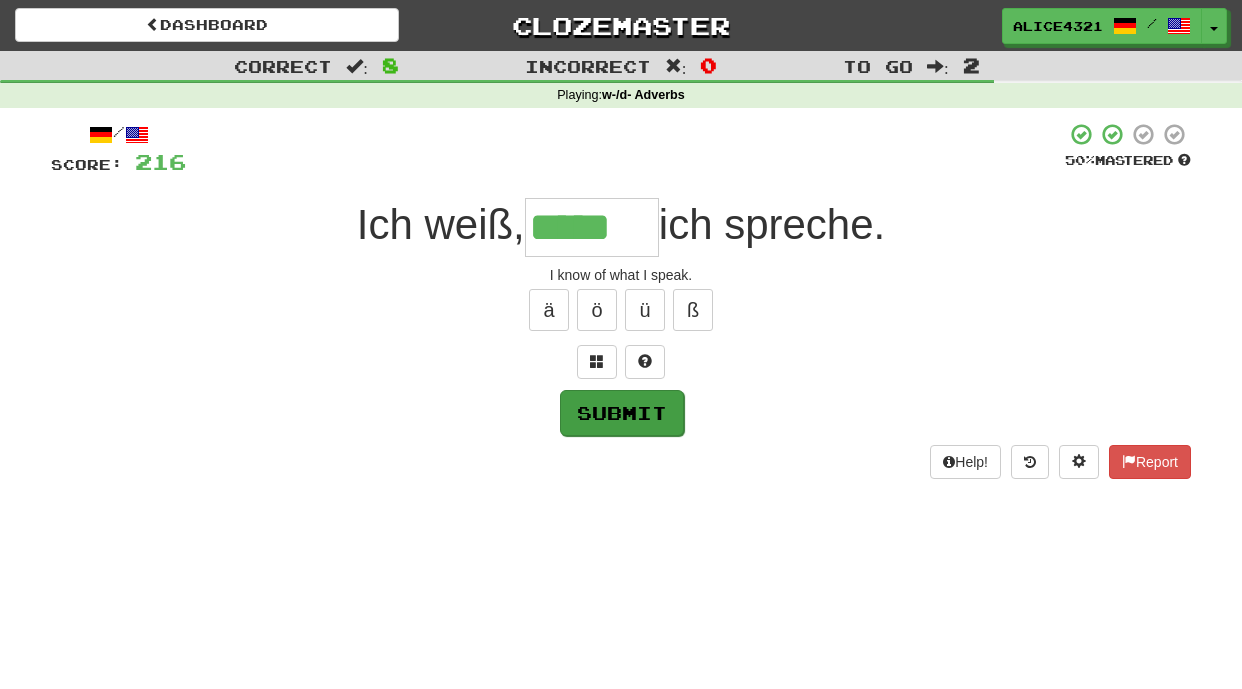 type on "*****" 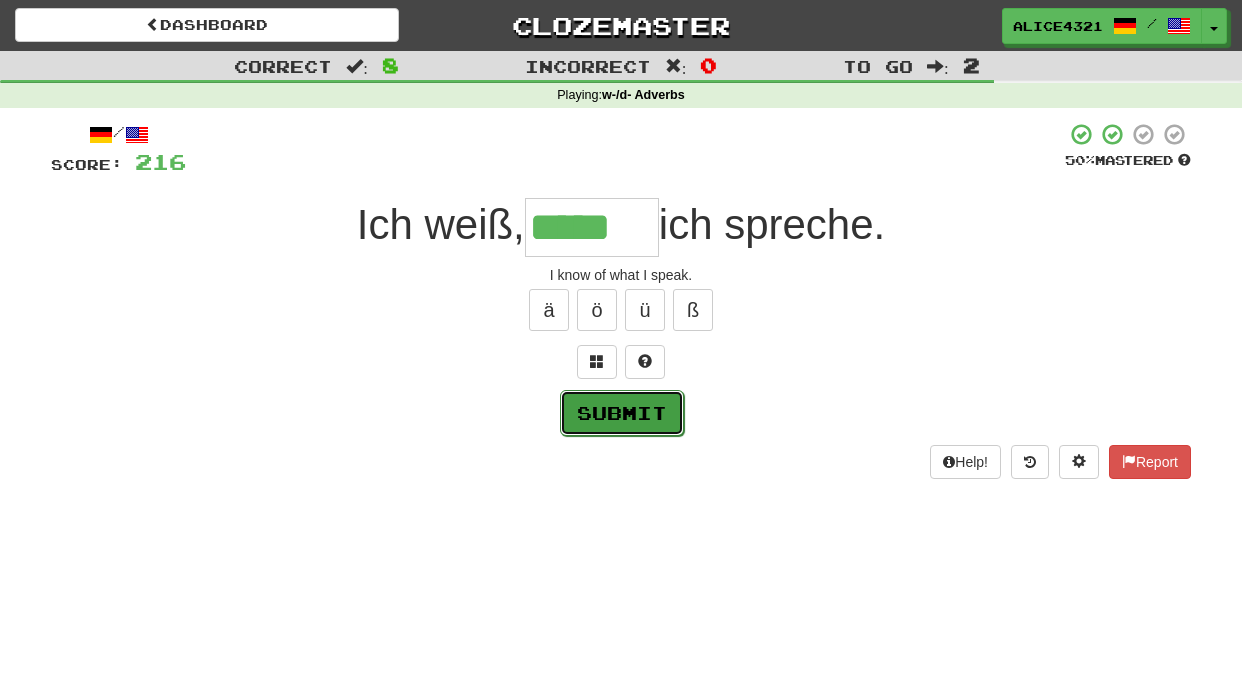 click on "Submit" at bounding box center (622, 413) 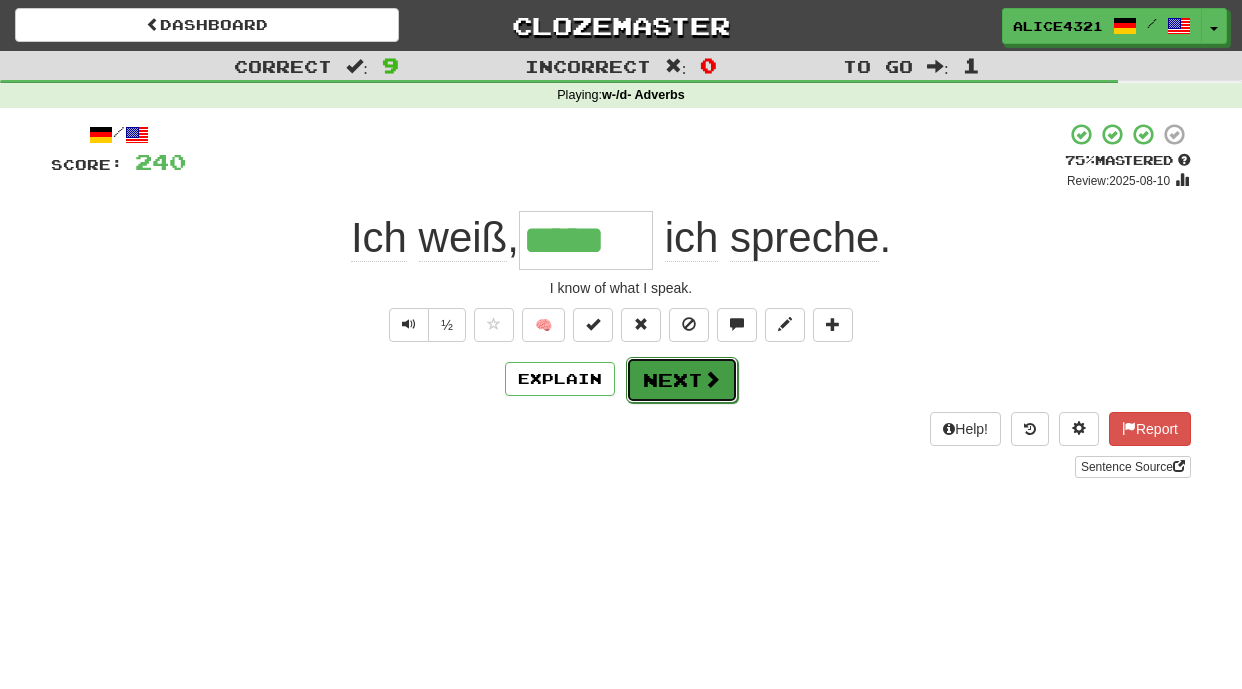 click on "Next" at bounding box center (682, 380) 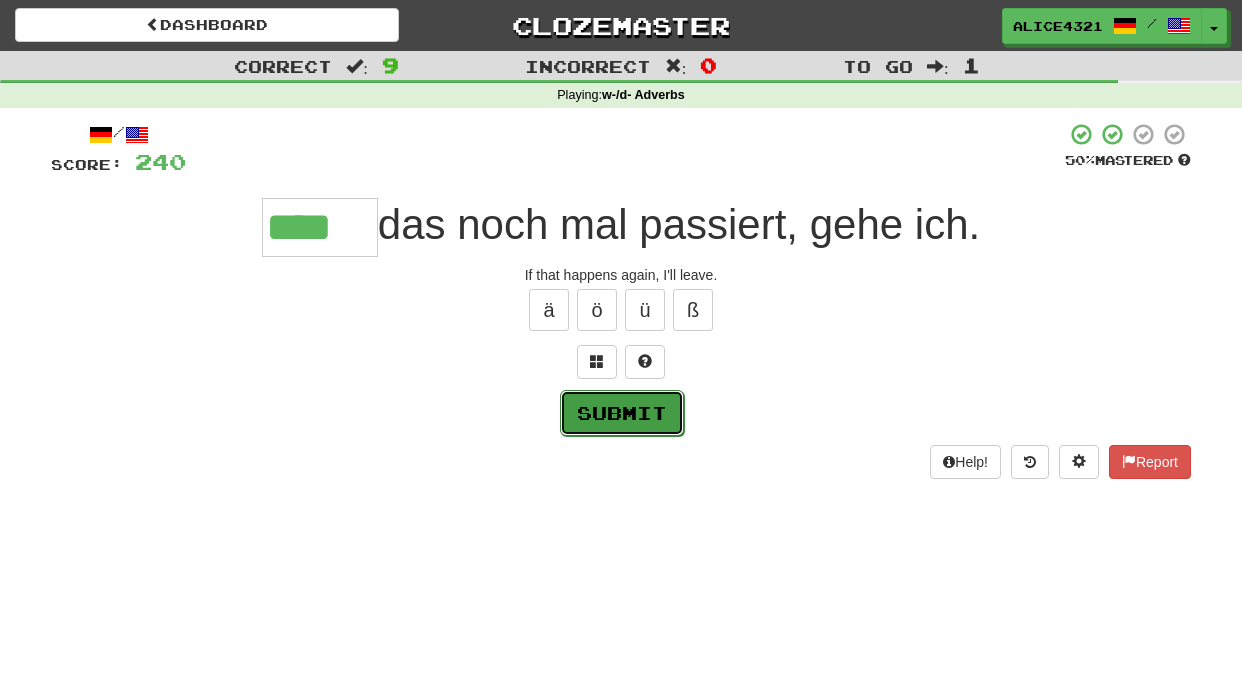click on "Submit" at bounding box center (622, 413) 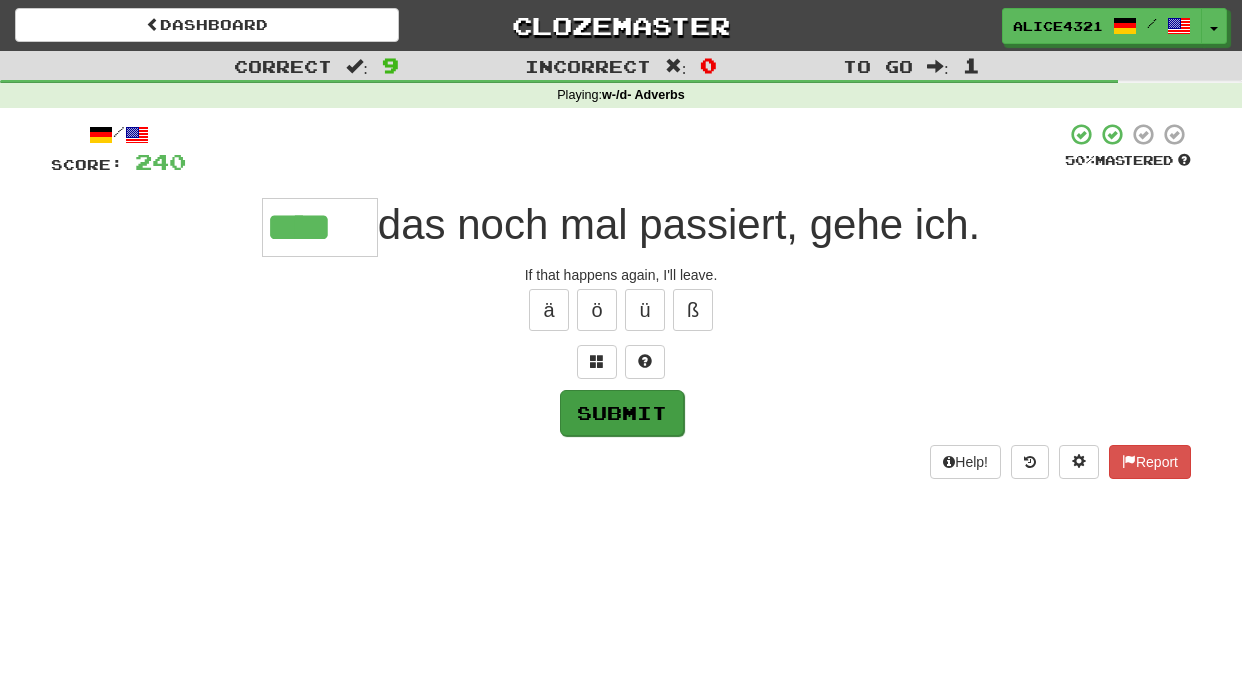 type on "****" 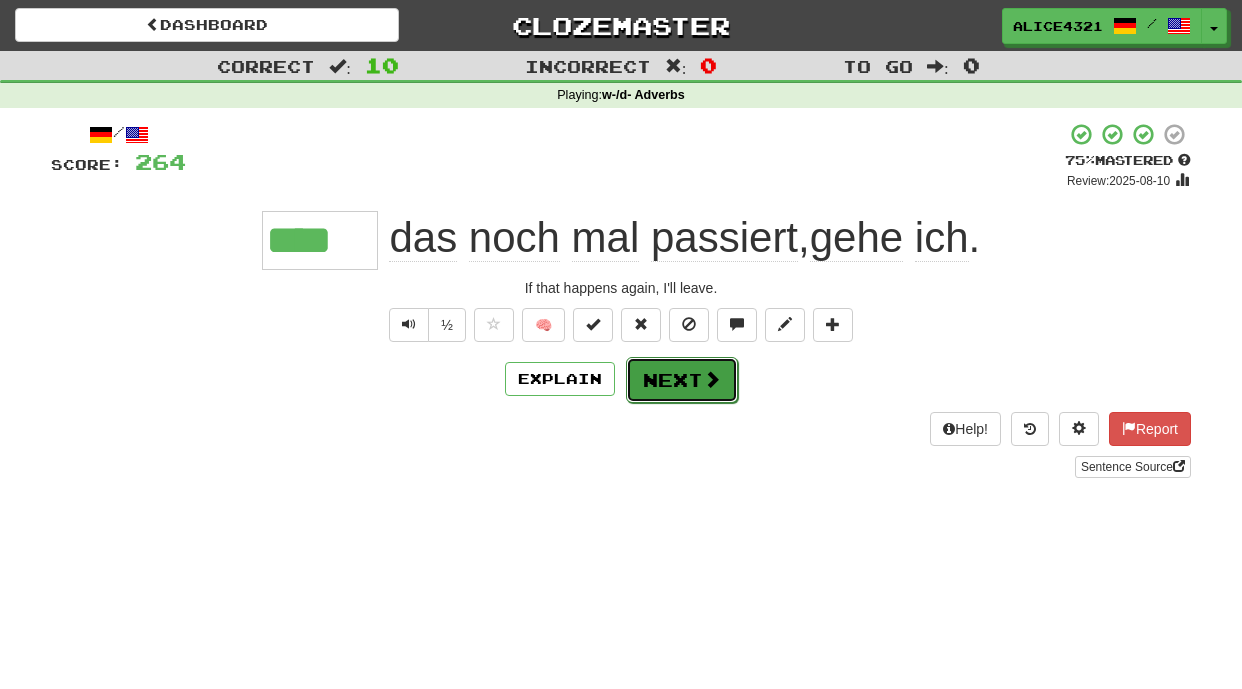 click on "Next" at bounding box center (682, 380) 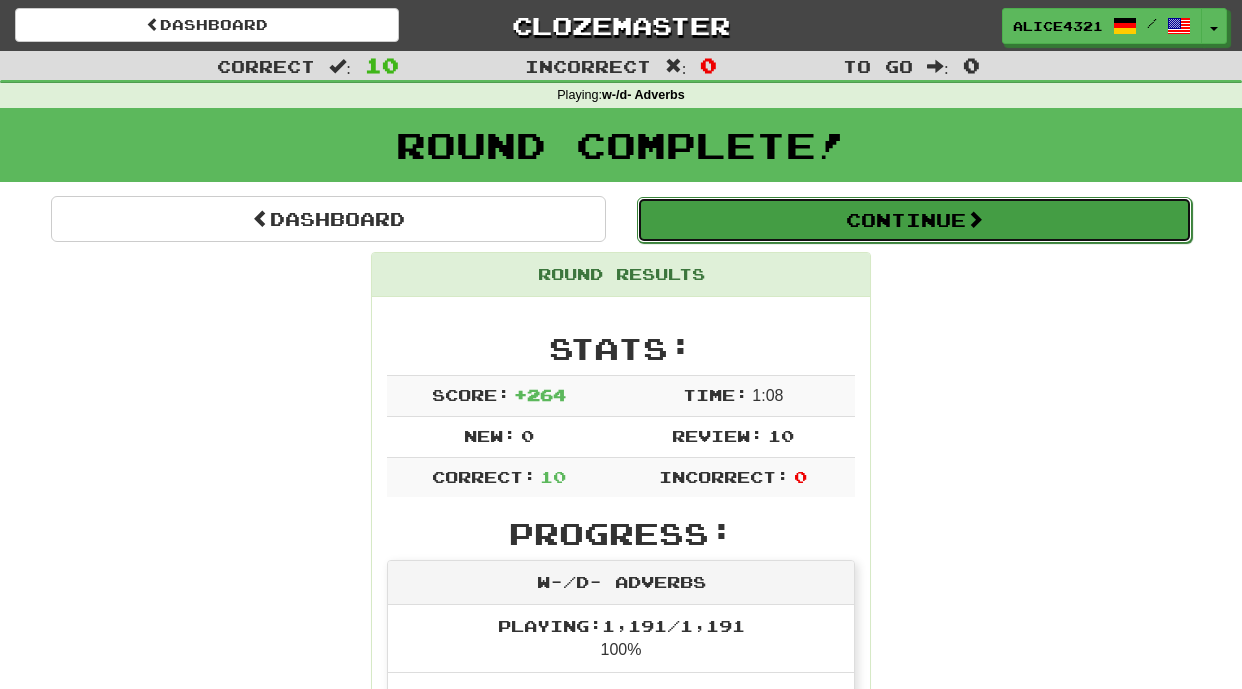 click on "Continue" at bounding box center (914, 220) 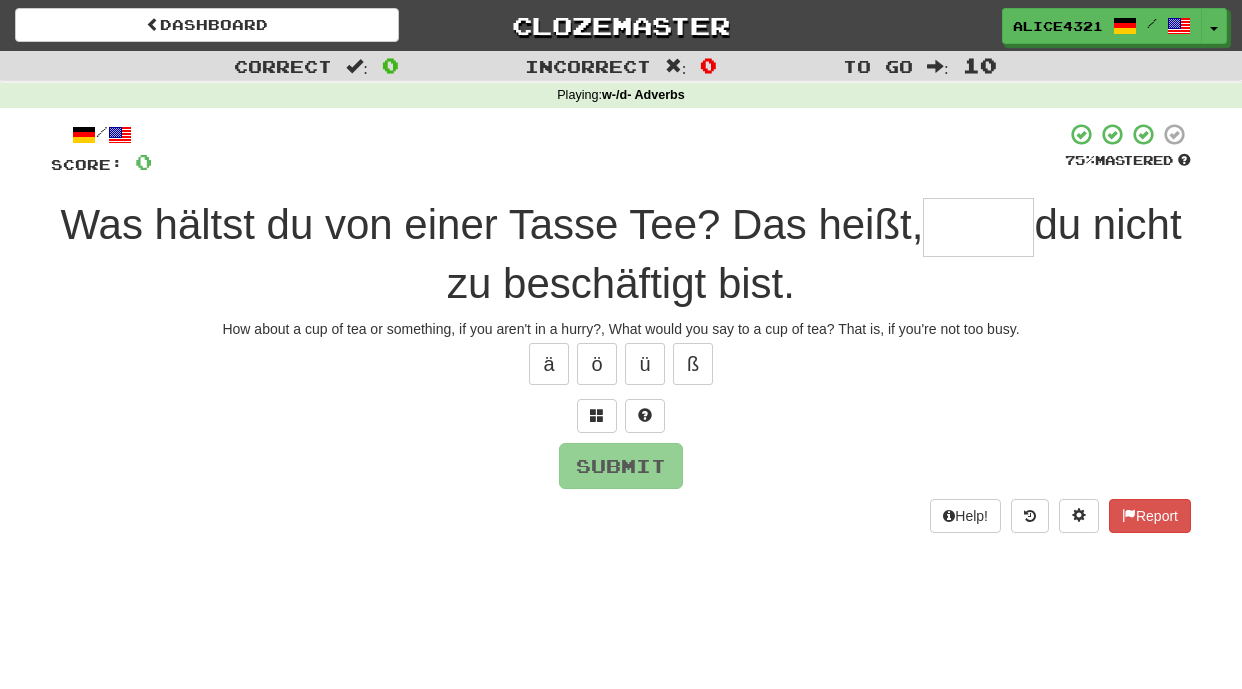 type on "*" 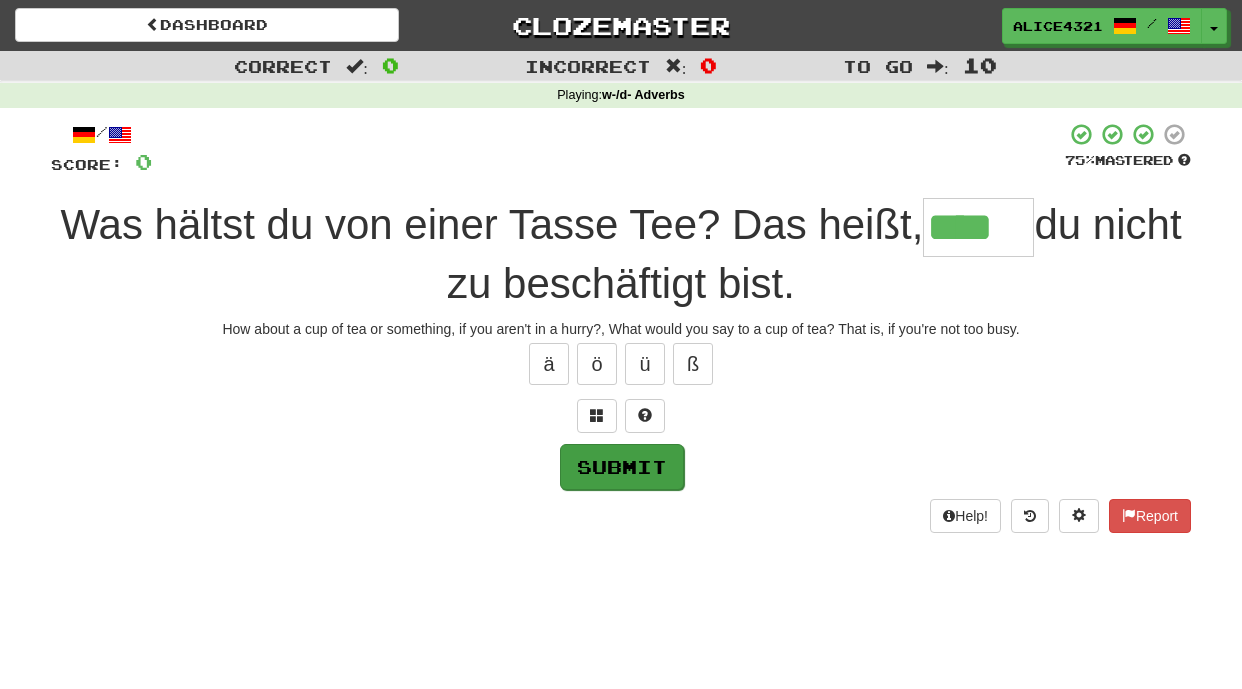 type on "****" 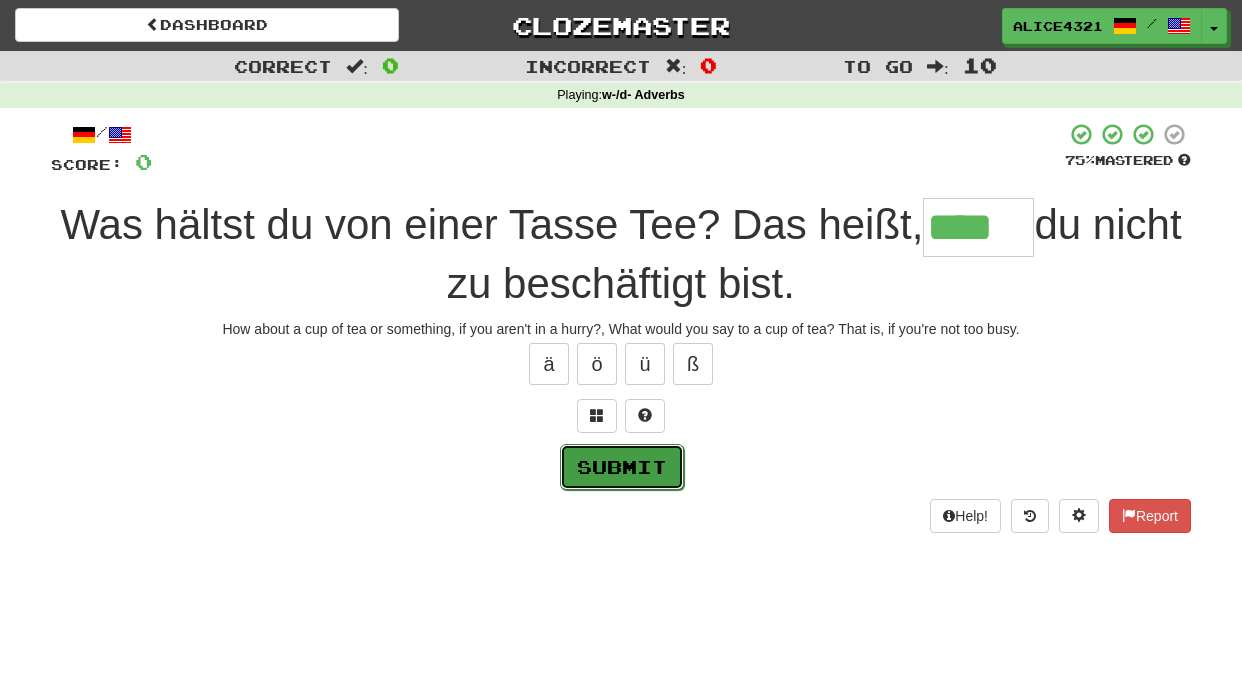 click on "Submit" at bounding box center [622, 467] 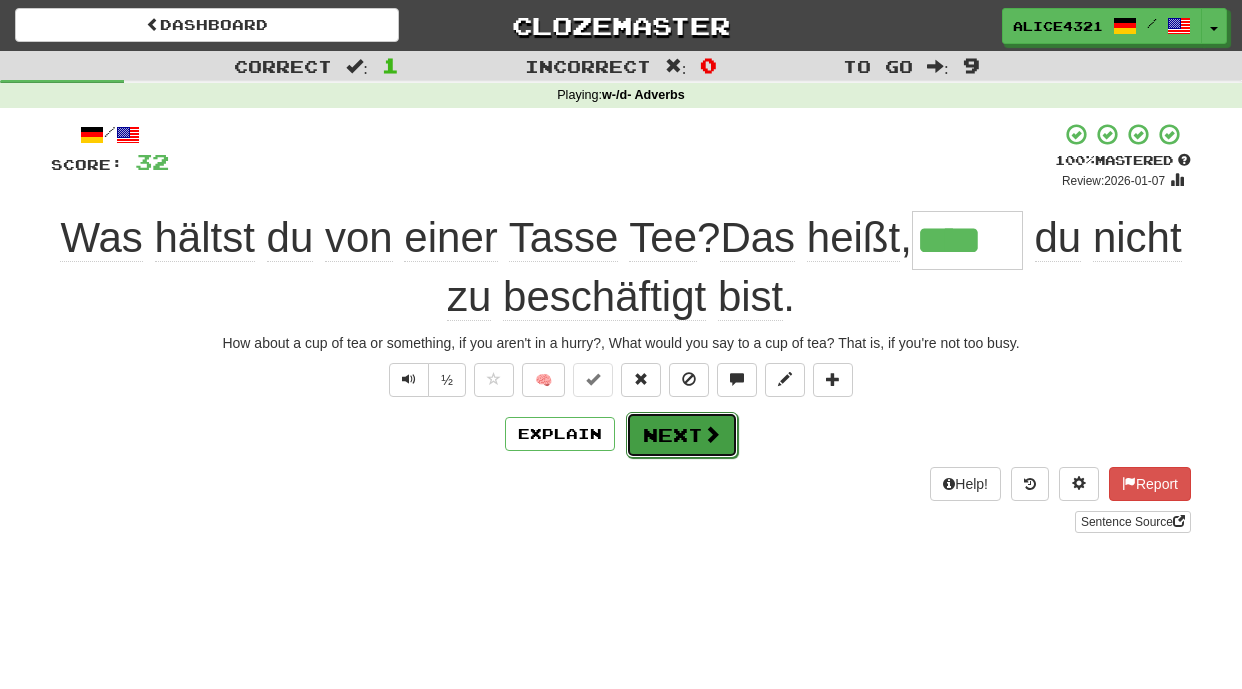 click on "Next" at bounding box center (682, 435) 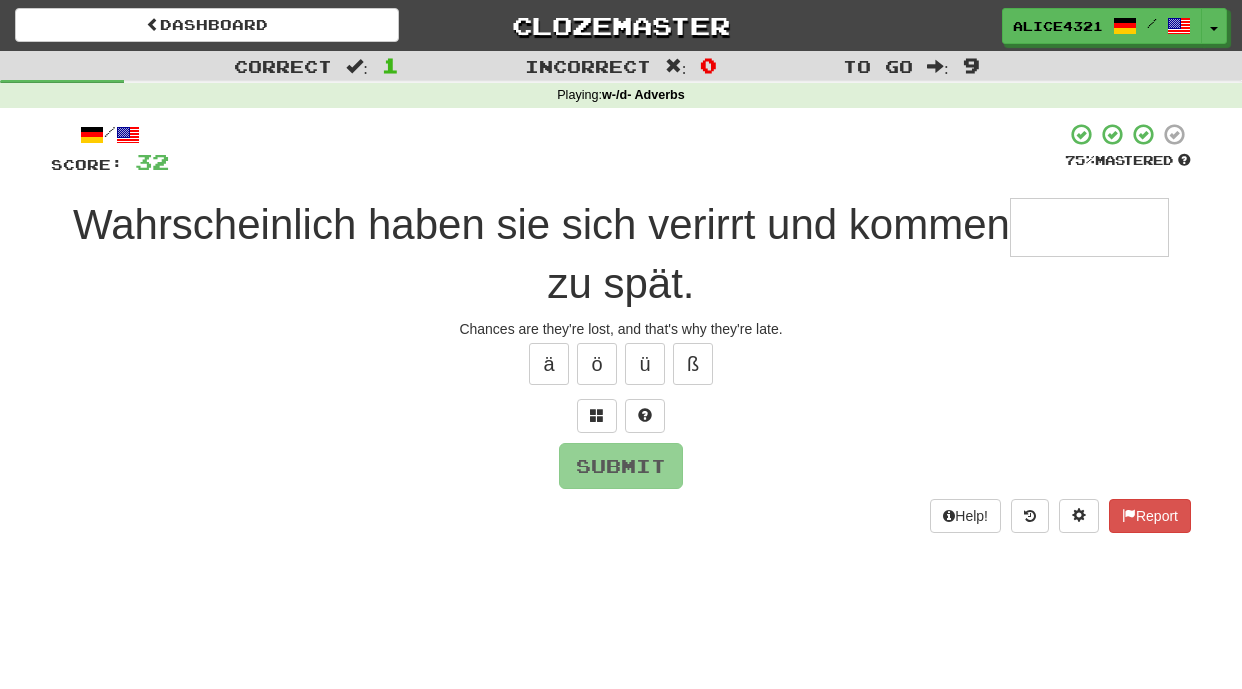 type on "*" 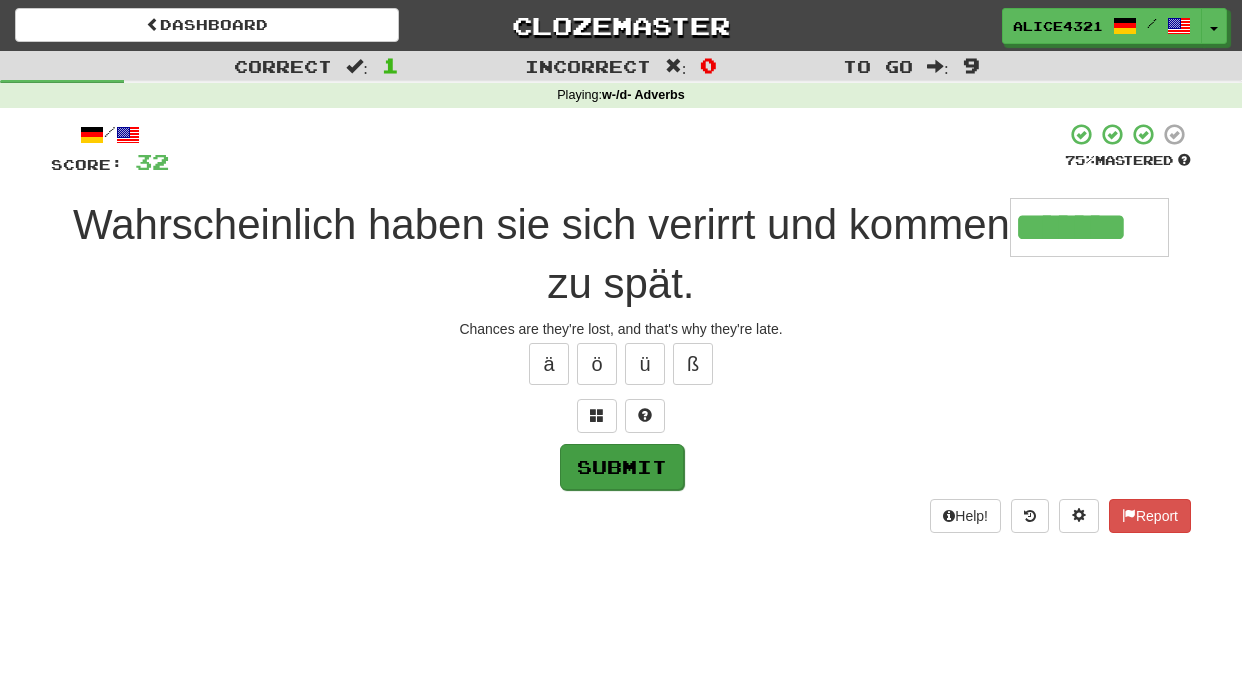 type on "*******" 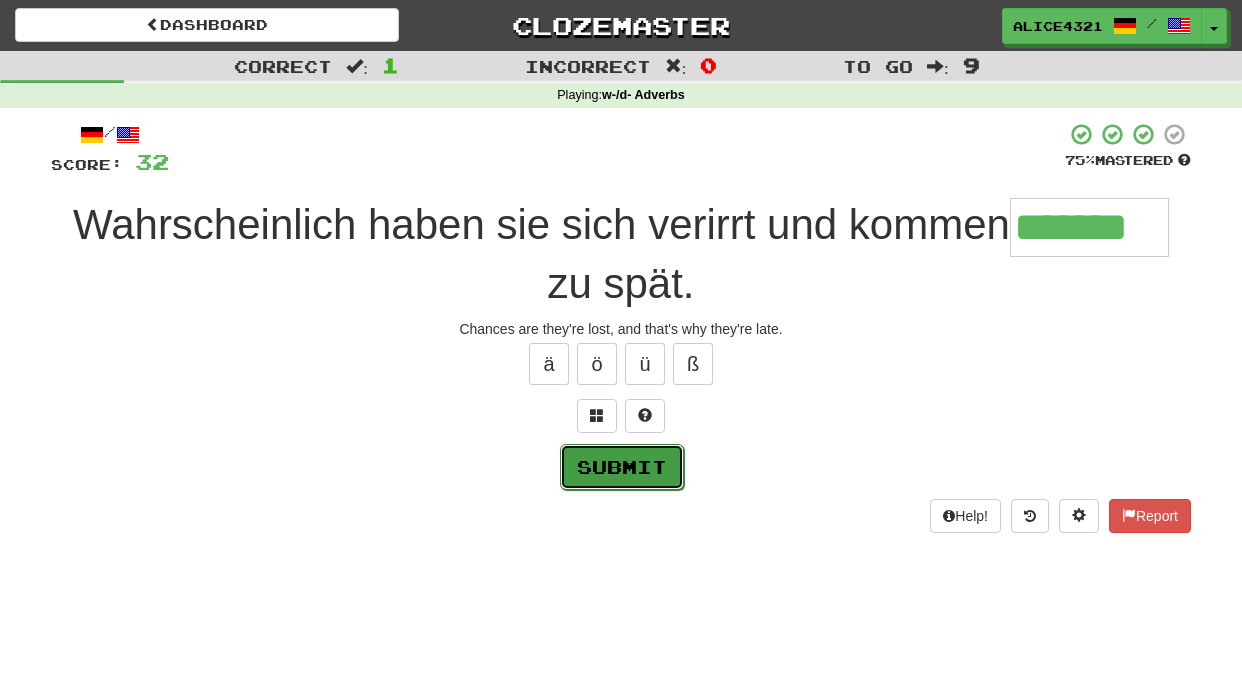 click on "Submit" at bounding box center [622, 467] 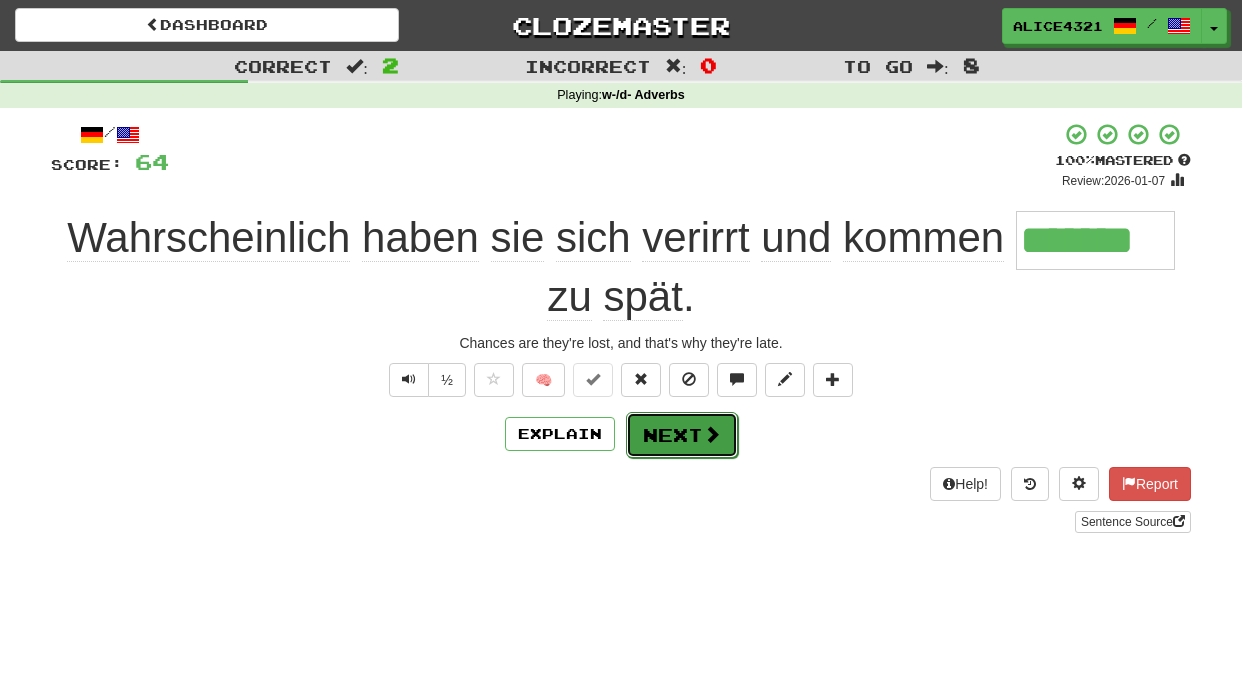 click on "Next" at bounding box center (682, 435) 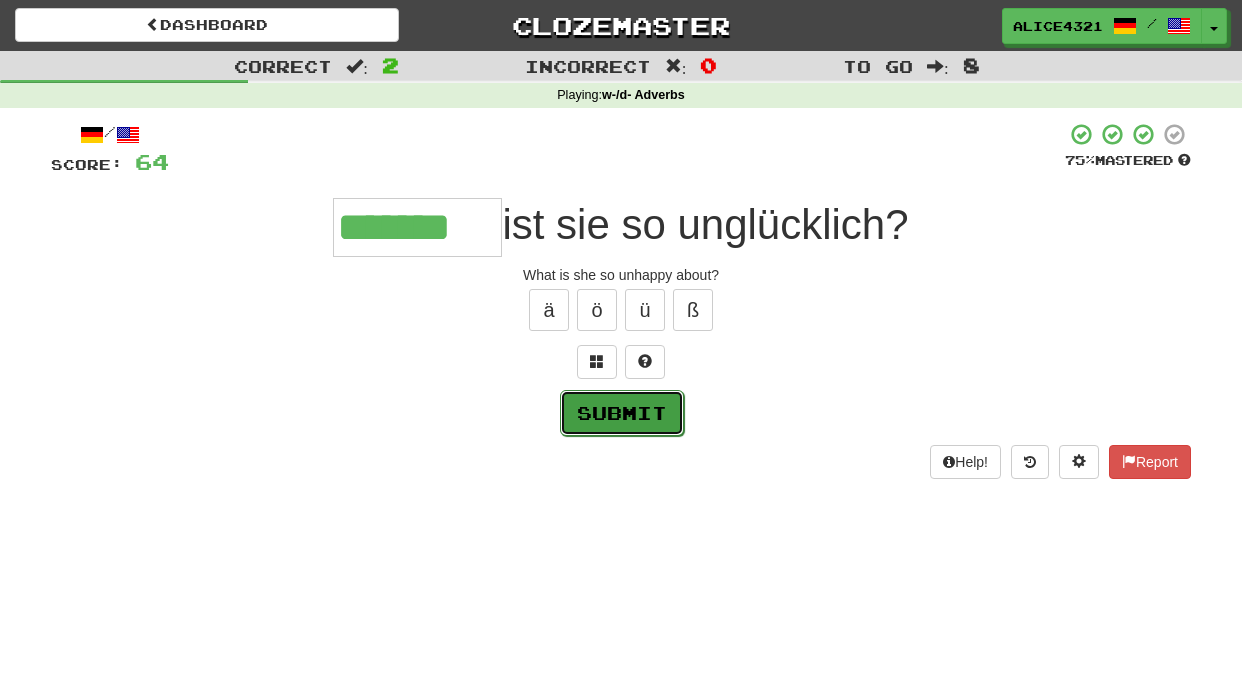click on "Submit" at bounding box center (622, 413) 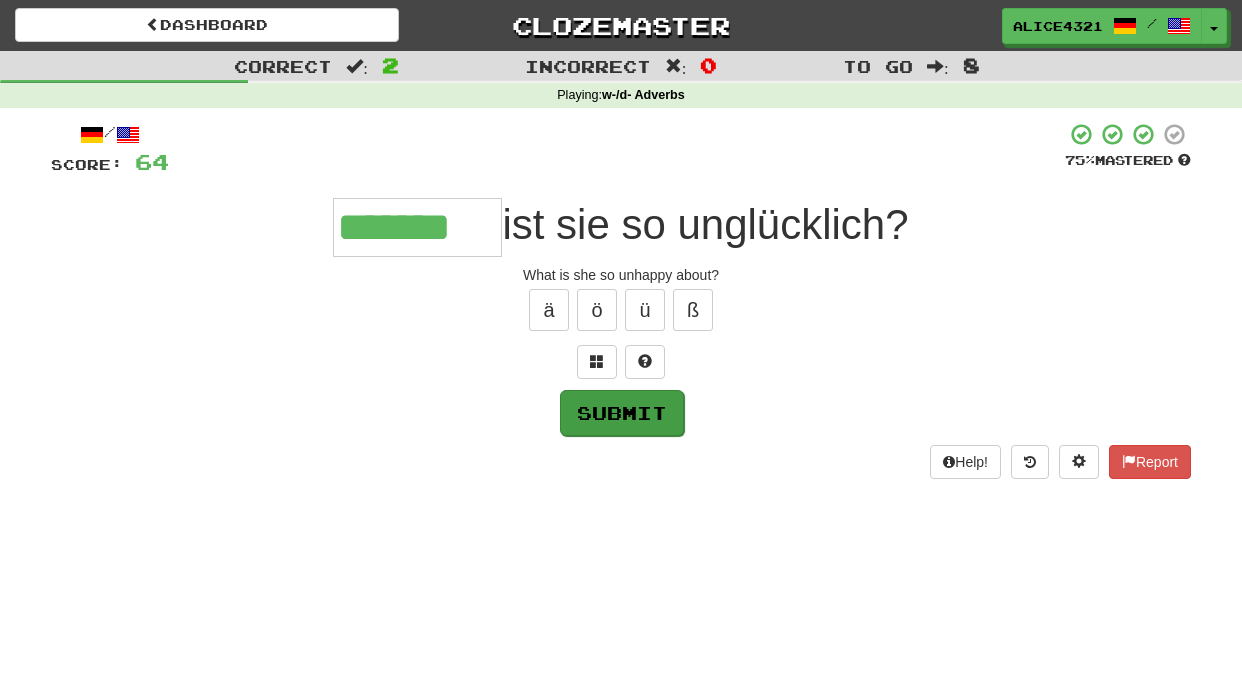 type on "*******" 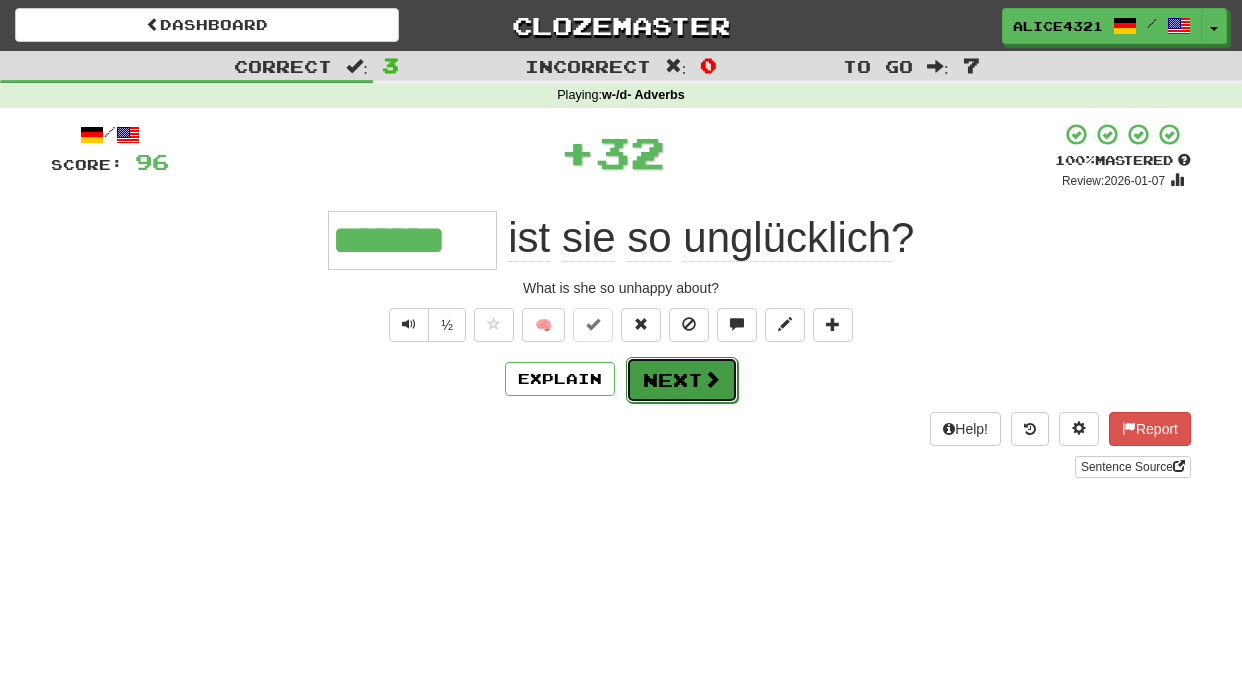 click on "Next" at bounding box center [682, 380] 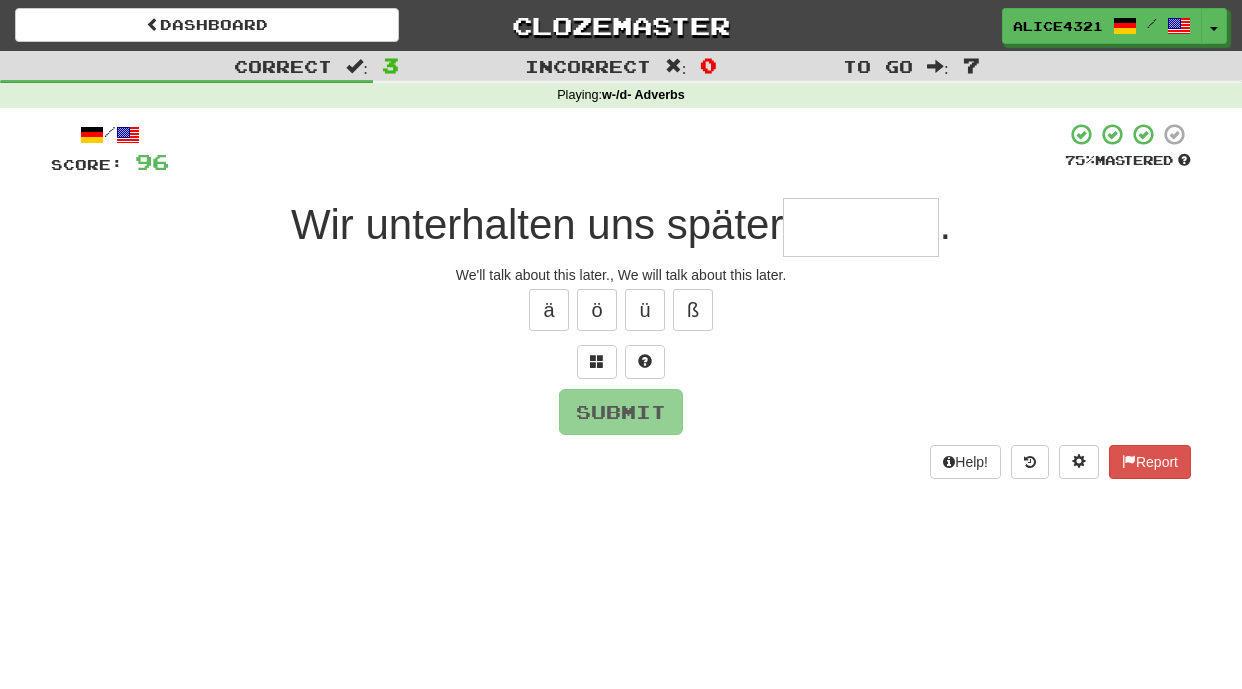 type on "*" 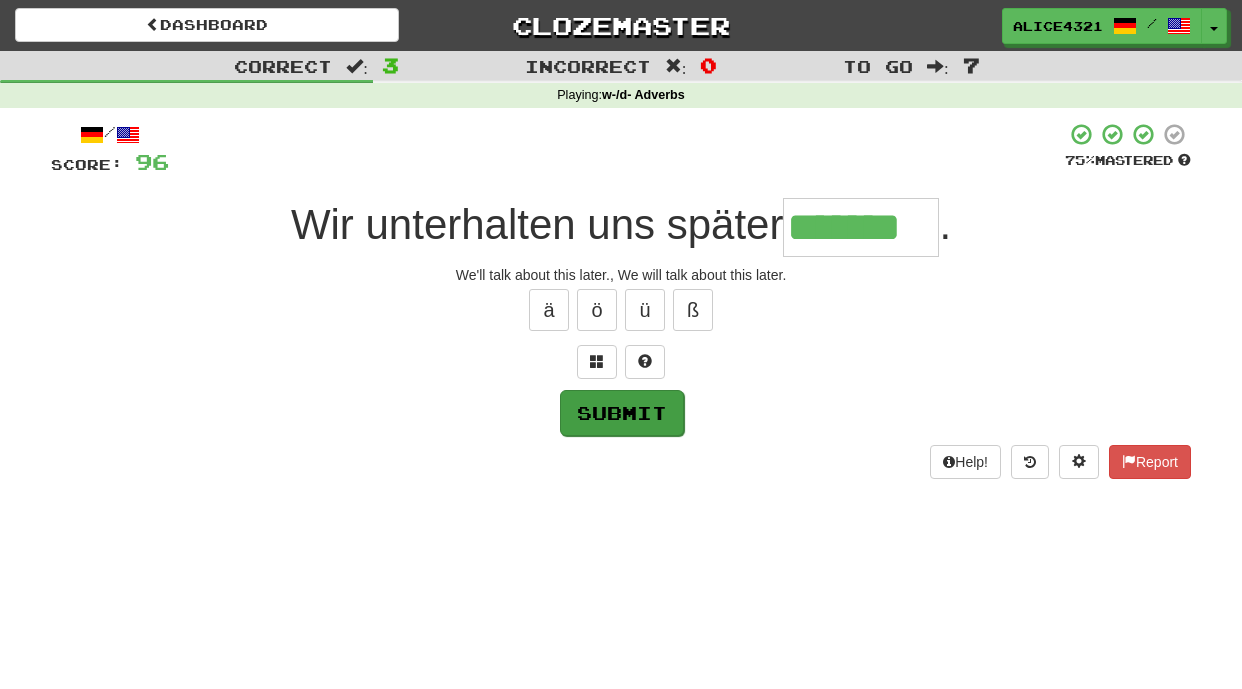 type on "*******" 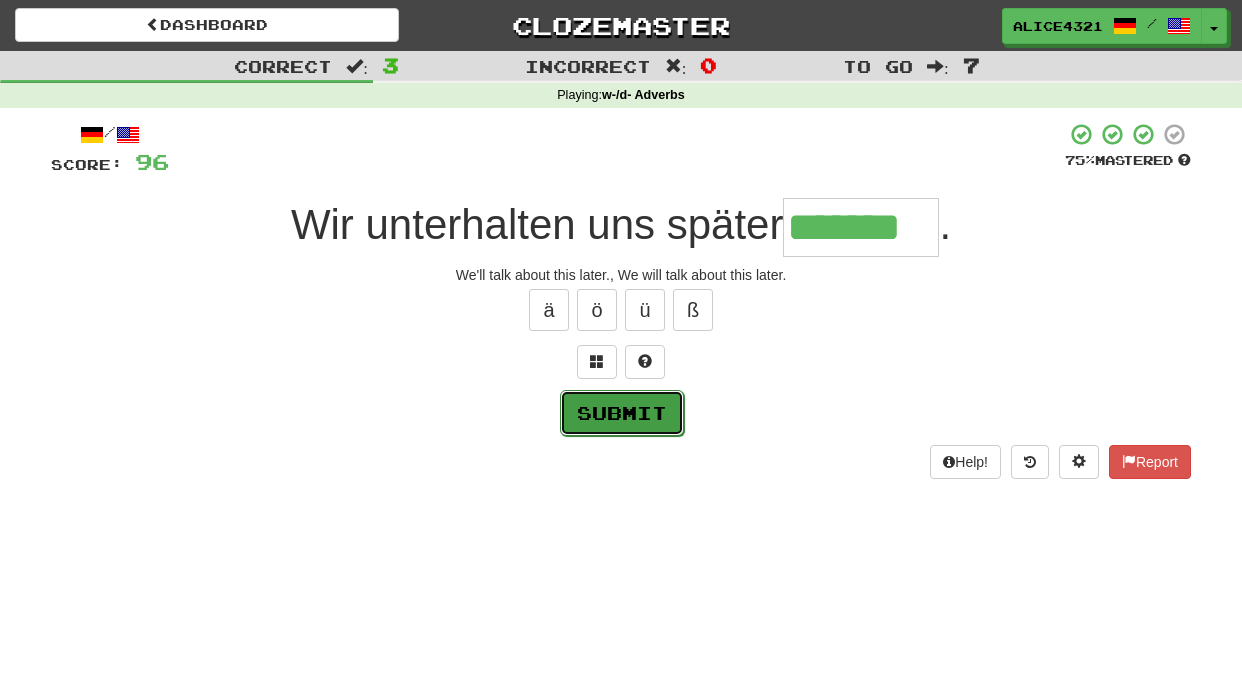 click on "Submit" at bounding box center (622, 413) 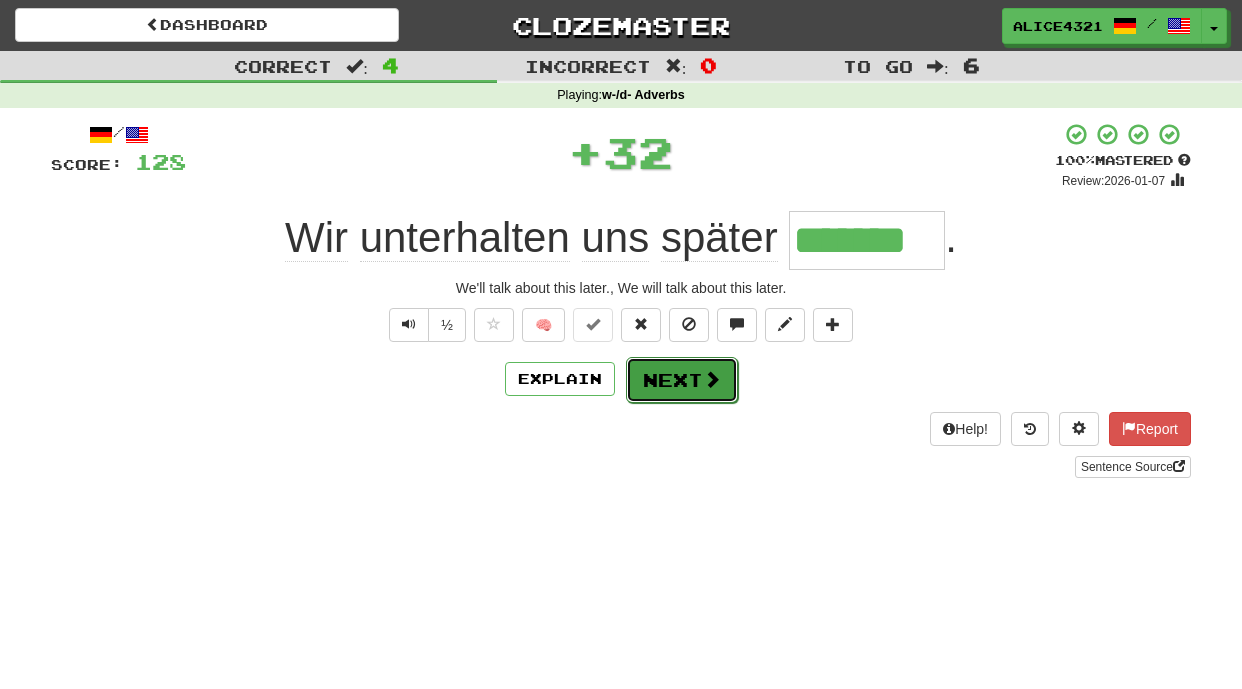 click on "Next" at bounding box center (682, 380) 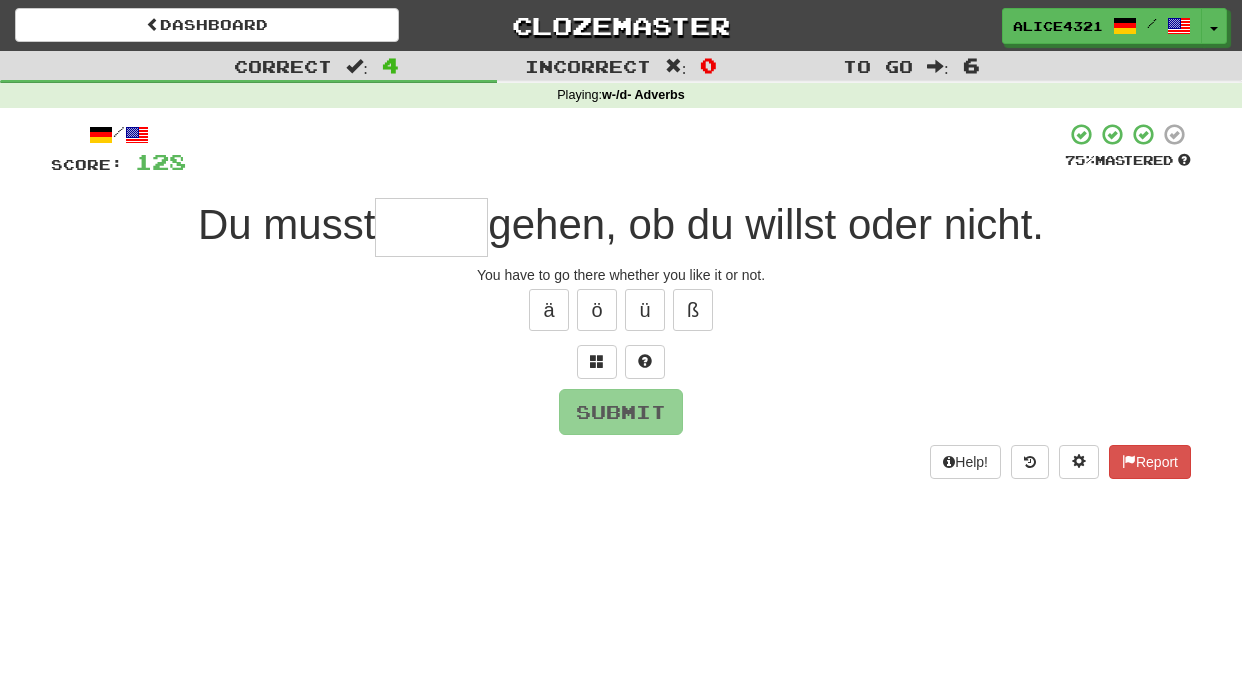 type on "*" 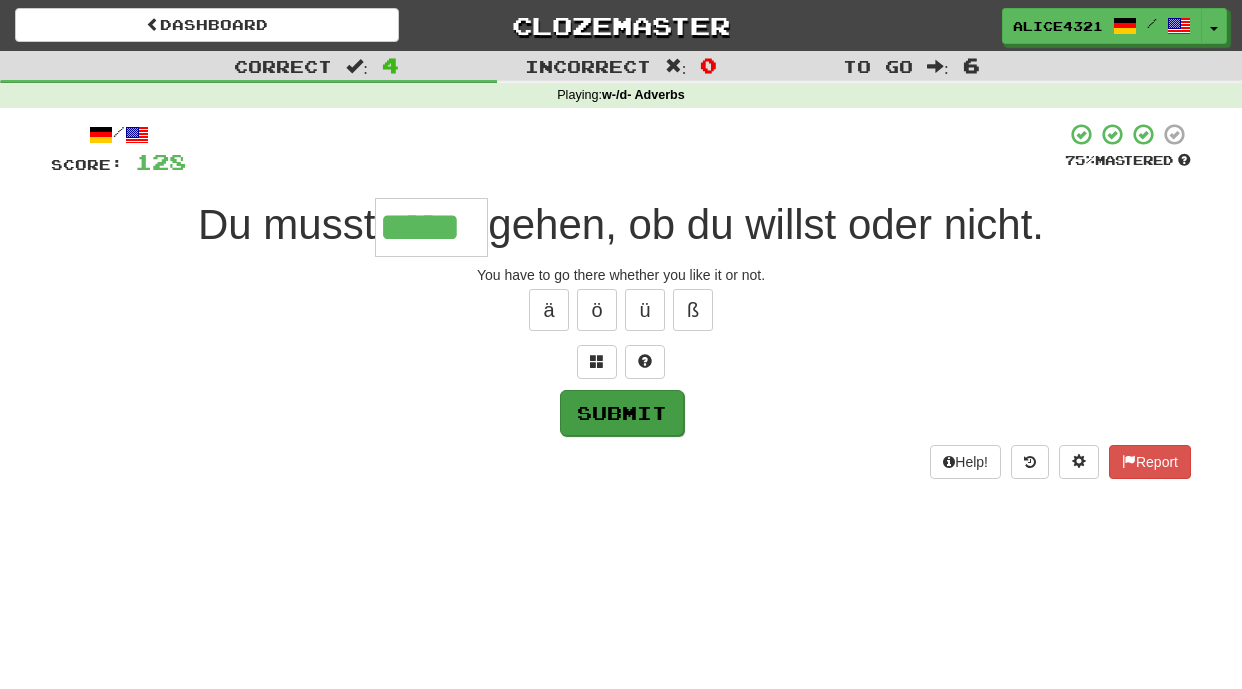 type on "*****" 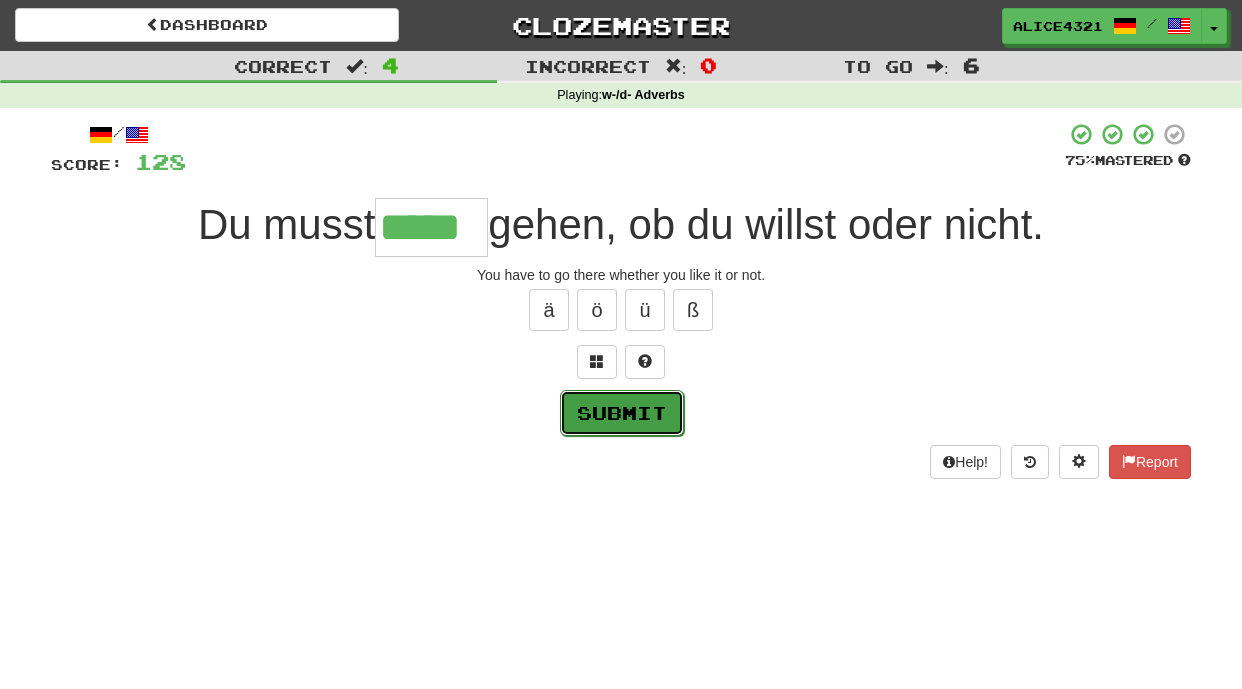 click on "Submit" at bounding box center (622, 413) 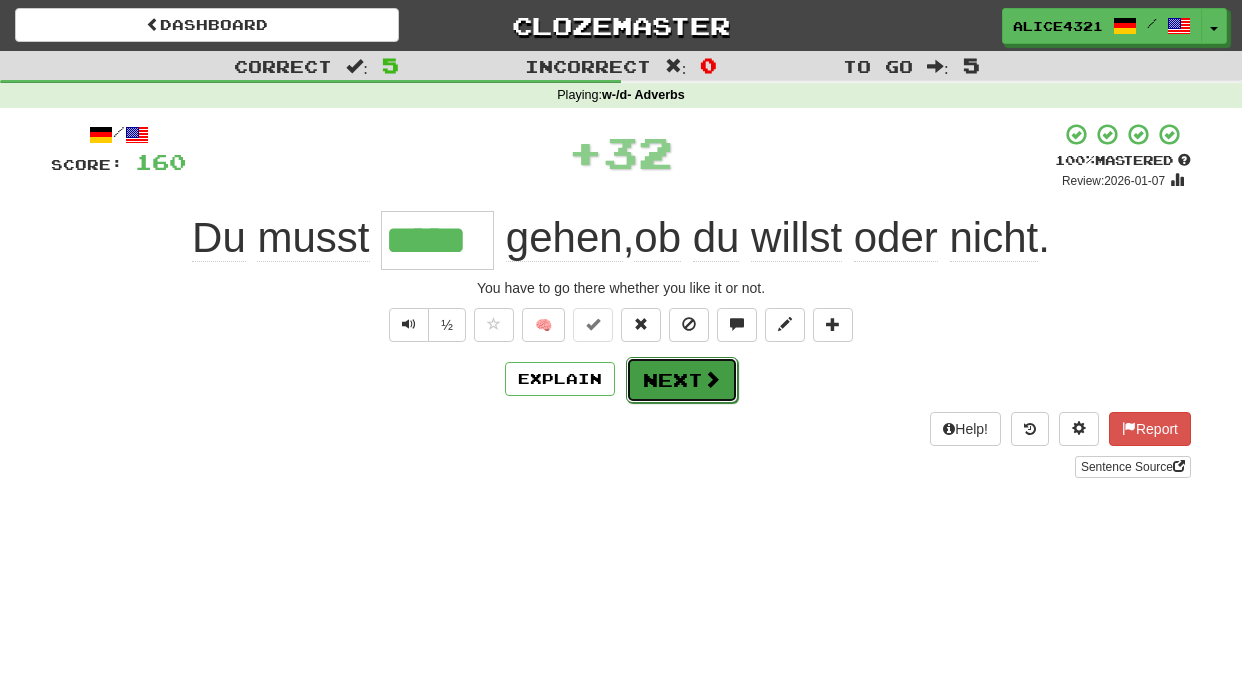 click on "Next" at bounding box center [682, 380] 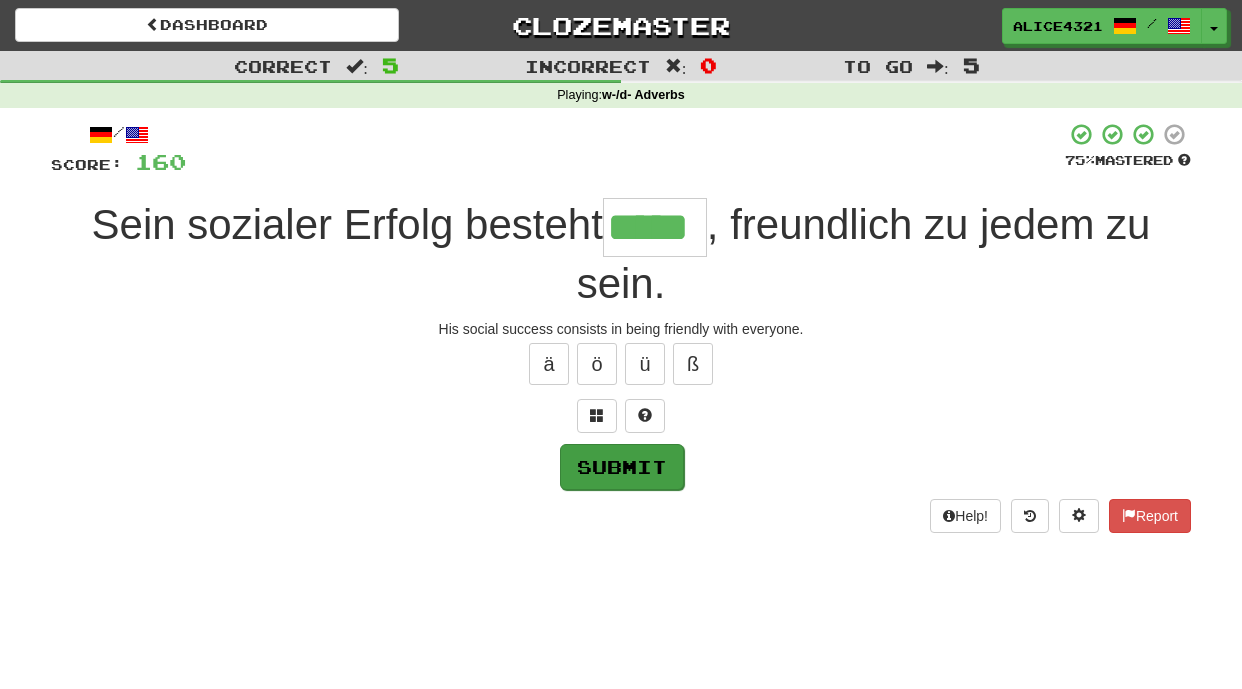 type on "*****" 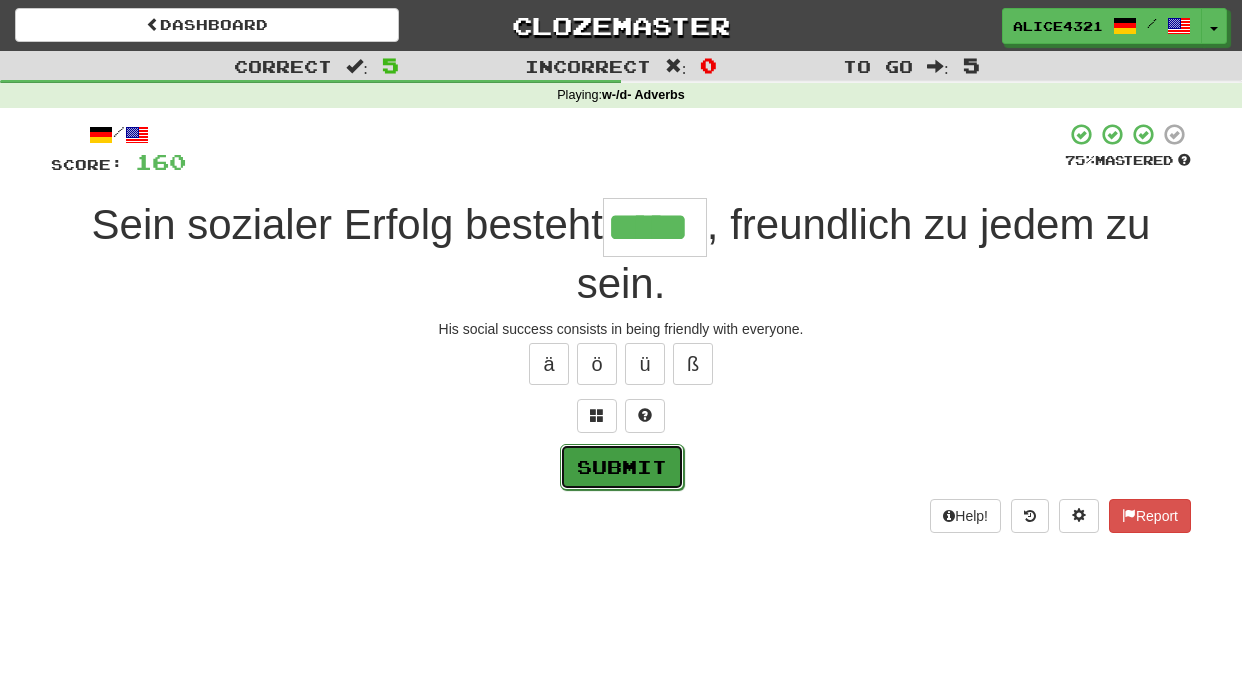 click on "Submit" at bounding box center [622, 467] 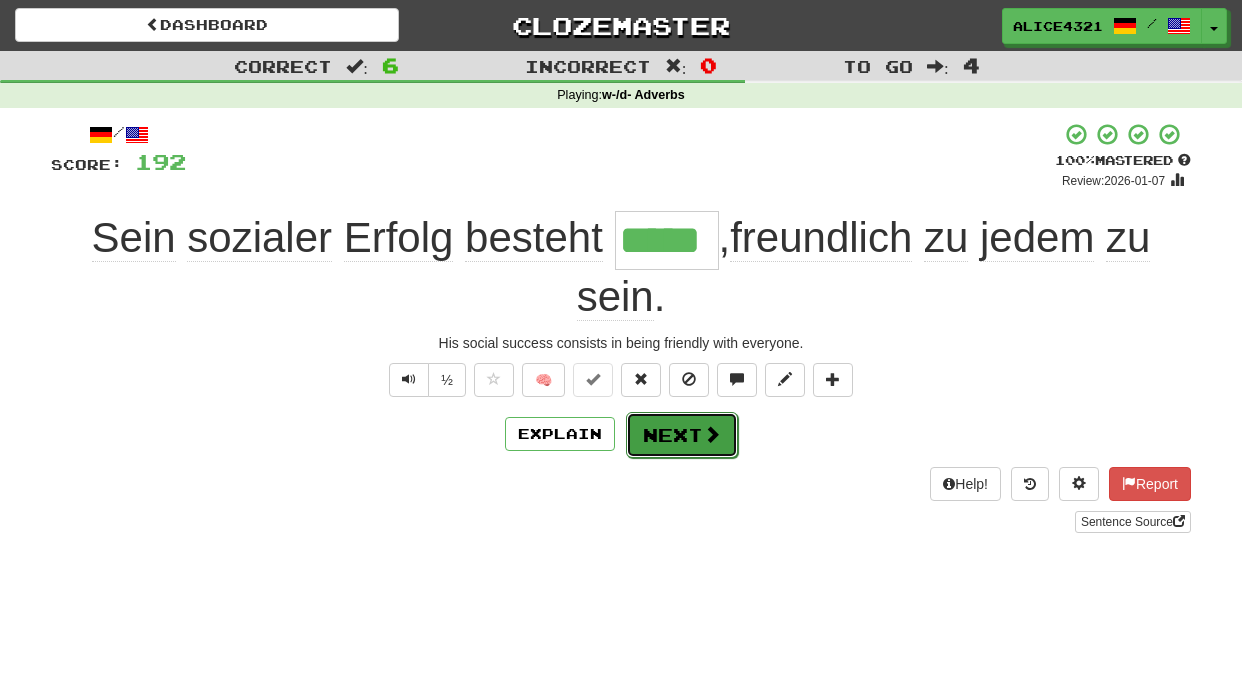 click on "Next" at bounding box center [682, 435] 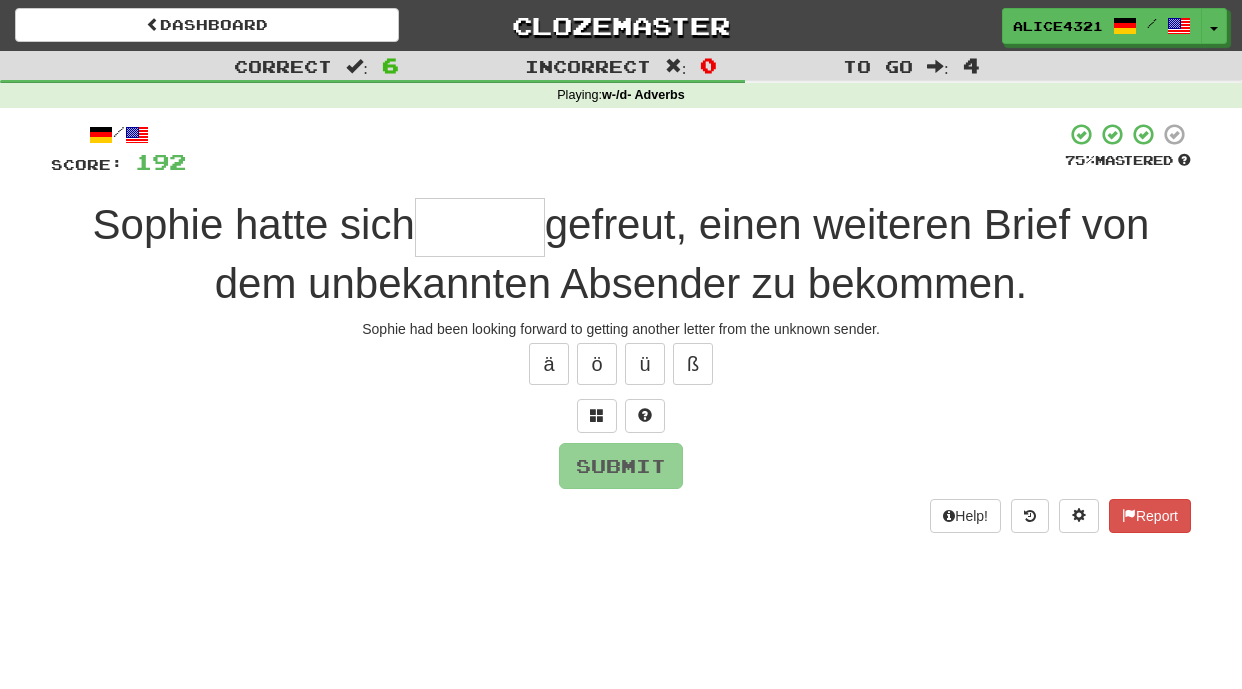 type on "*" 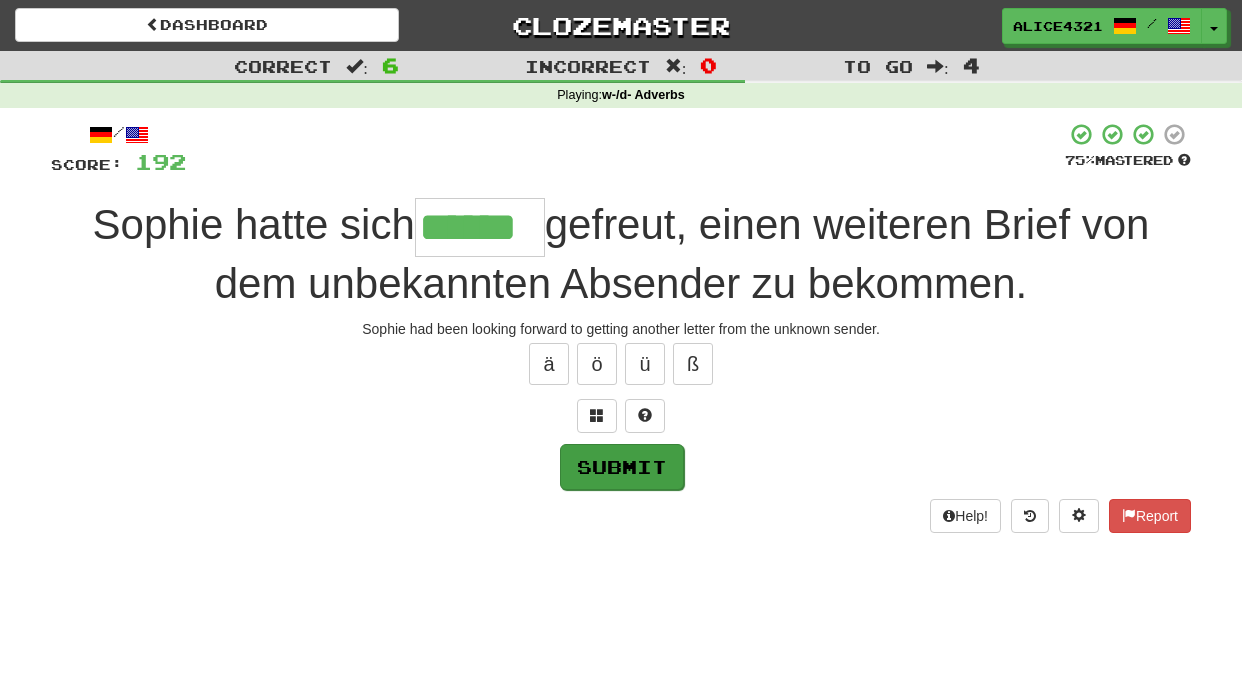 type on "******" 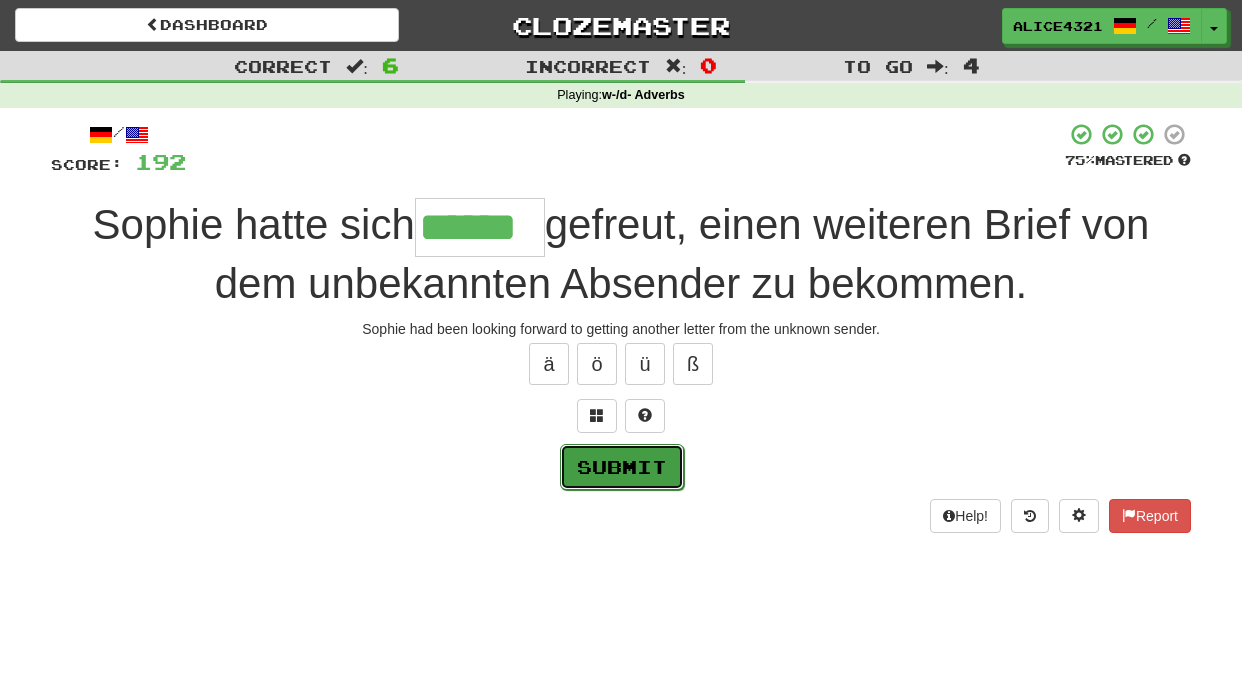 click on "Submit" at bounding box center (622, 467) 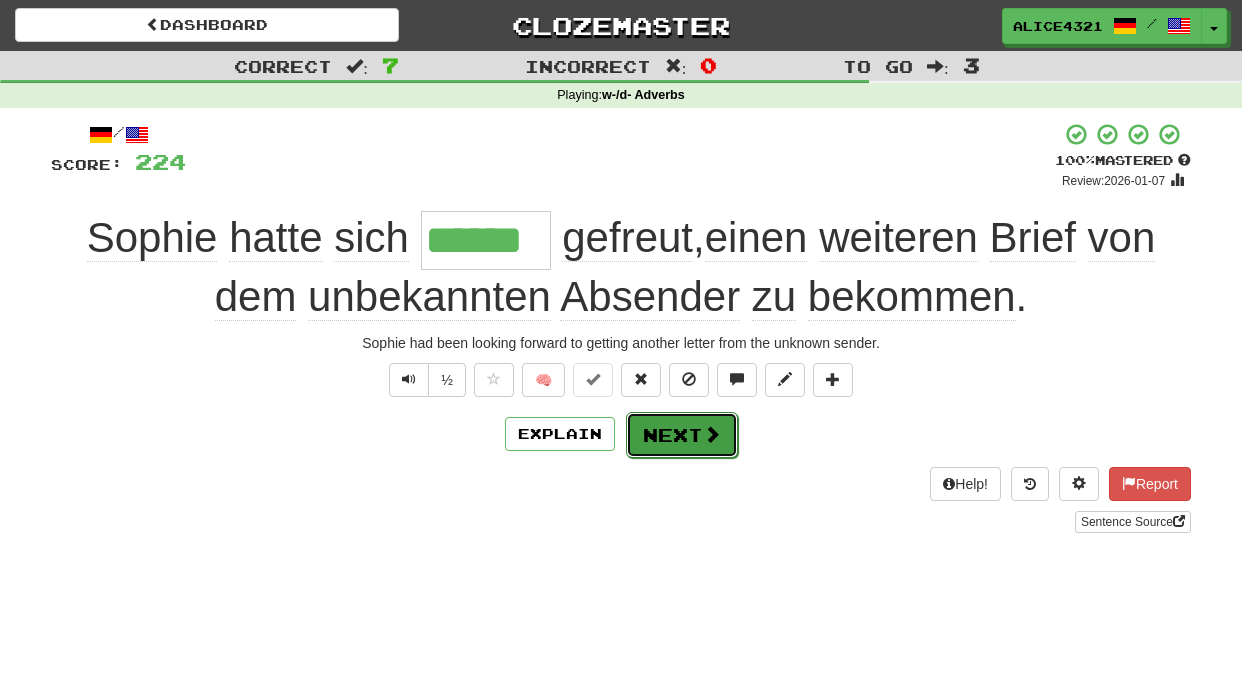 click on "Next" at bounding box center (682, 435) 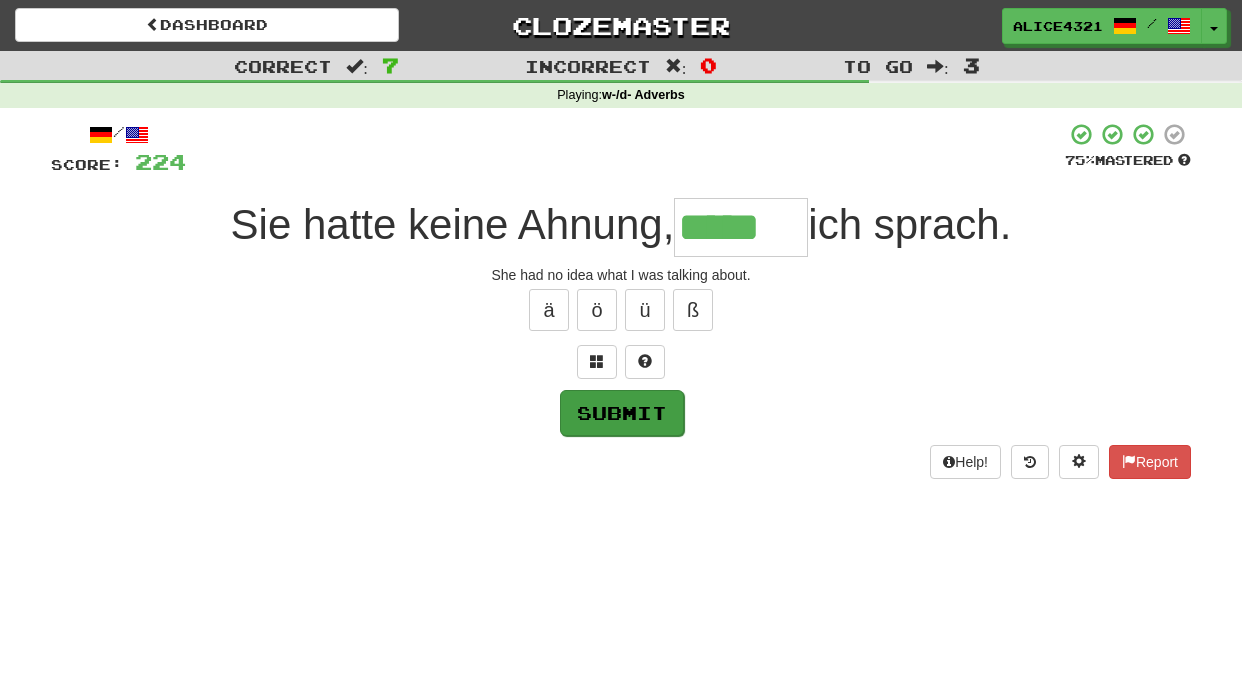 type on "*****" 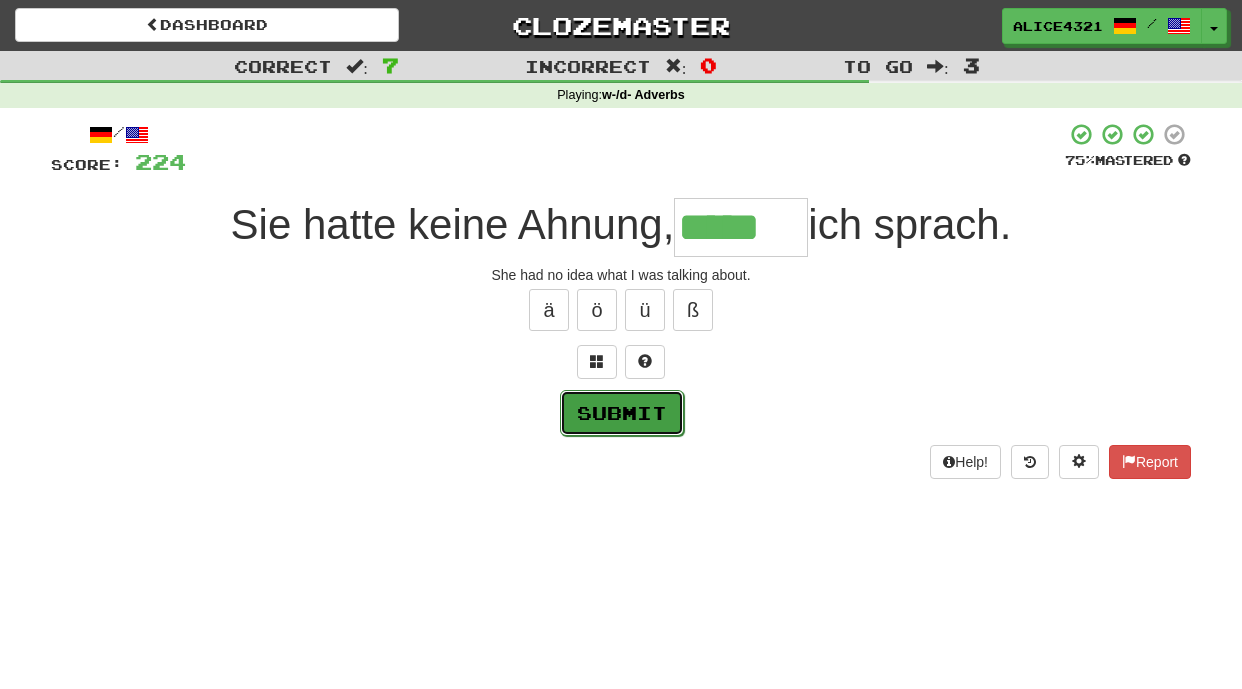 click on "Submit" at bounding box center [622, 413] 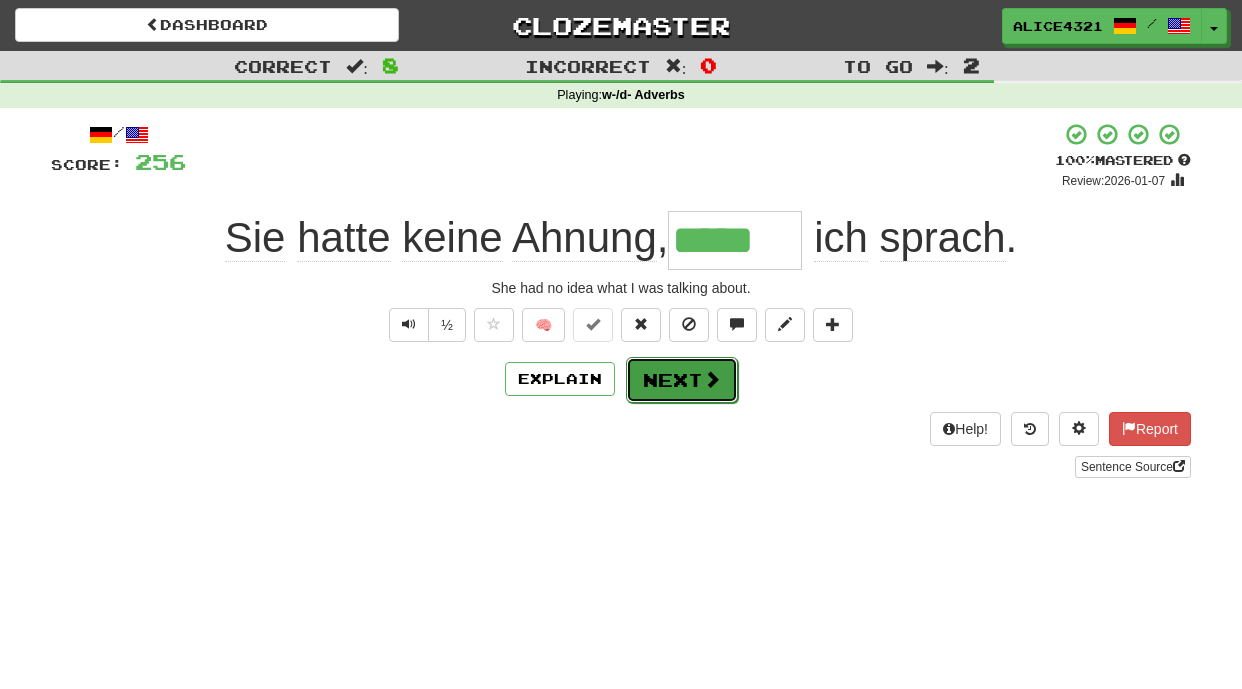 click at bounding box center [712, 379] 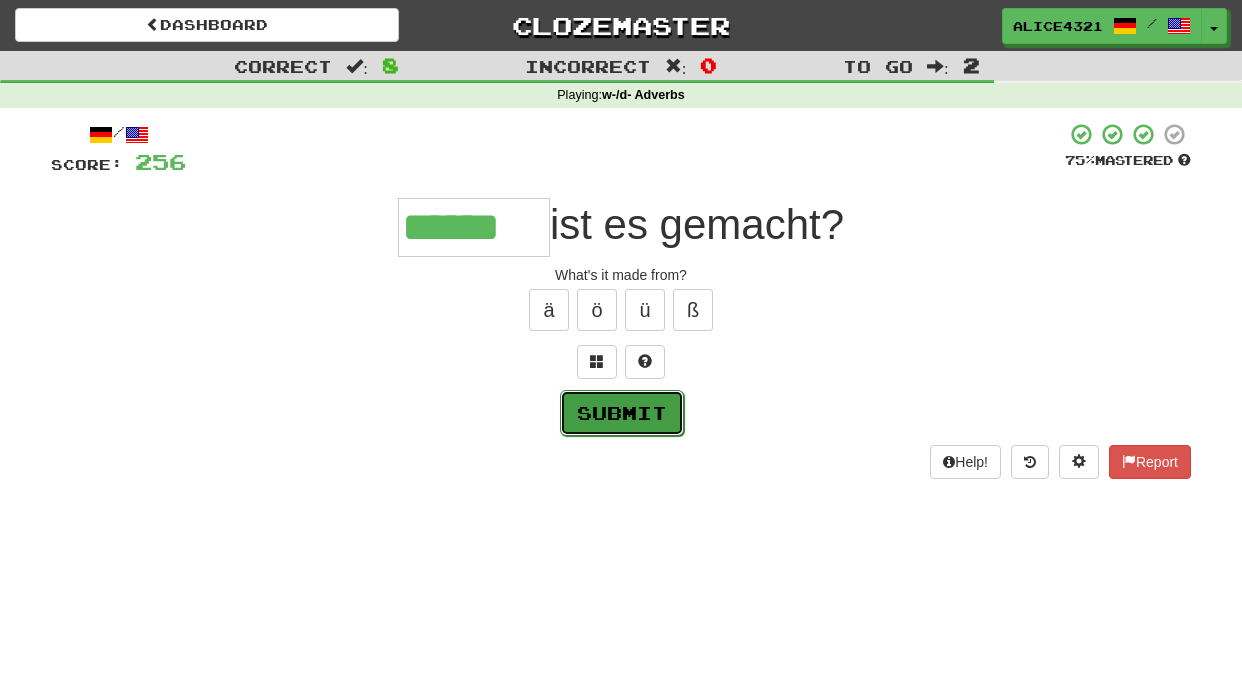 click on "Submit" at bounding box center (622, 413) 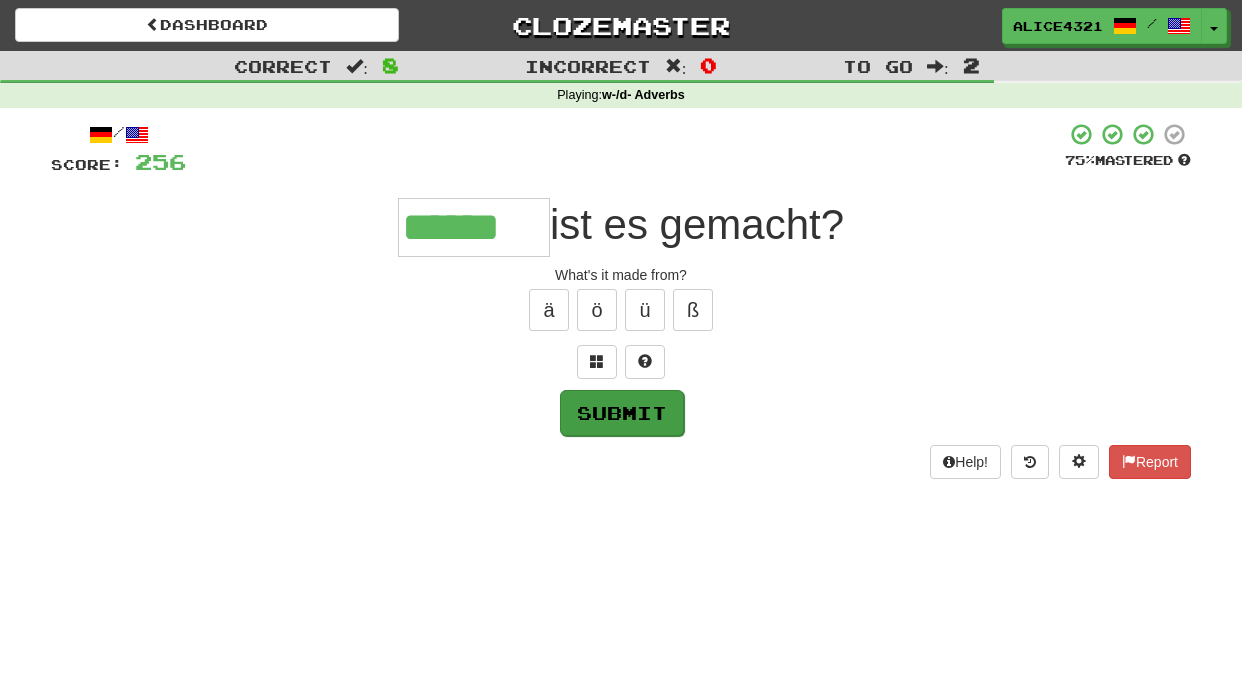 type on "******" 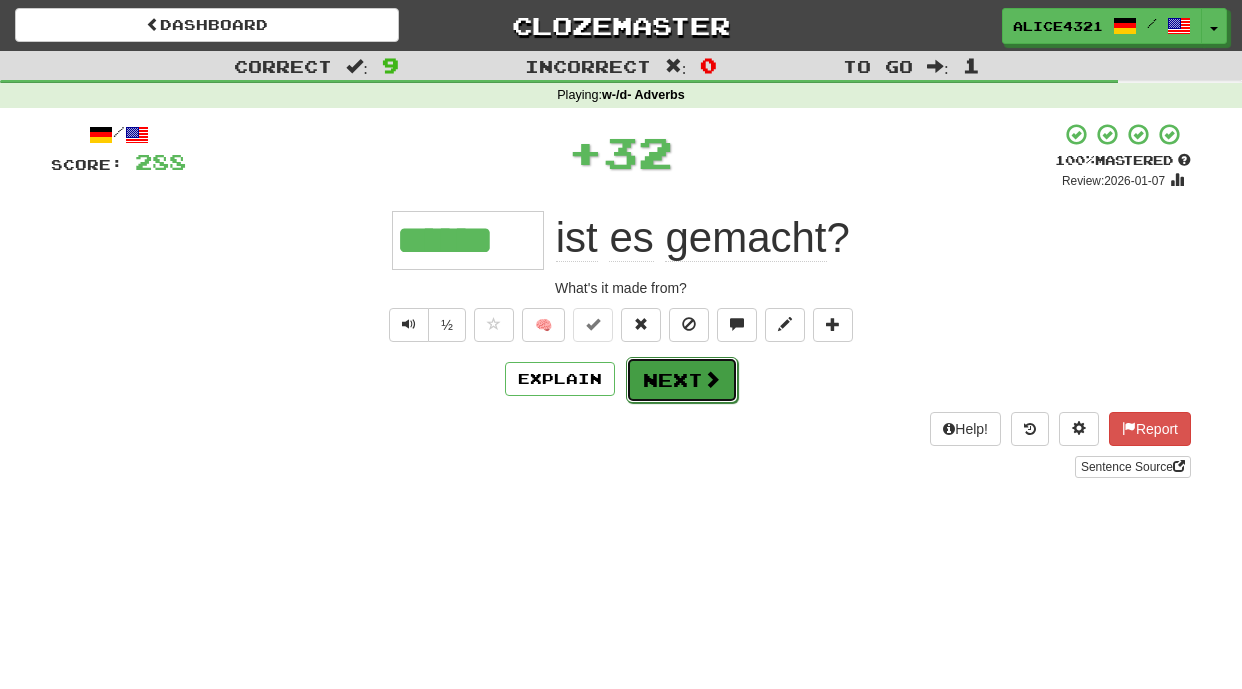 click on "Next" at bounding box center [682, 380] 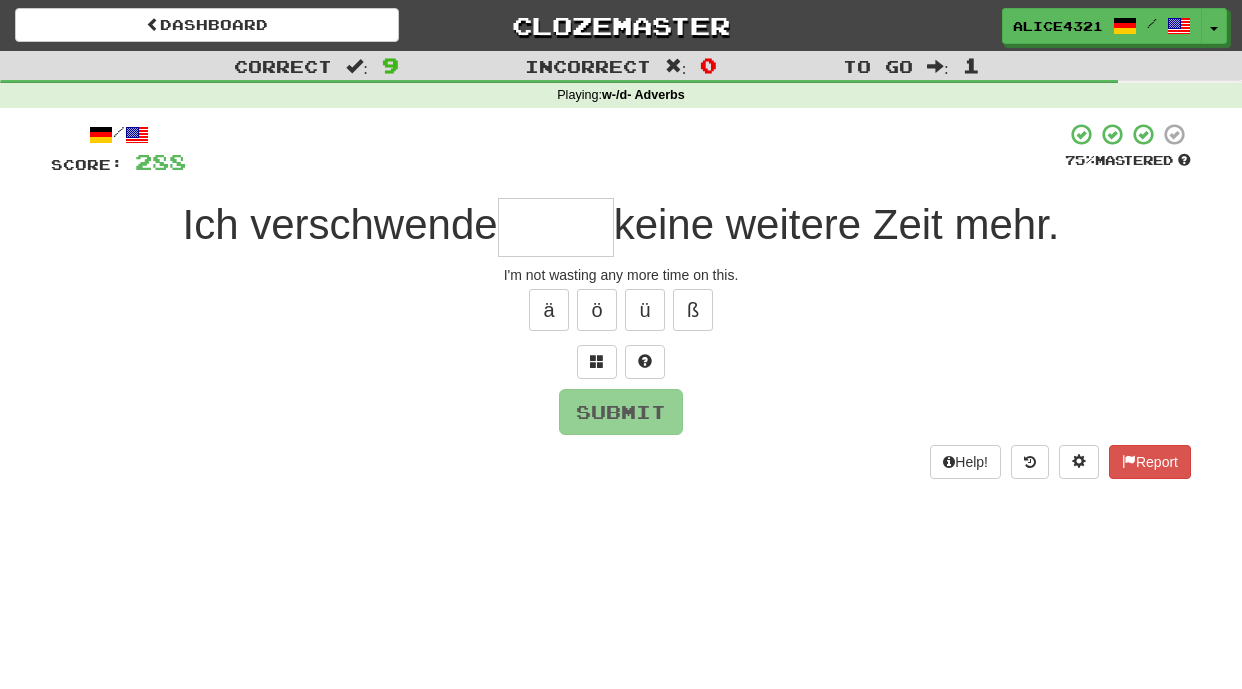 type on "*" 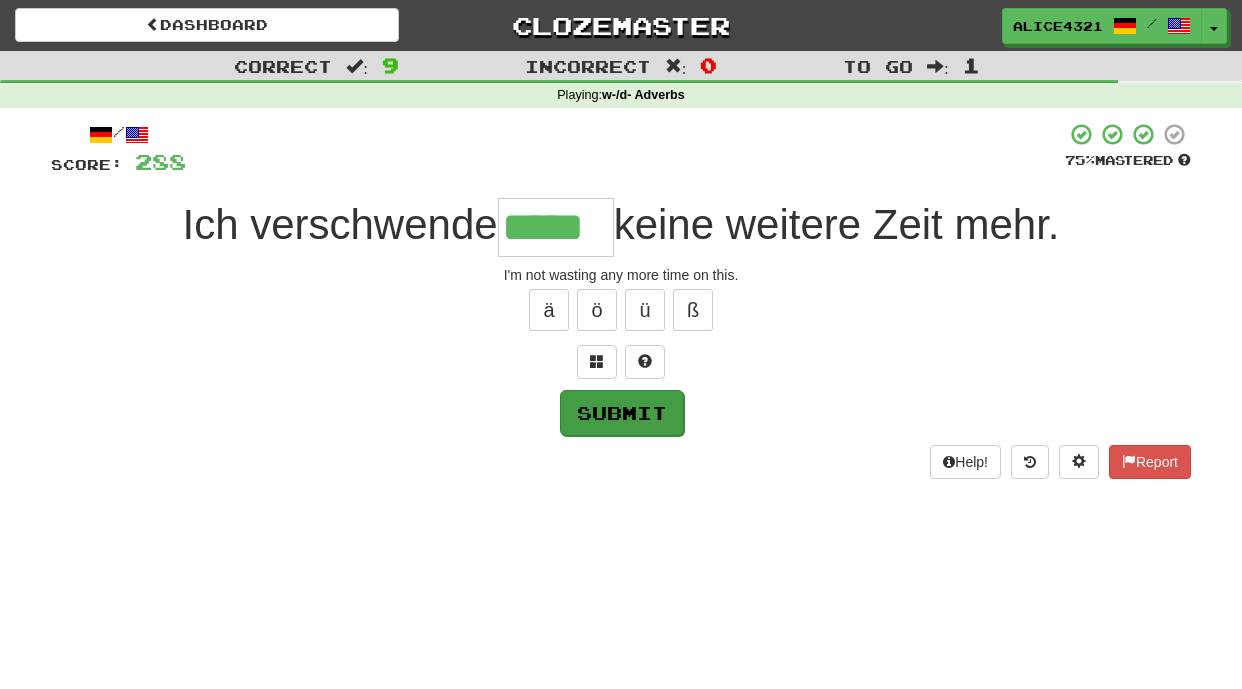 type on "*****" 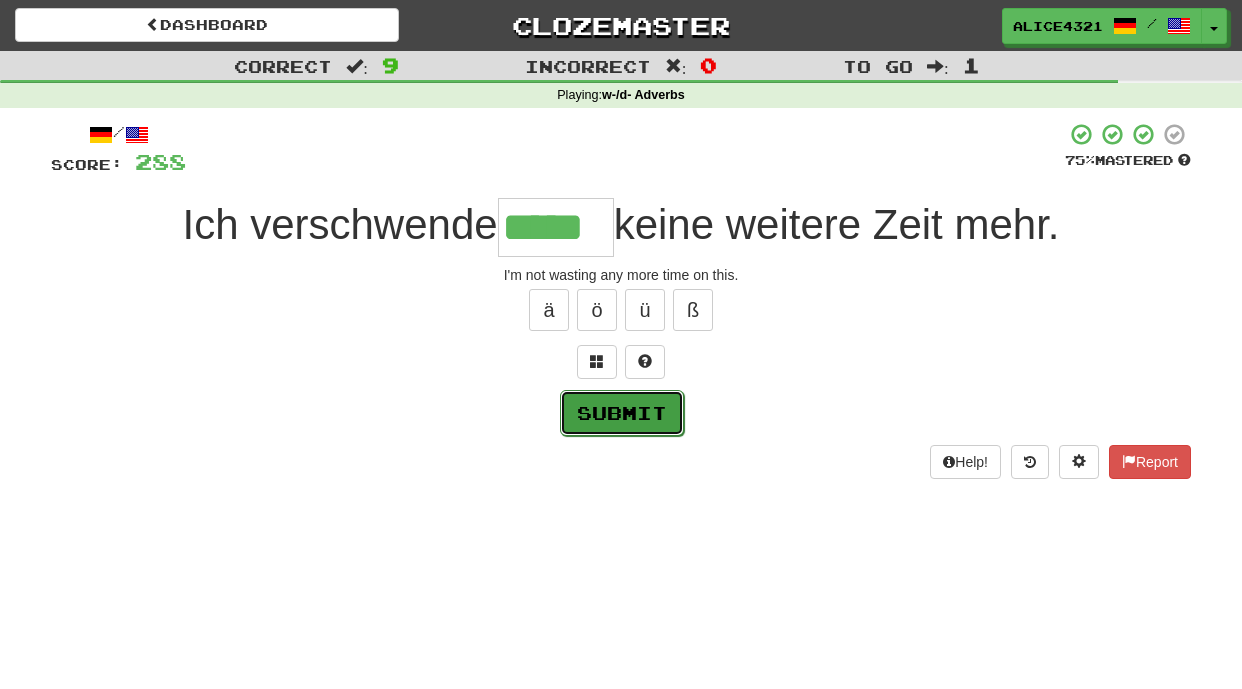 click on "Submit" at bounding box center [622, 413] 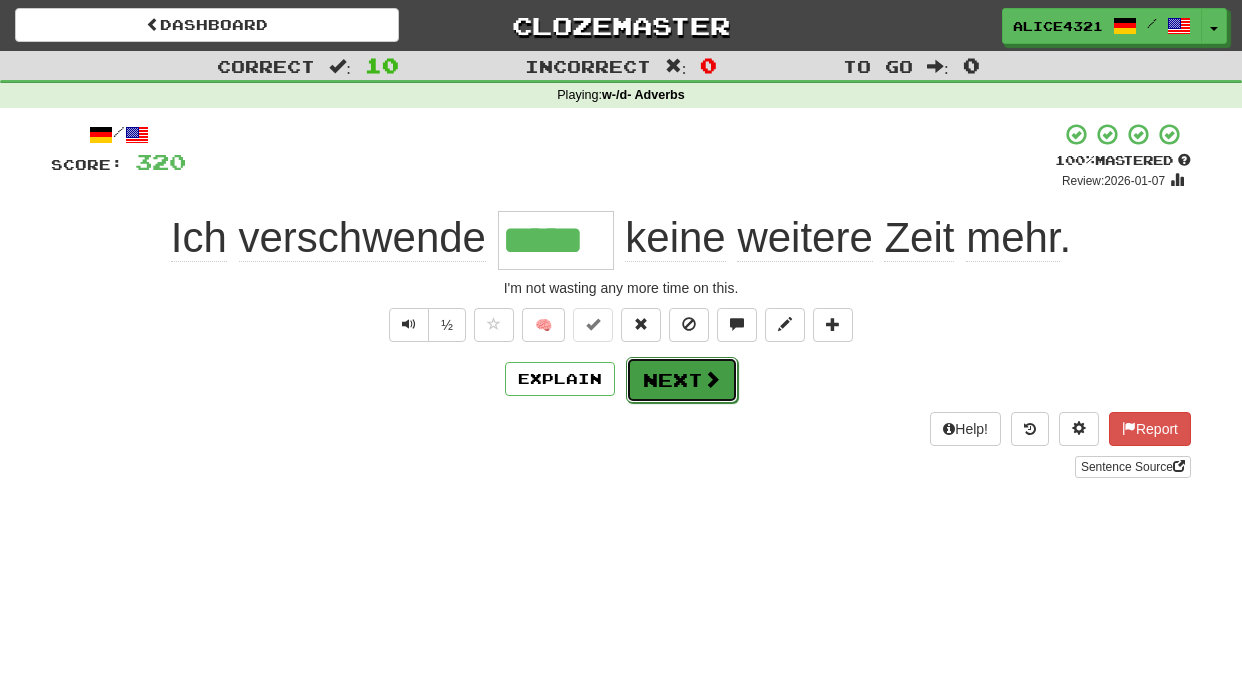 click on "Next" at bounding box center [682, 380] 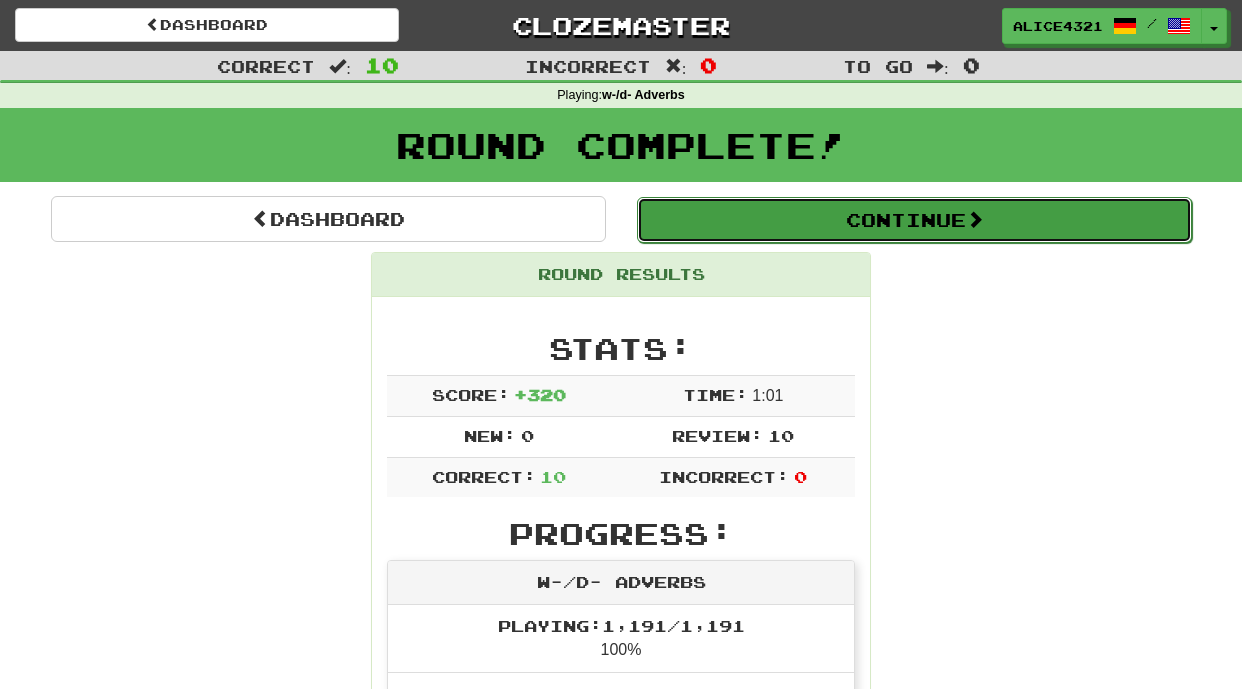 click on "Continue" at bounding box center [914, 220] 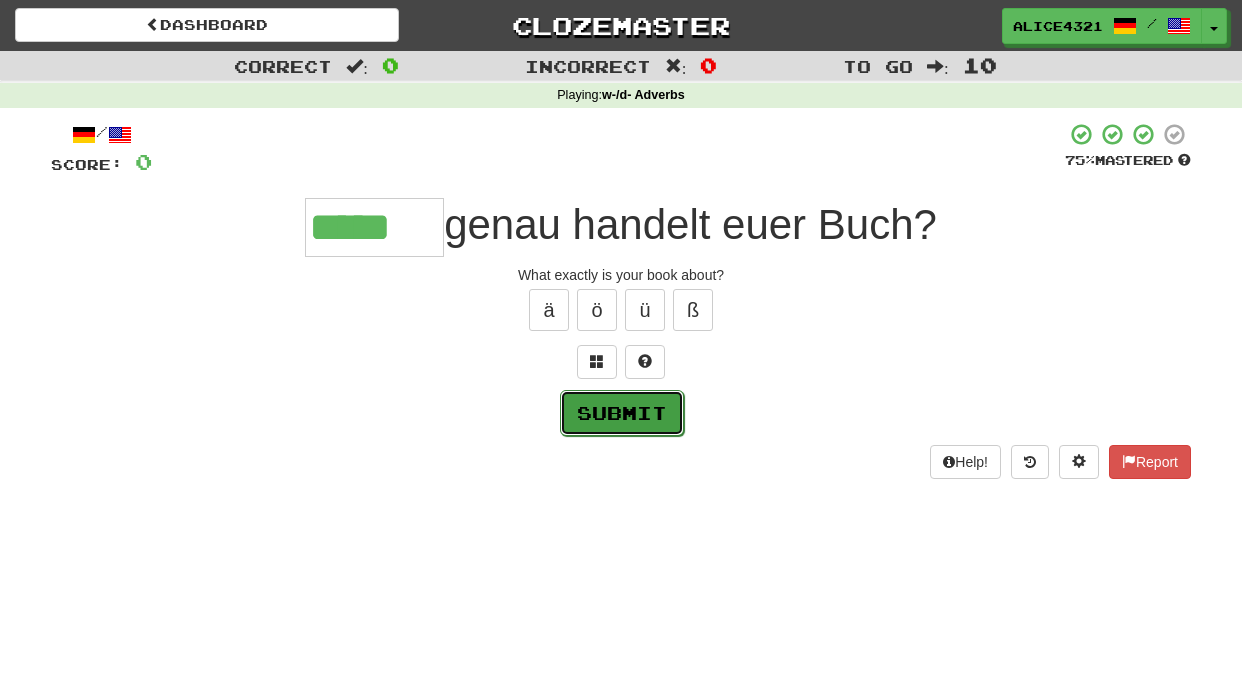 click on "Submit" at bounding box center [622, 413] 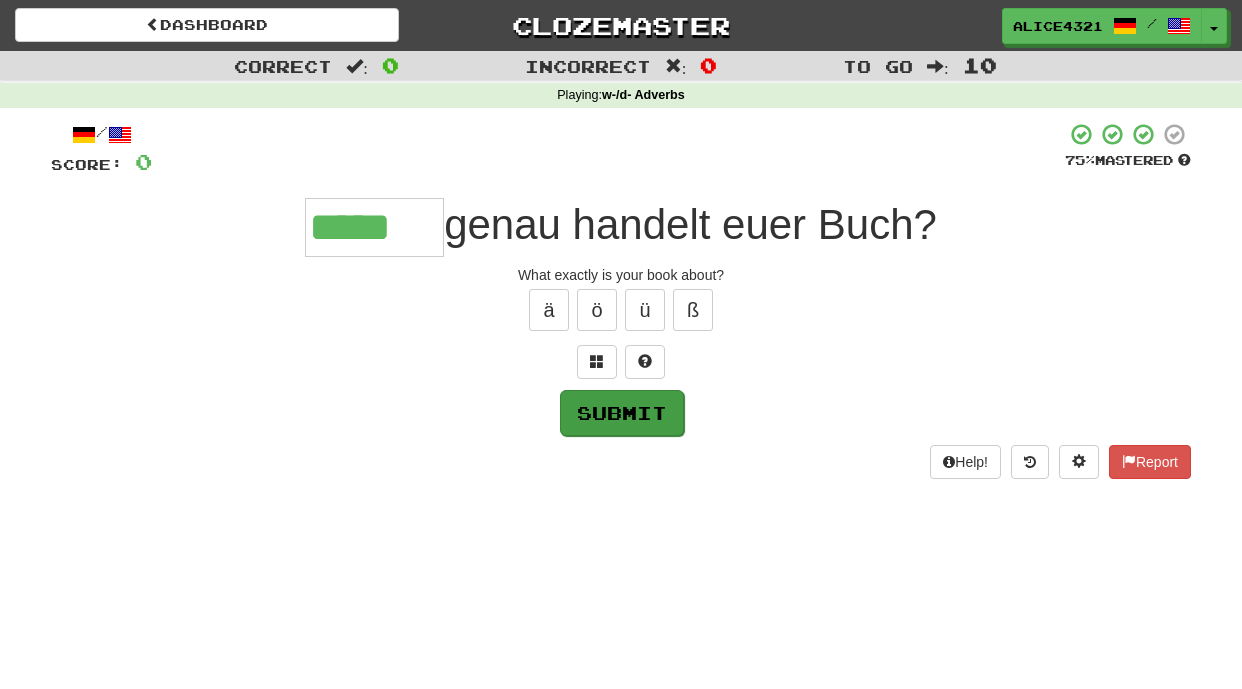 type on "*****" 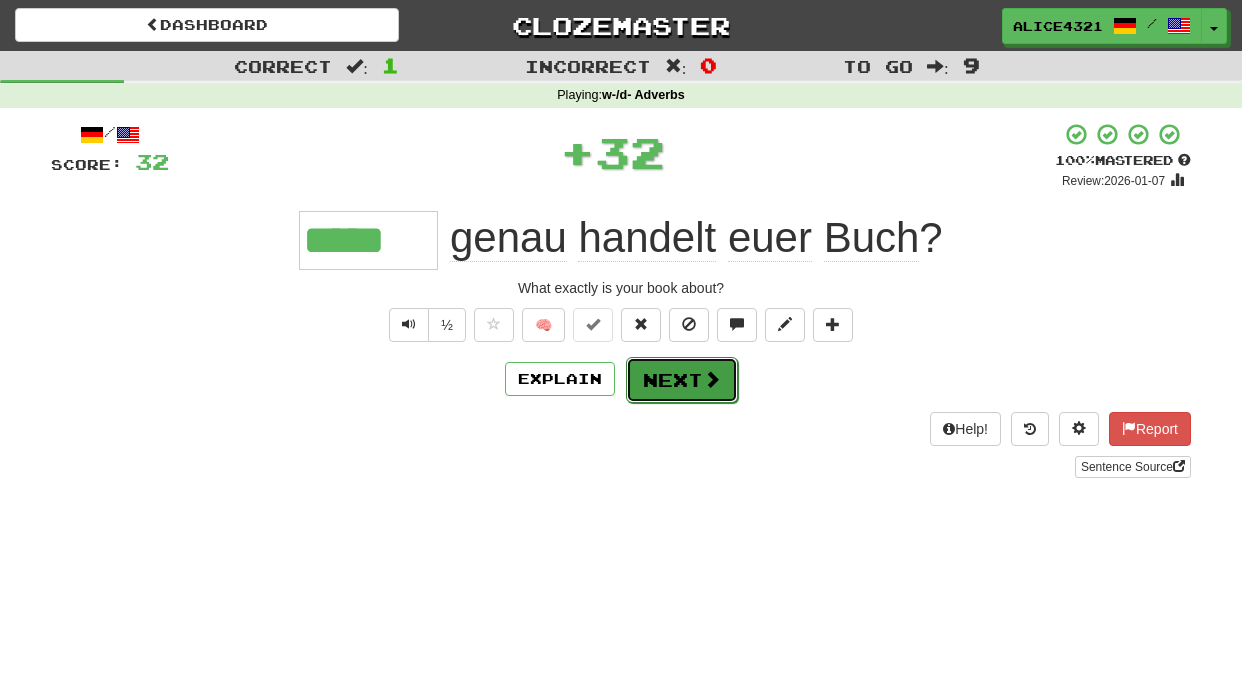 click on "Next" at bounding box center (682, 380) 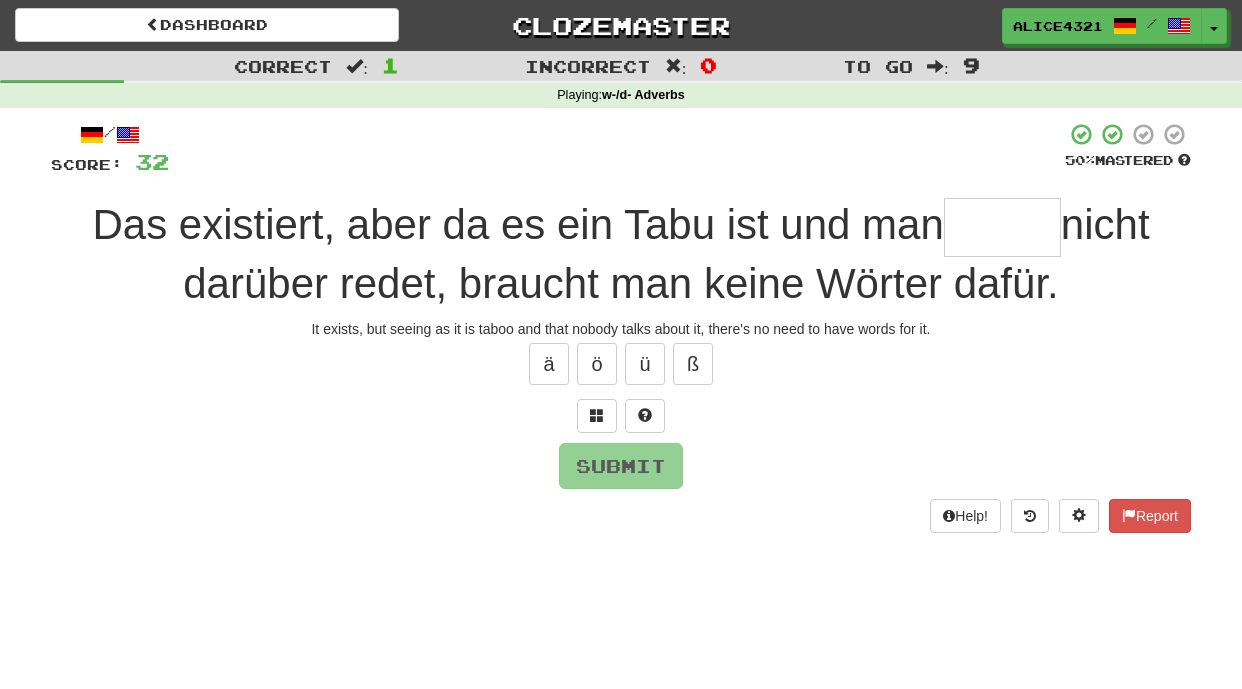 type on "*" 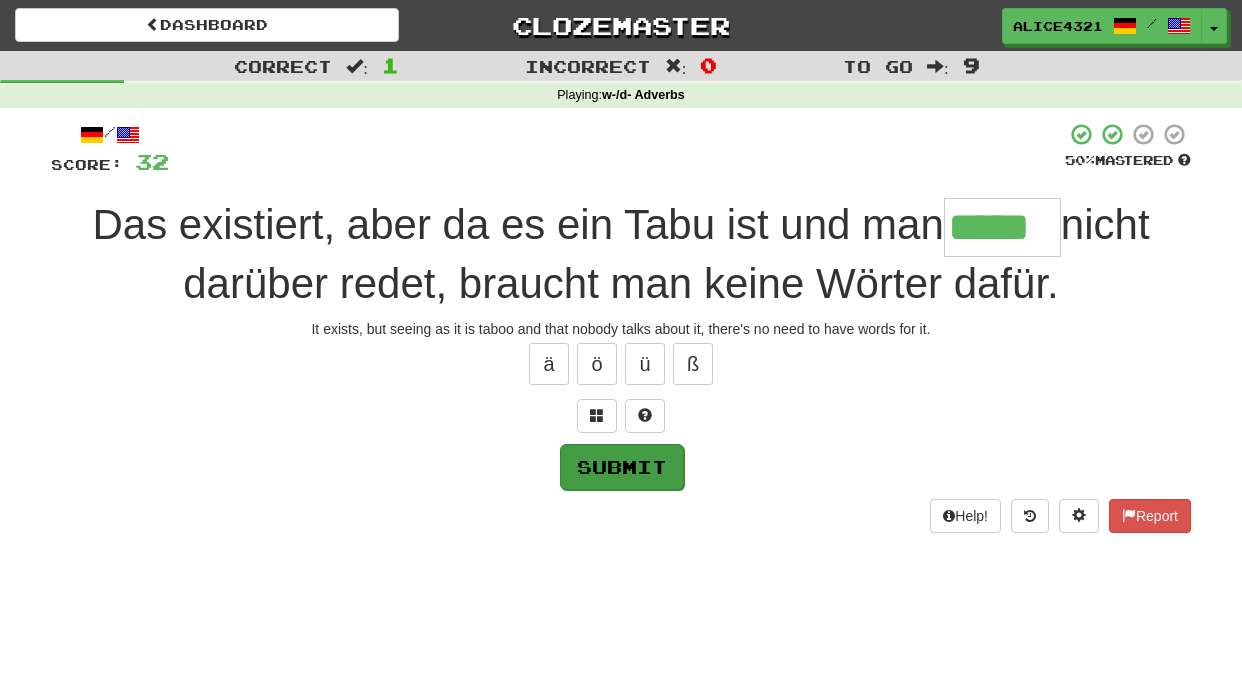 type on "*****" 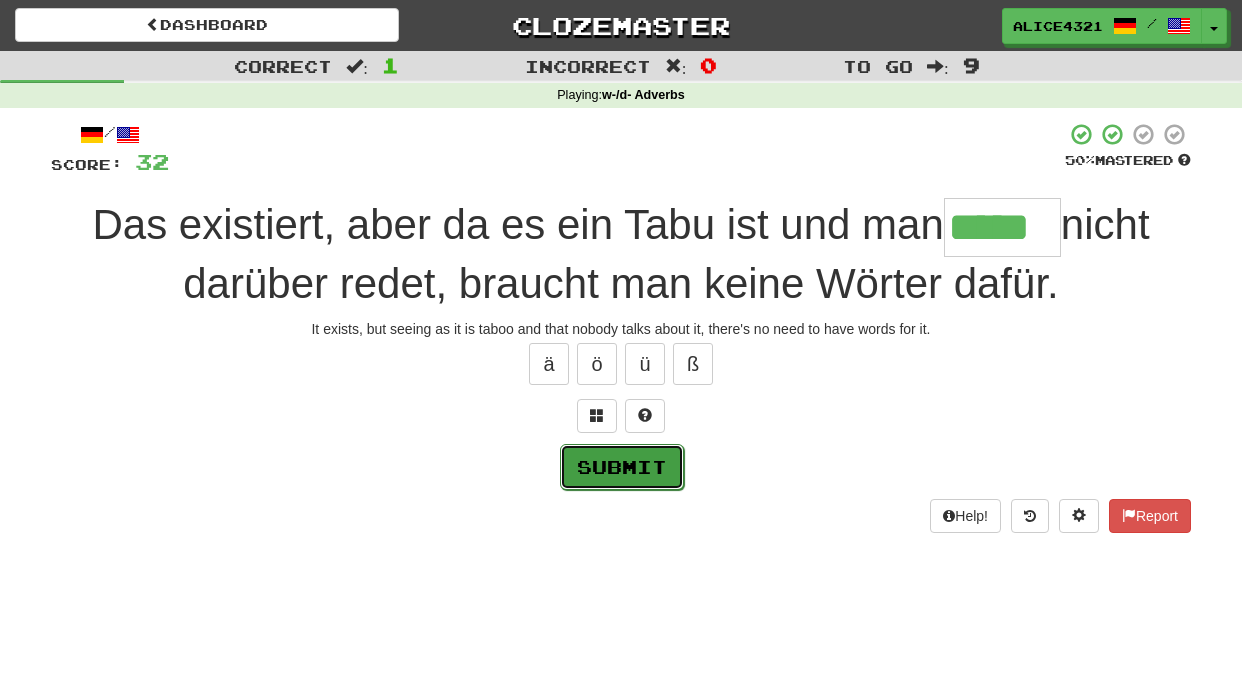 click on "Submit" at bounding box center [622, 467] 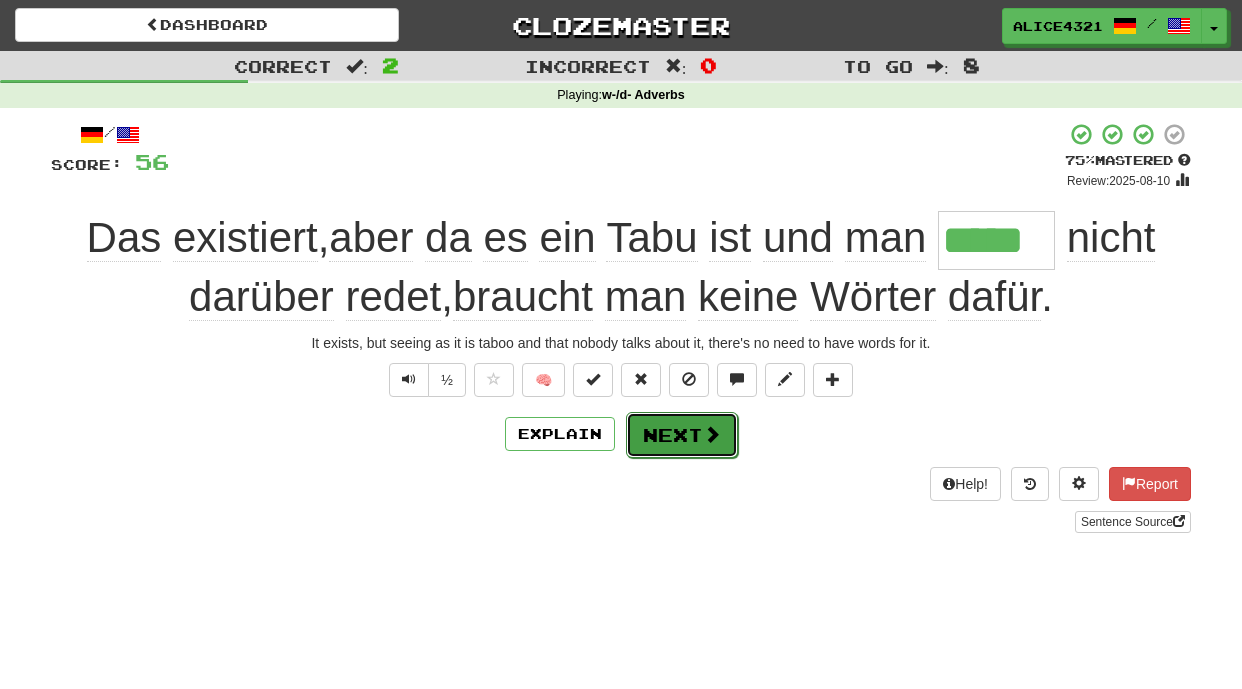 click on "Next" at bounding box center (682, 435) 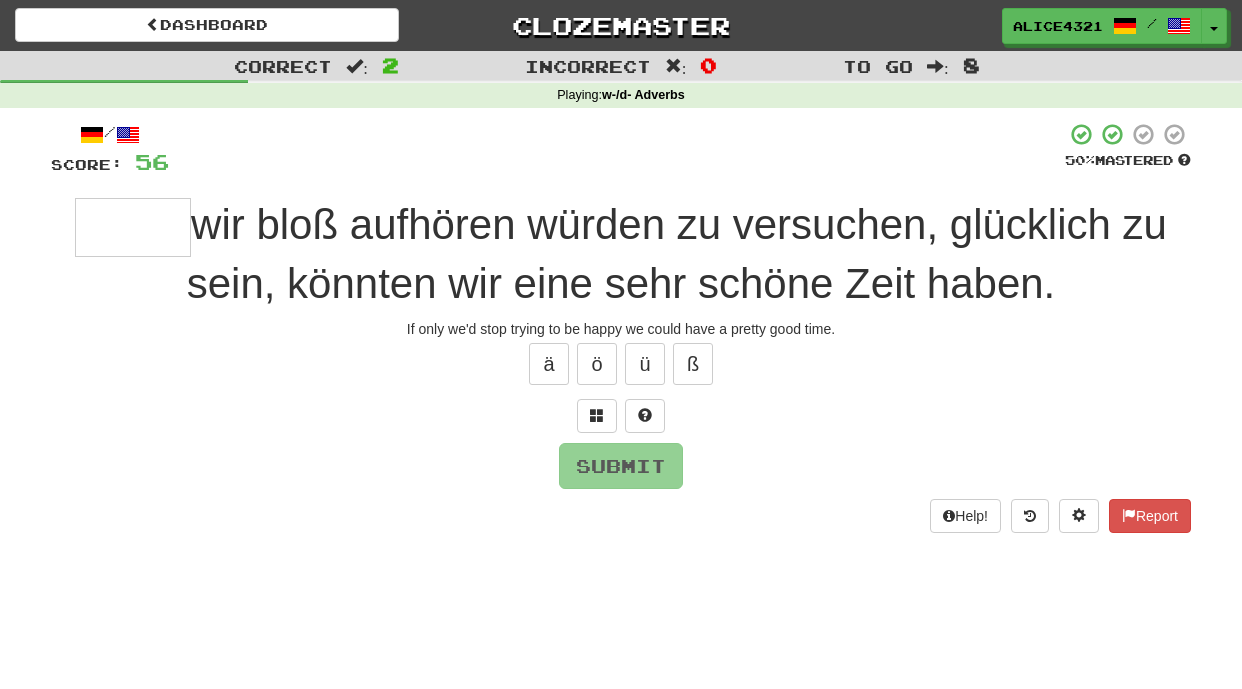 type on "*" 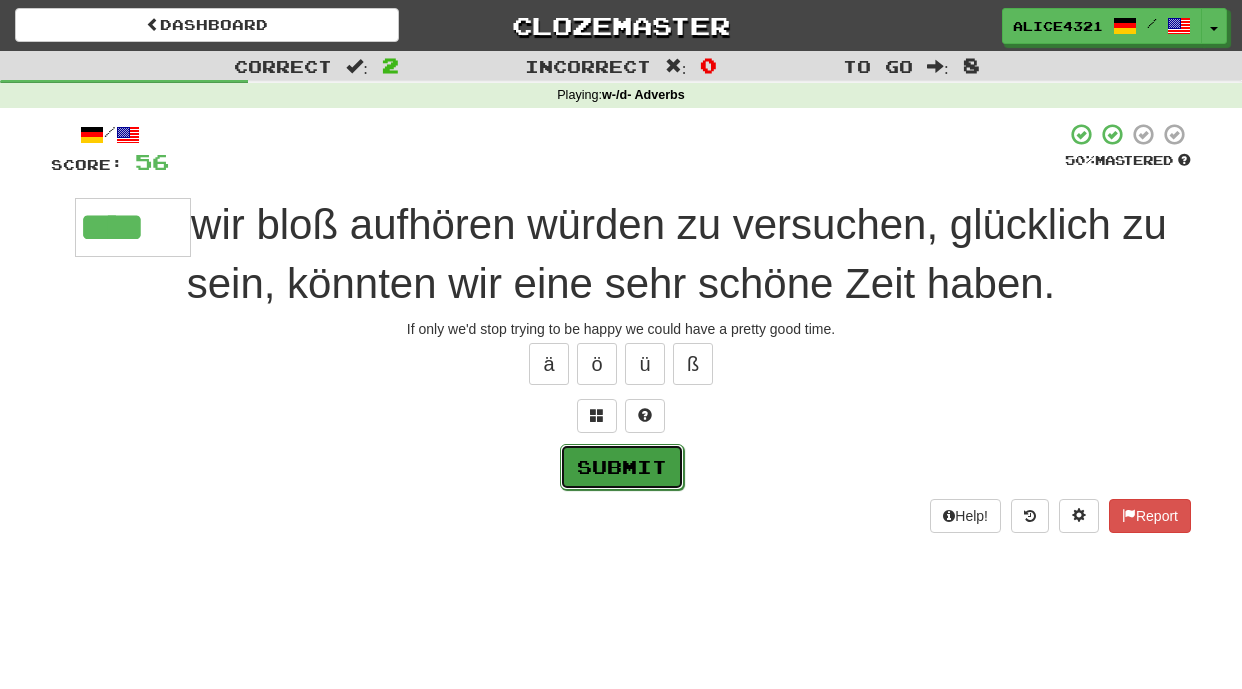 click on "Submit" at bounding box center [622, 467] 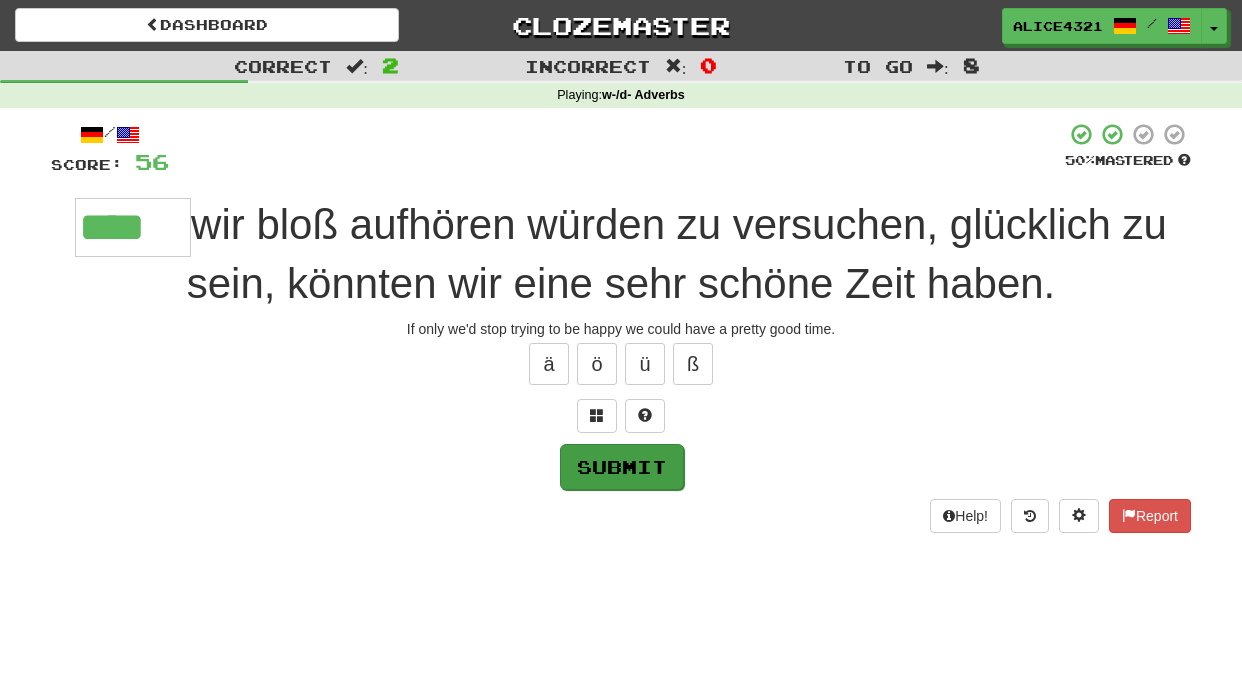 type on "****" 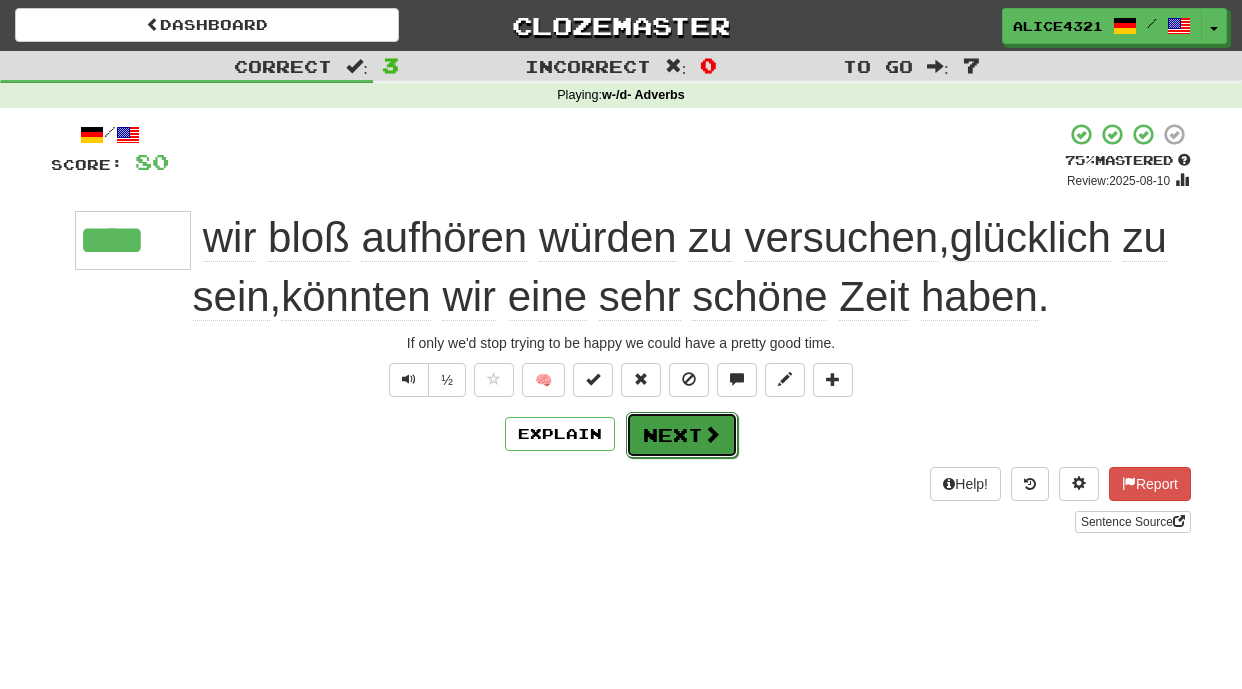 click on "Next" at bounding box center [682, 435] 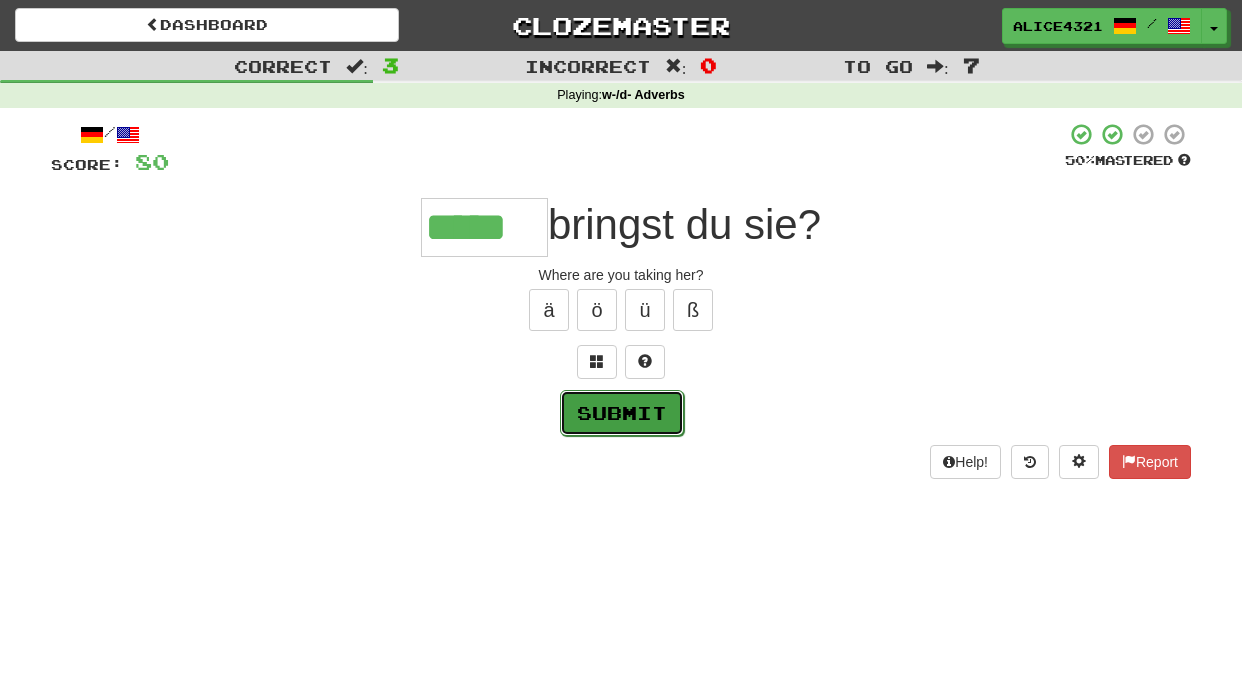 click on "Submit" at bounding box center [622, 413] 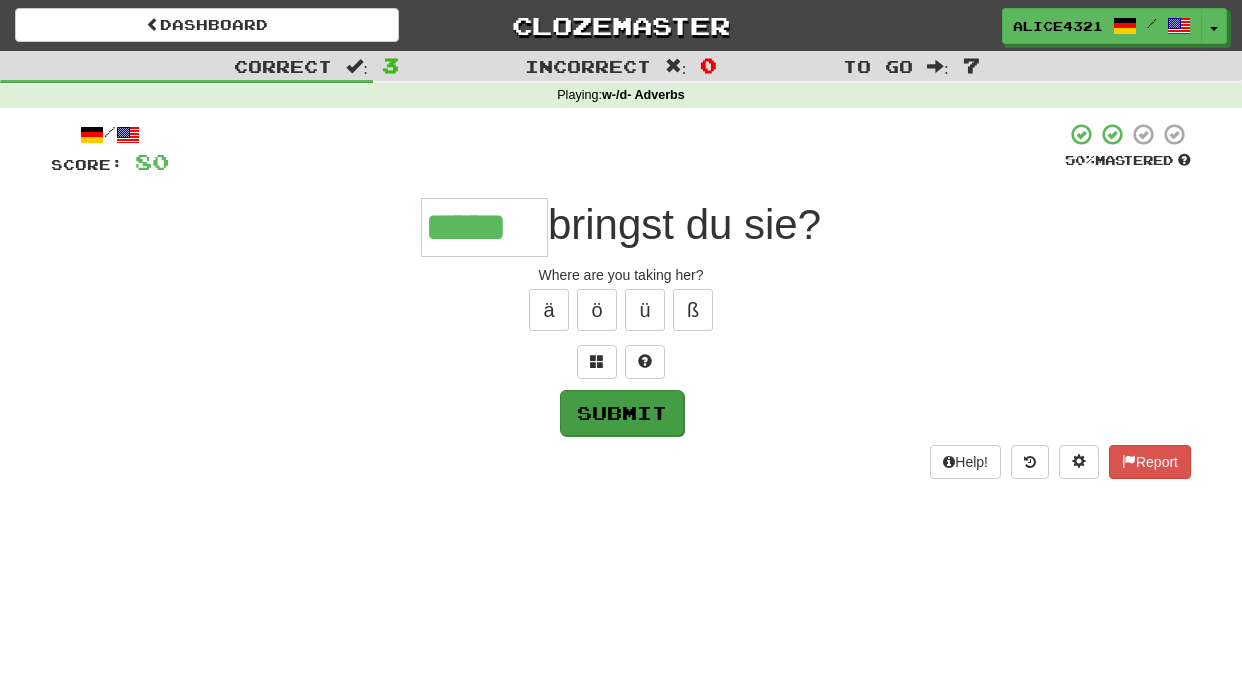 type on "*****" 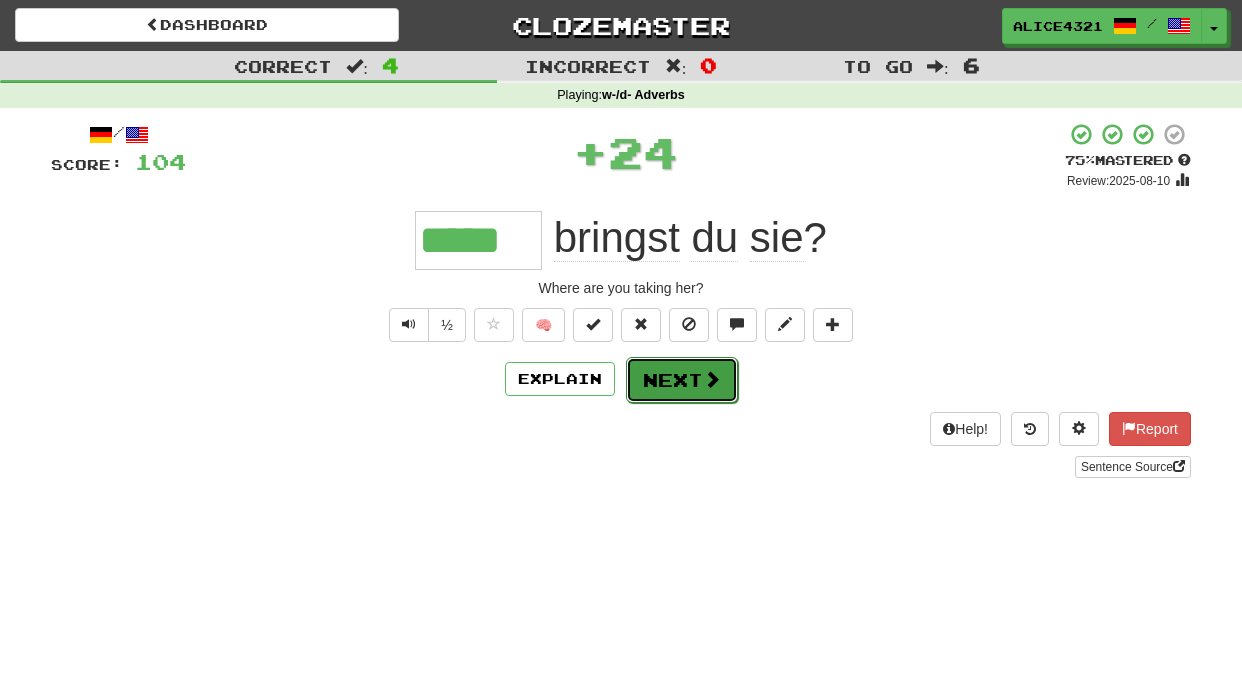 click on "Next" at bounding box center [682, 380] 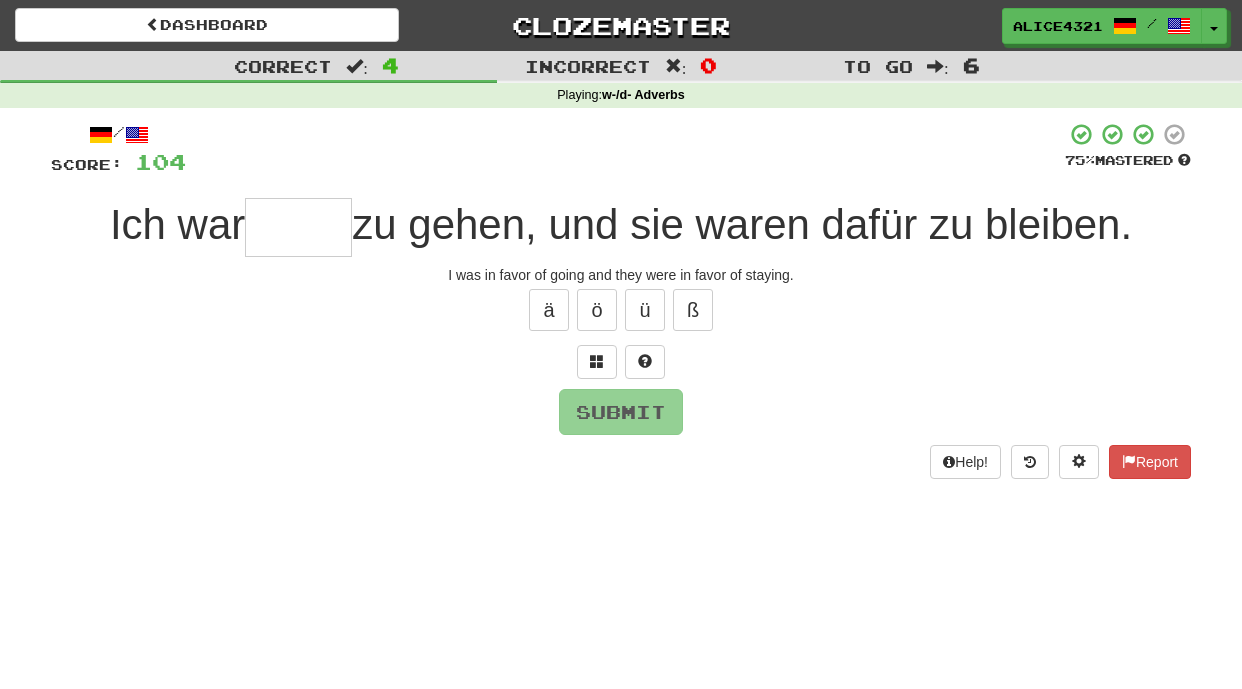 type on "*" 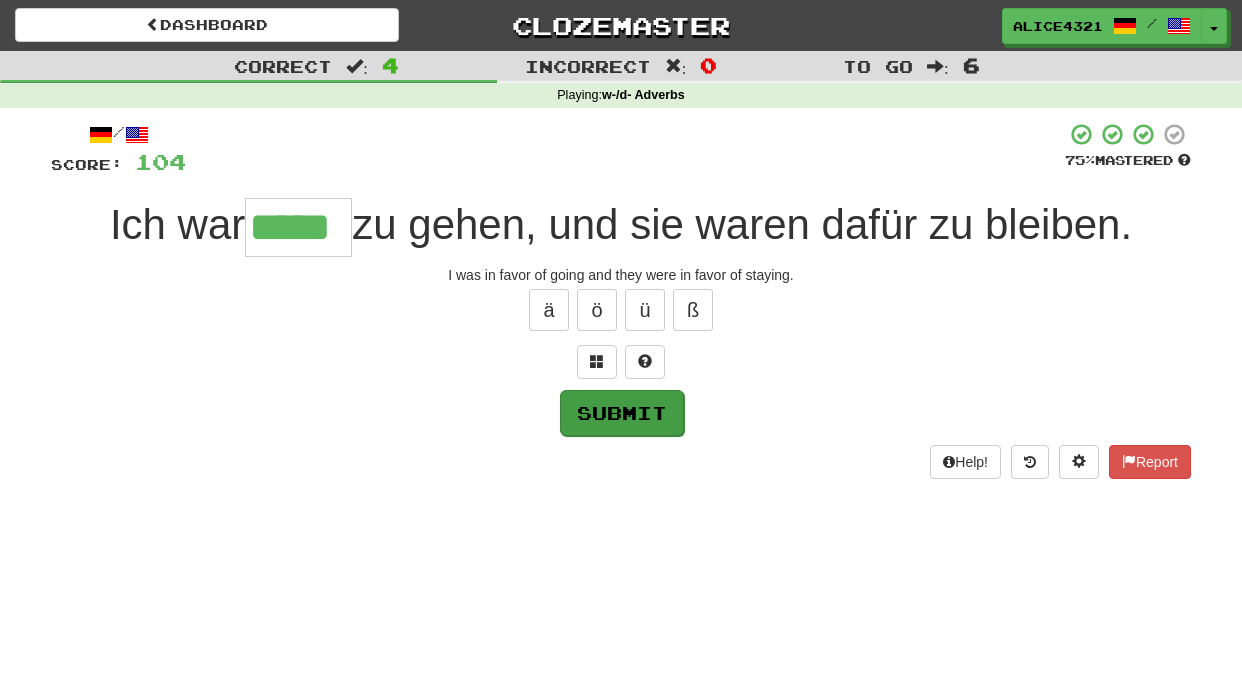 type on "*****" 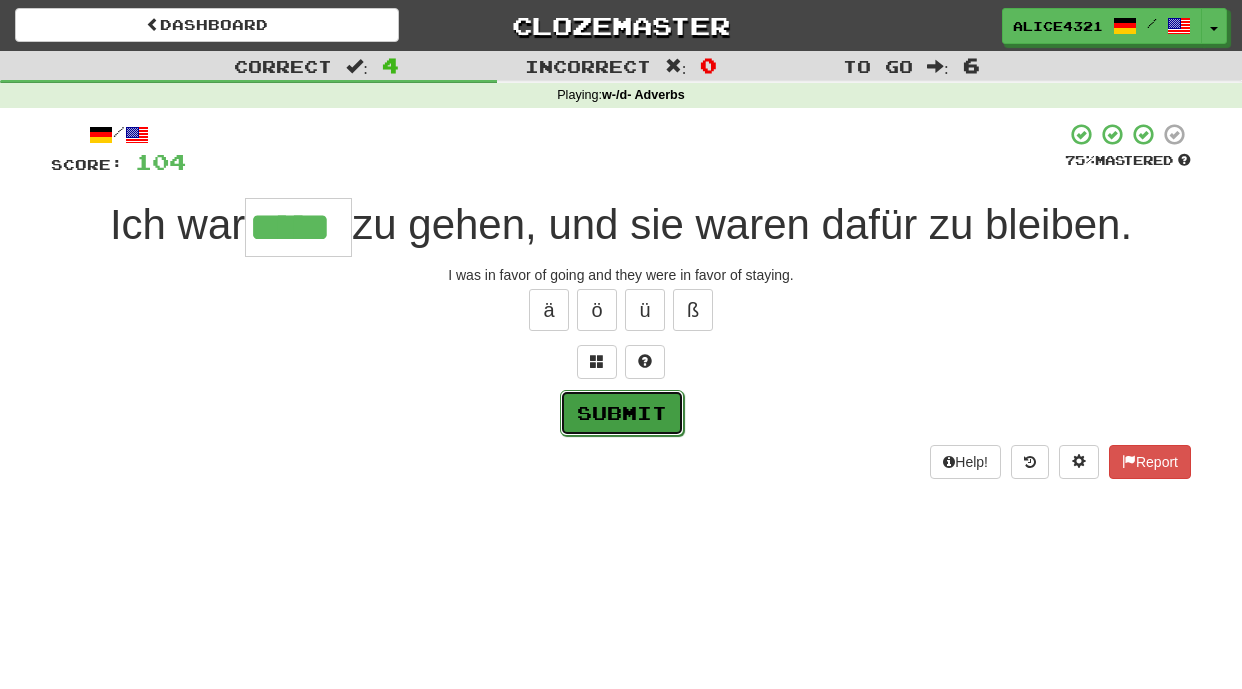 click on "Submit" at bounding box center (622, 413) 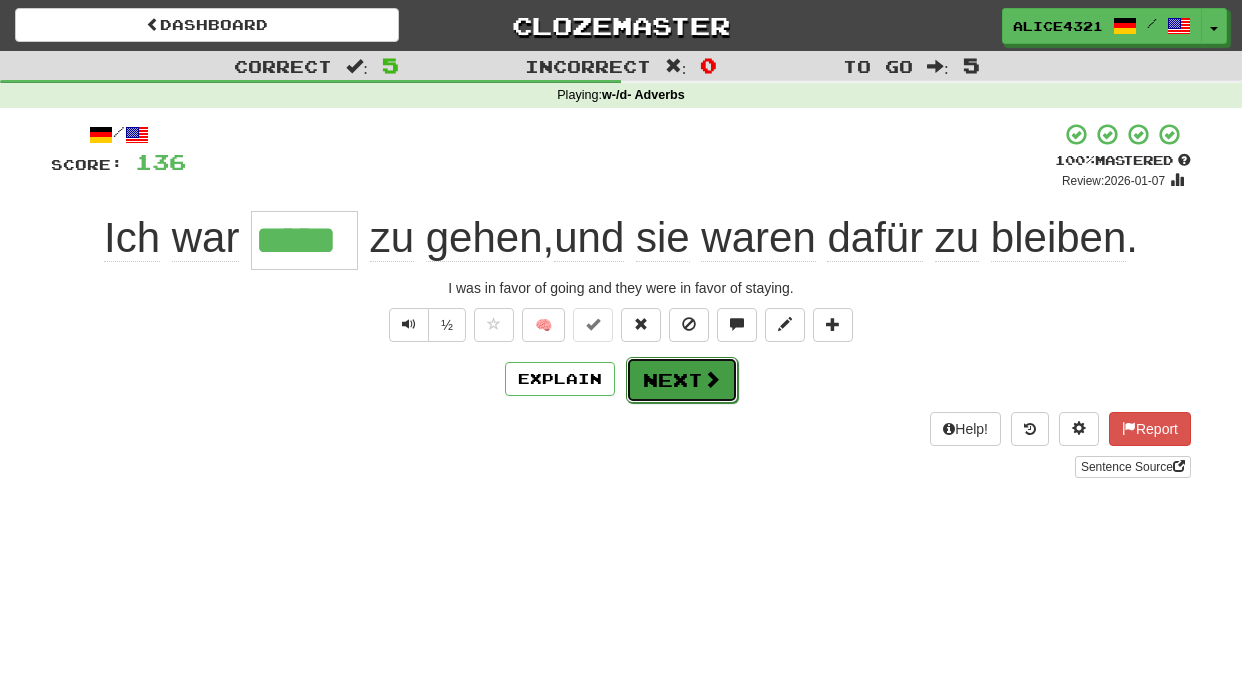 click on "Next" at bounding box center (682, 380) 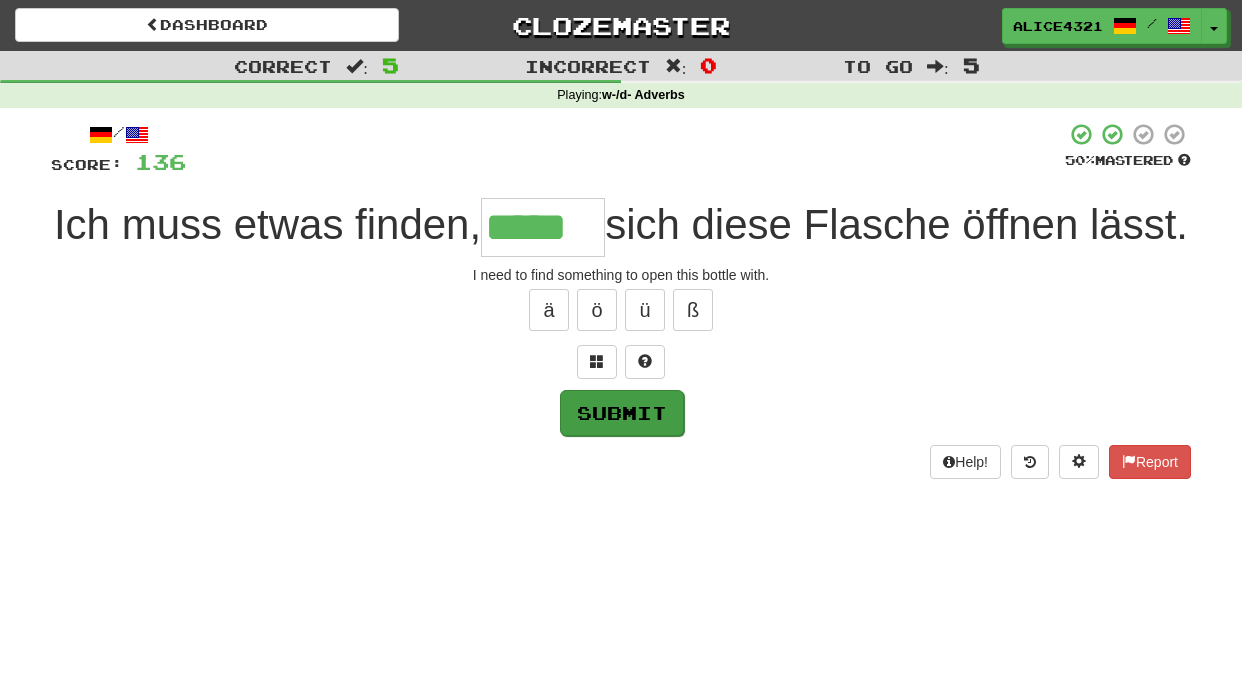 type on "*****" 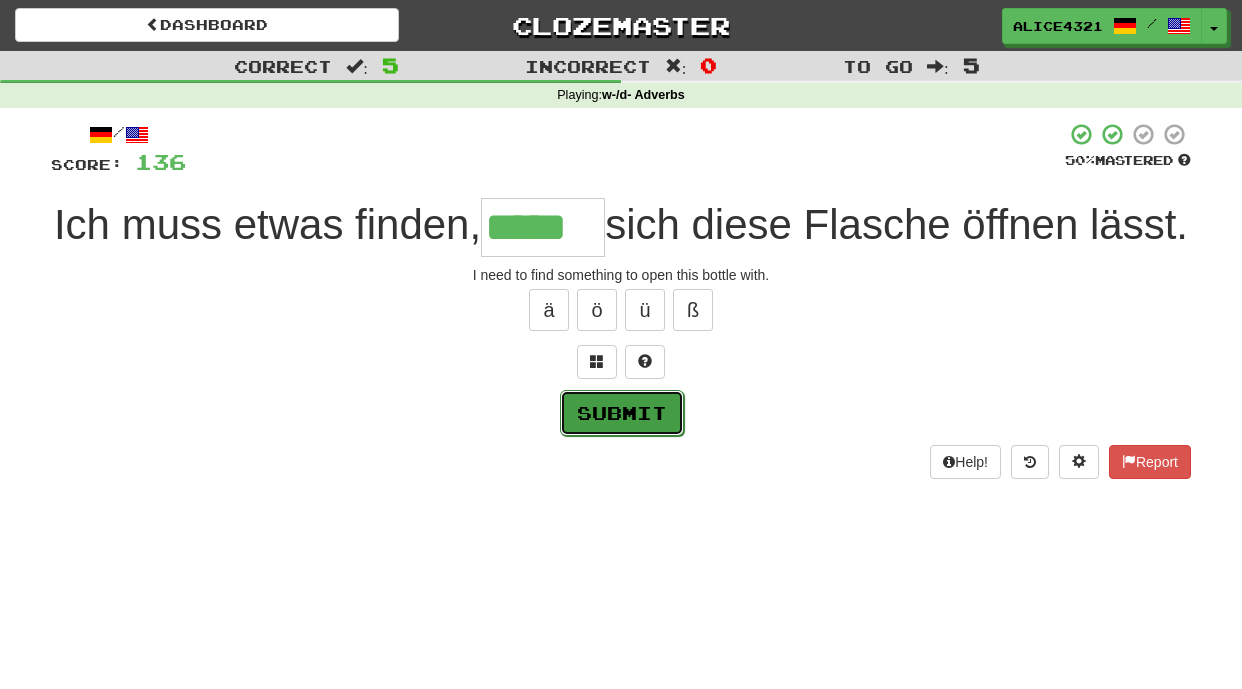 click on "Submit" at bounding box center [622, 413] 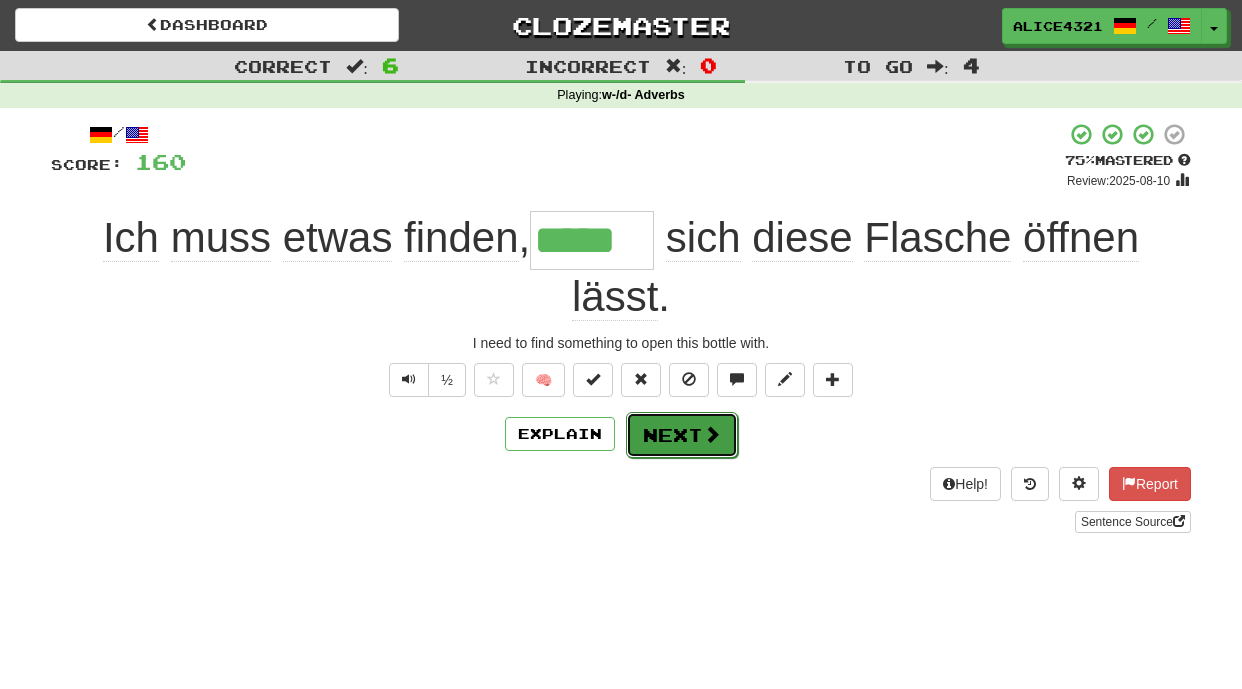 click at bounding box center (712, 434) 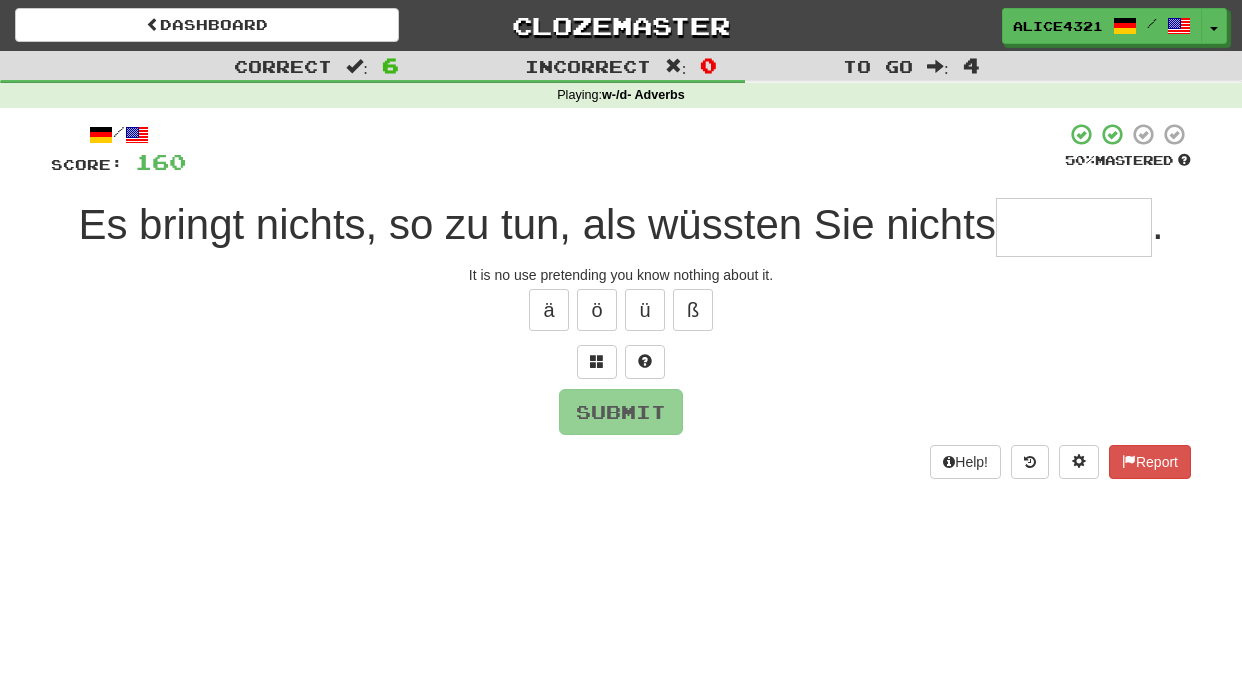 type on "*" 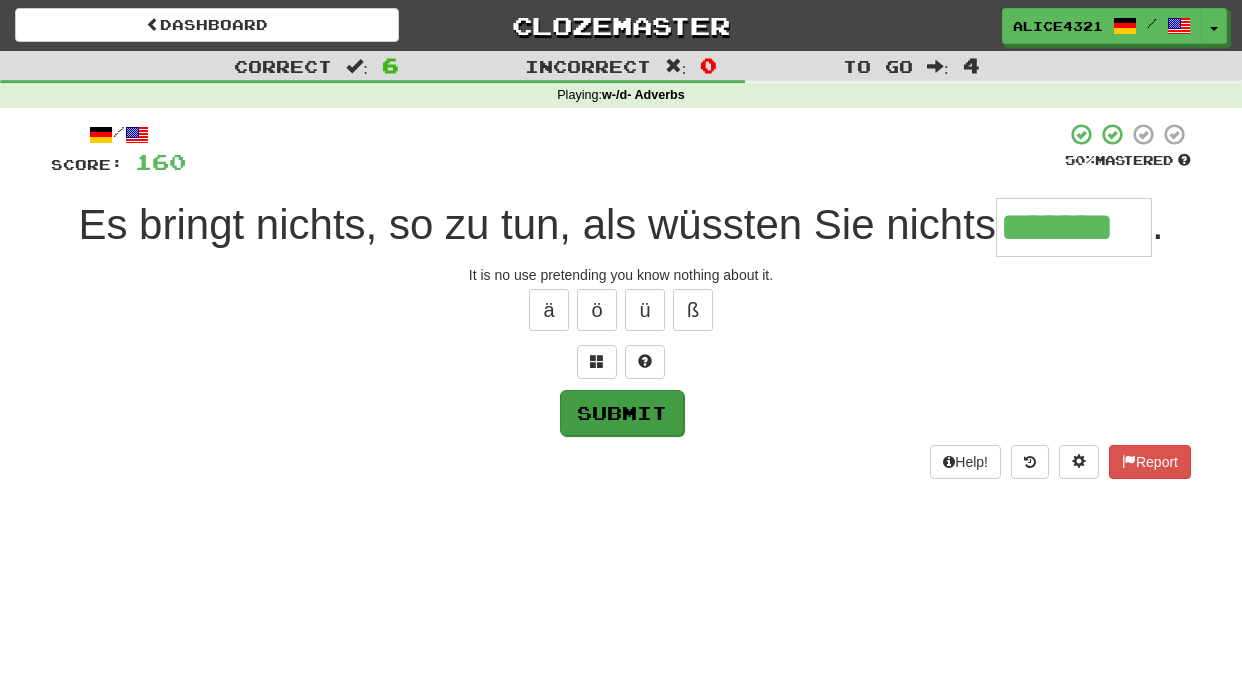 type on "*******" 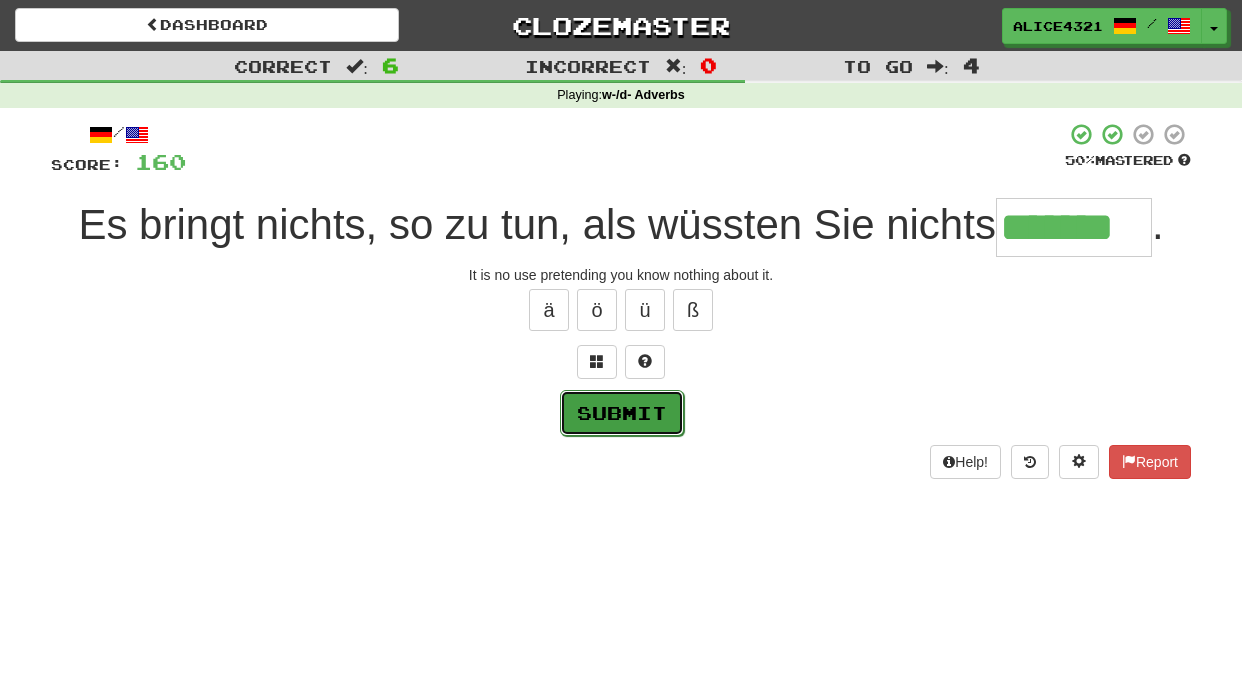 click on "Submit" at bounding box center [622, 413] 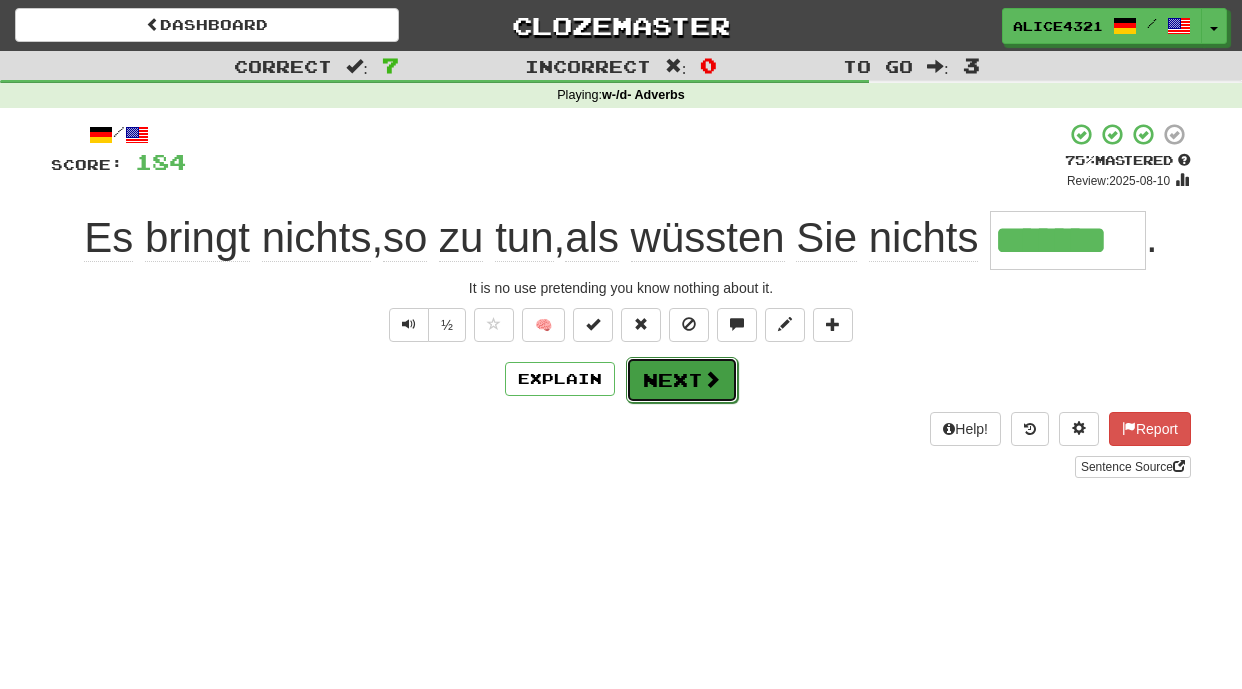 click at bounding box center [712, 379] 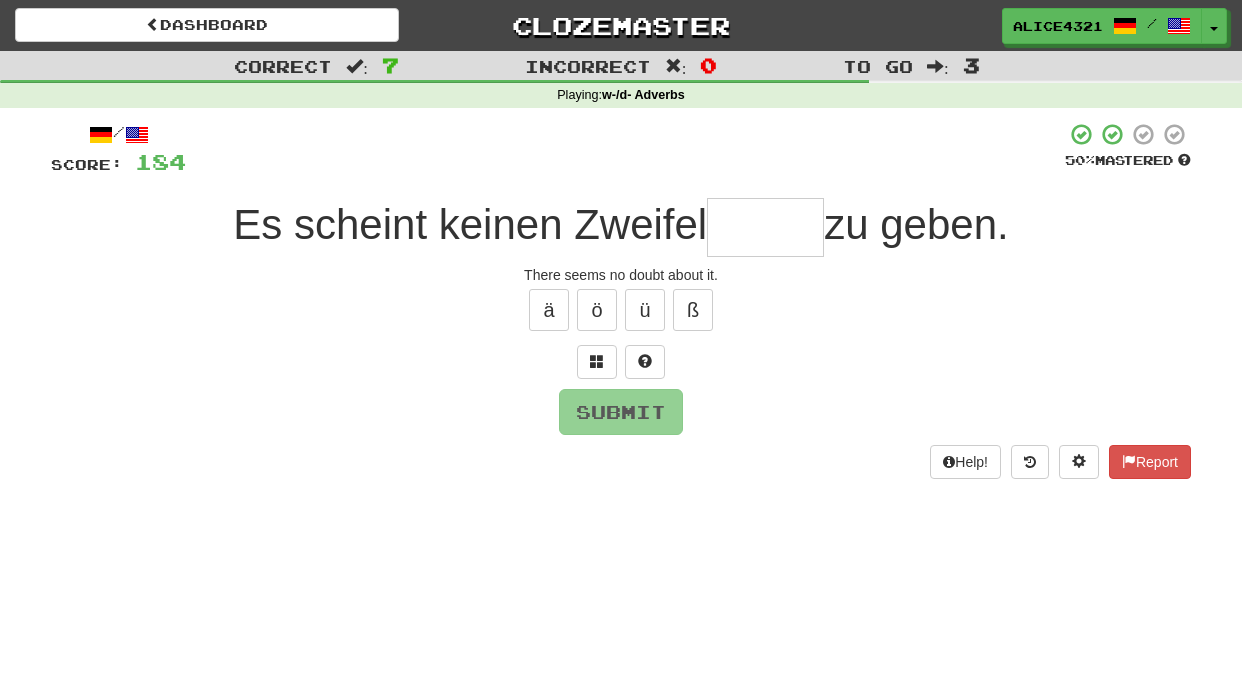type on "*" 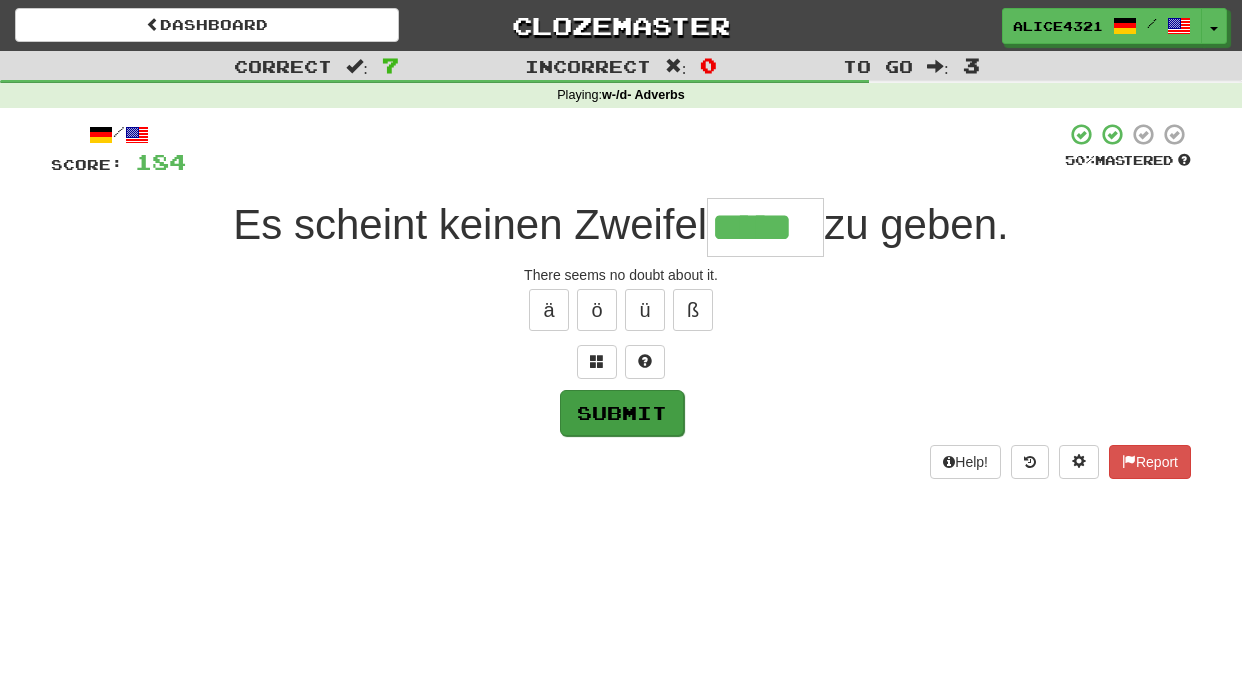 type on "*****" 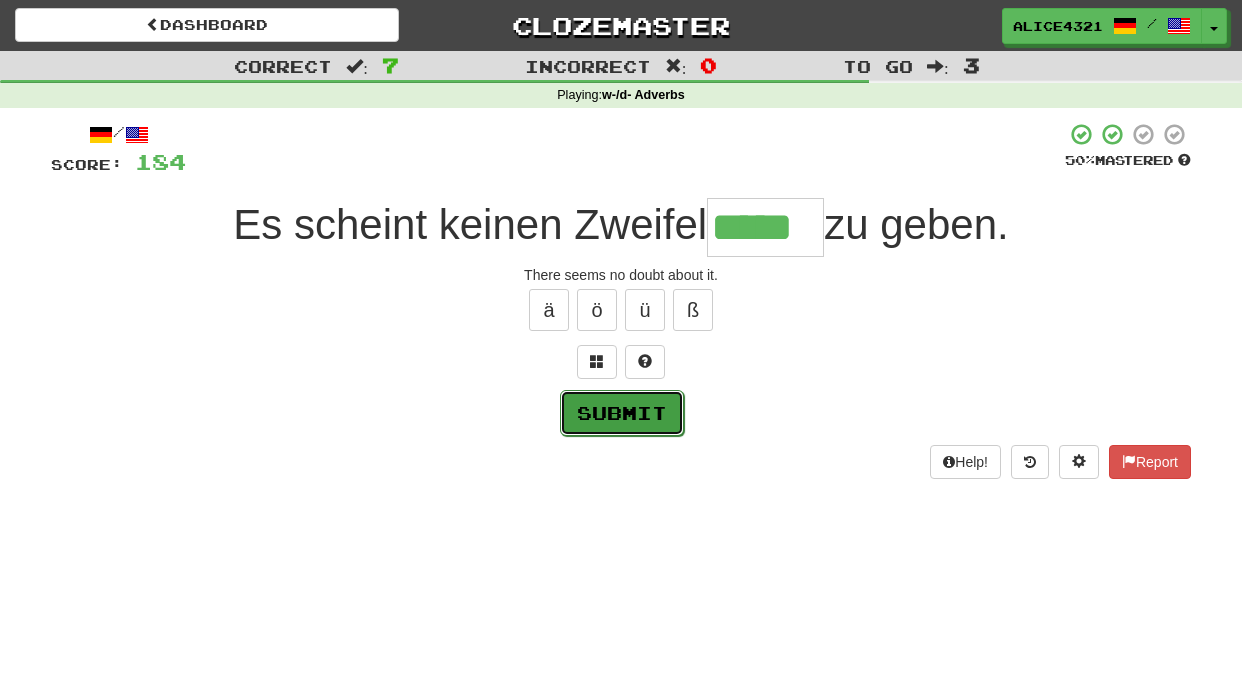 click on "Submit" at bounding box center (622, 413) 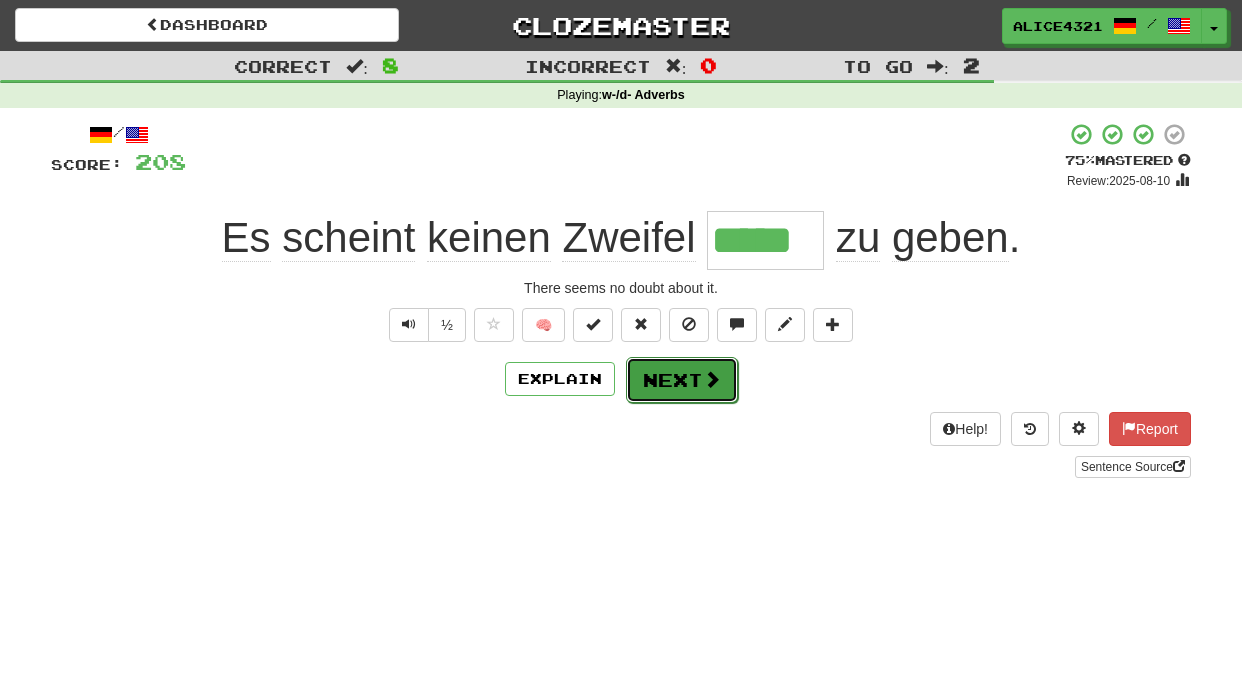click on "Next" at bounding box center [682, 380] 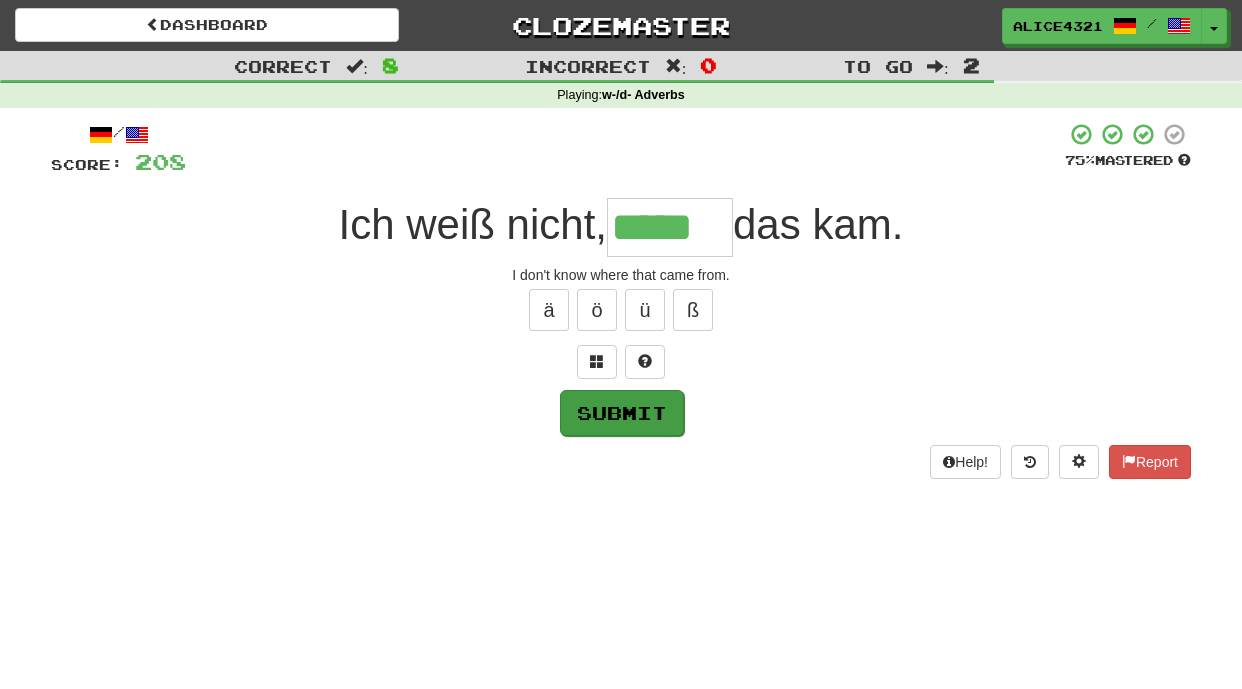 type on "*****" 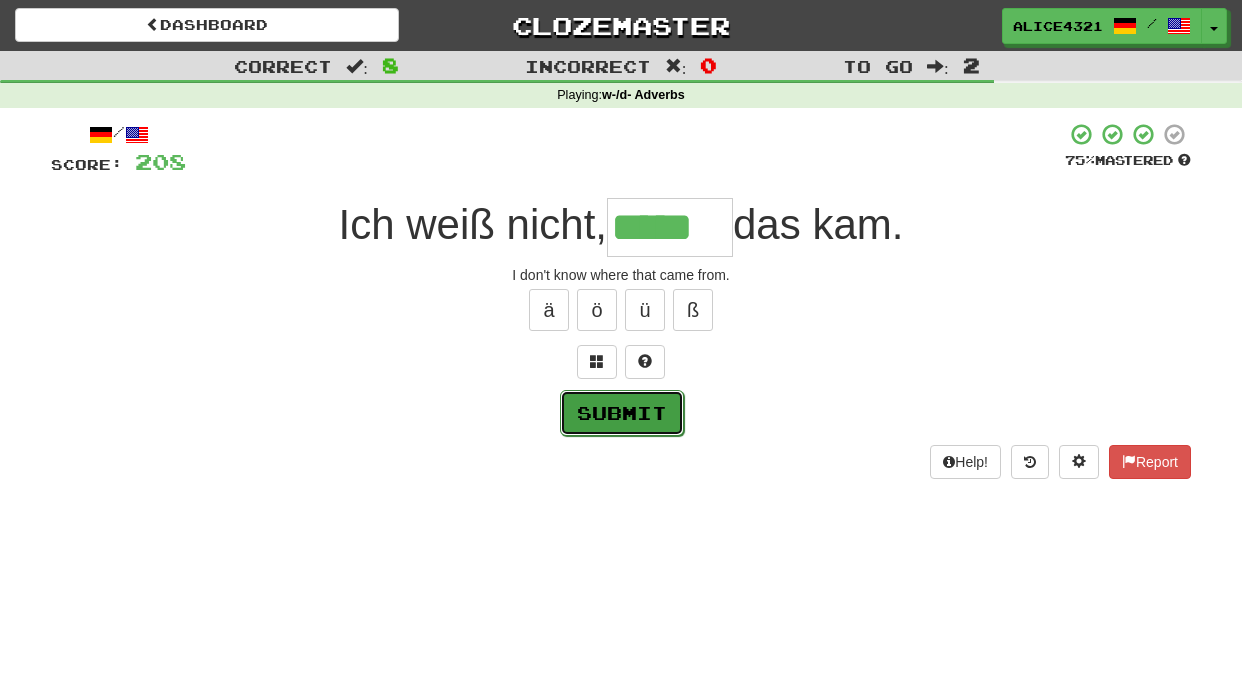 click on "Submit" at bounding box center [622, 413] 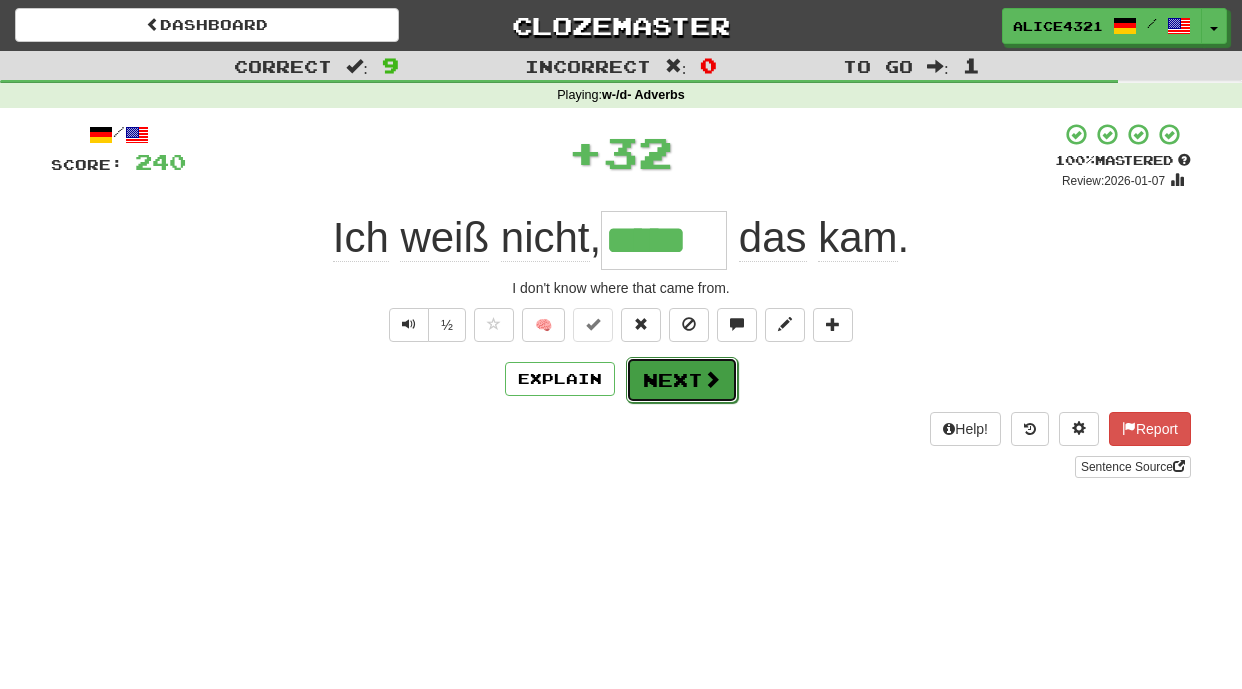 click on "Next" at bounding box center [682, 380] 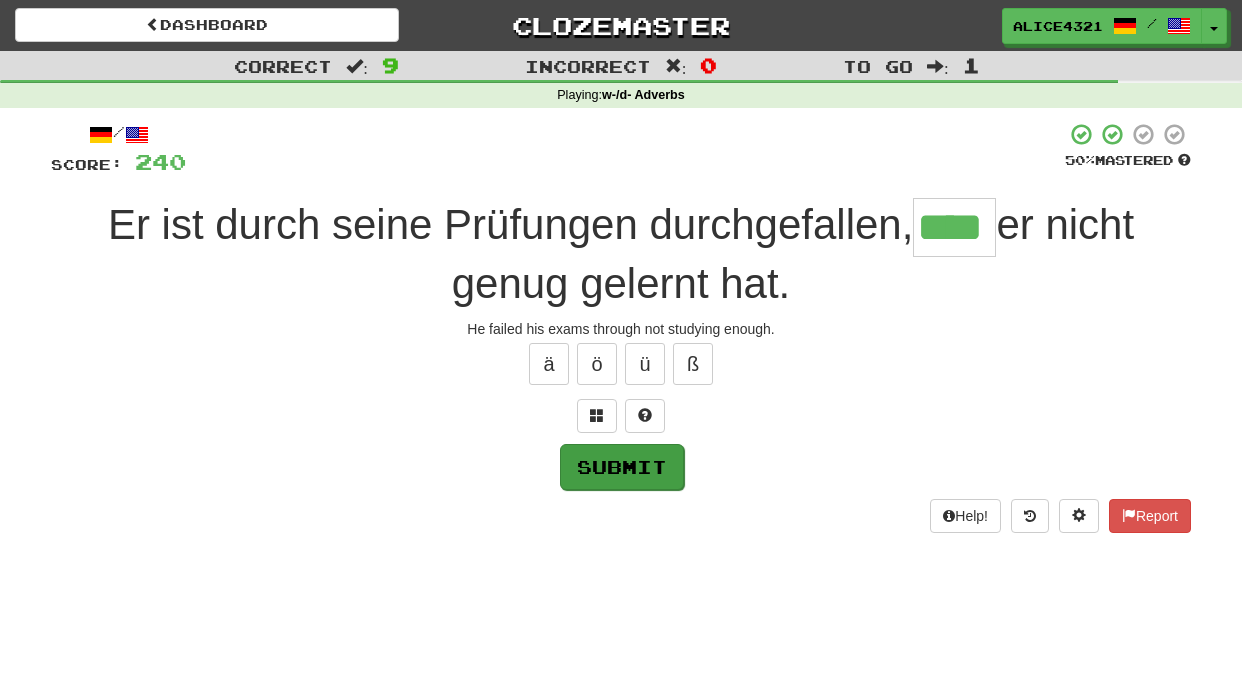 type on "****" 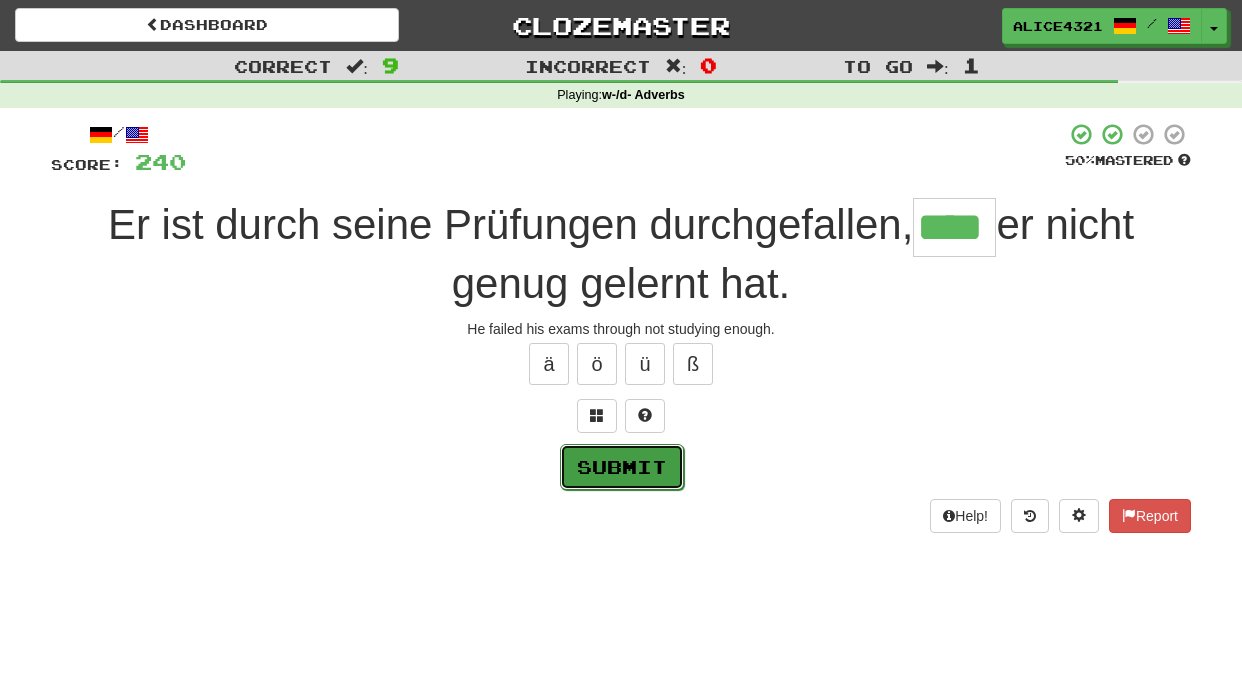 click on "Submit" at bounding box center (622, 467) 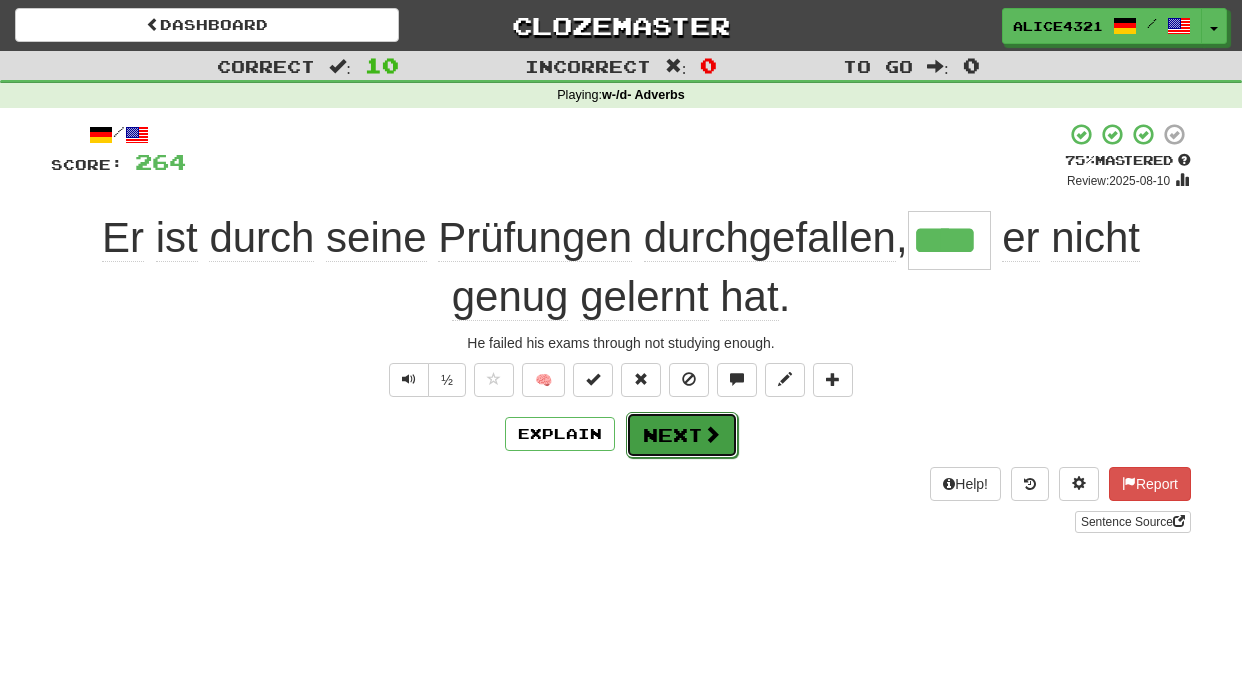 click on "Next" at bounding box center (682, 435) 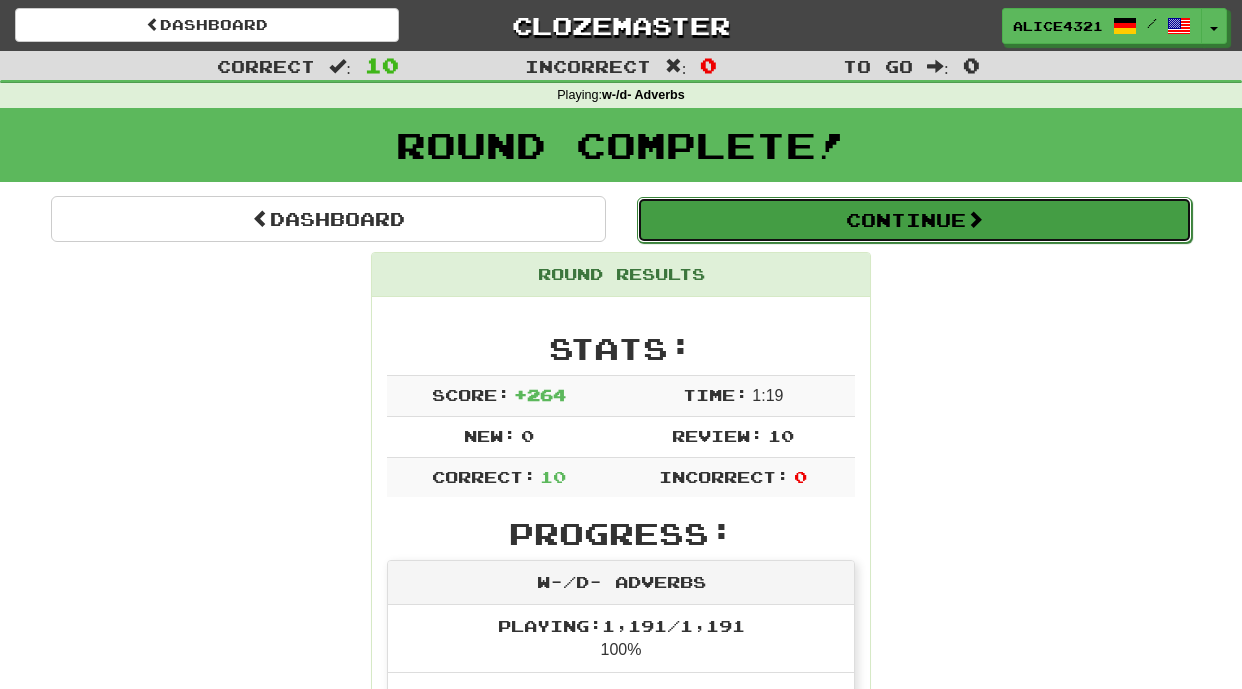 click on "Continue" at bounding box center (914, 220) 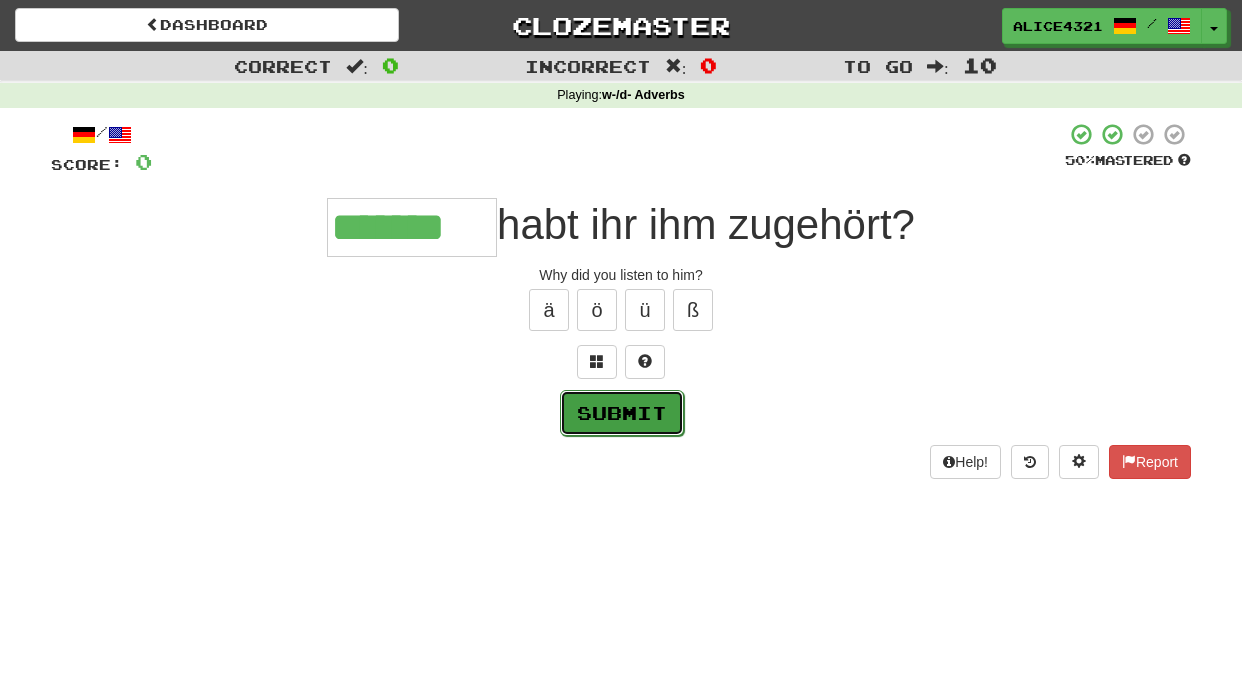 click on "Submit" at bounding box center (622, 413) 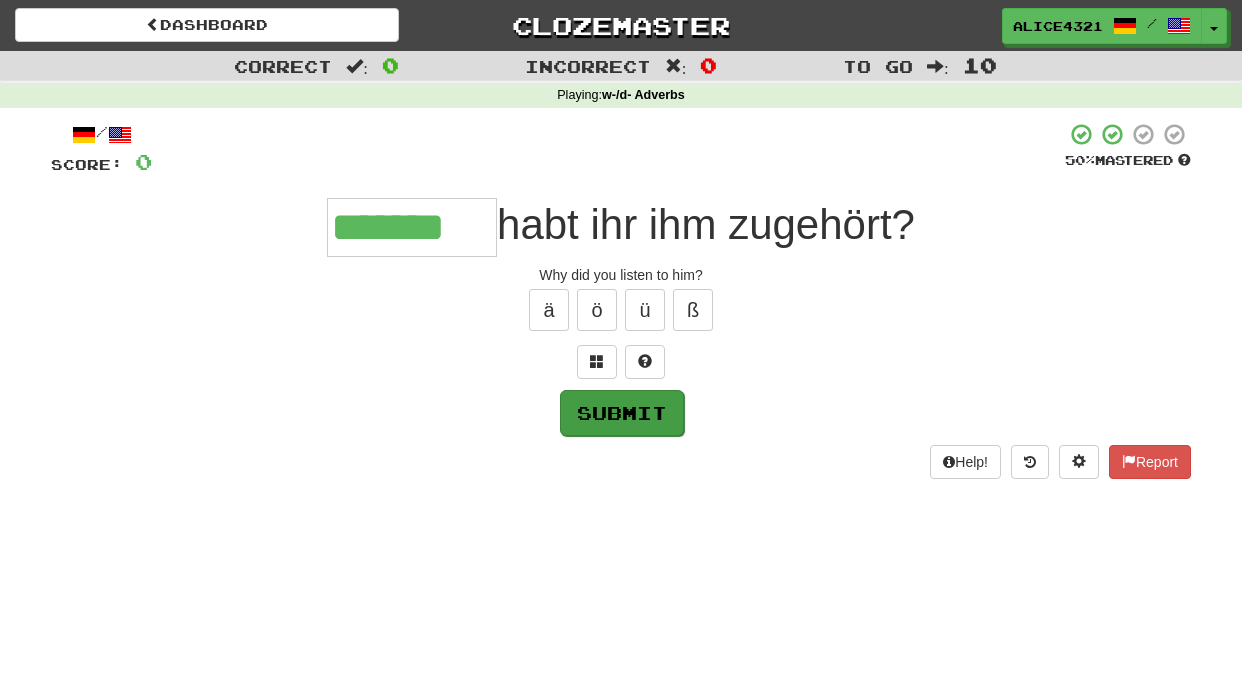 type on "*******" 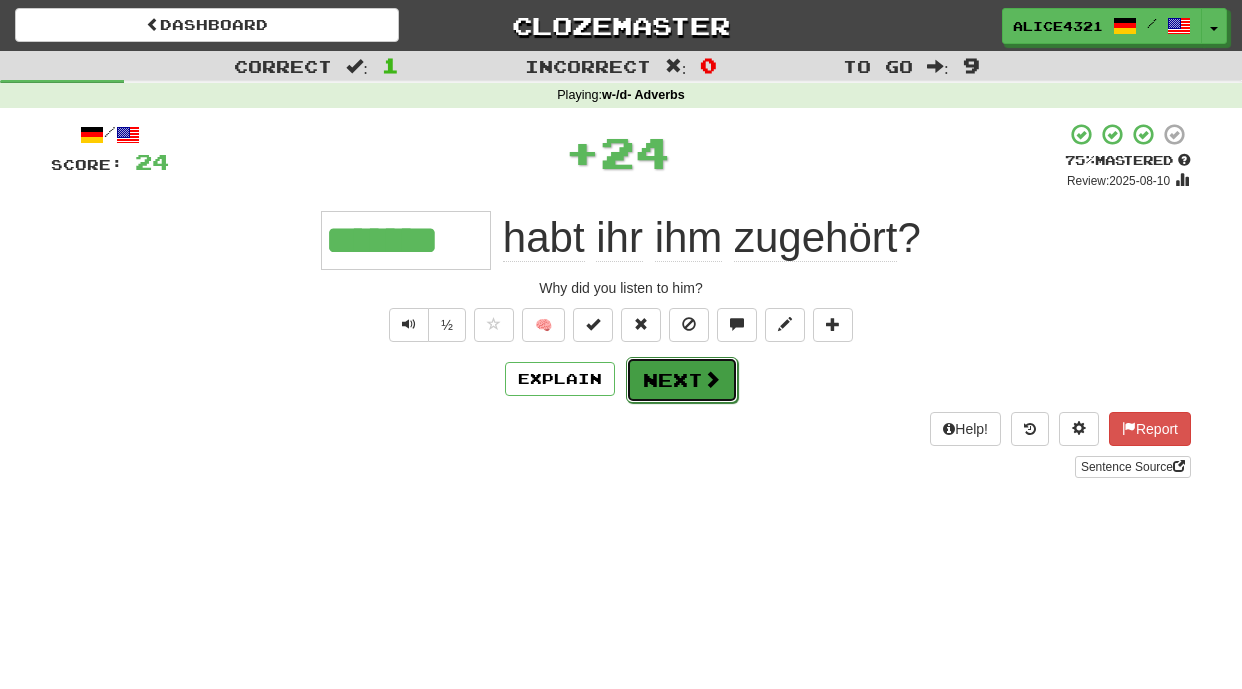 click at bounding box center [712, 379] 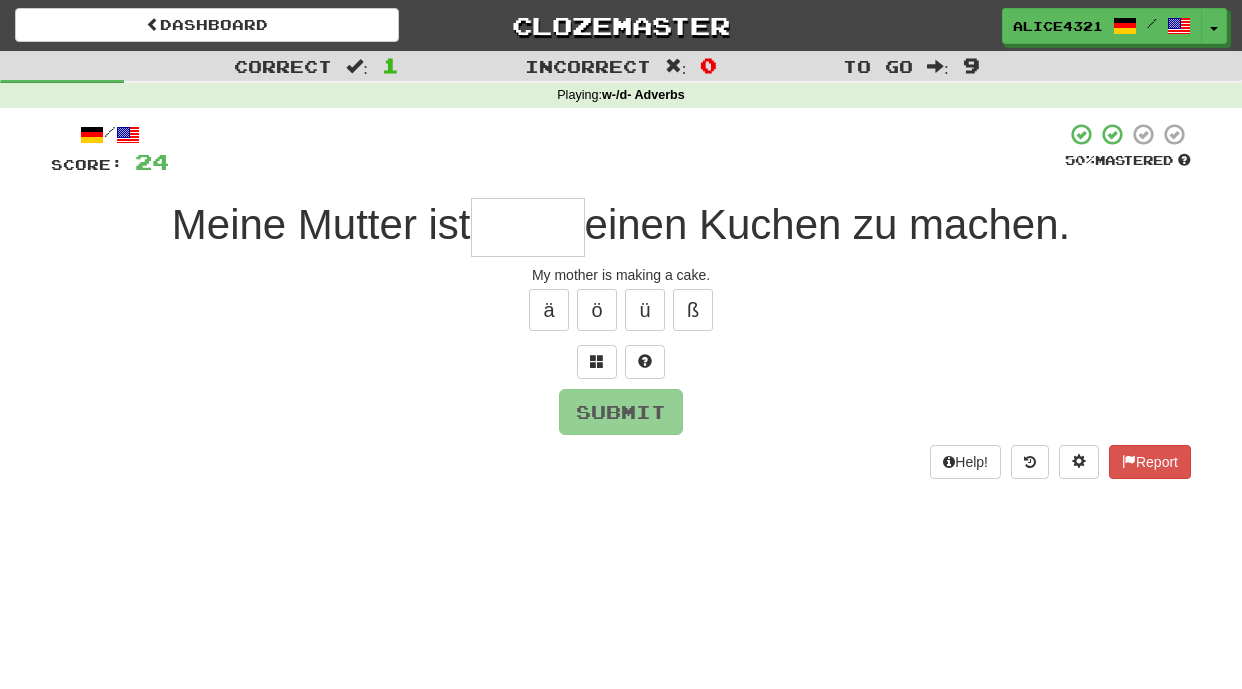 type on "*" 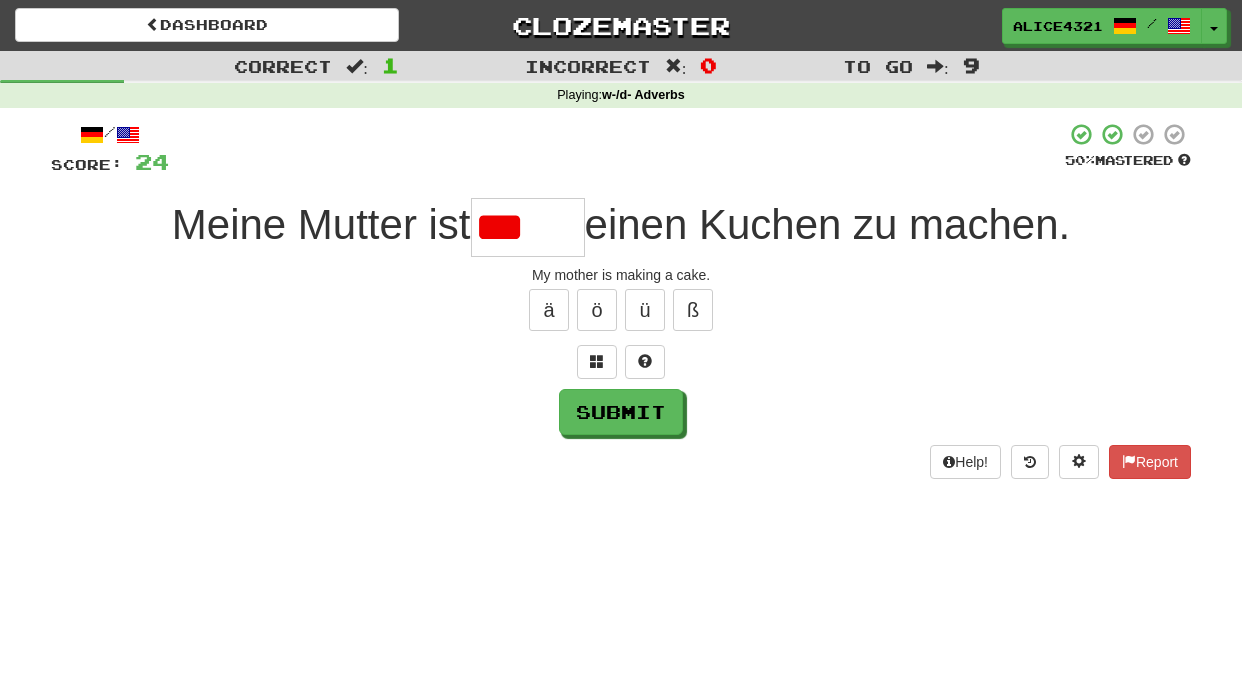 scroll, scrollTop: 0, scrollLeft: 0, axis: both 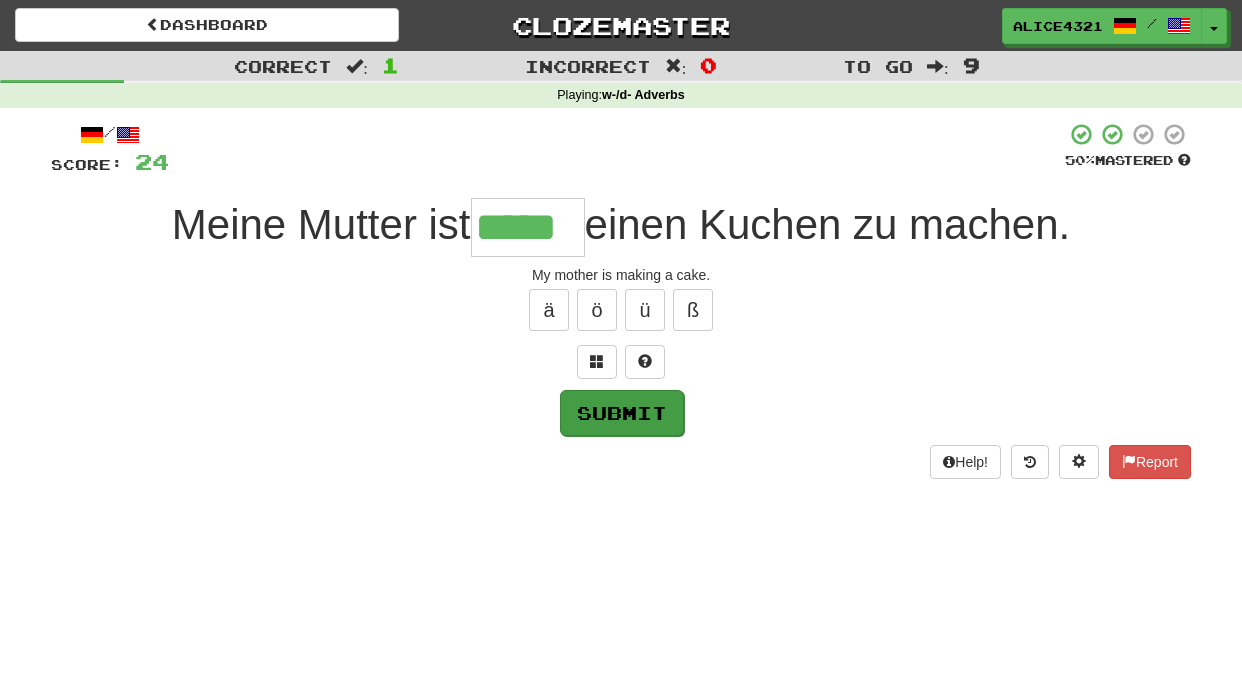 type on "*****" 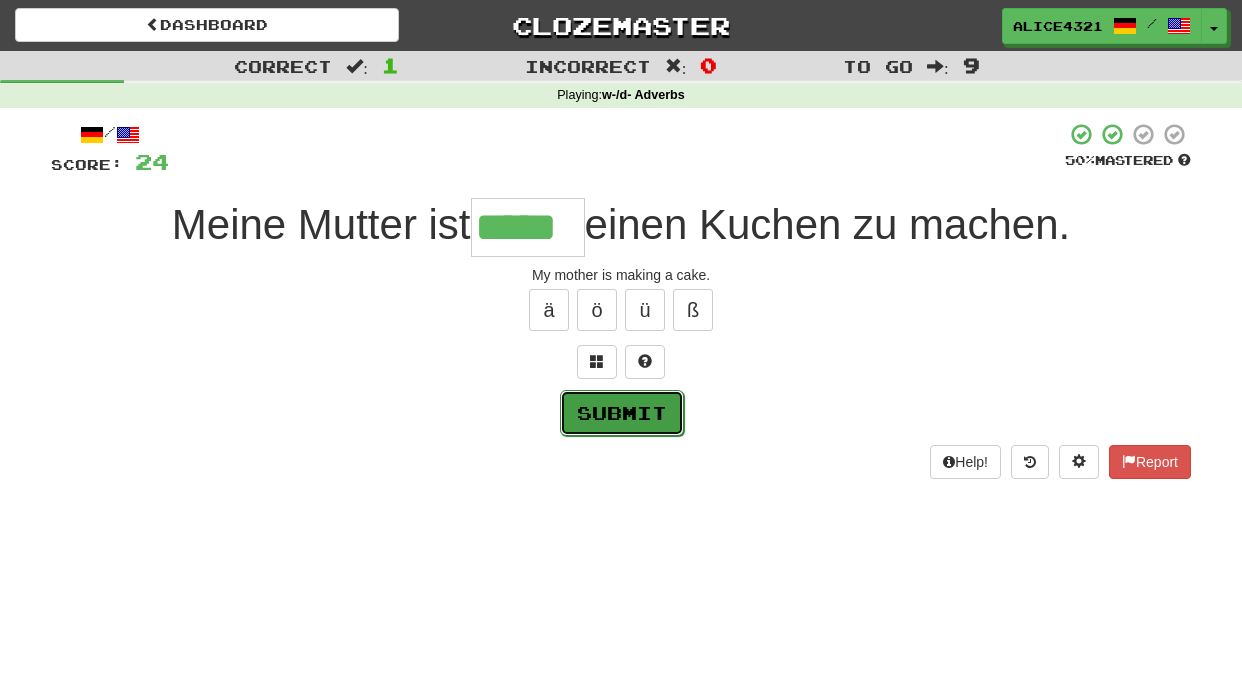 click on "Submit" at bounding box center [622, 413] 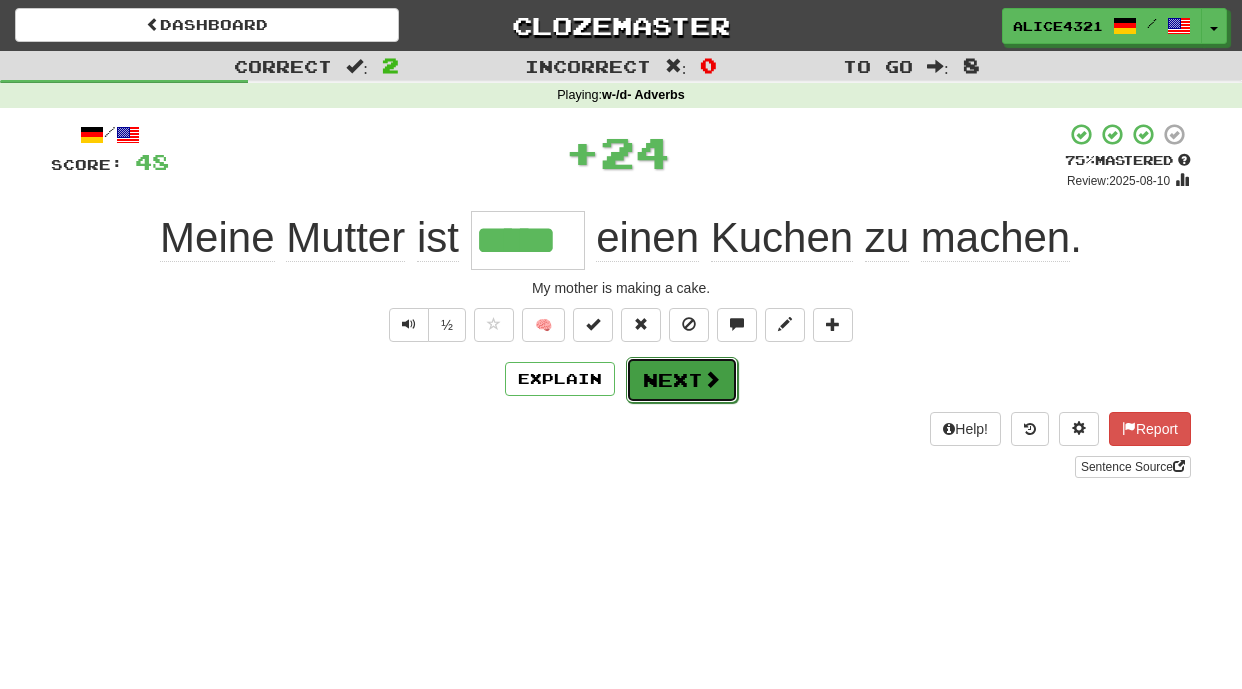 click on "Next" at bounding box center (682, 380) 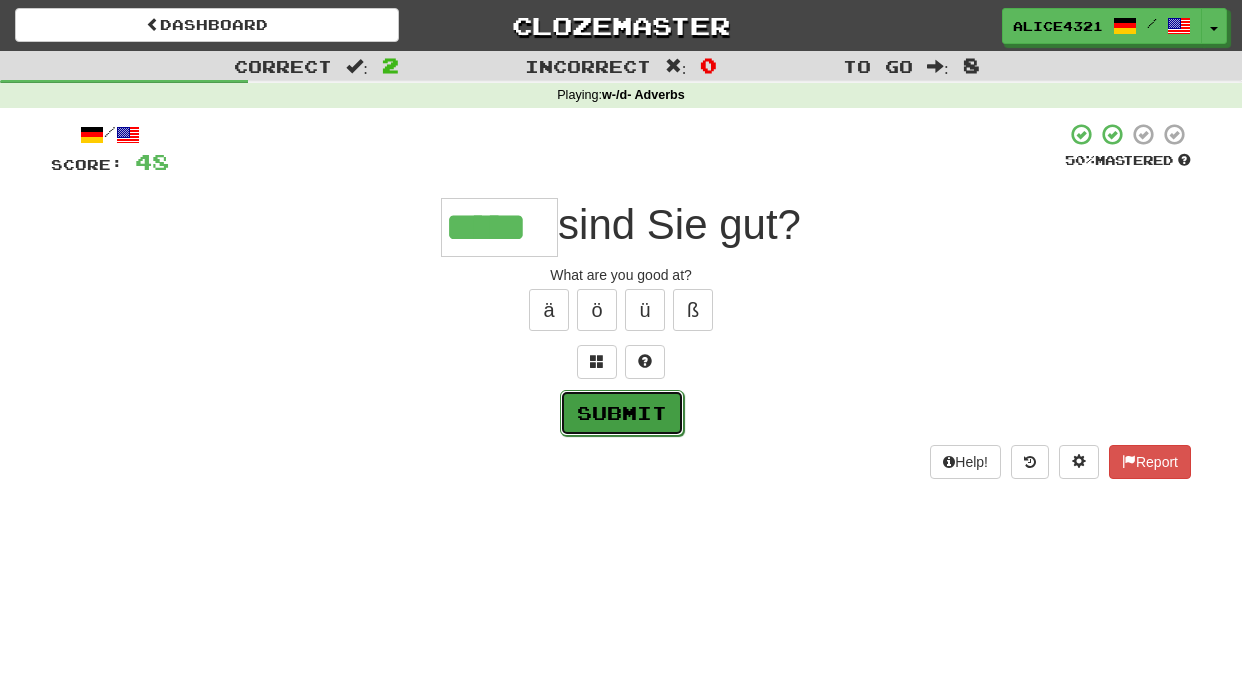 click on "Submit" at bounding box center [622, 413] 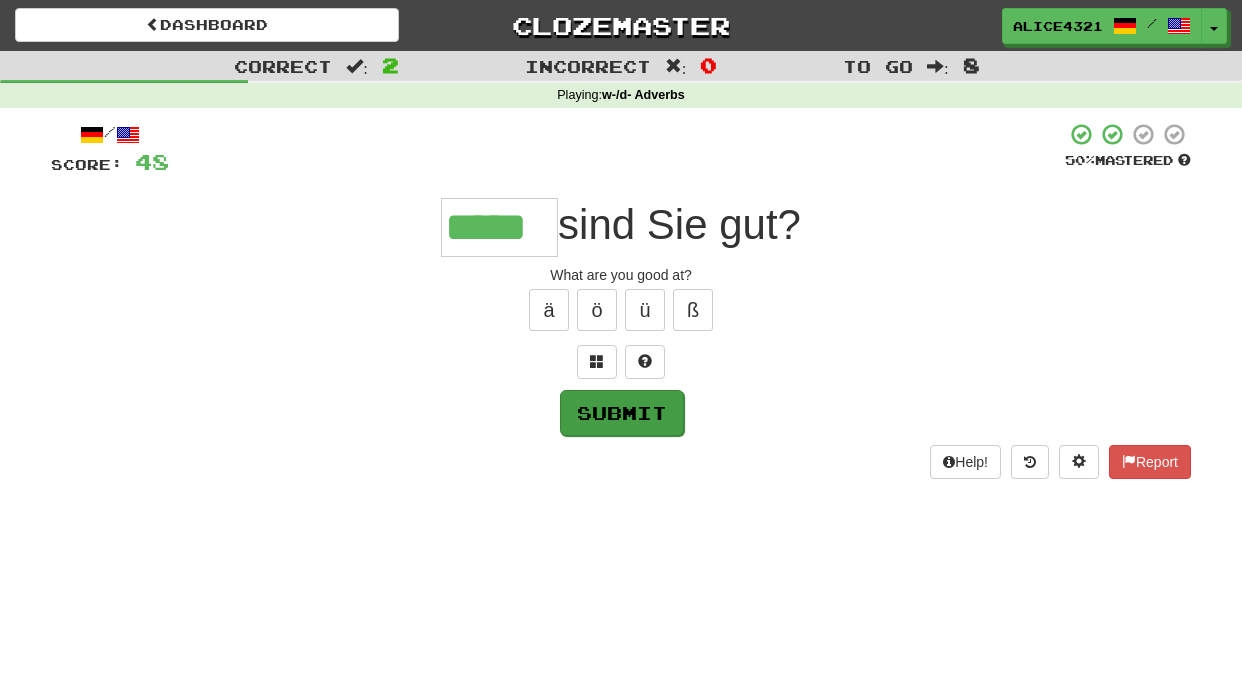 type on "*****" 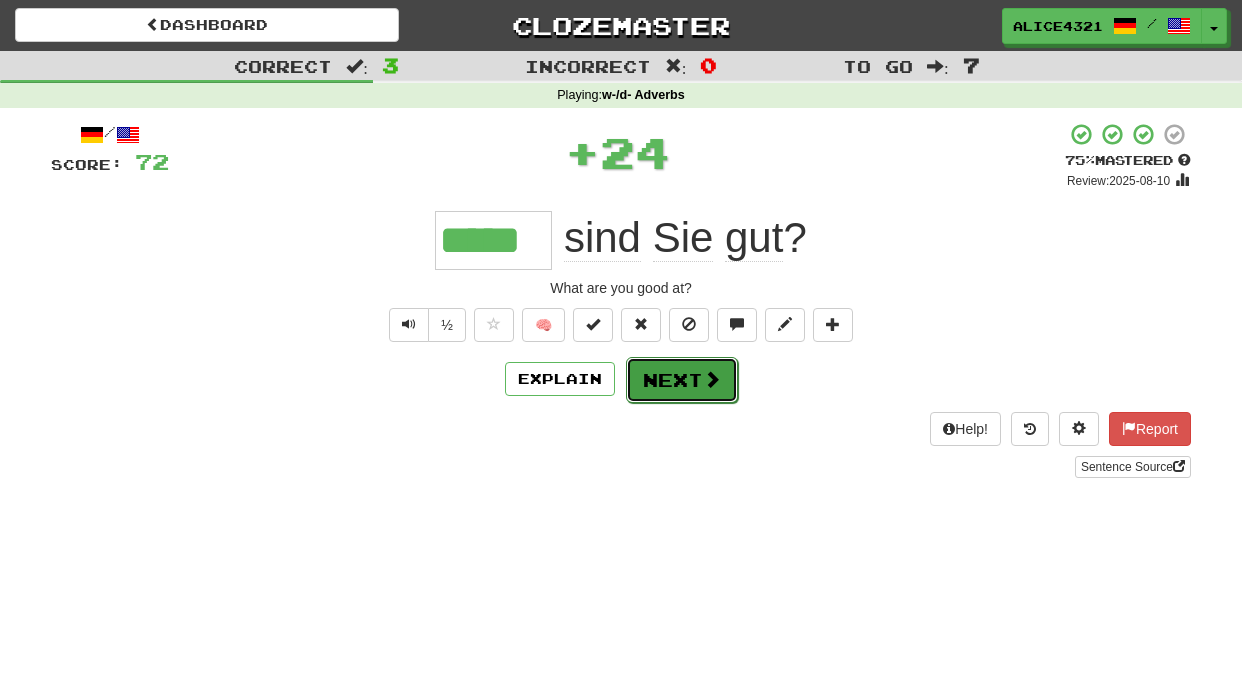 click on "Next" at bounding box center [682, 380] 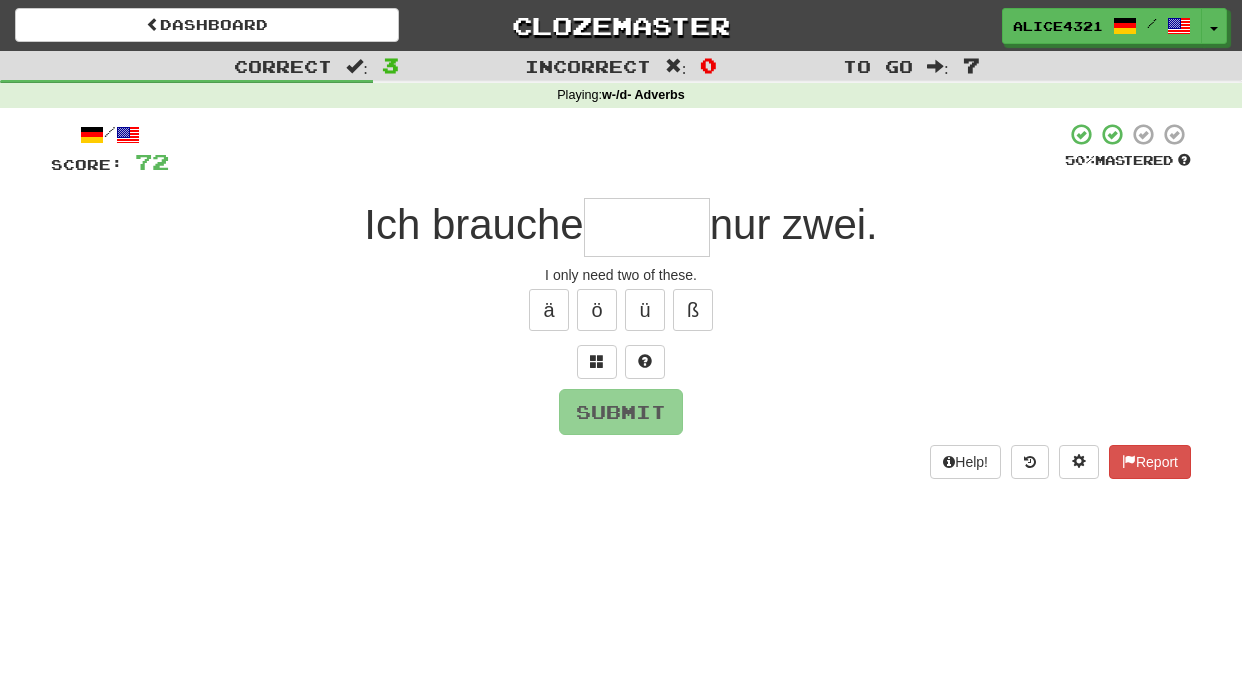 type on "*" 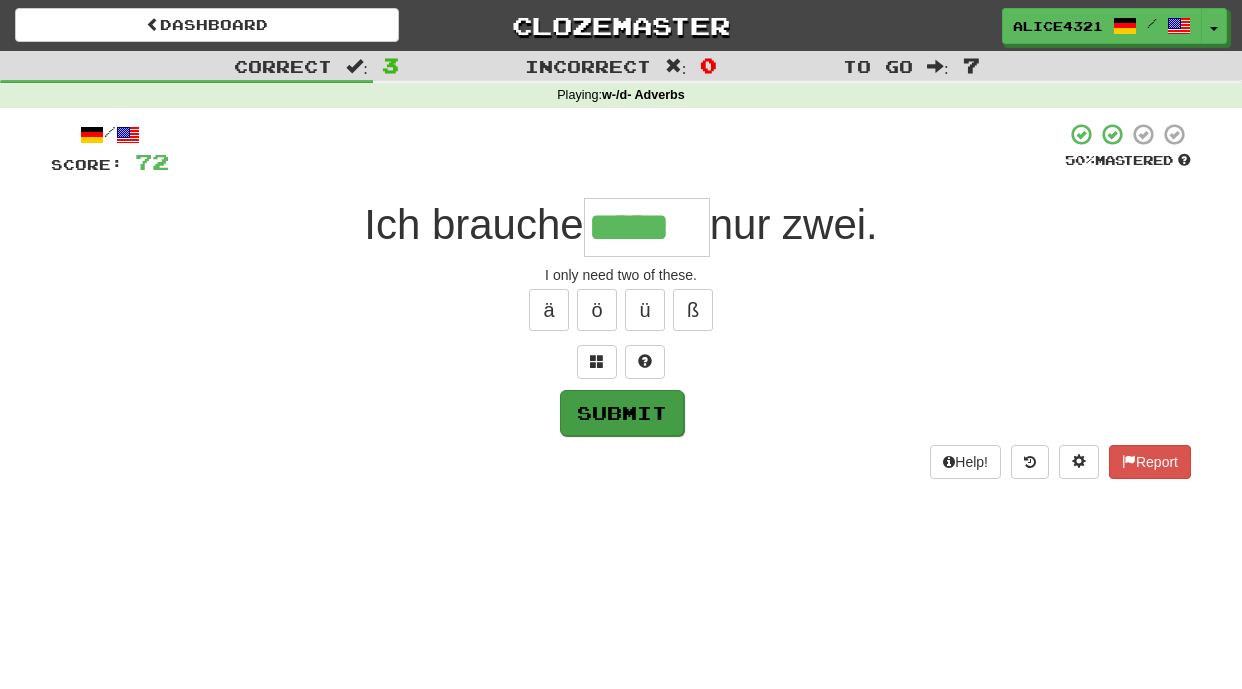 type on "*****" 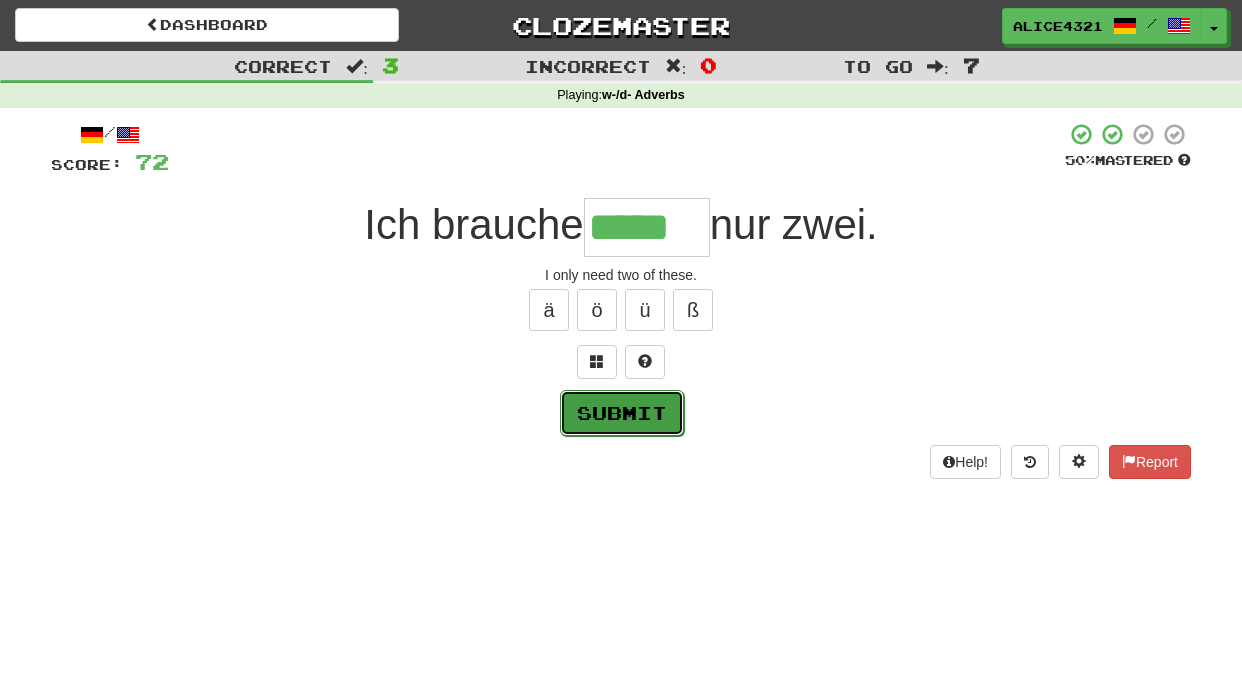 click on "Submit" at bounding box center [622, 413] 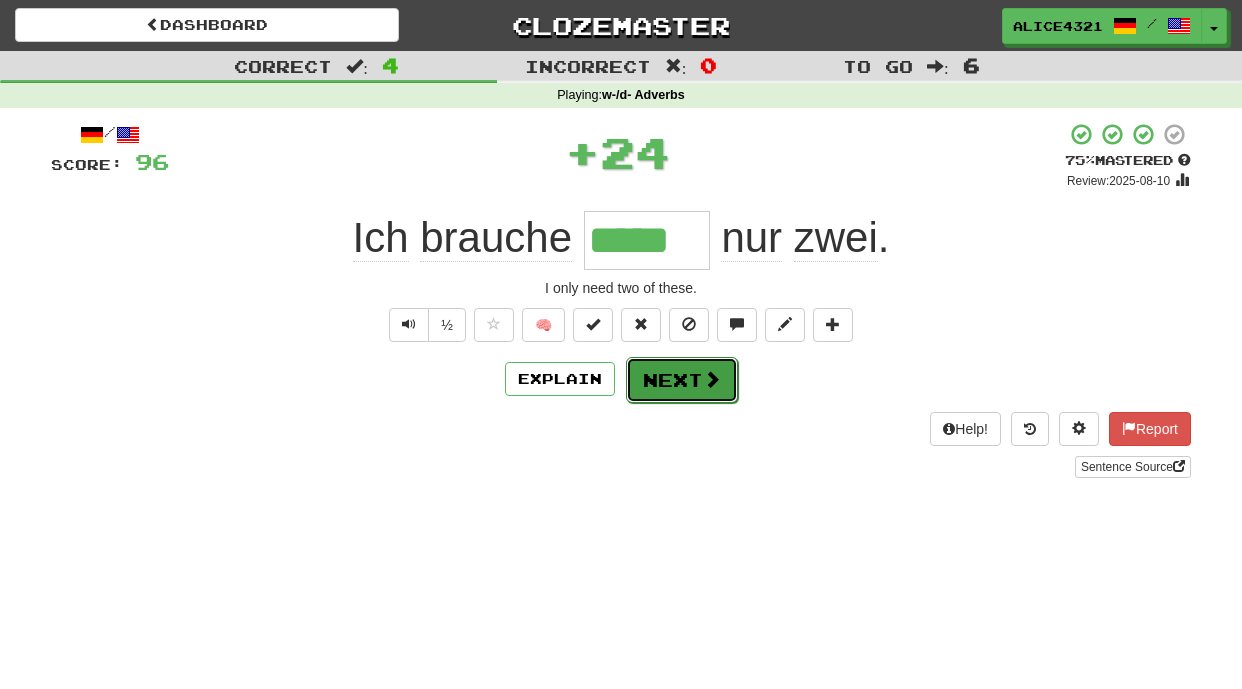 click on "Next" at bounding box center (682, 380) 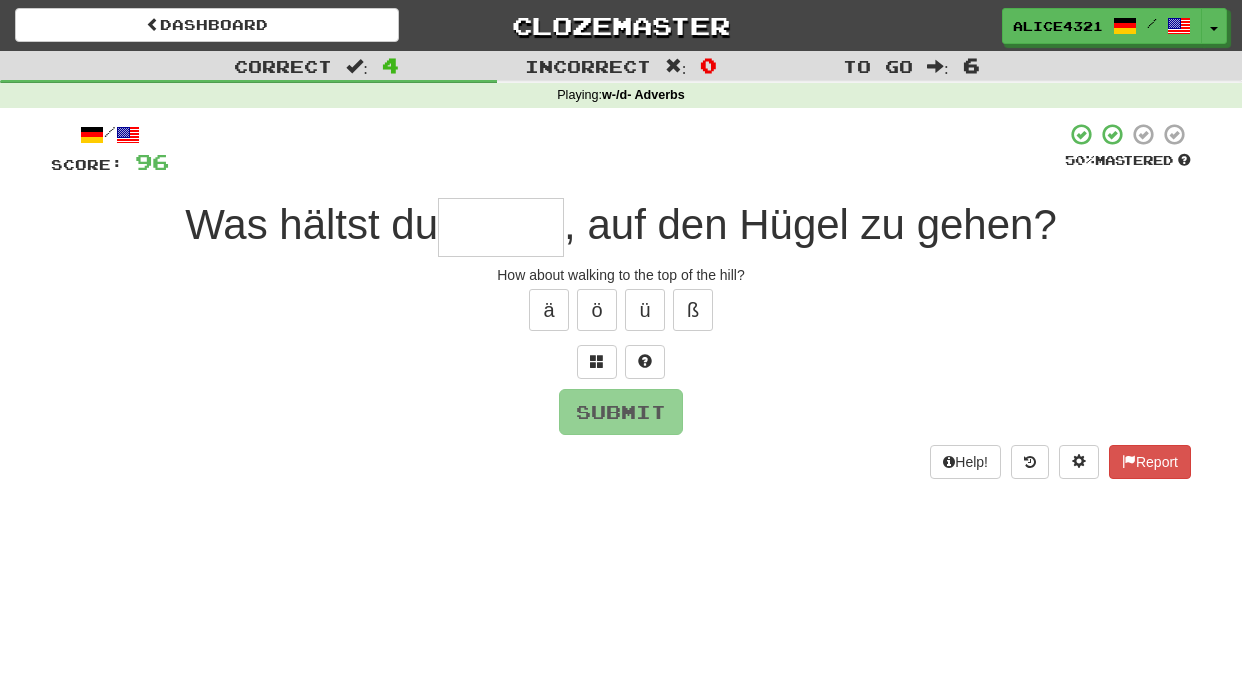 type on "*" 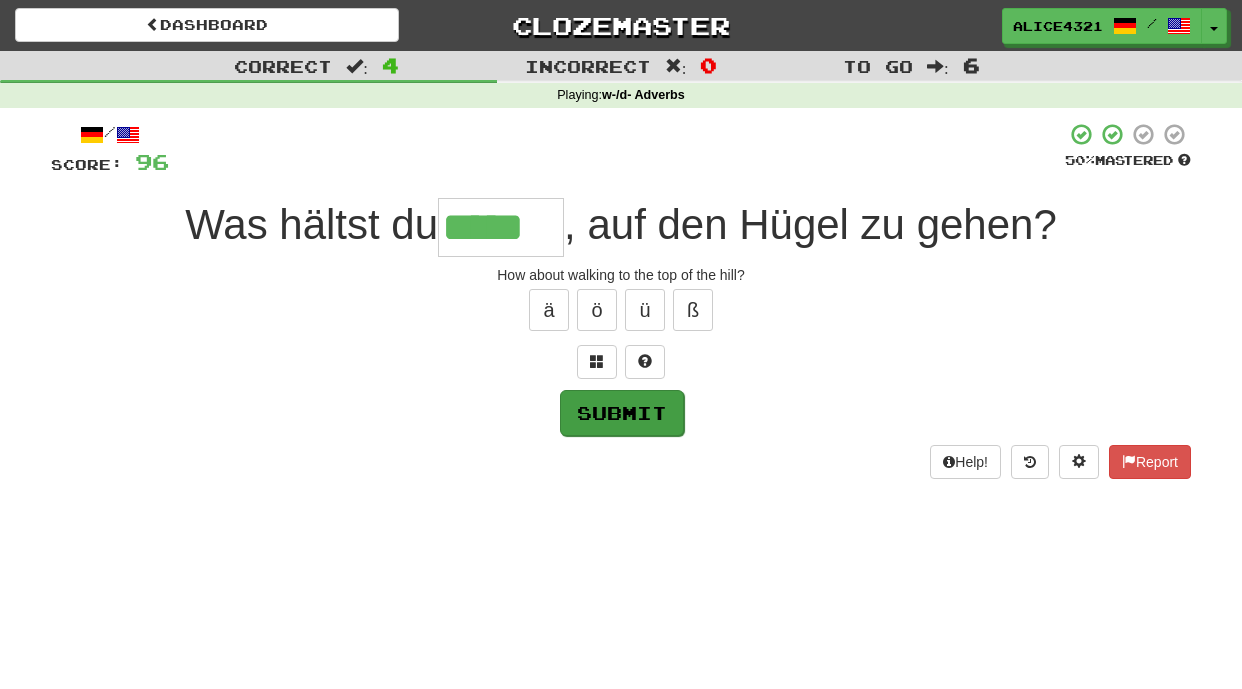 type on "*****" 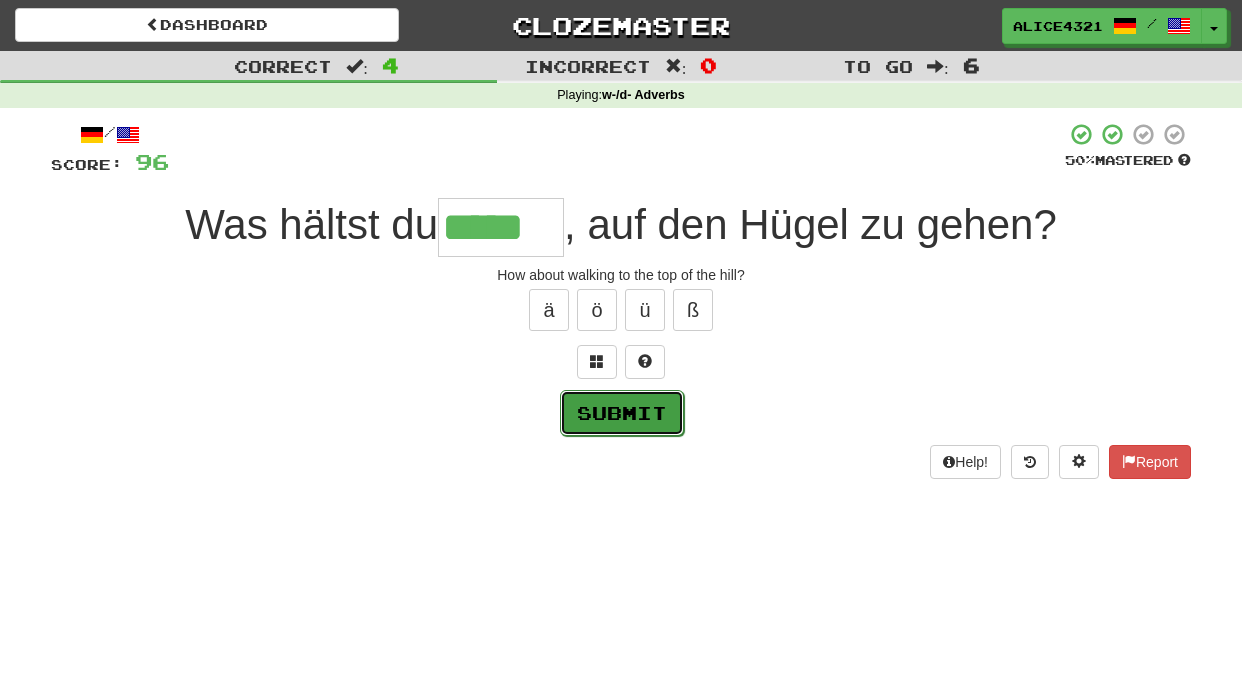 click on "Submit" at bounding box center [622, 413] 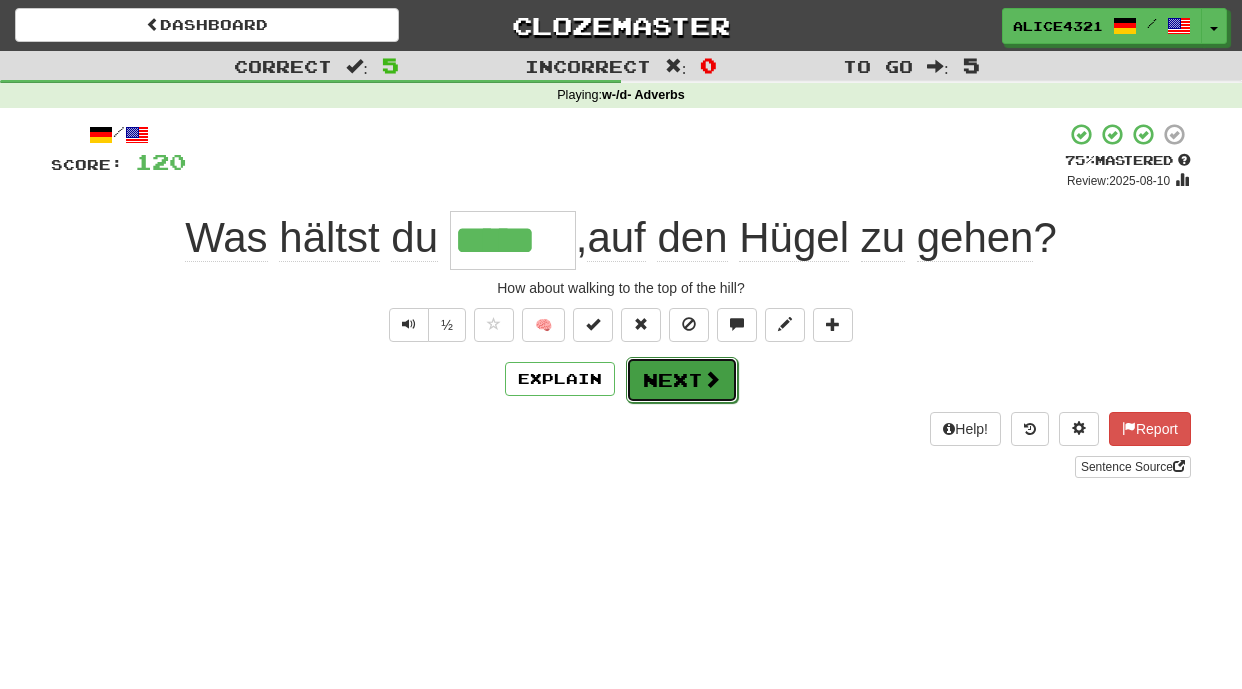 click on "Next" at bounding box center [682, 380] 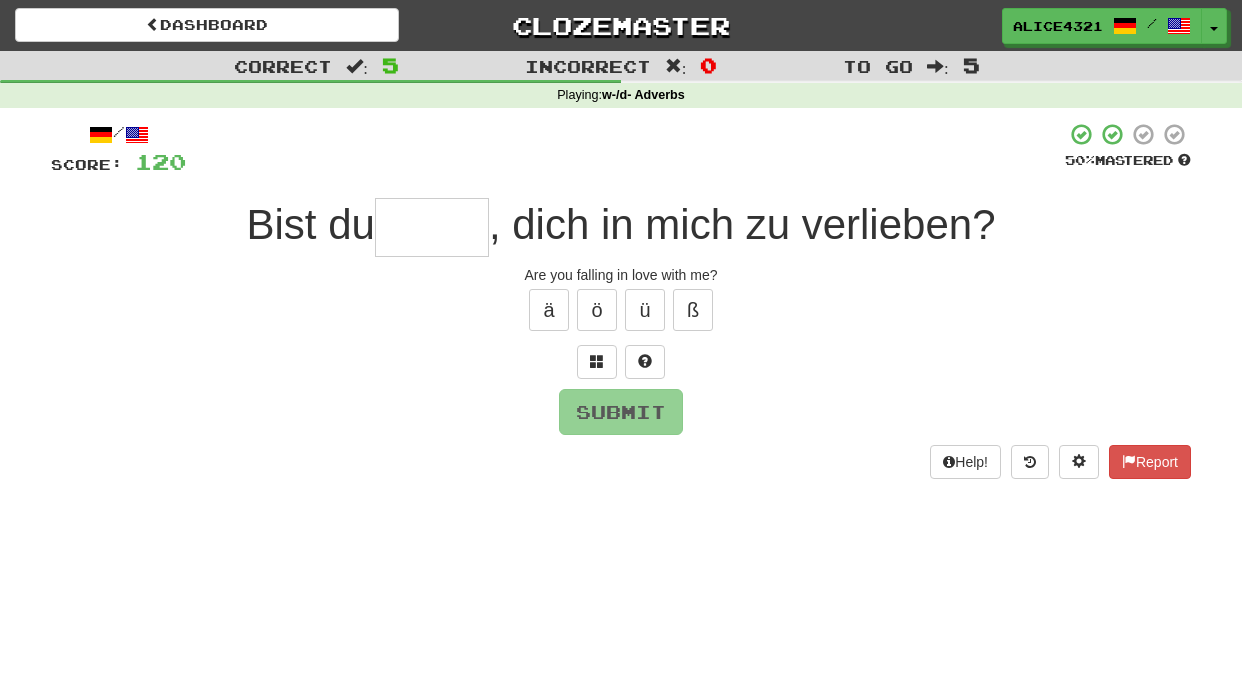 type on "*" 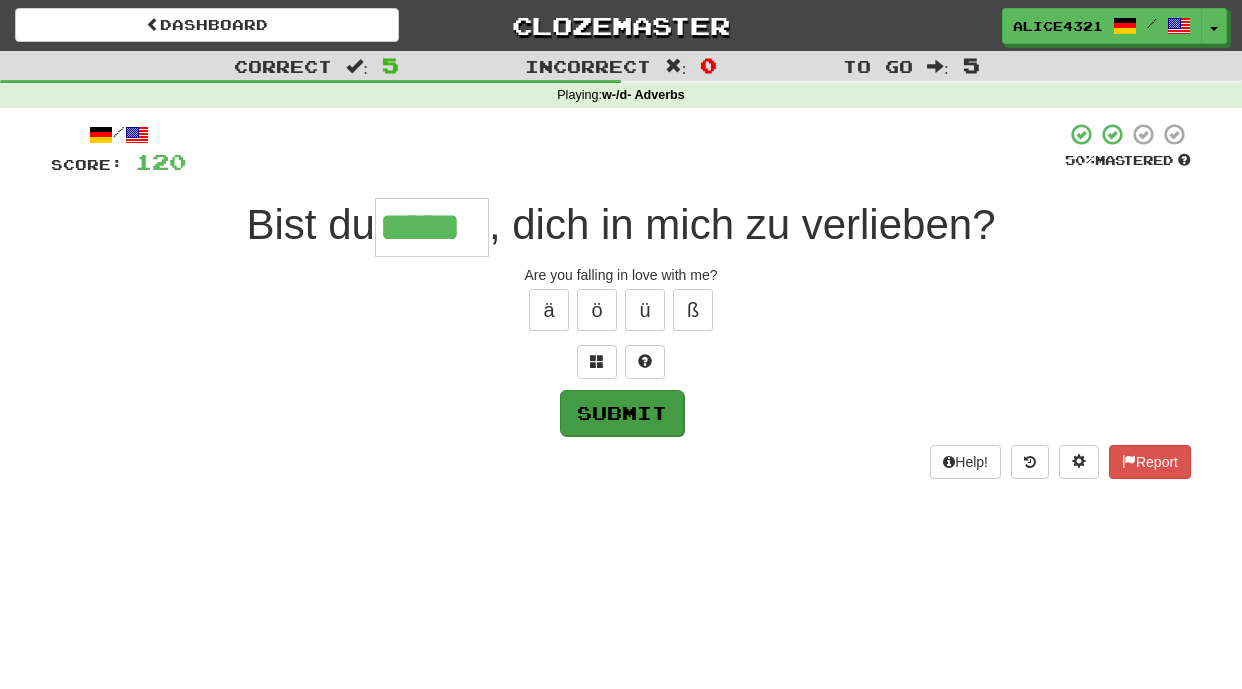 type on "*****" 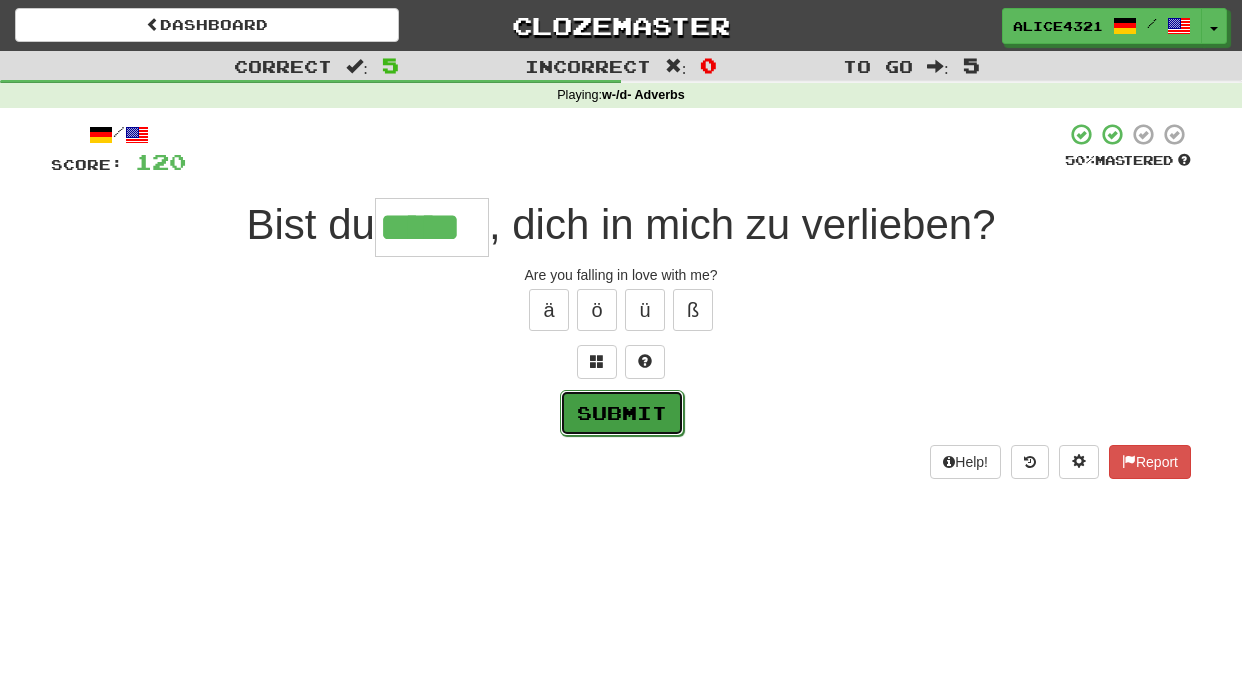 click on "Submit" at bounding box center (622, 413) 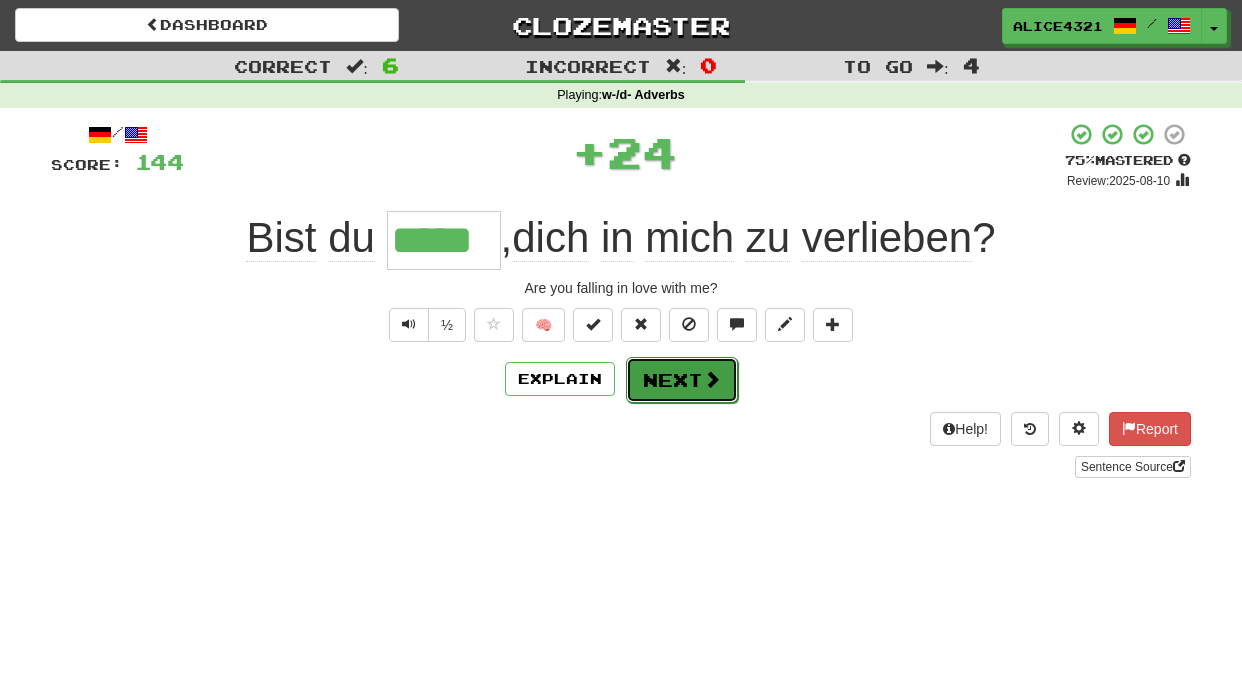 click at bounding box center [712, 379] 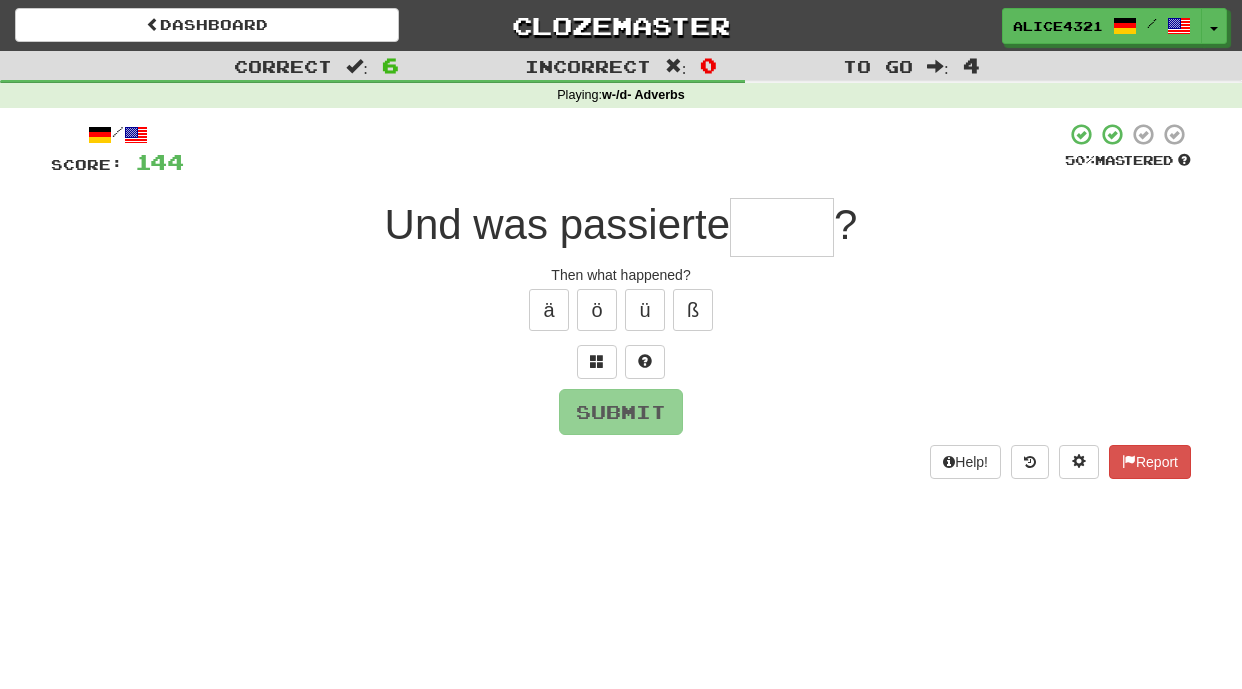 type on "*" 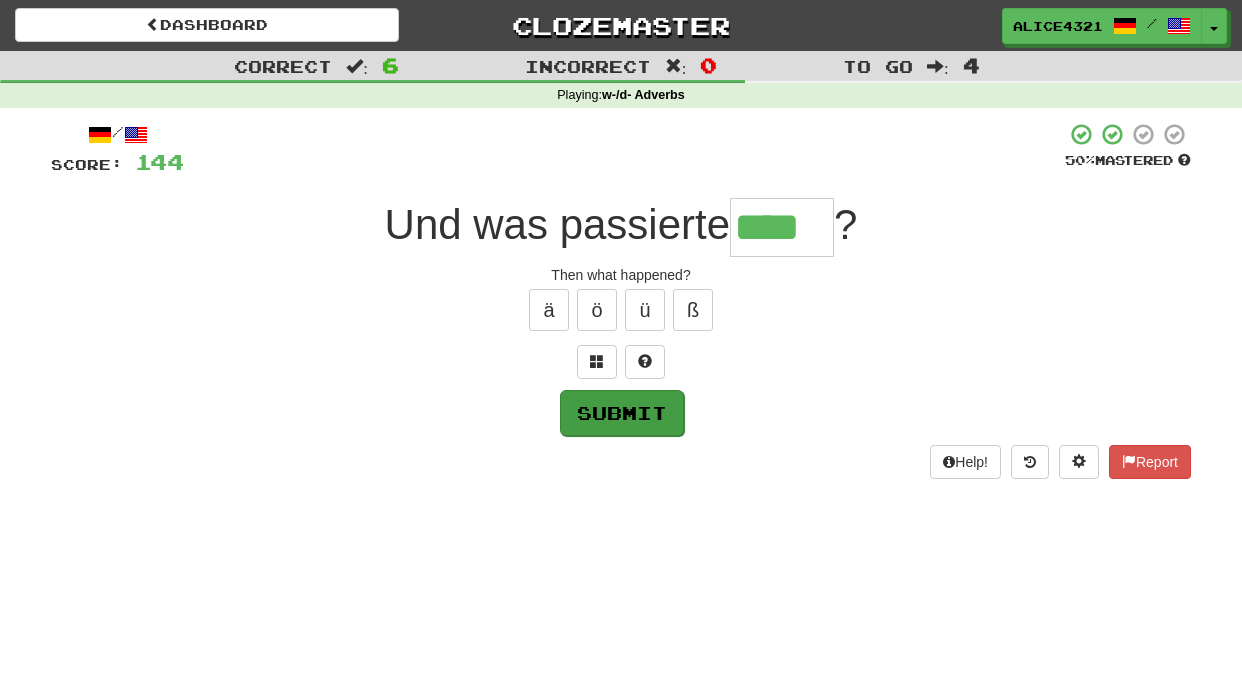 type on "****" 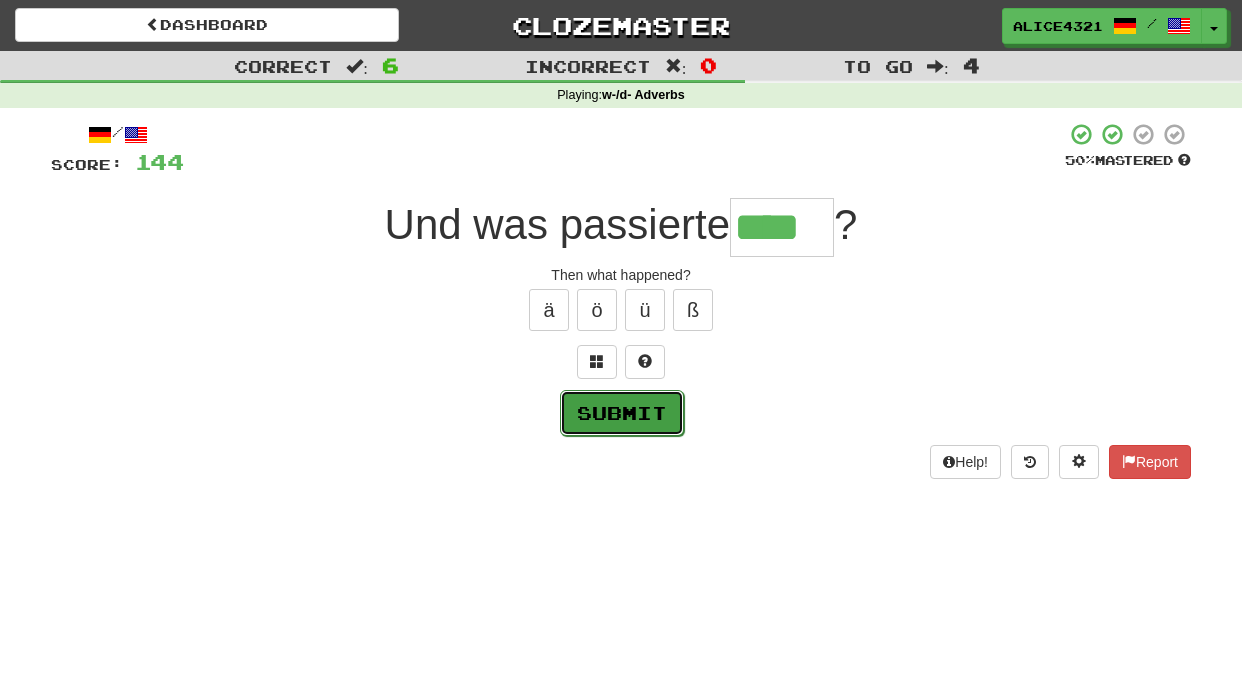 click on "Submit" at bounding box center (622, 413) 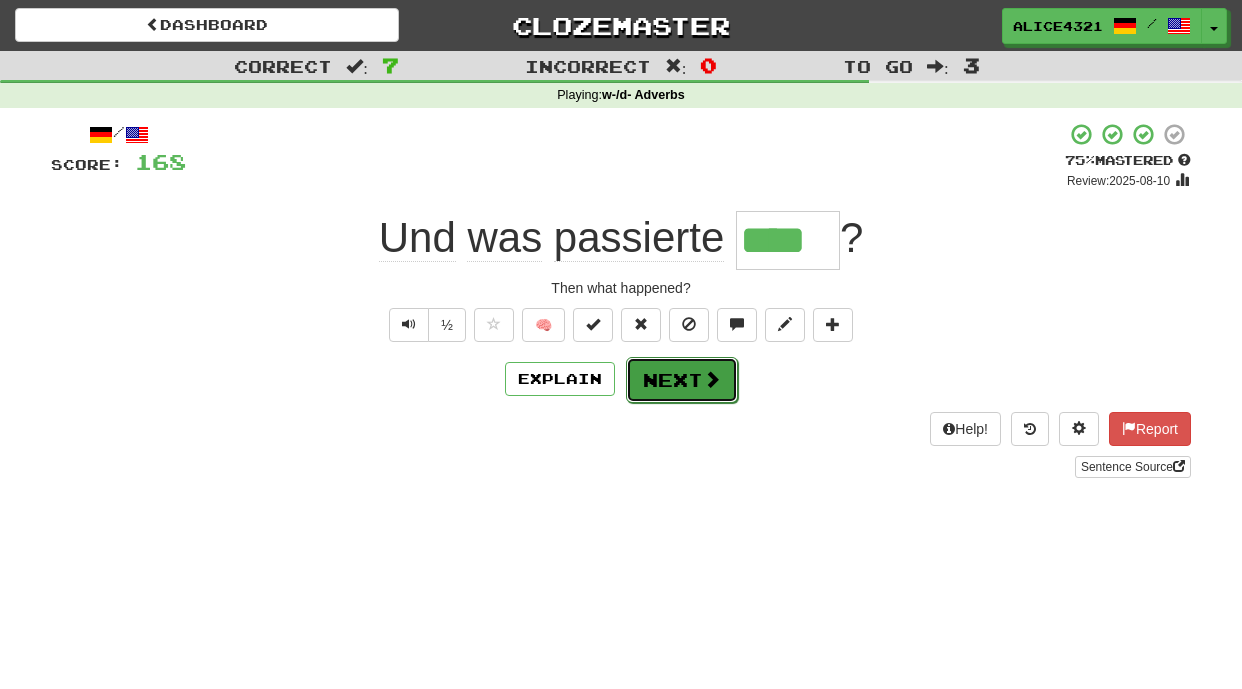 click on "Next" at bounding box center [682, 380] 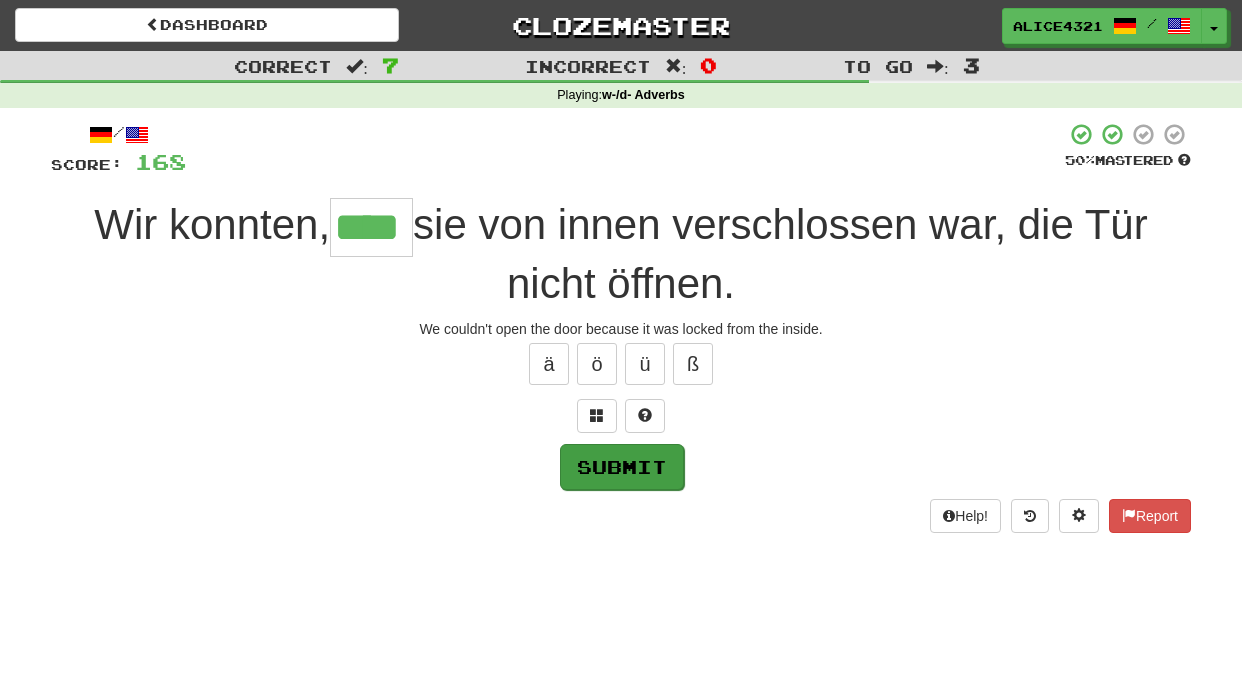 type on "****" 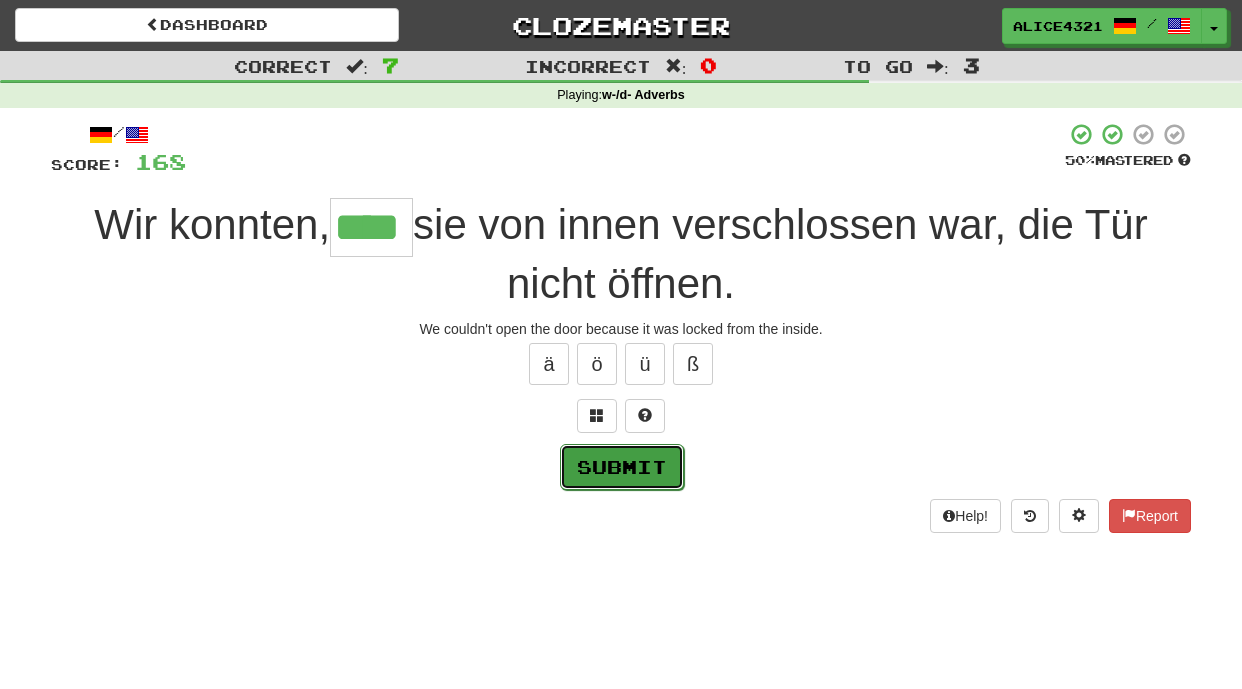 click on "Submit" at bounding box center (622, 467) 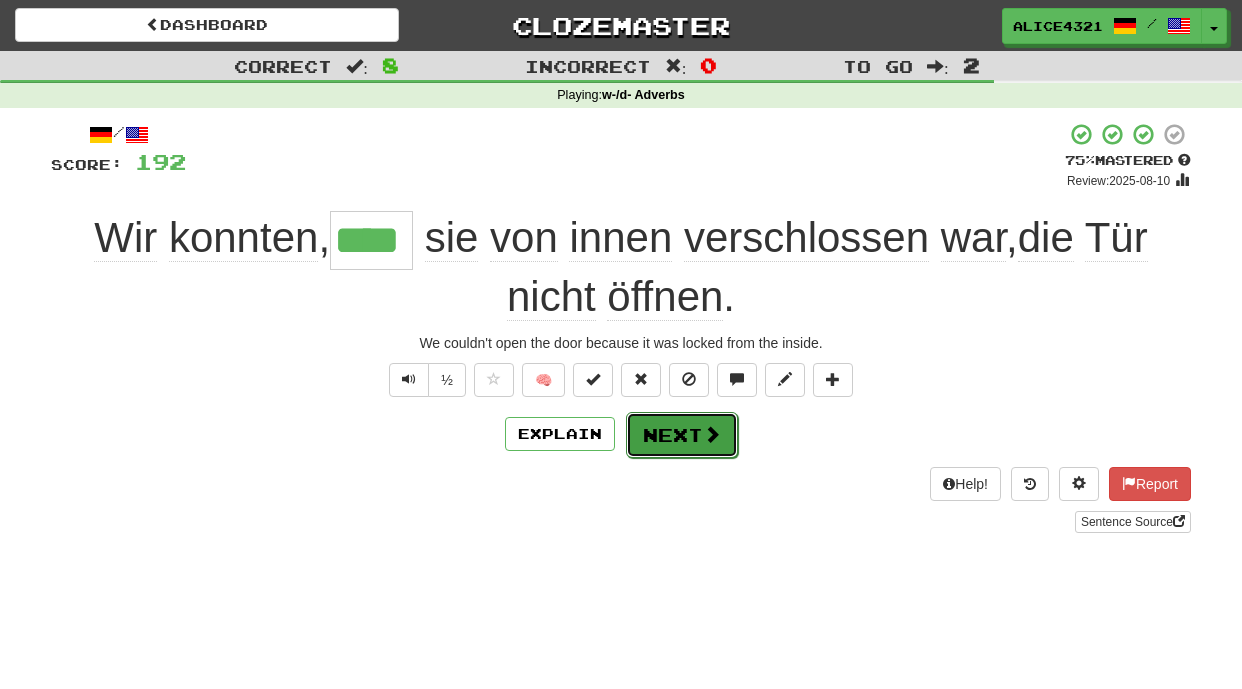 click on "Next" at bounding box center (682, 435) 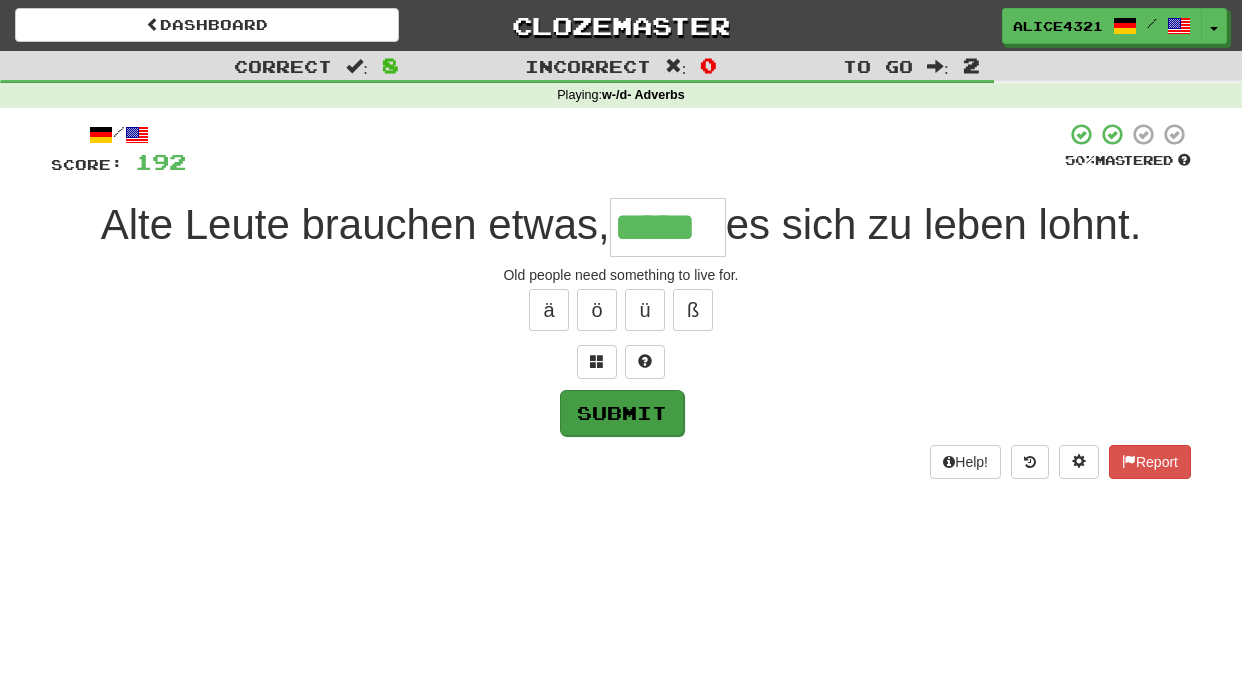 type on "*****" 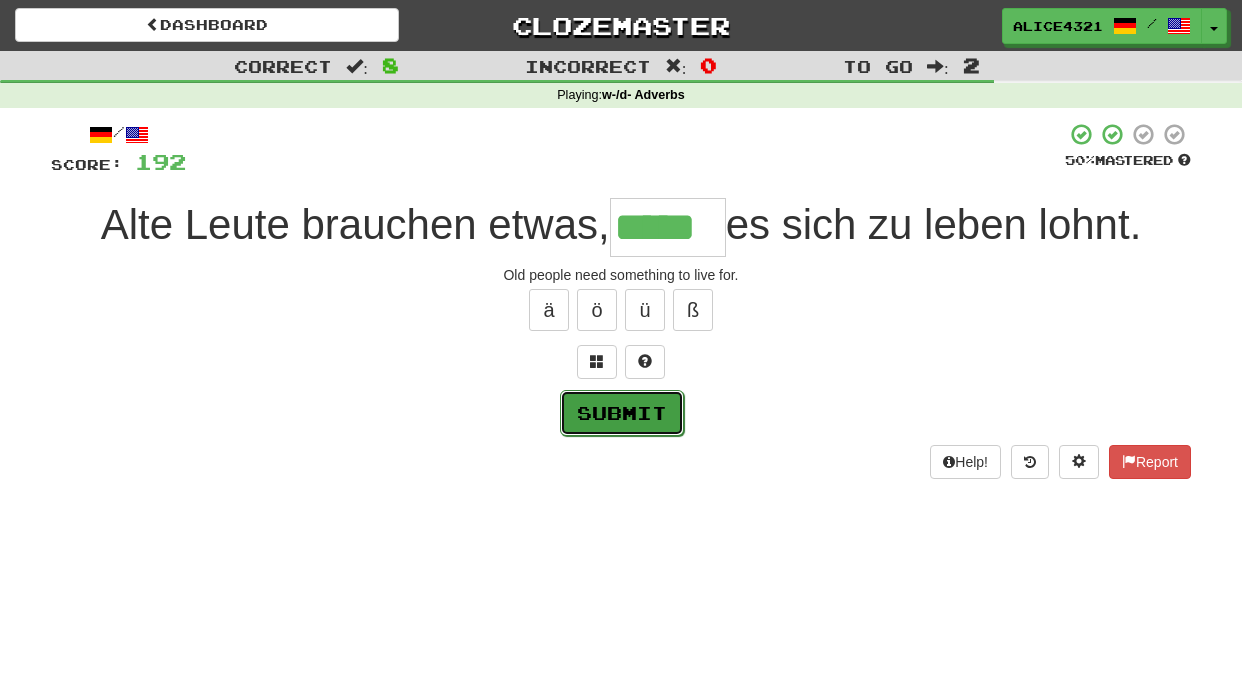 click on "Submit" at bounding box center (622, 413) 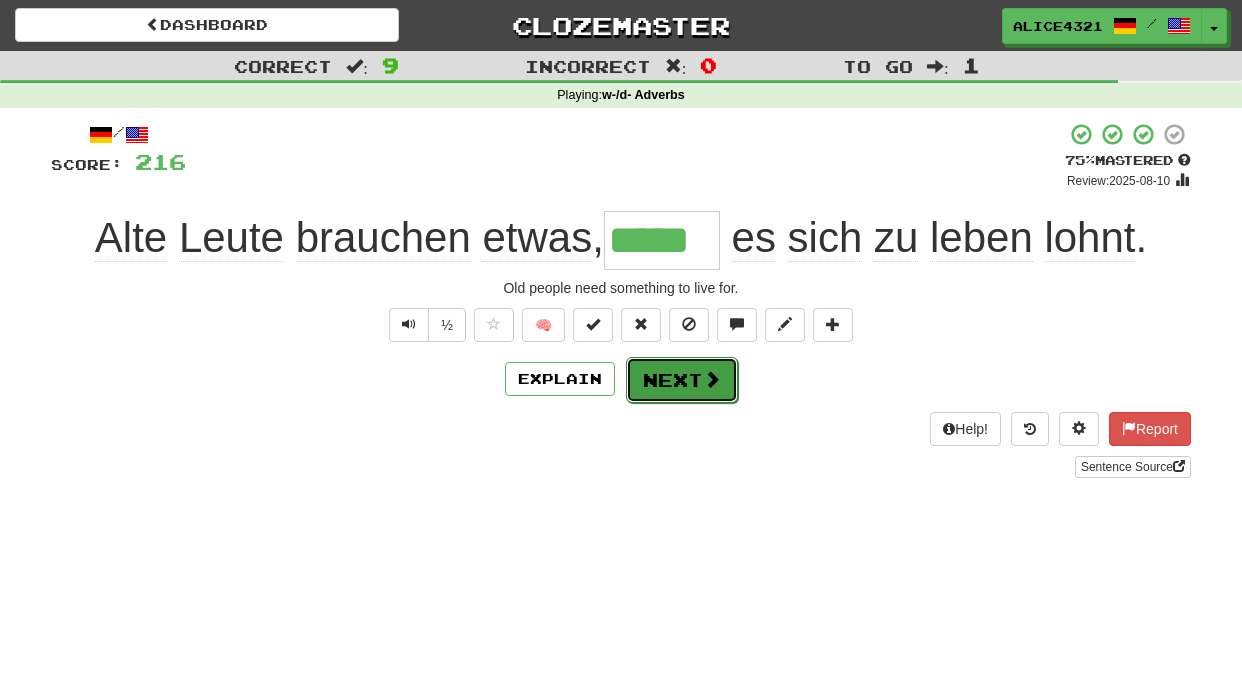 click on "Next" at bounding box center [682, 380] 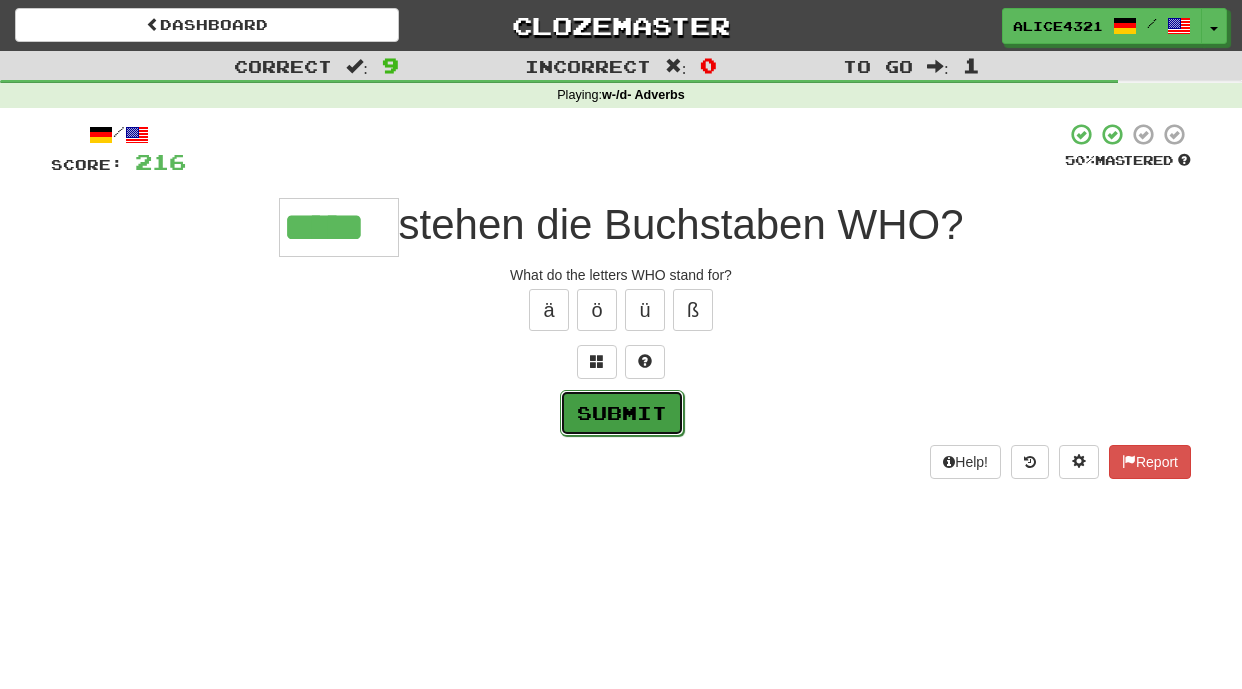 click on "Submit" at bounding box center [622, 413] 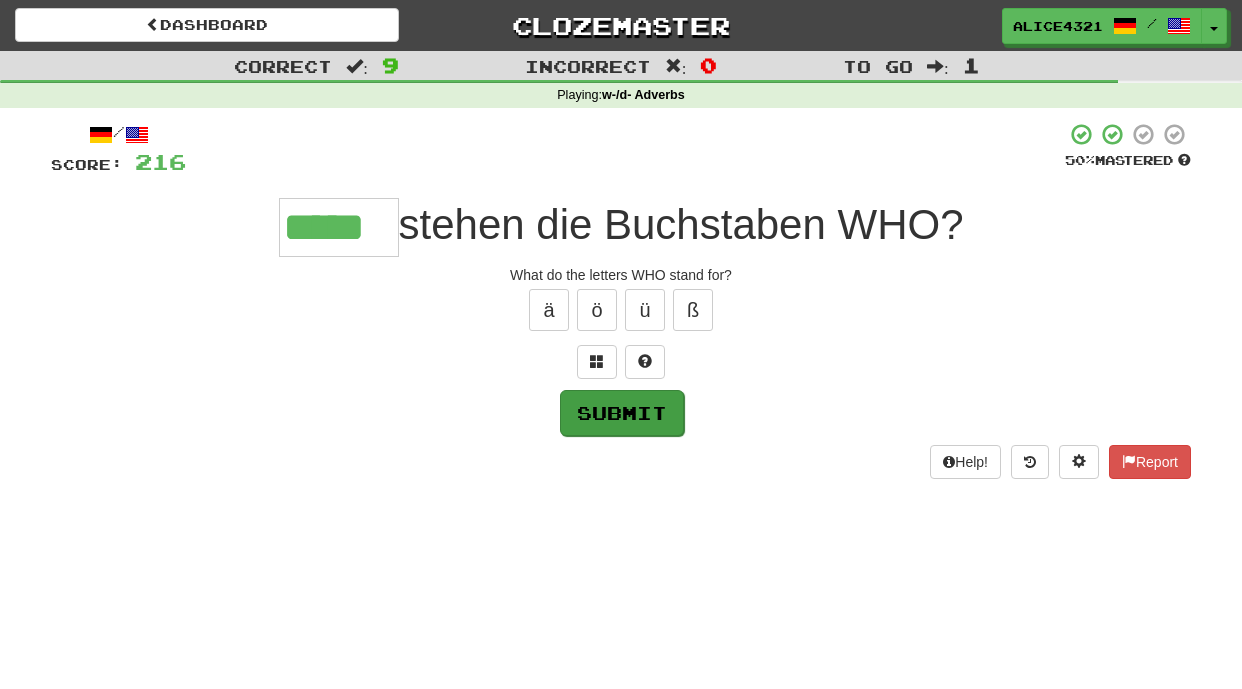 type on "*****" 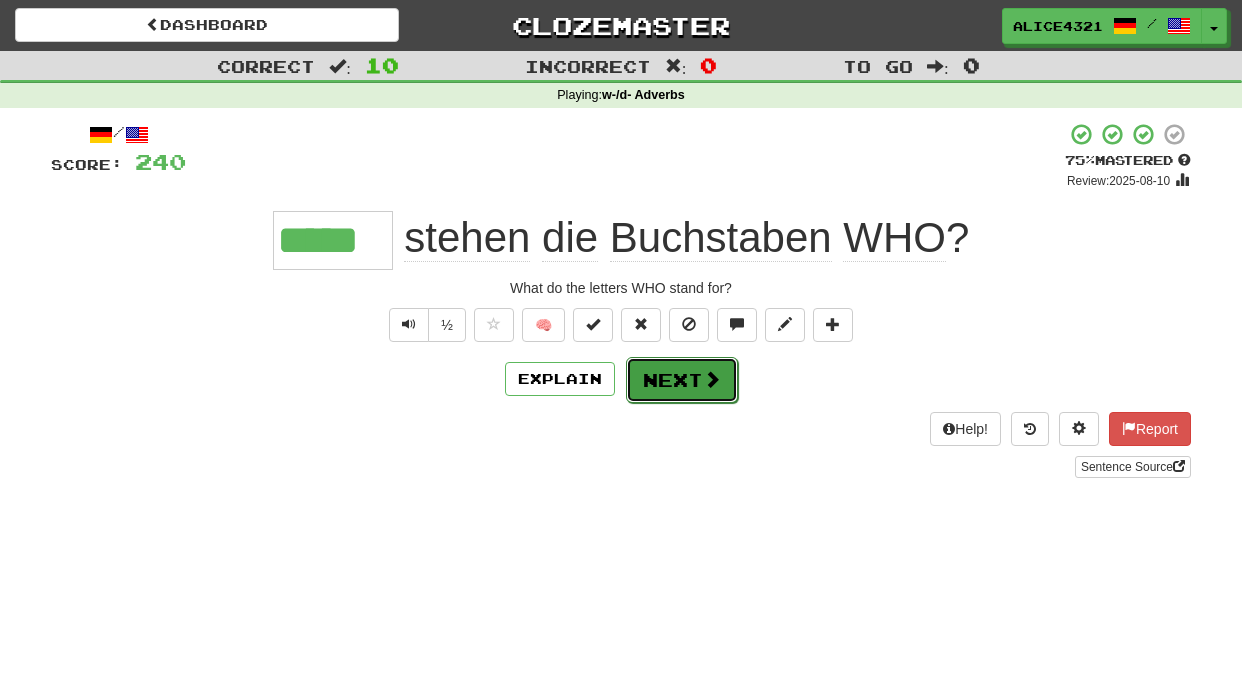 click at bounding box center [712, 379] 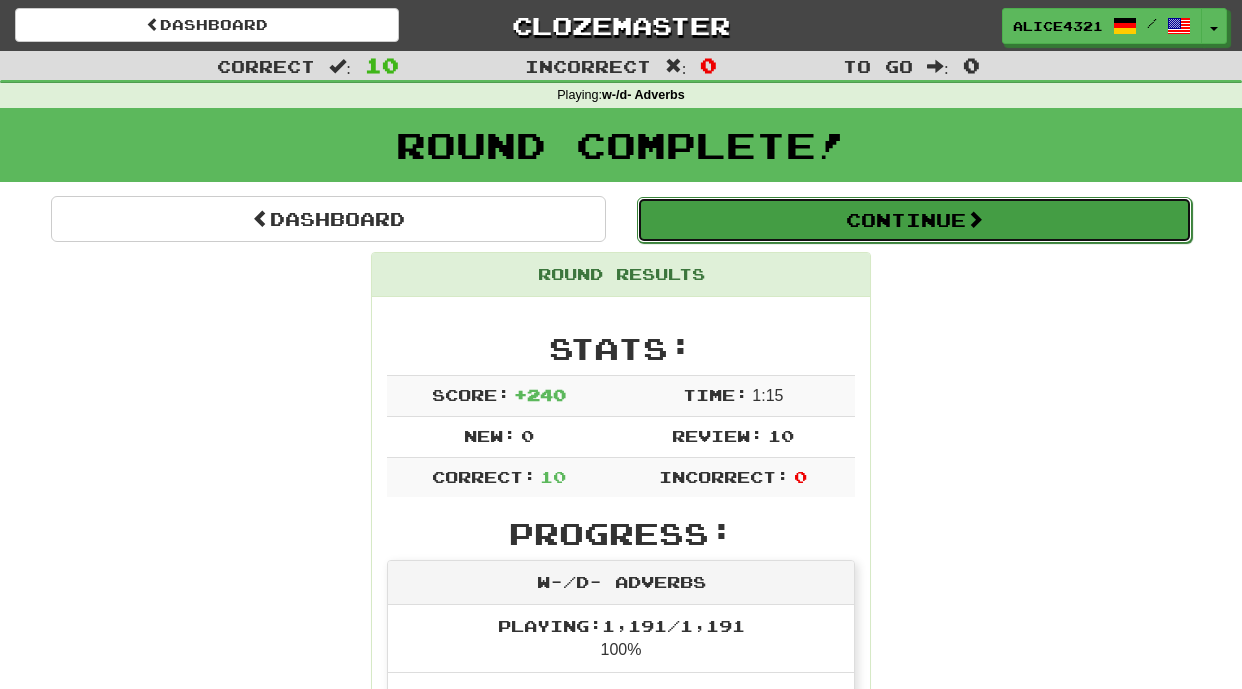 click on "Continue" at bounding box center (914, 220) 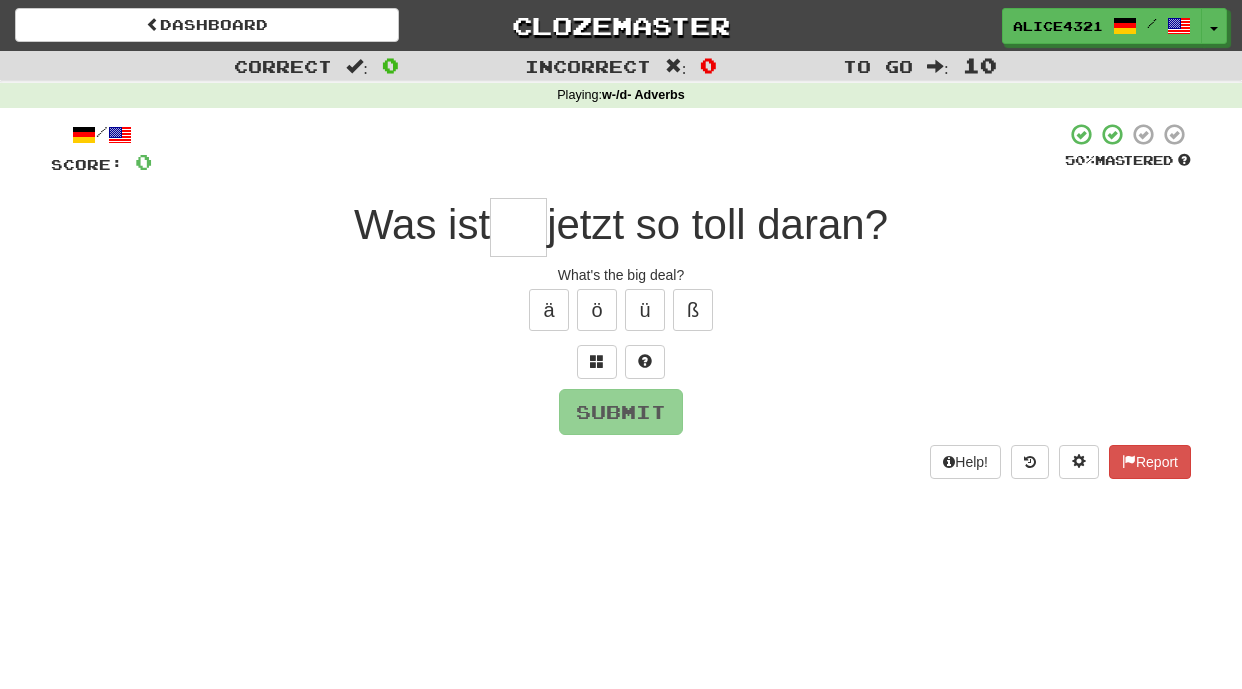 type on "*" 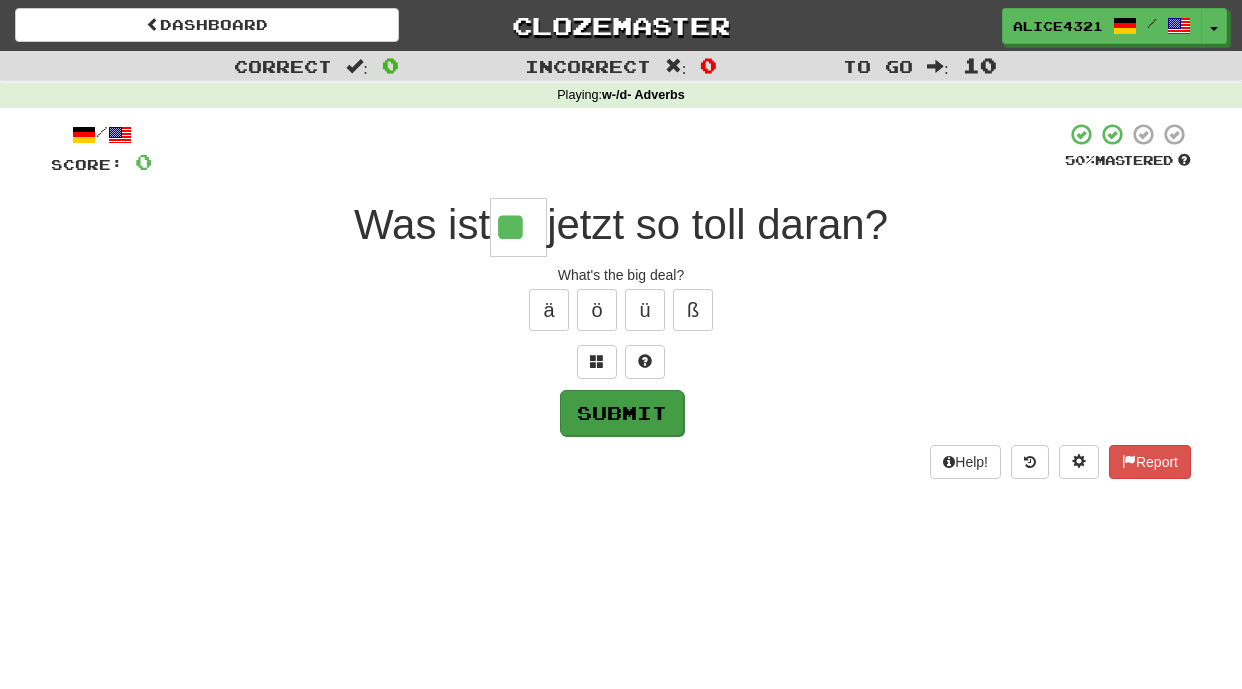 type on "**" 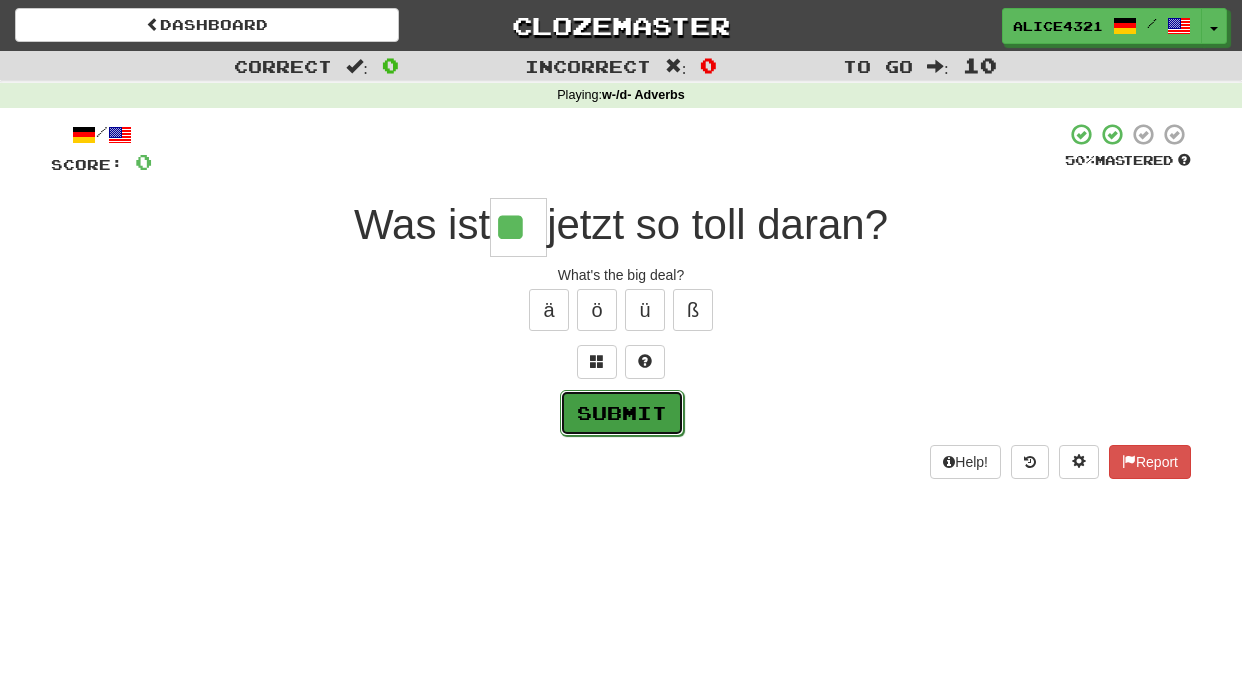 click on "Submit" at bounding box center (622, 413) 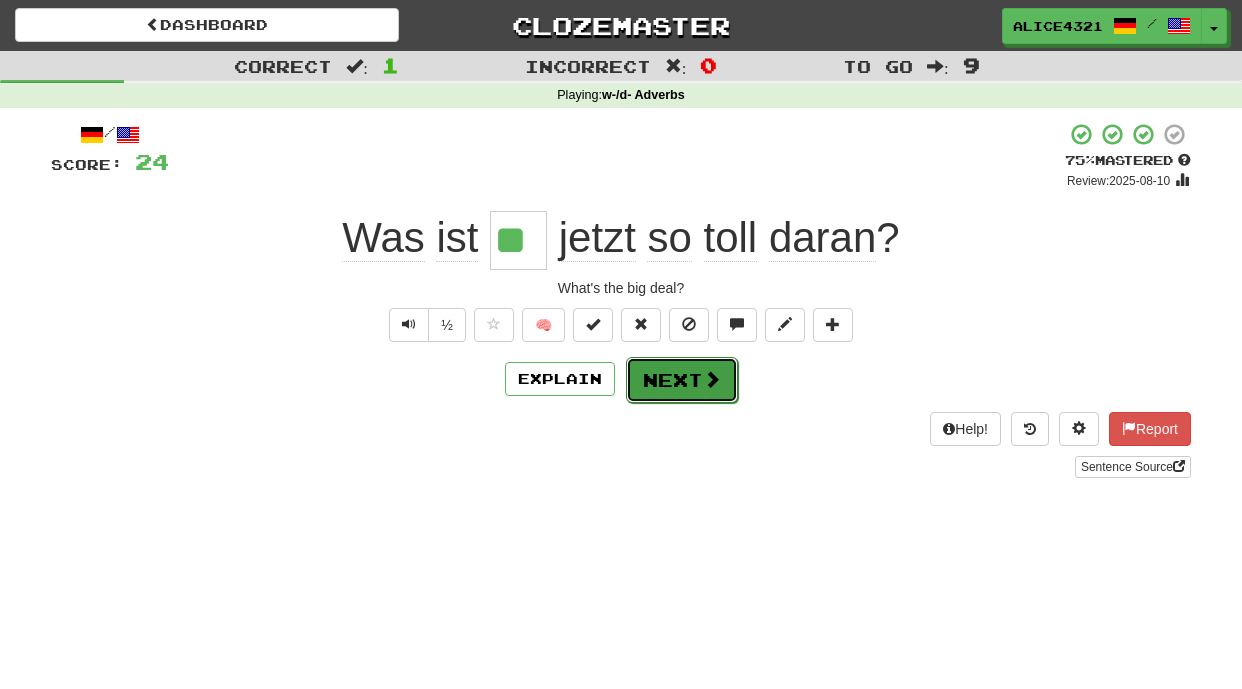 click on "Next" at bounding box center [682, 380] 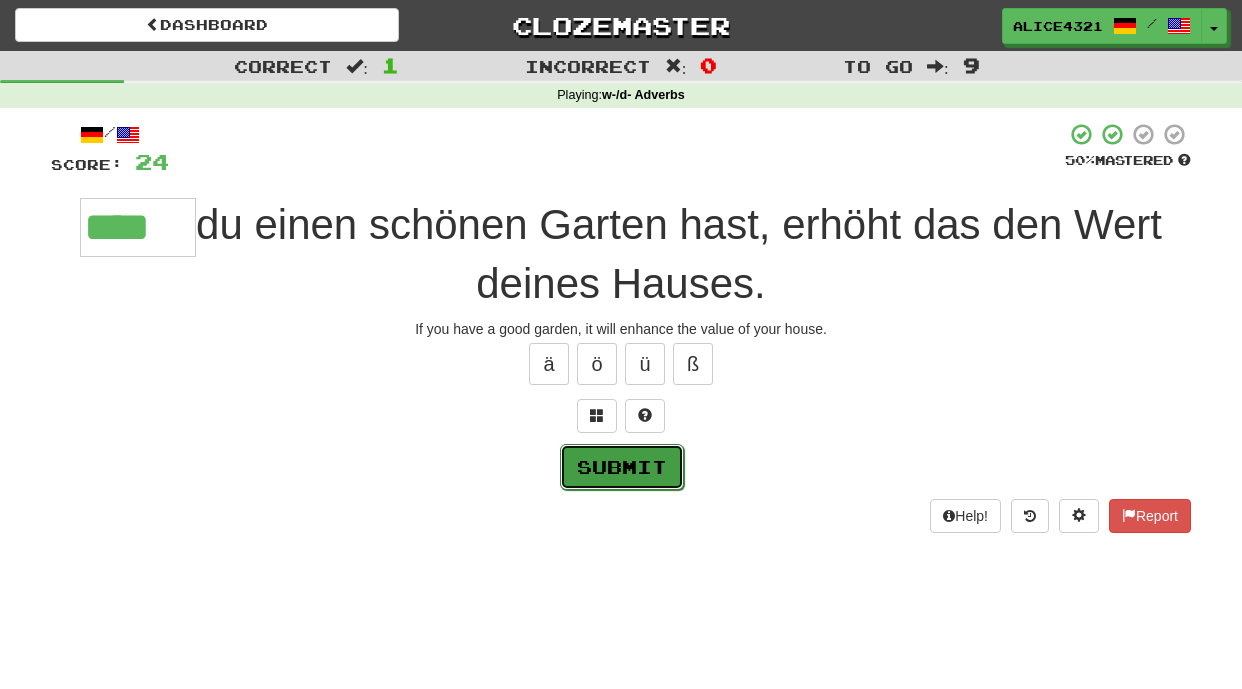 click on "Submit" at bounding box center (622, 467) 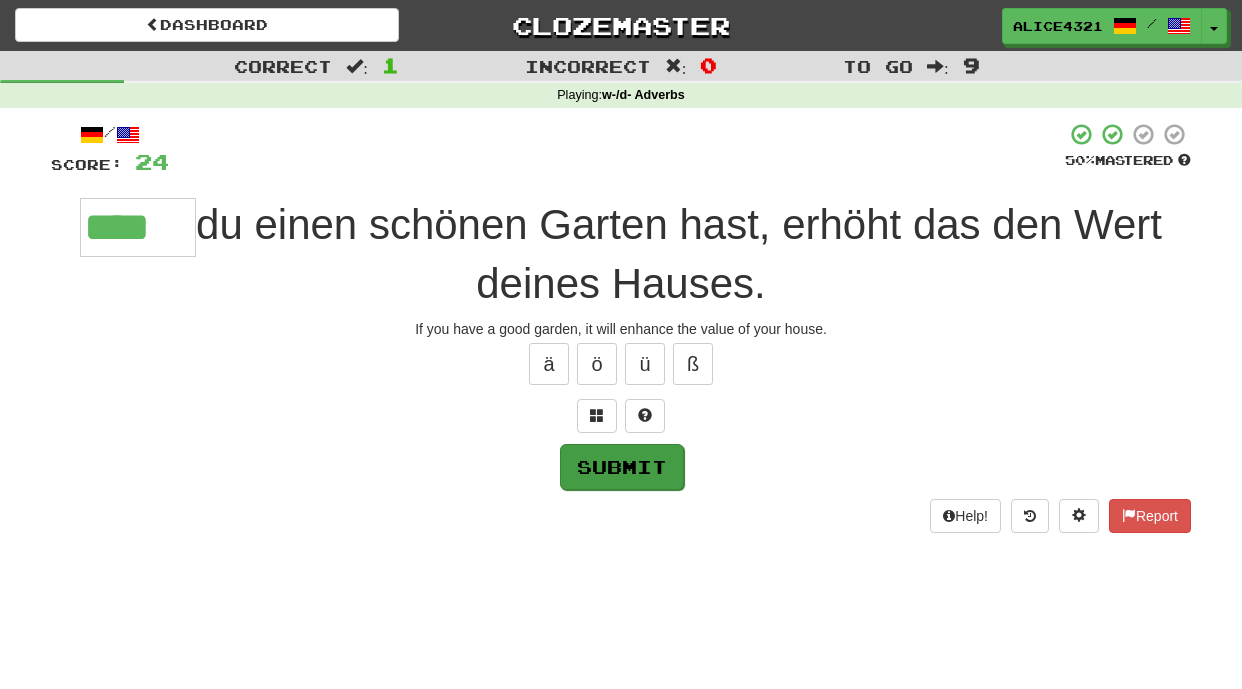 type on "****" 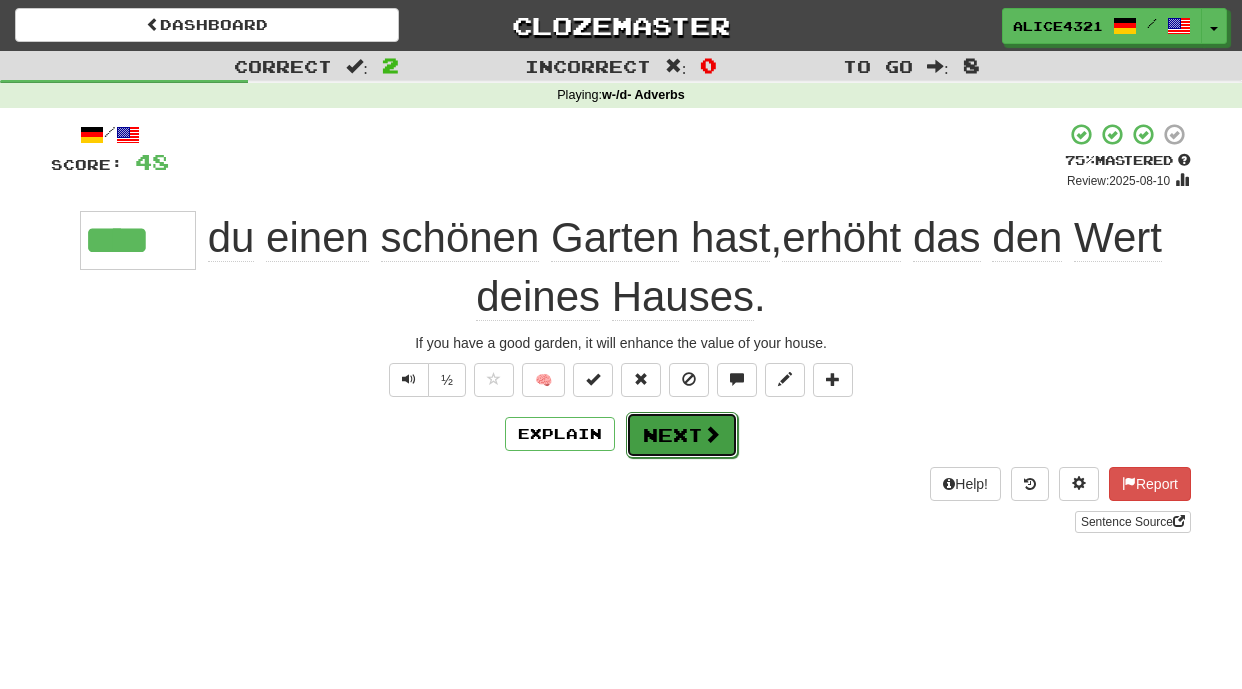 click on "Next" at bounding box center (682, 435) 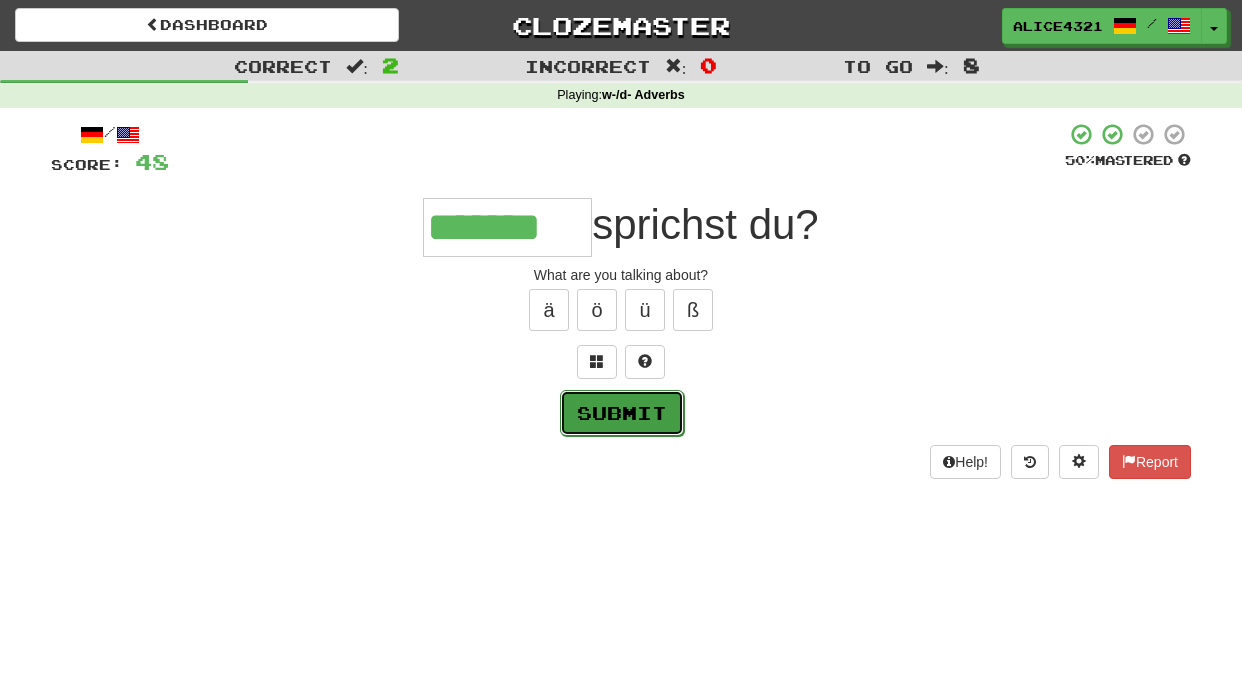 click on "Submit" at bounding box center (622, 413) 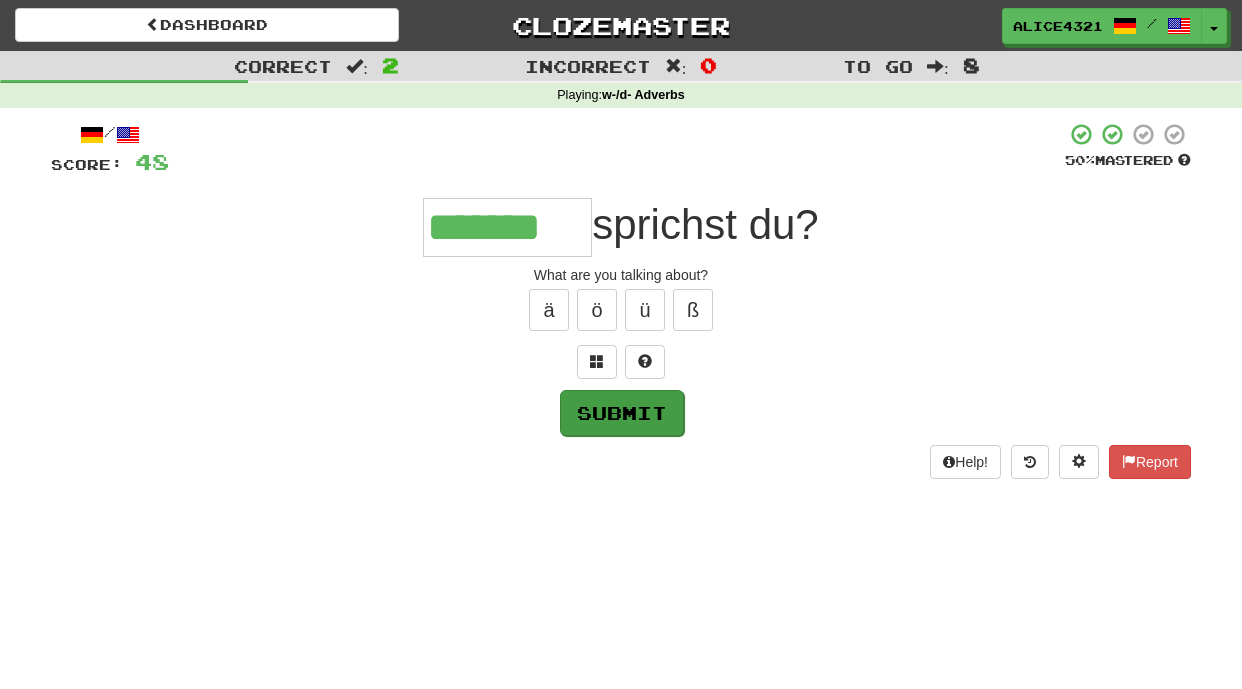 type on "*******" 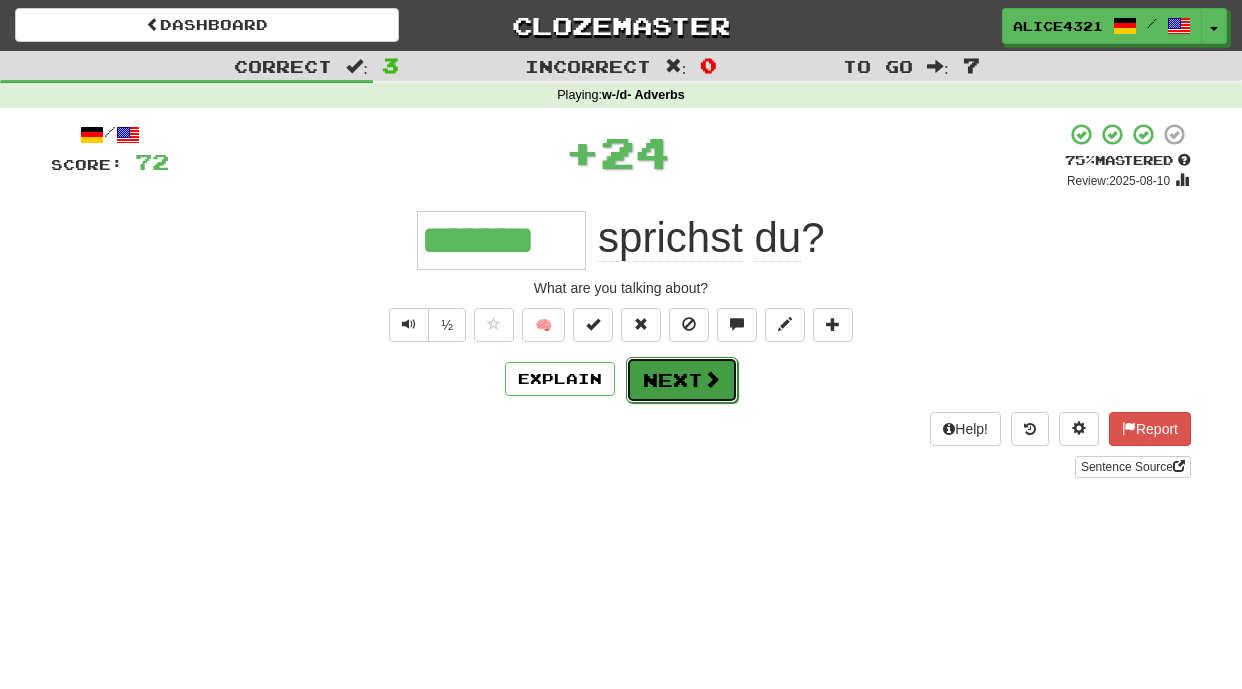 click on "Next" at bounding box center [682, 380] 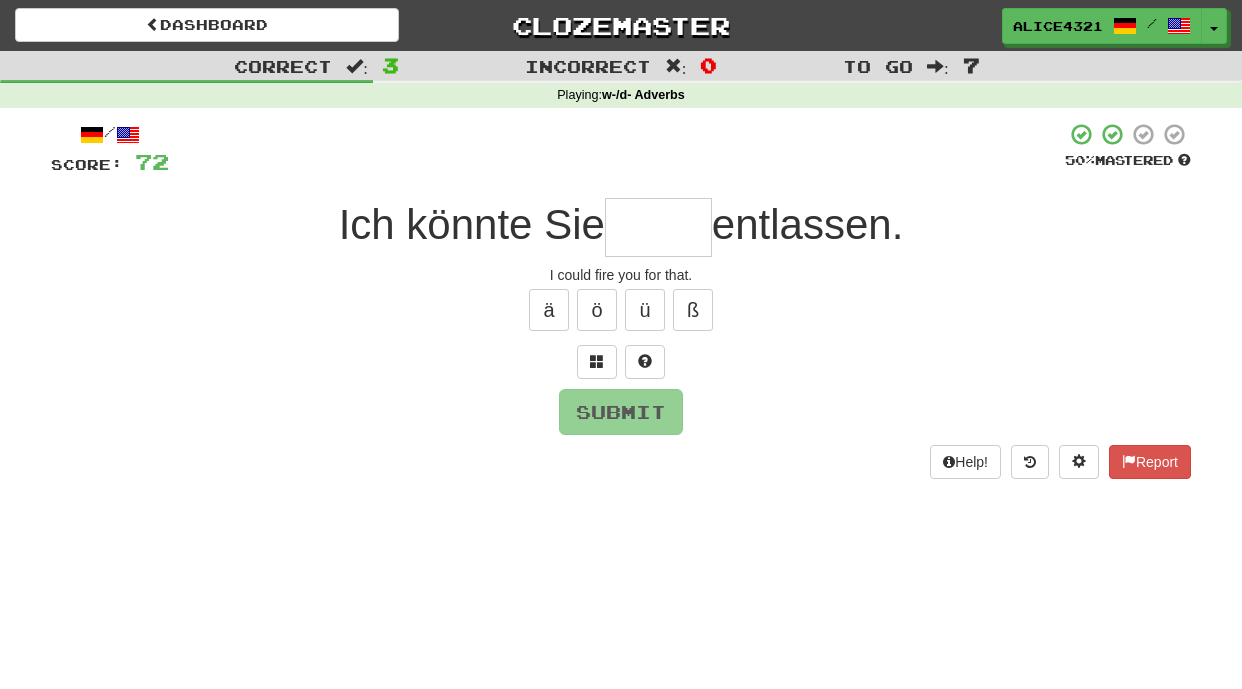 type on "*" 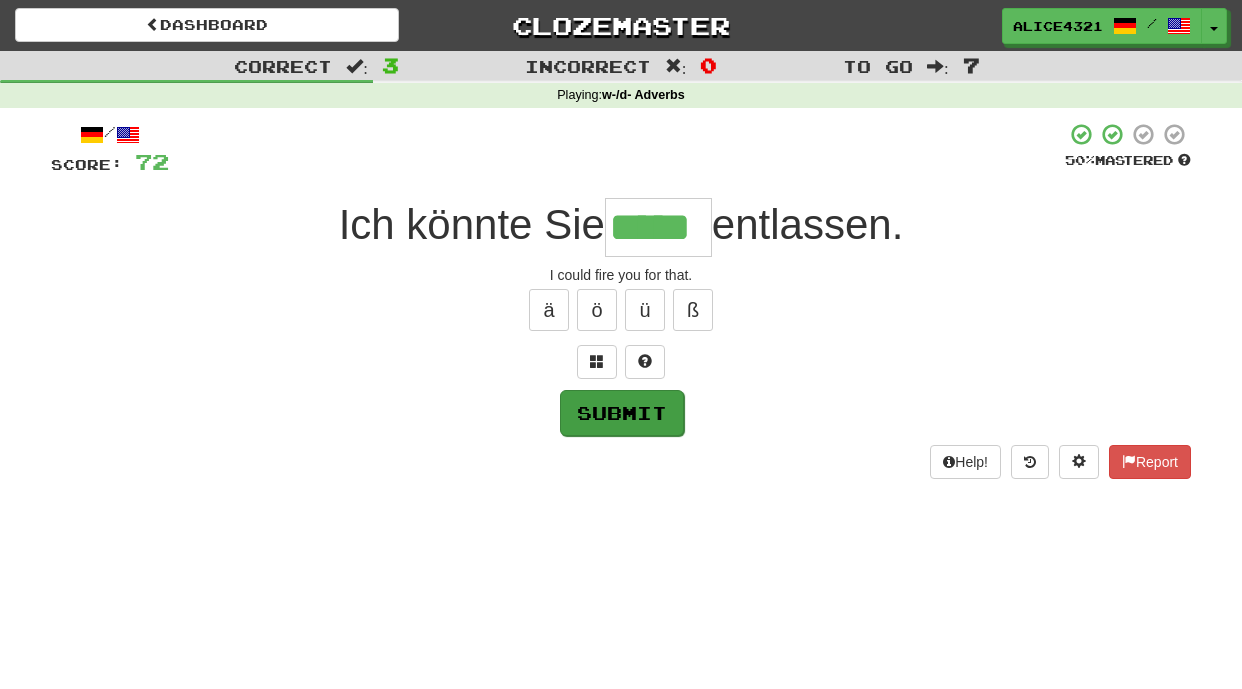 type on "*****" 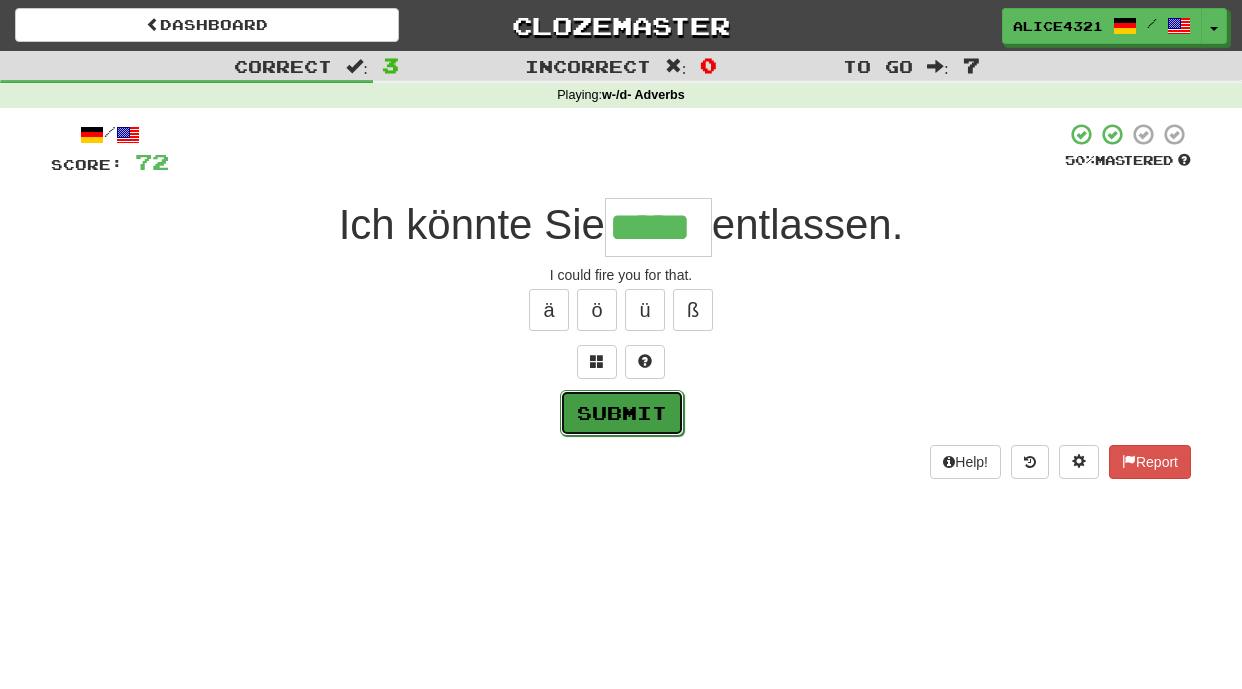 click on "Submit" at bounding box center [622, 413] 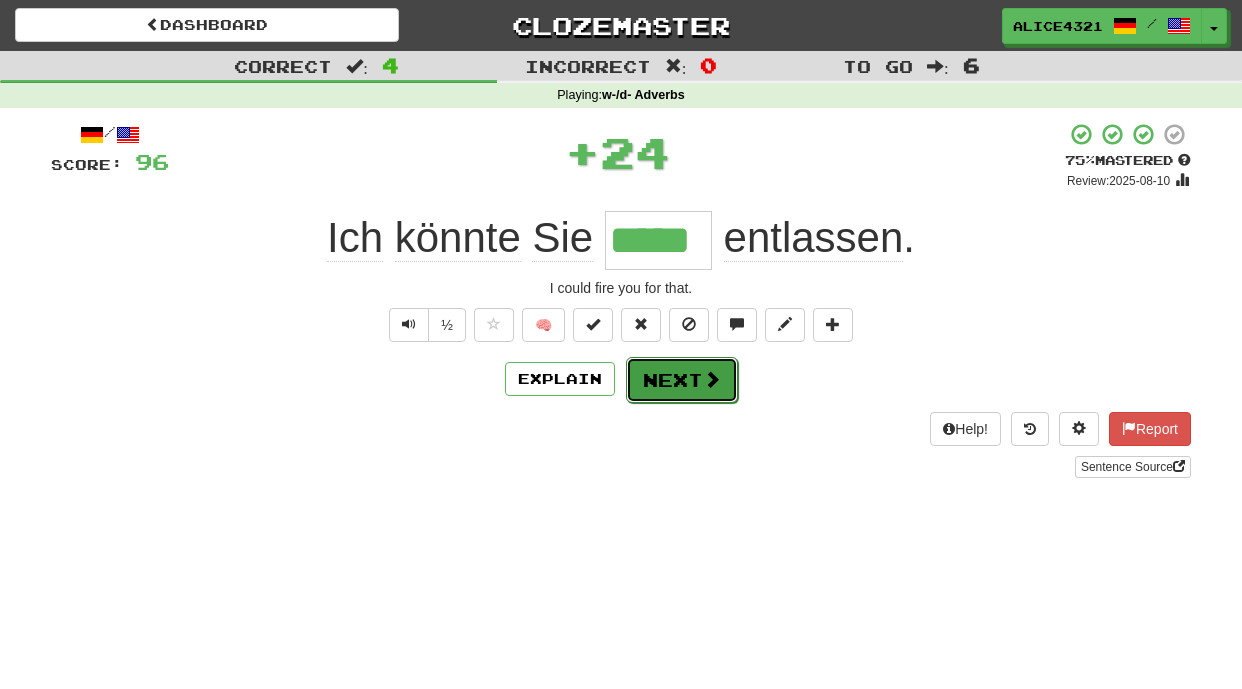 click on "Next" at bounding box center [682, 380] 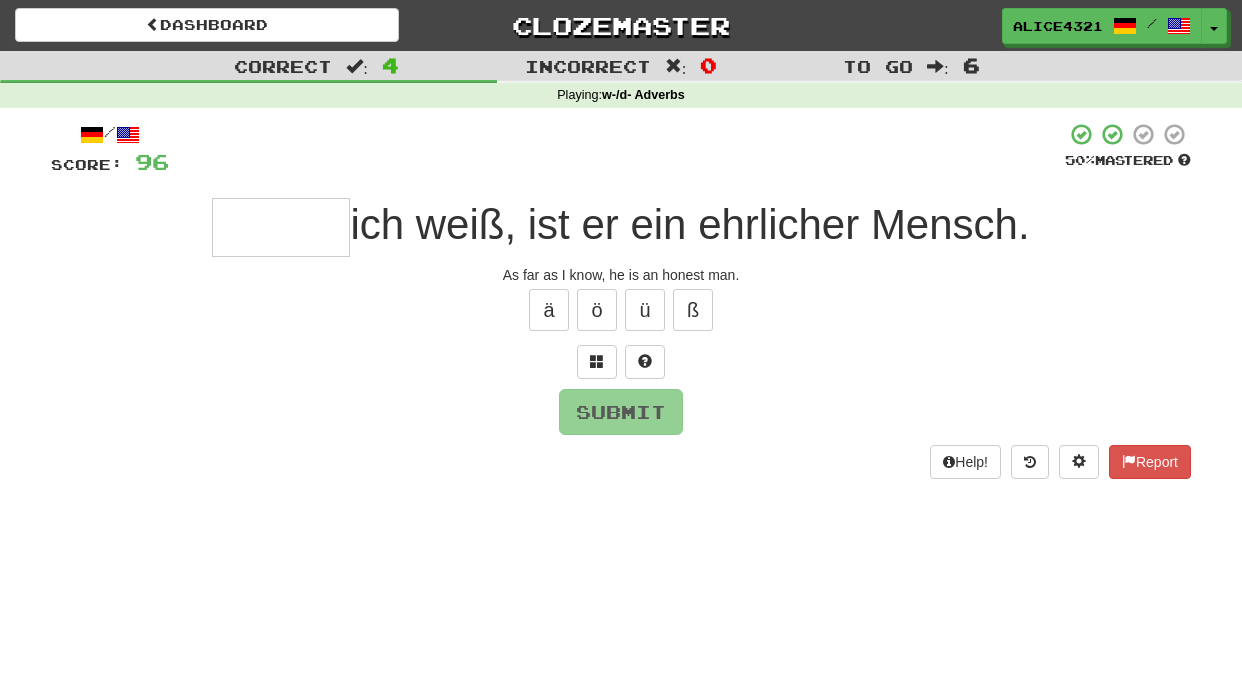 type on "*" 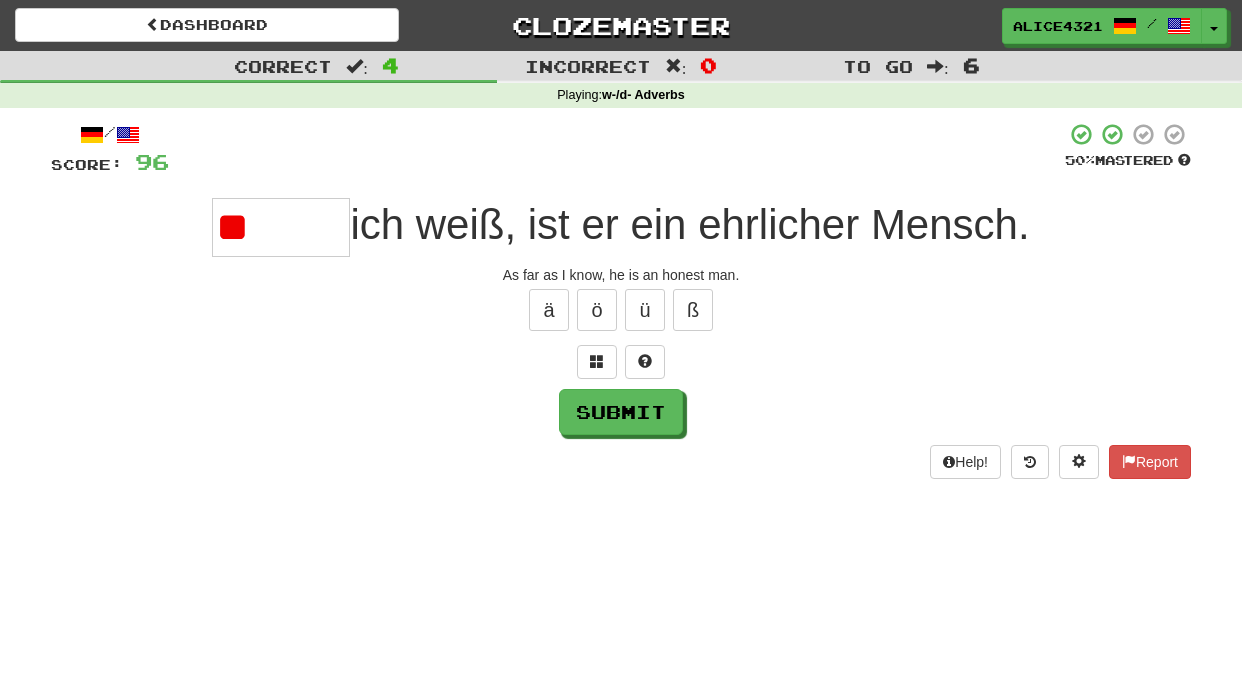 type on "*" 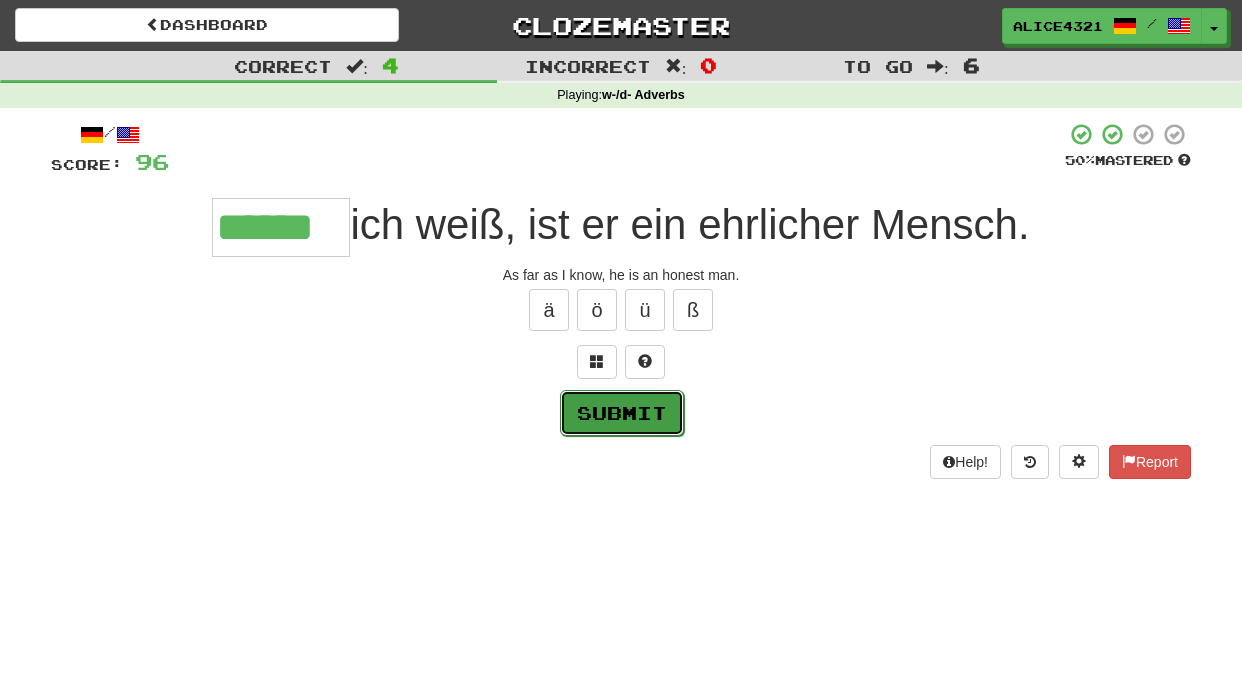 click on "Submit" at bounding box center [622, 413] 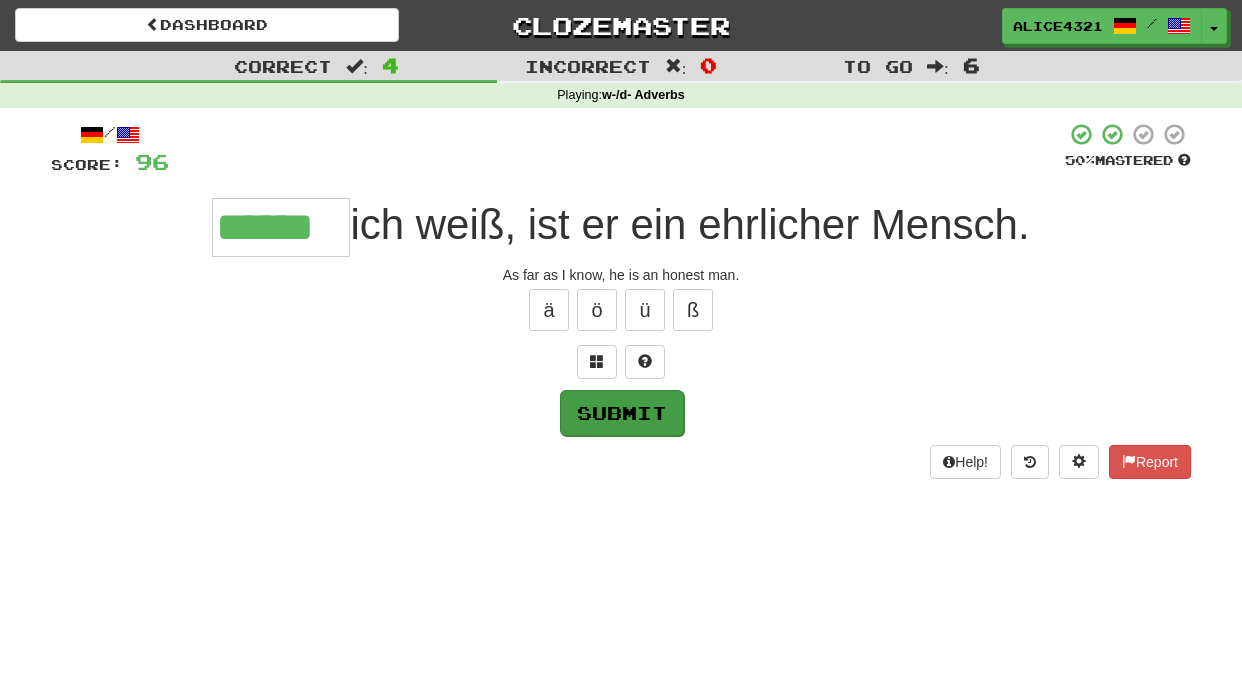 type on "******" 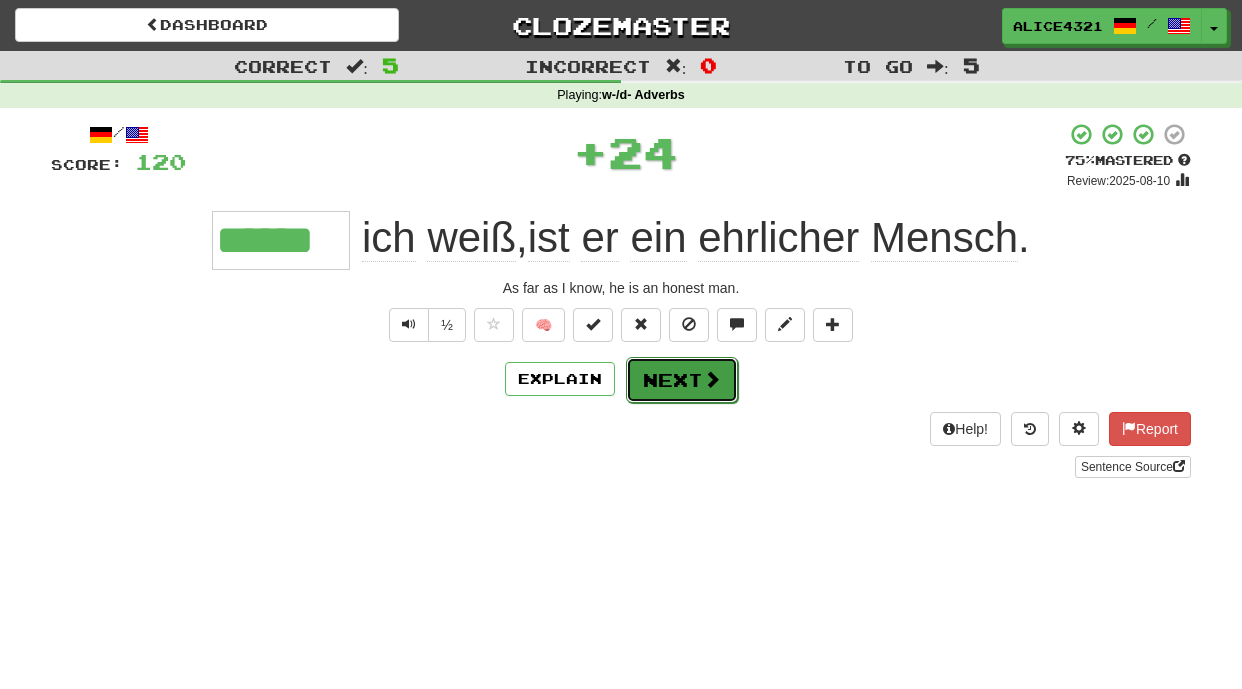 click at bounding box center [712, 379] 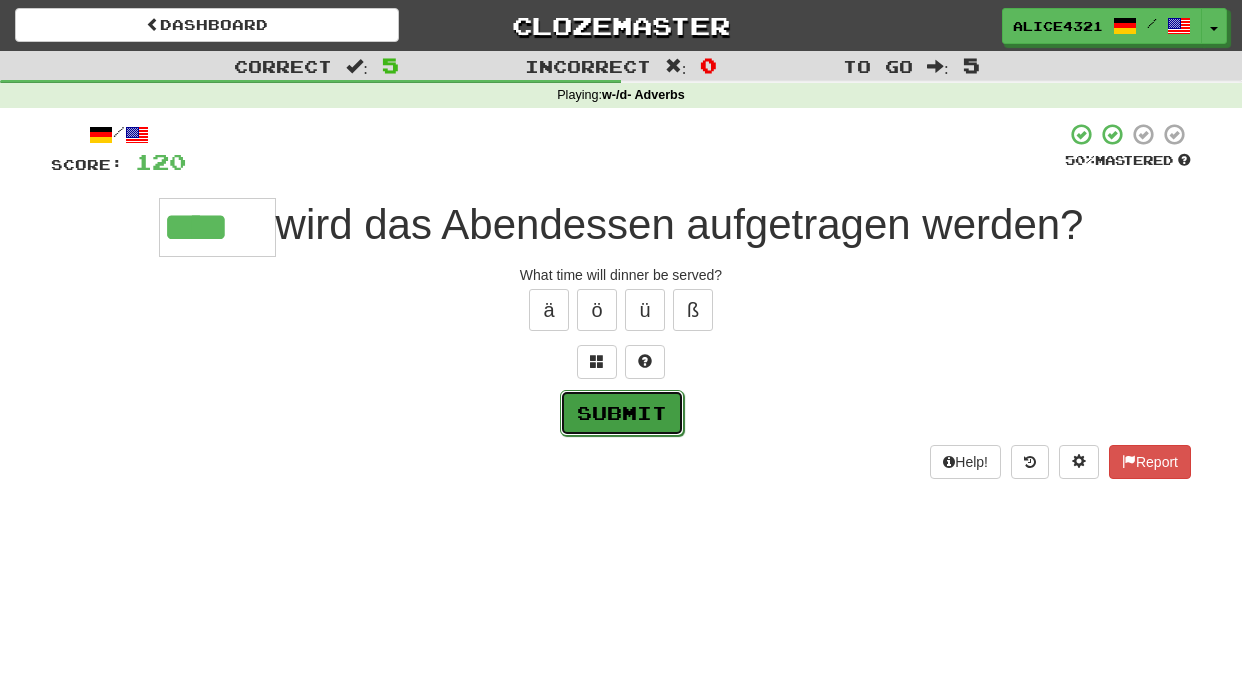 click on "Submit" at bounding box center (622, 413) 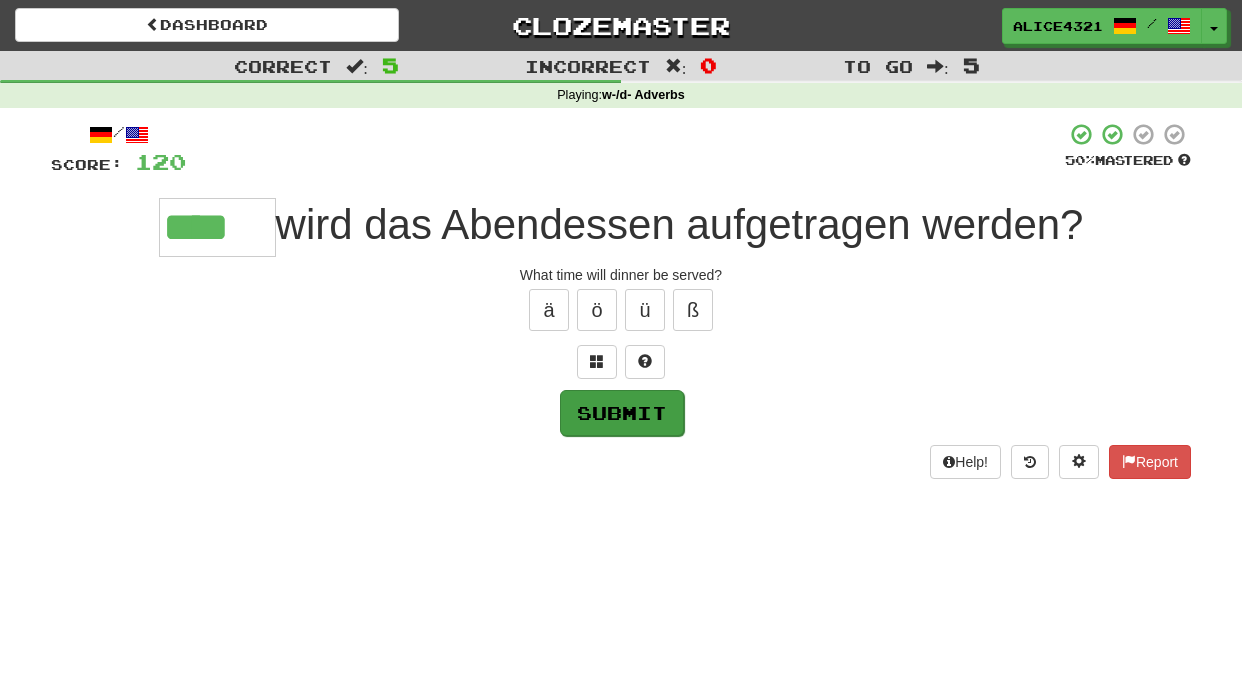 type on "****" 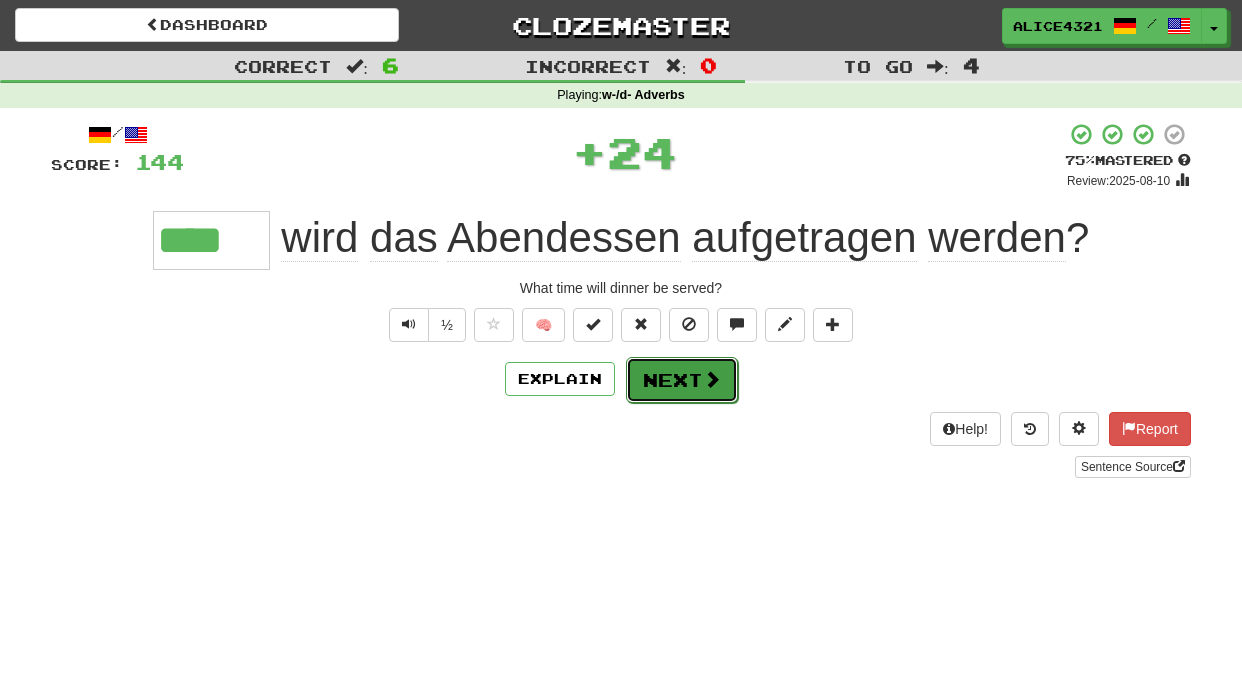 click on "Next" at bounding box center (682, 380) 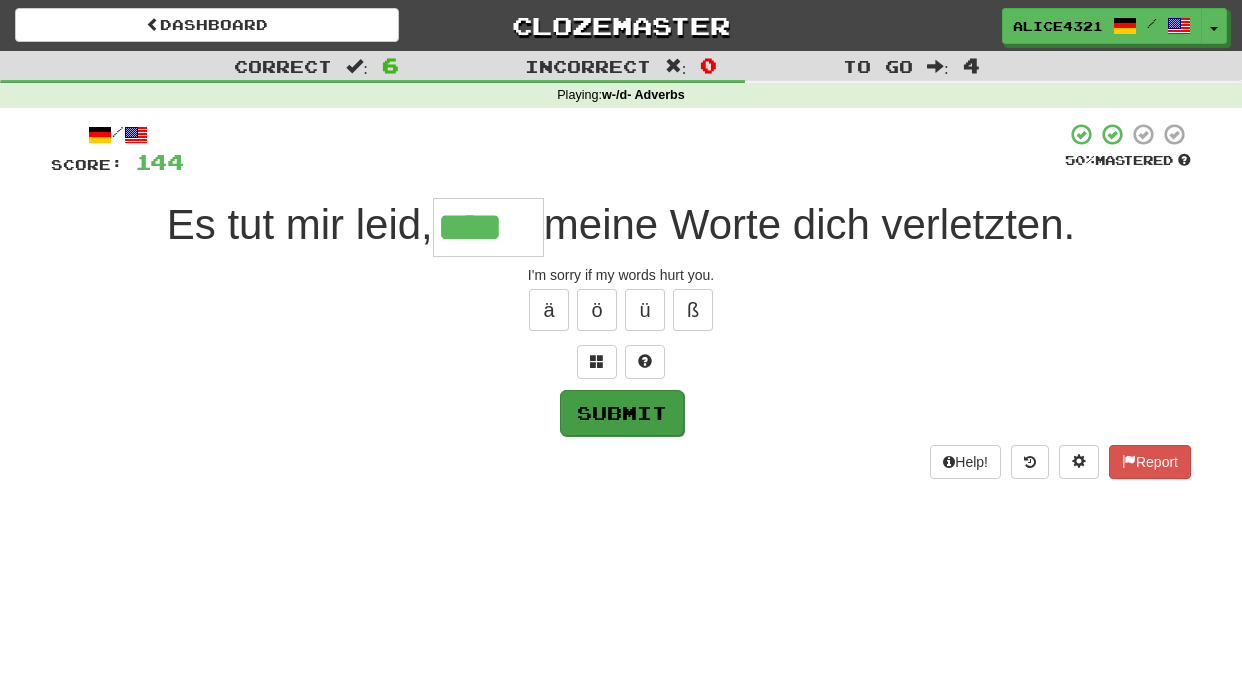 type on "****" 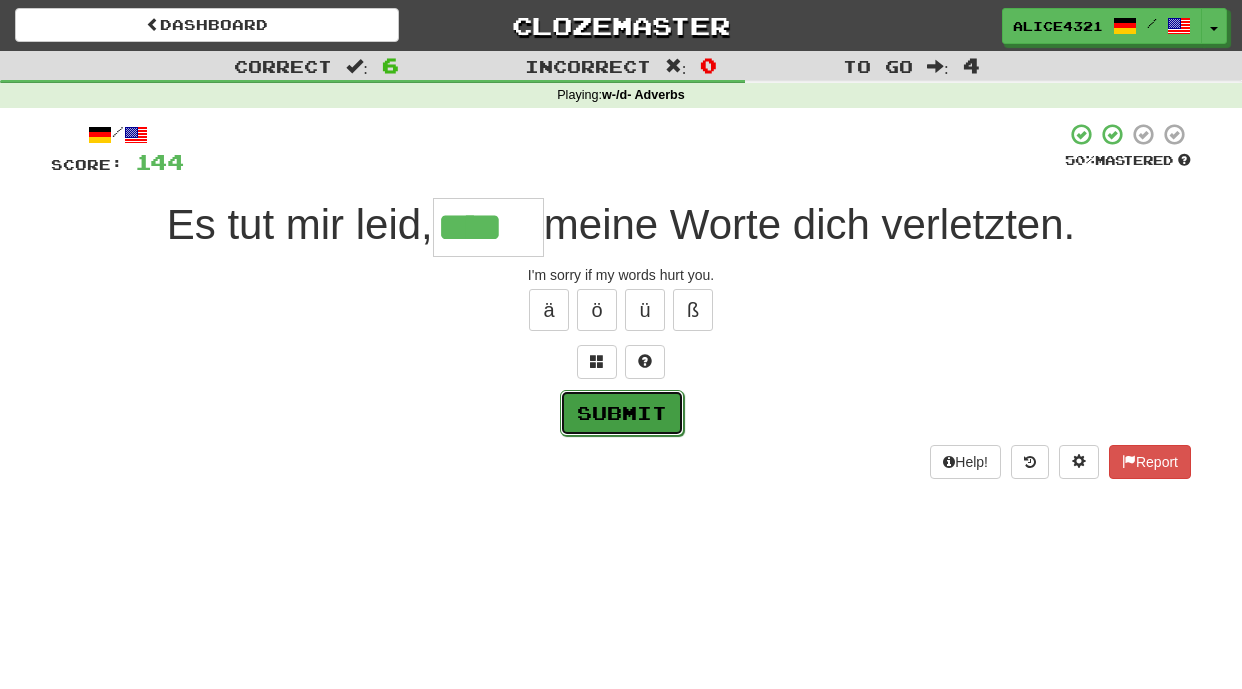 click on "Submit" at bounding box center (622, 413) 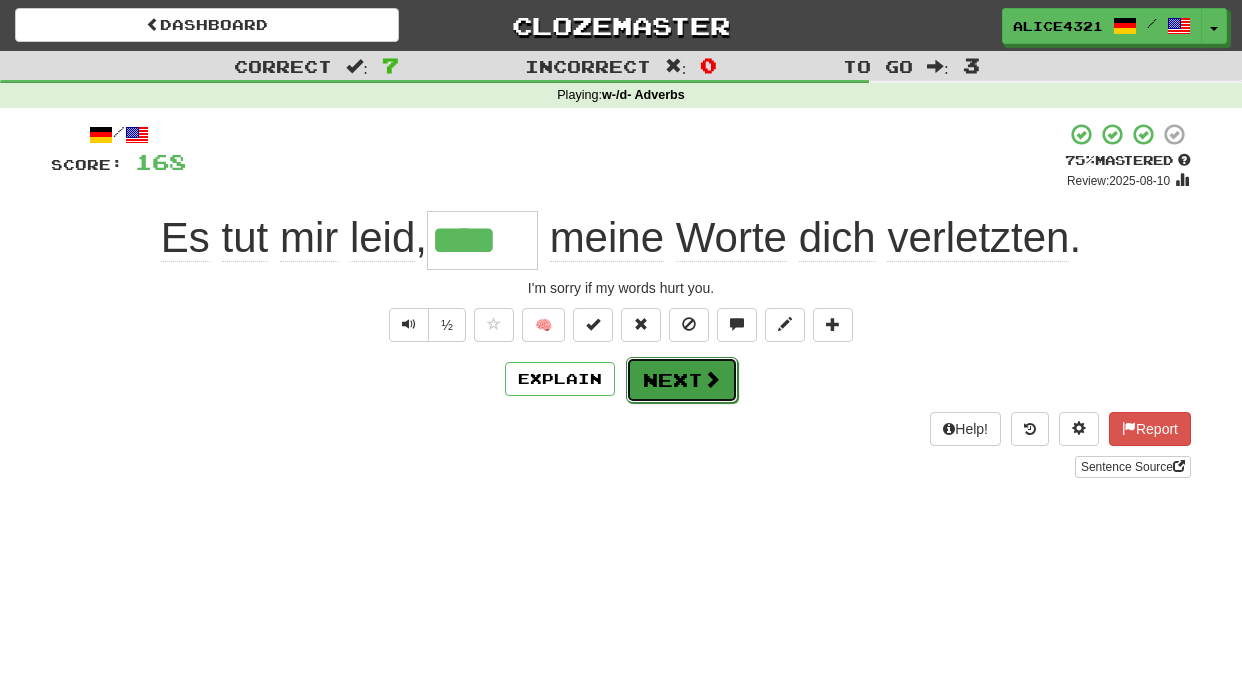 click on "Next" at bounding box center [682, 380] 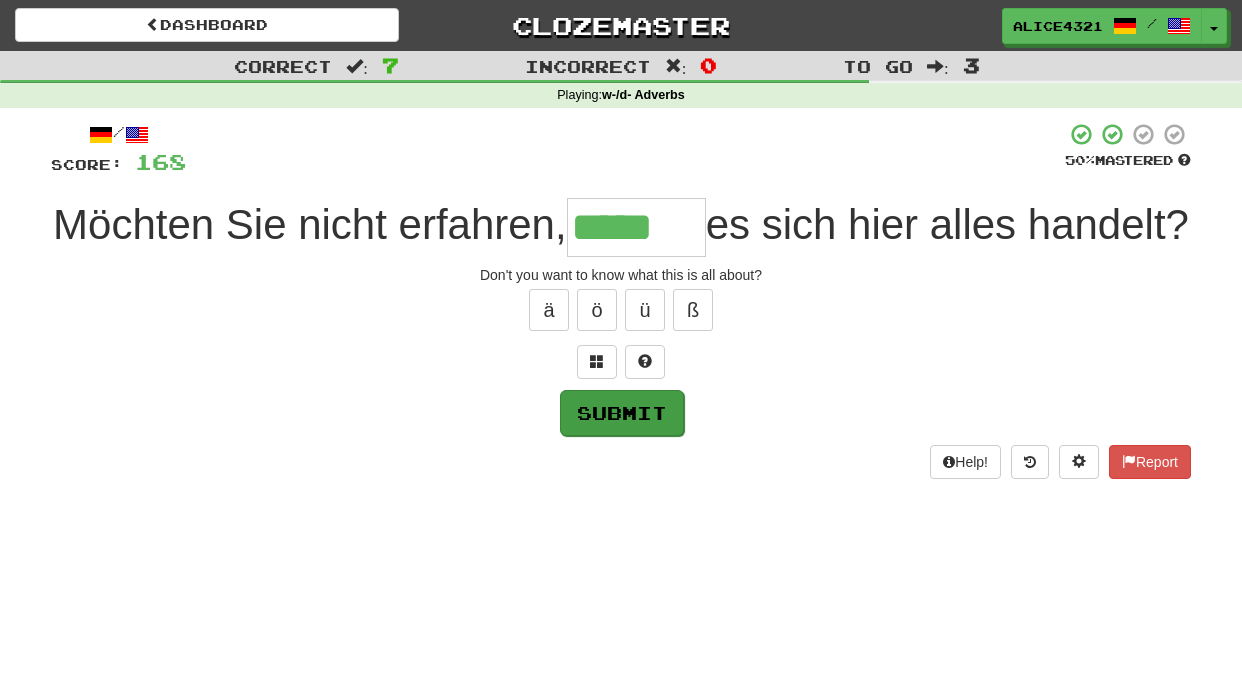 type on "*****" 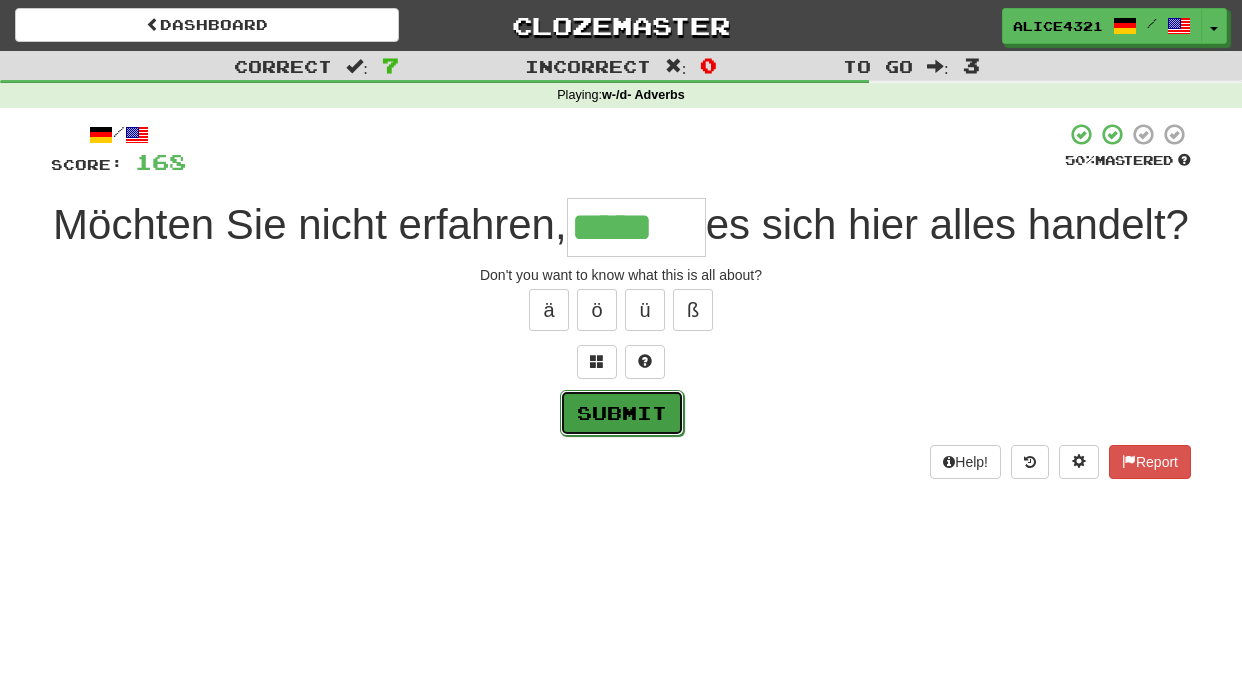 click on "Submit" at bounding box center (622, 413) 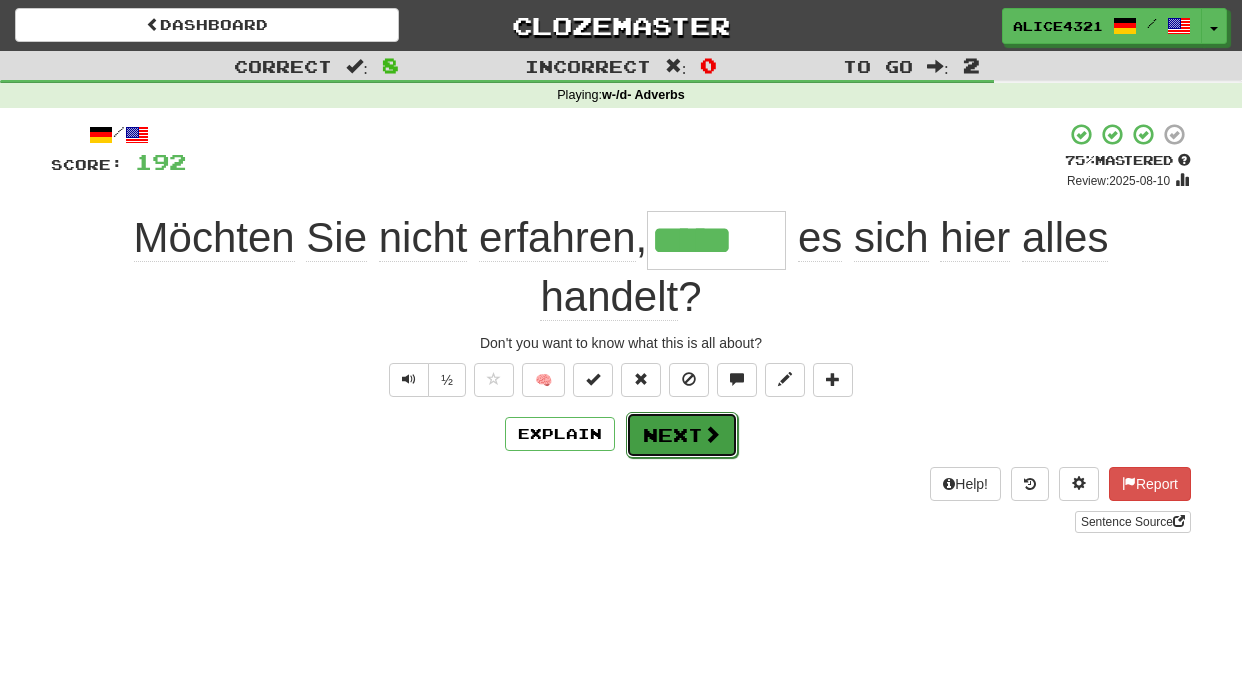 click at bounding box center [712, 434] 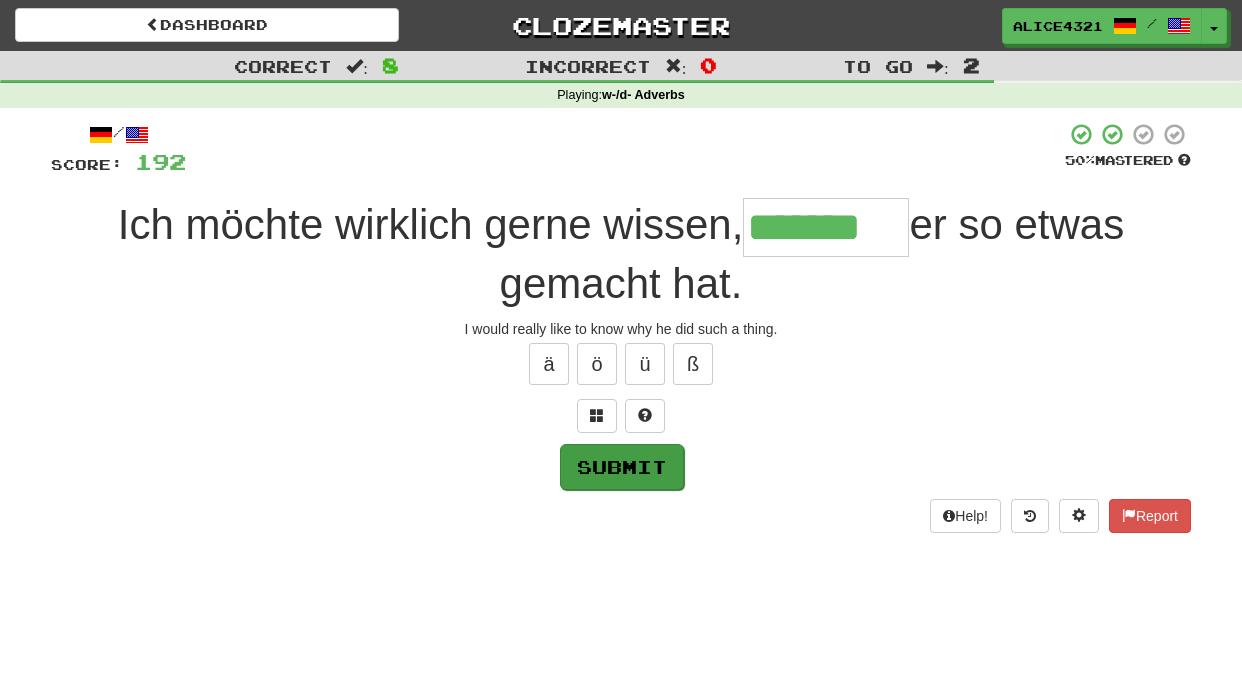 type on "*******" 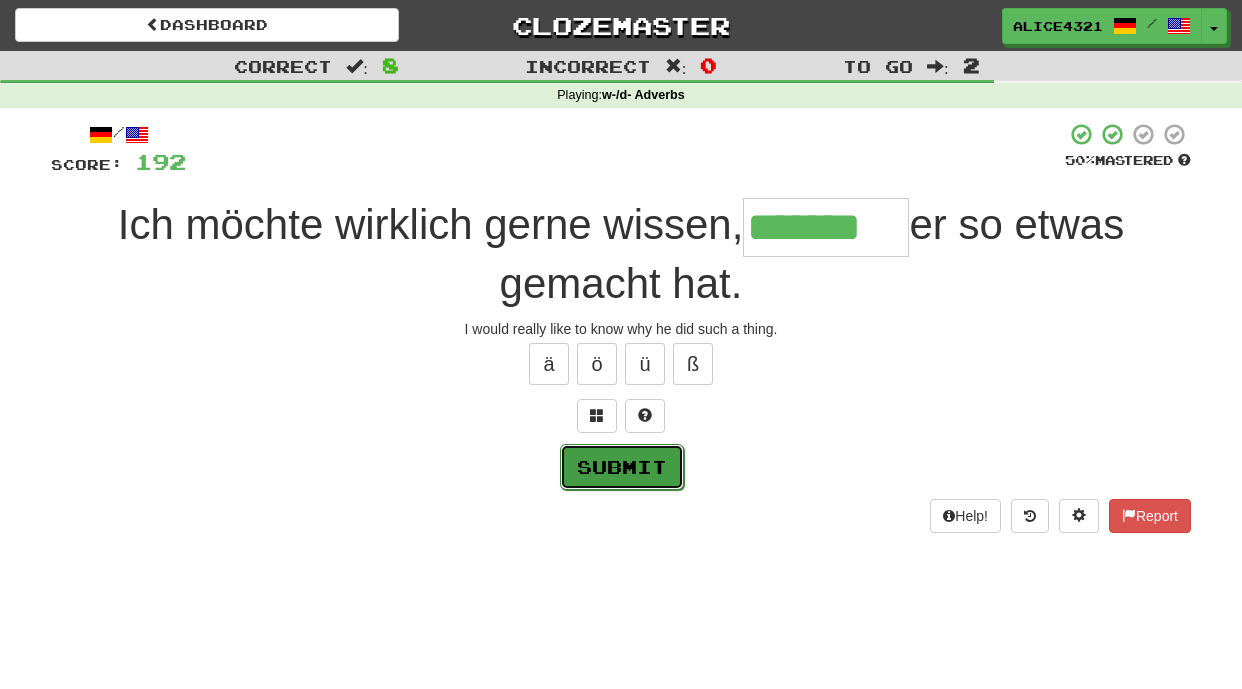 click on "Submit" at bounding box center [622, 467] 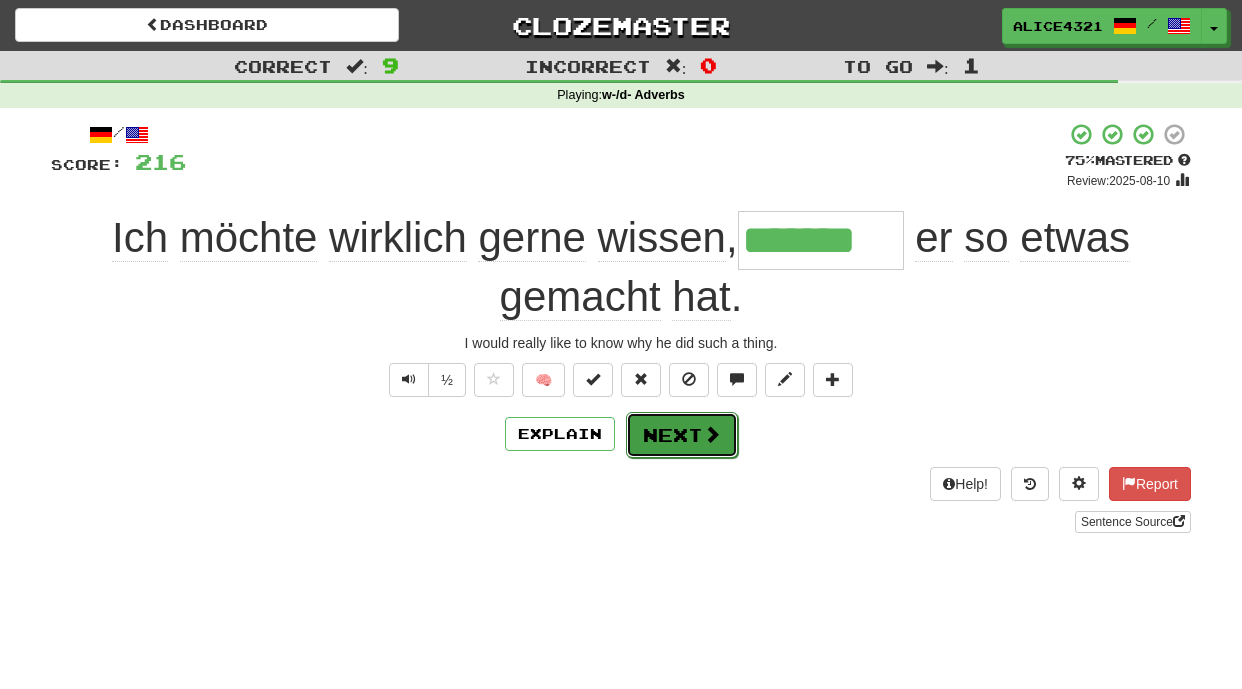 click on "Next" at bounding box center [682, 435] 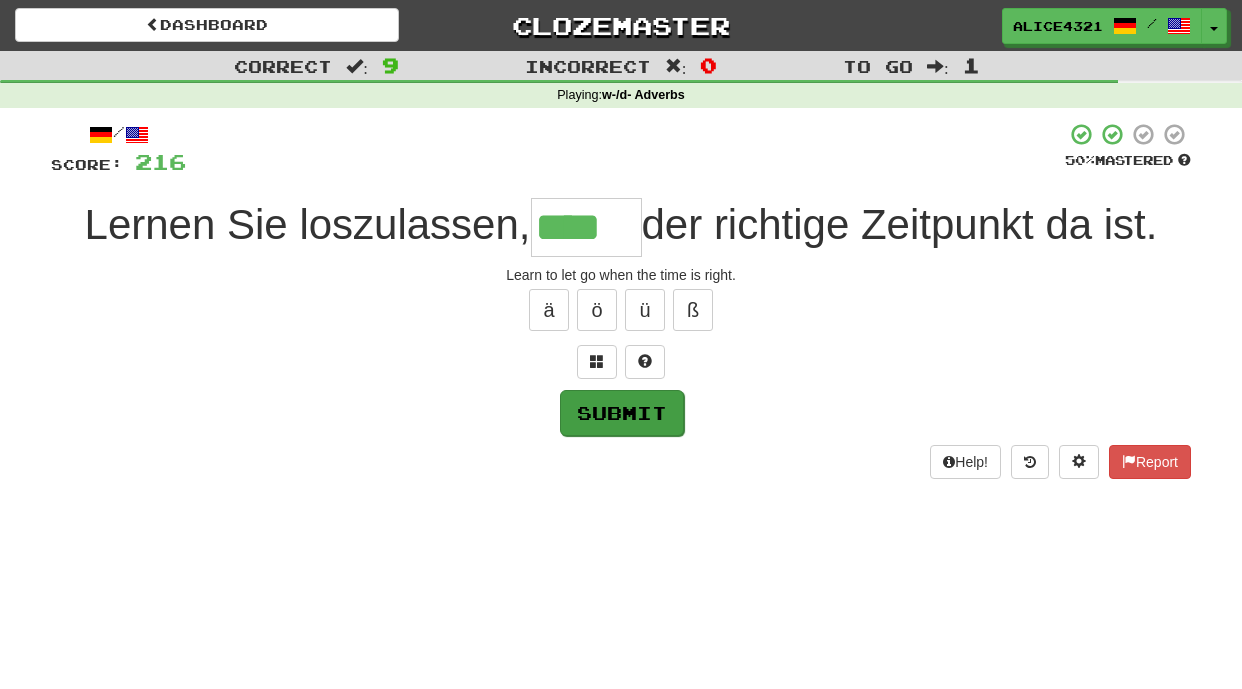 type on "****" 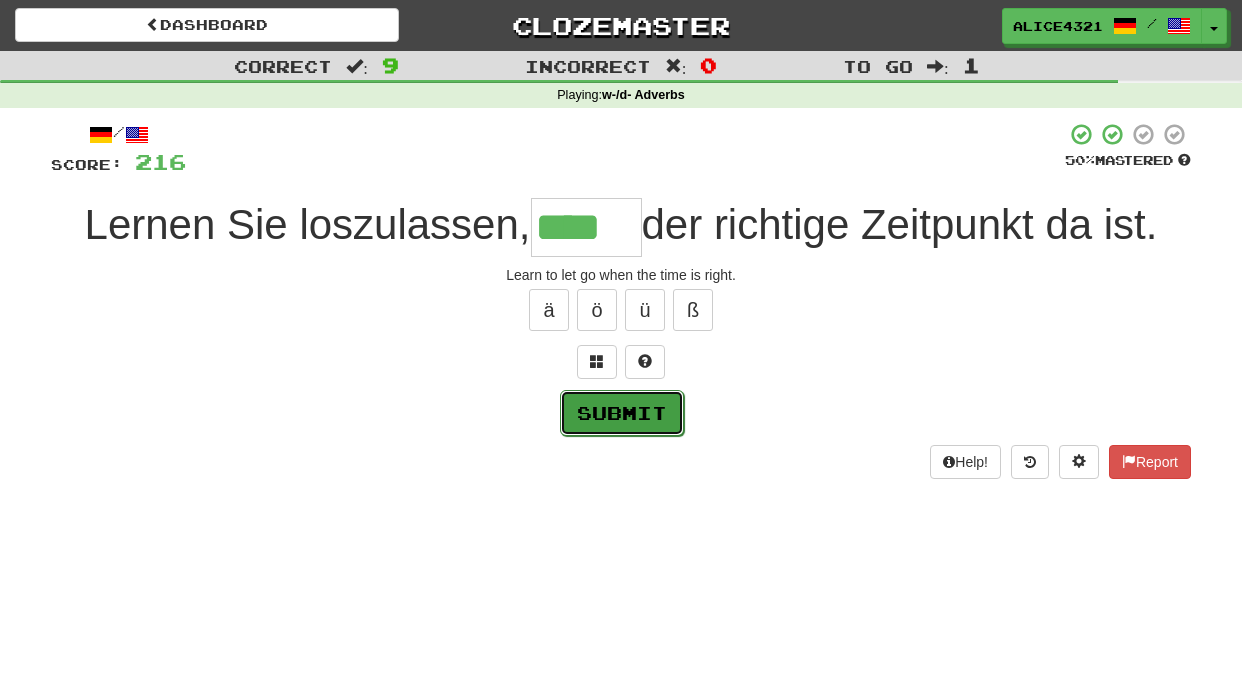 click on "Submit" at bounding box center [622, 413] 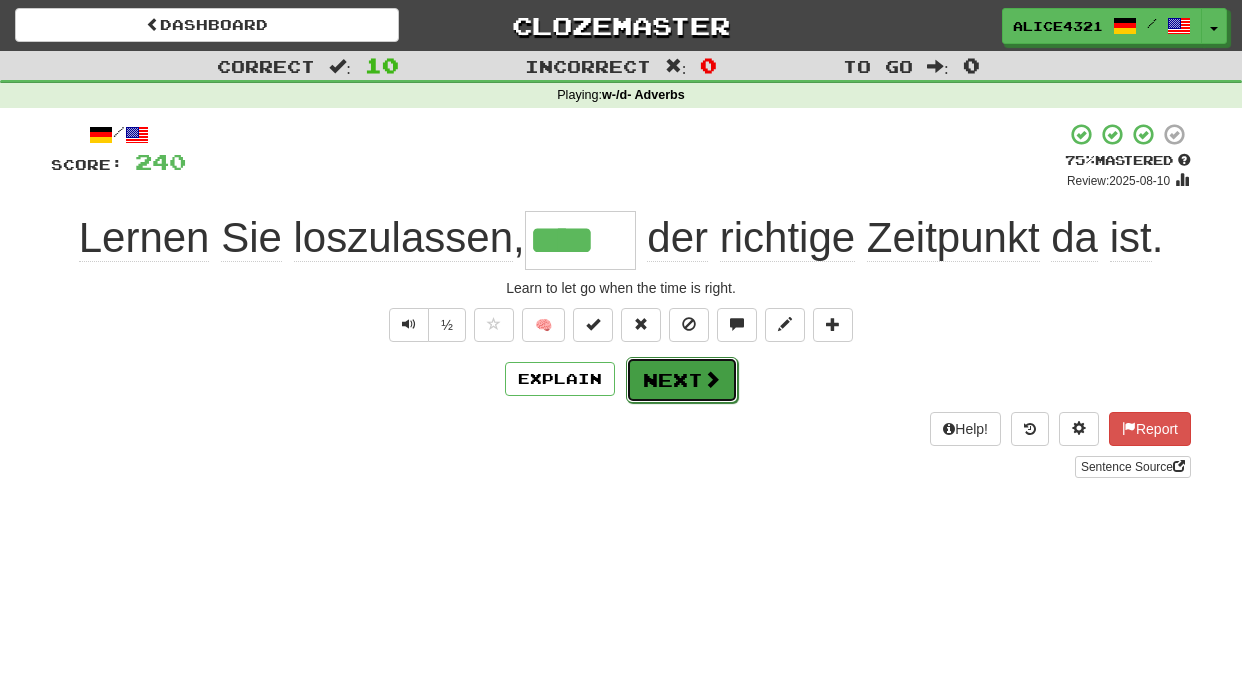 click at bounding box center [712, 379] 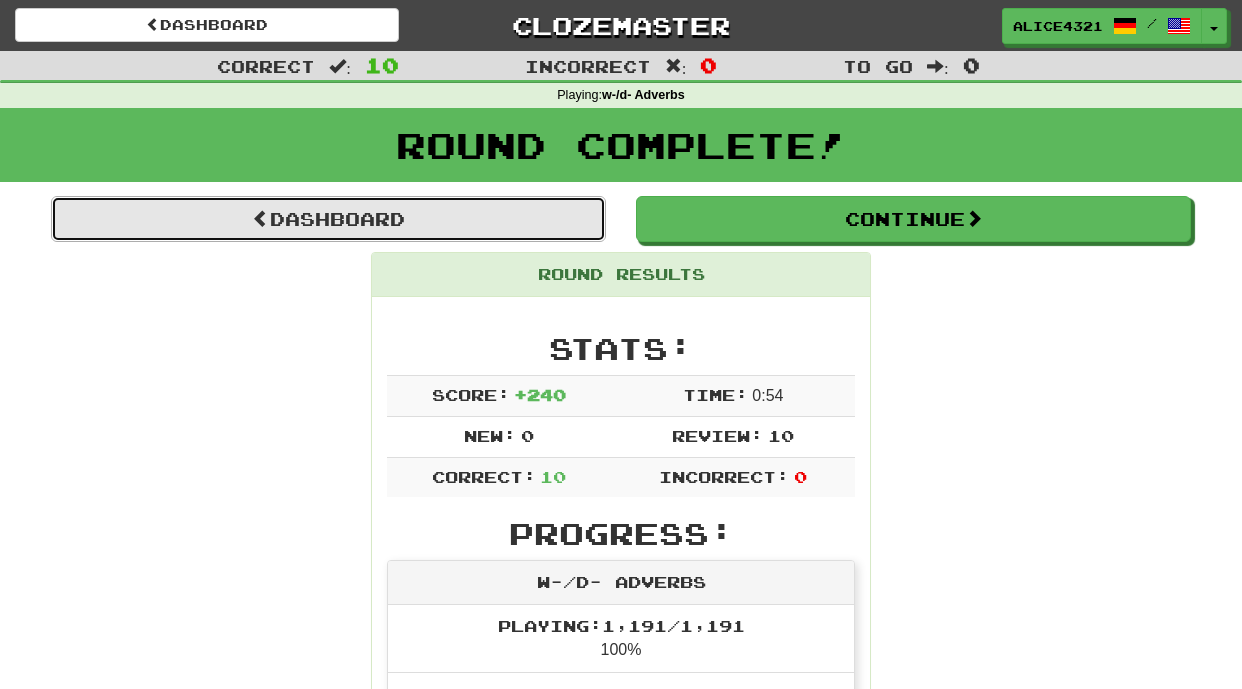click on "Dashboard" at bounding box center [328, 219] 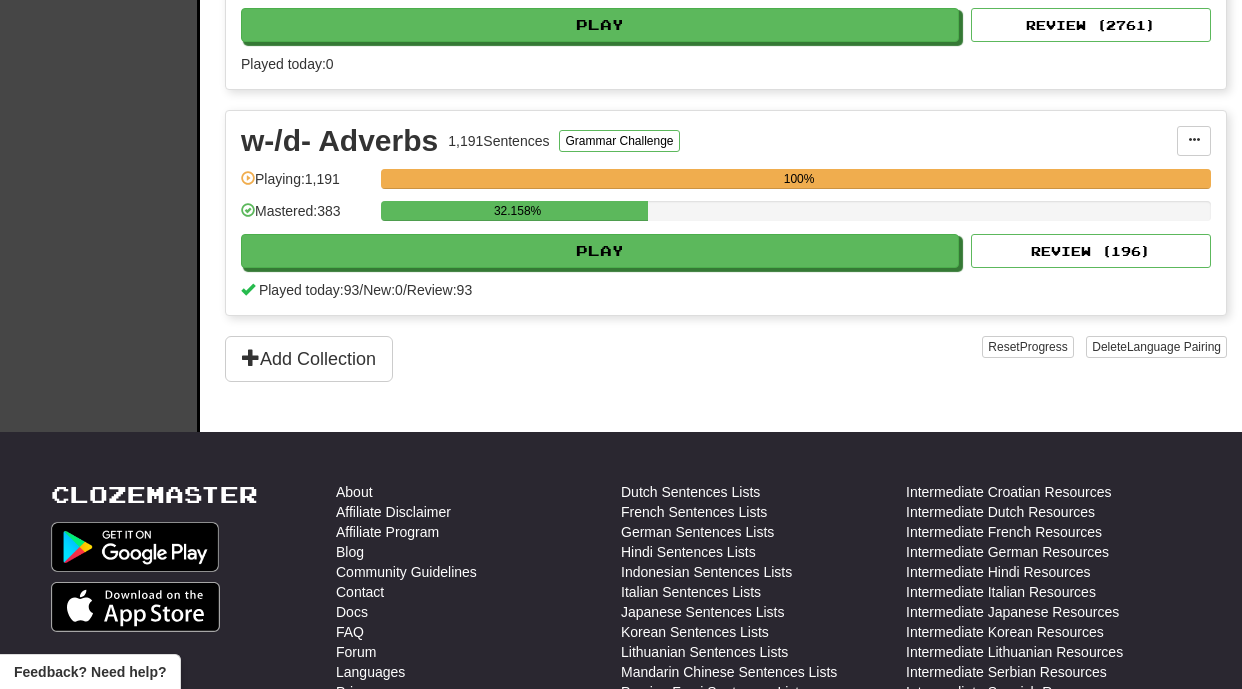 scroll, scrollTop: 1512, scrollLeft: 0, axis: vertical 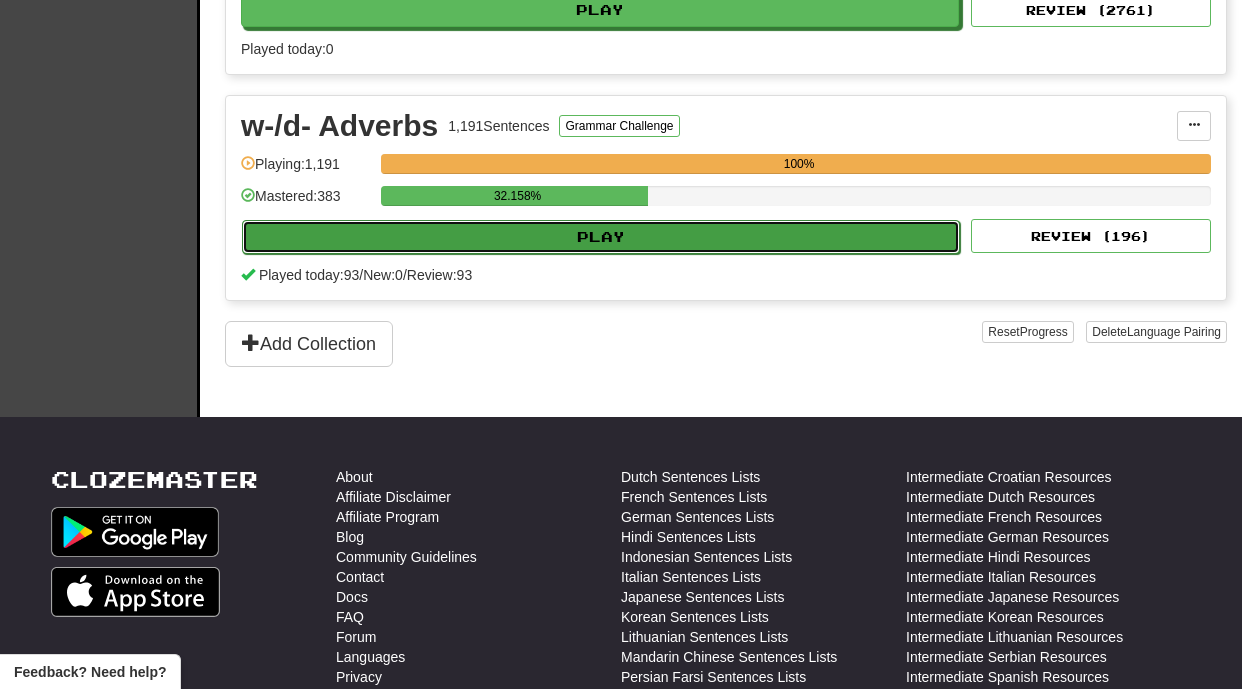 click on "Play" at bounding box center [601, 237] 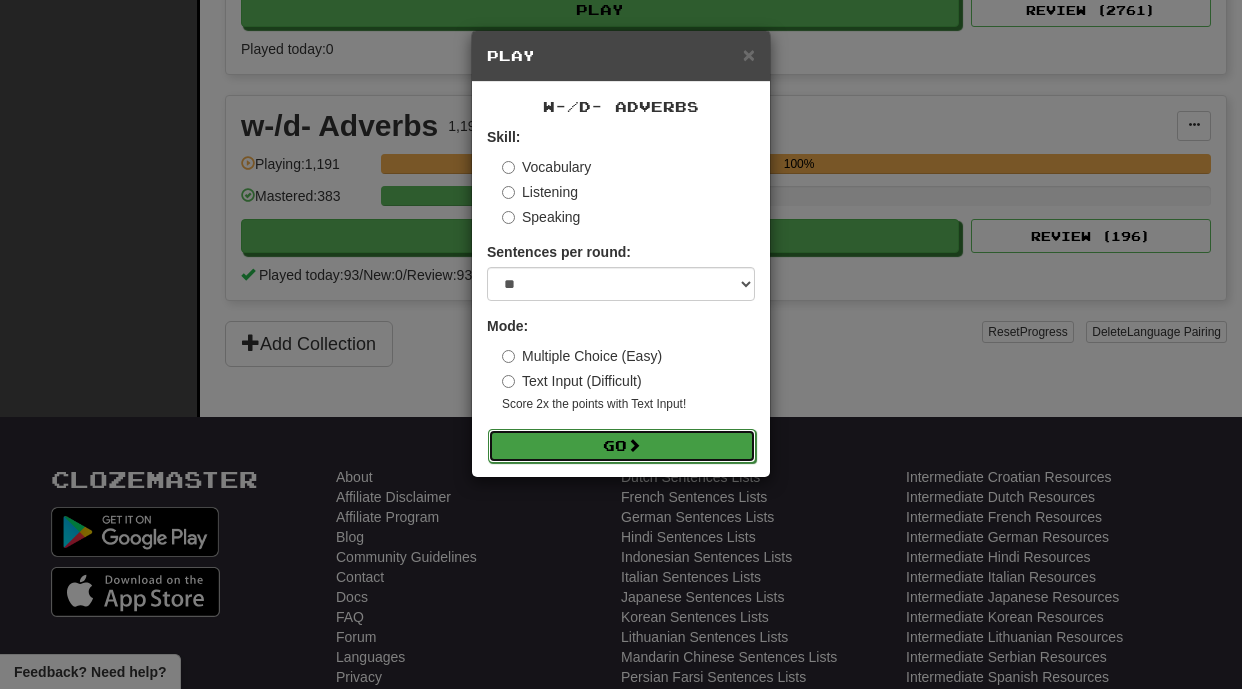 click on "Go" at bounding box center (622, 446) 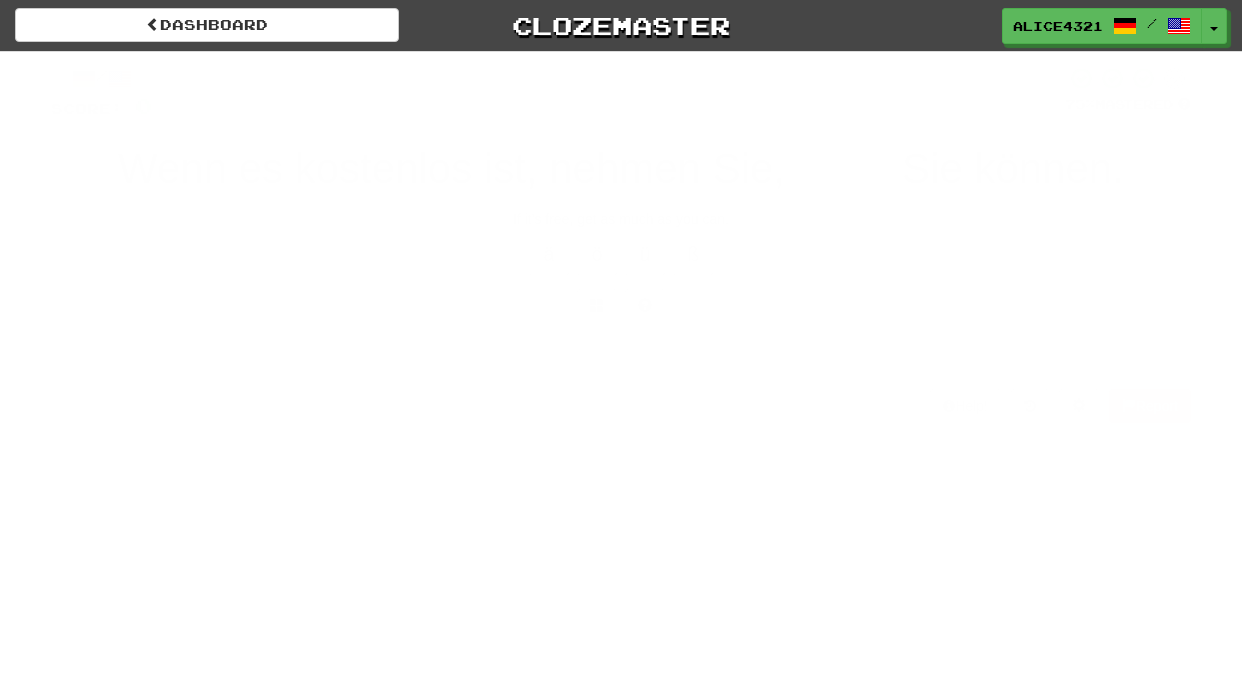 scroll, scrollTop: 0, scrollLeft: 0, axis: both 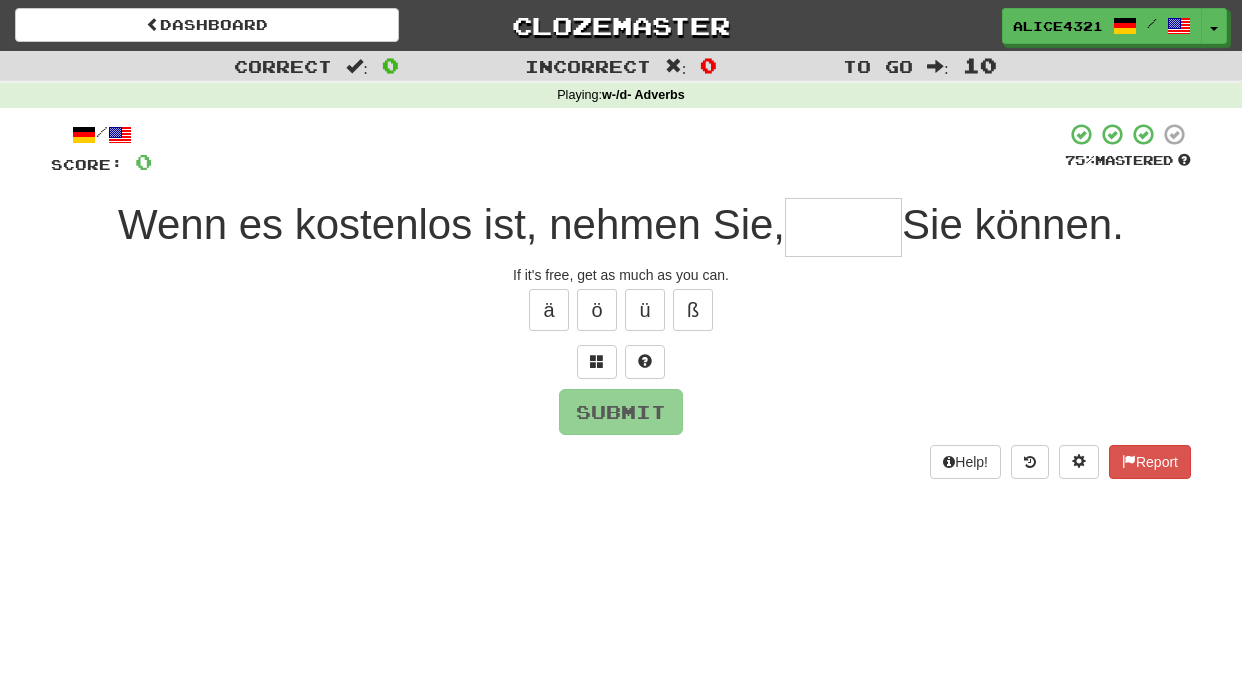 type on "*" 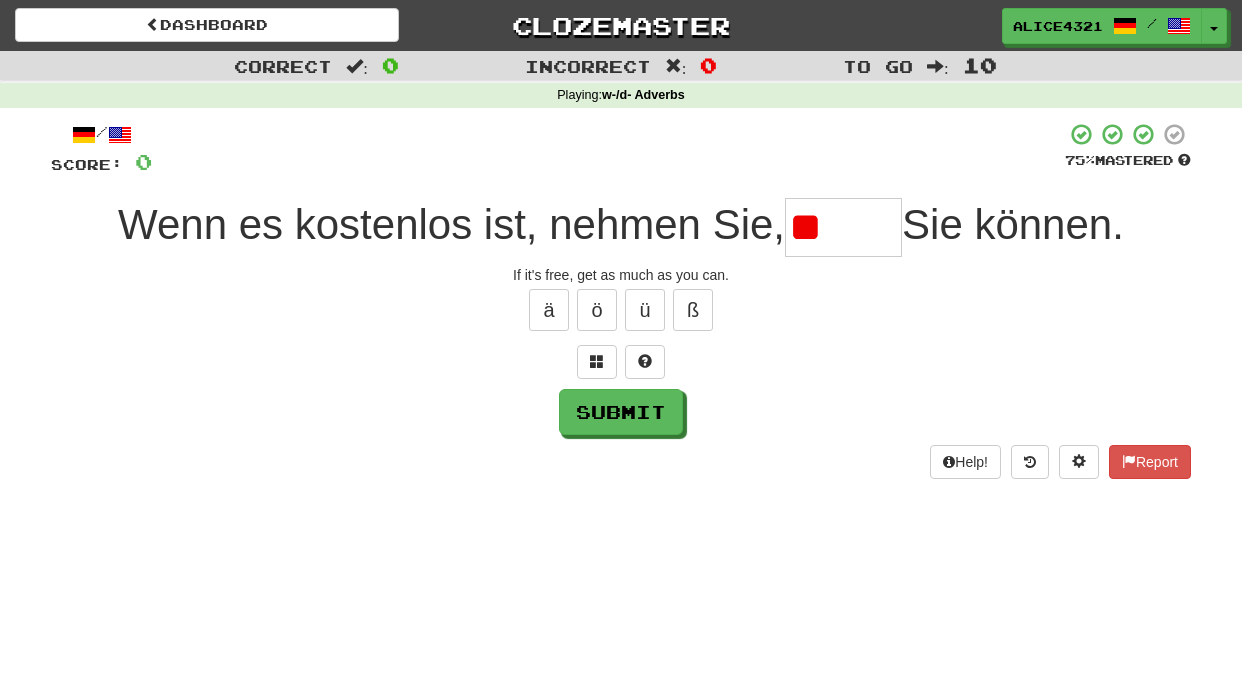 type on "*" 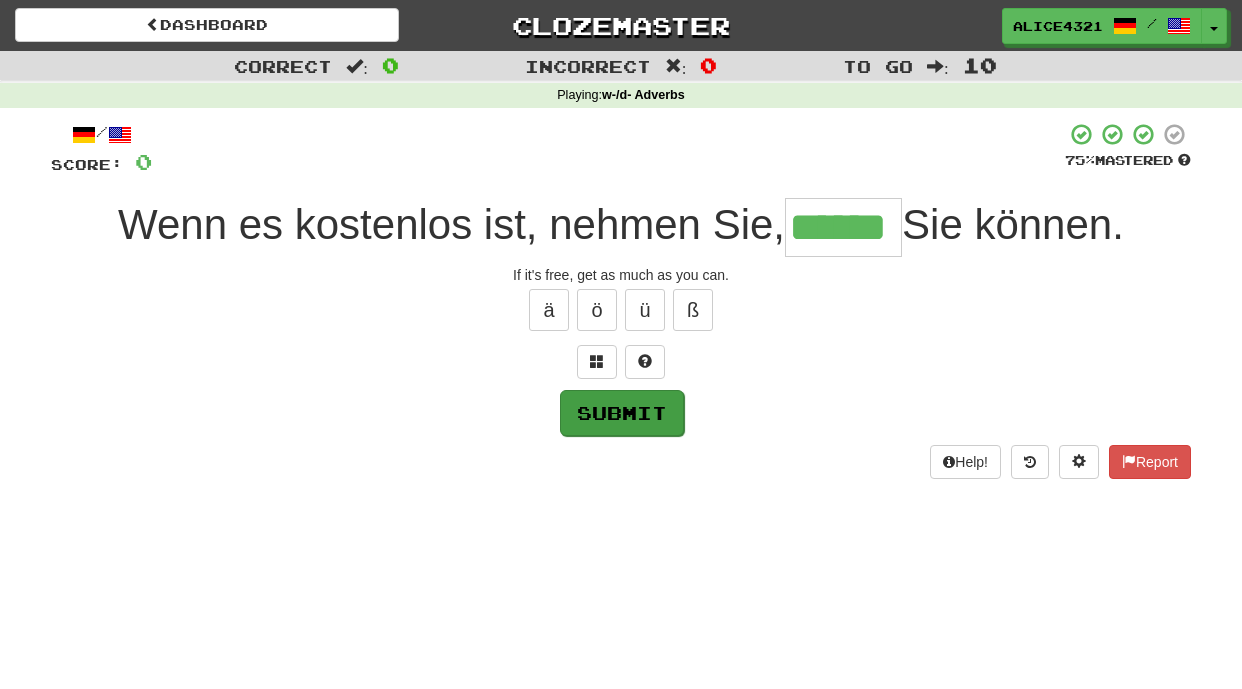type on "******" 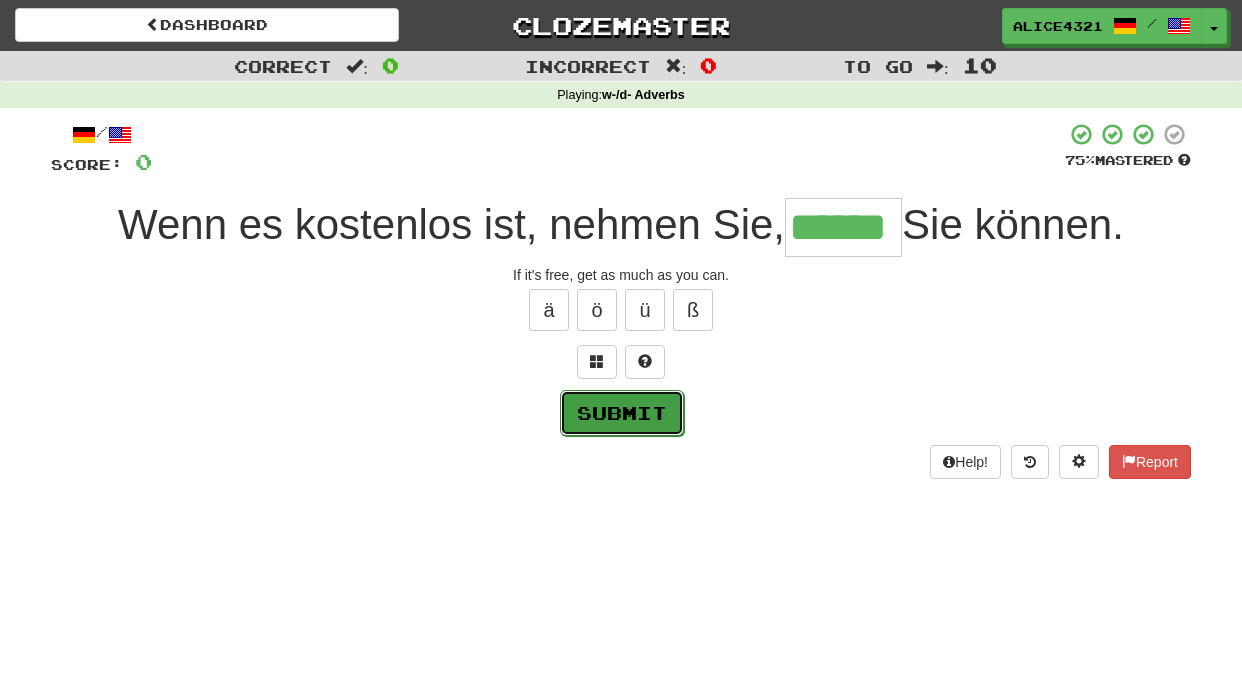 click on "Submit" at bounding box center [622, 413] 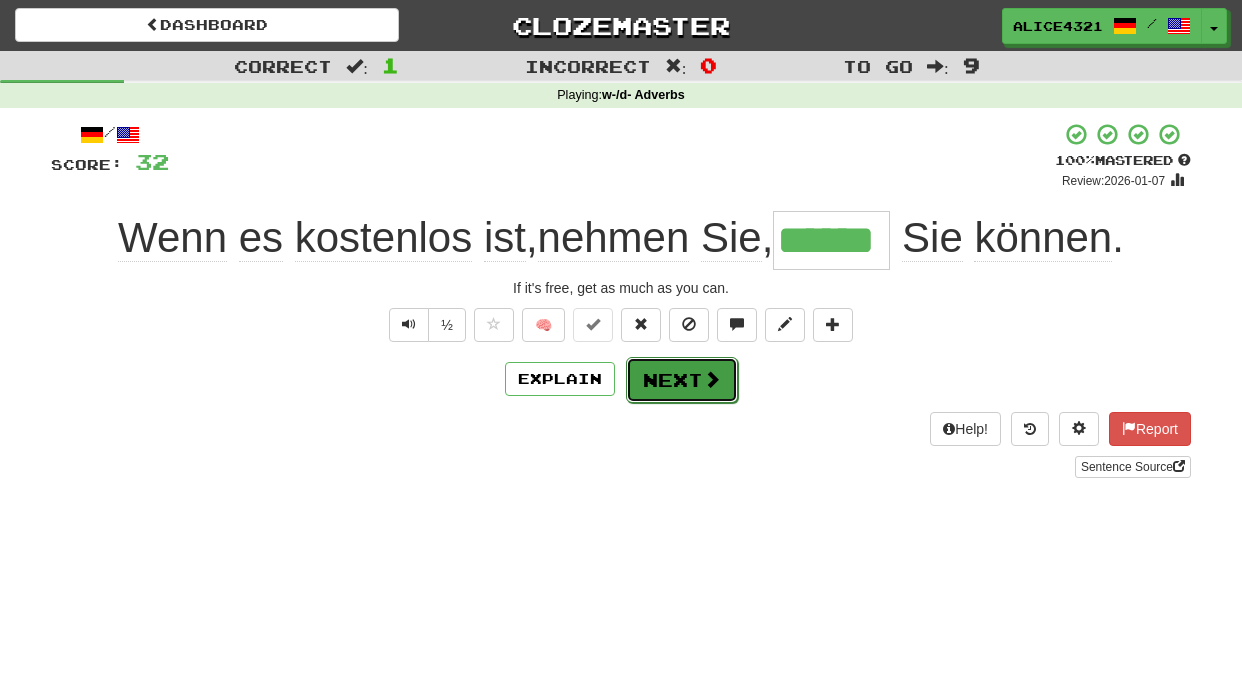 click on "Next" at bounding box center (682, 380) 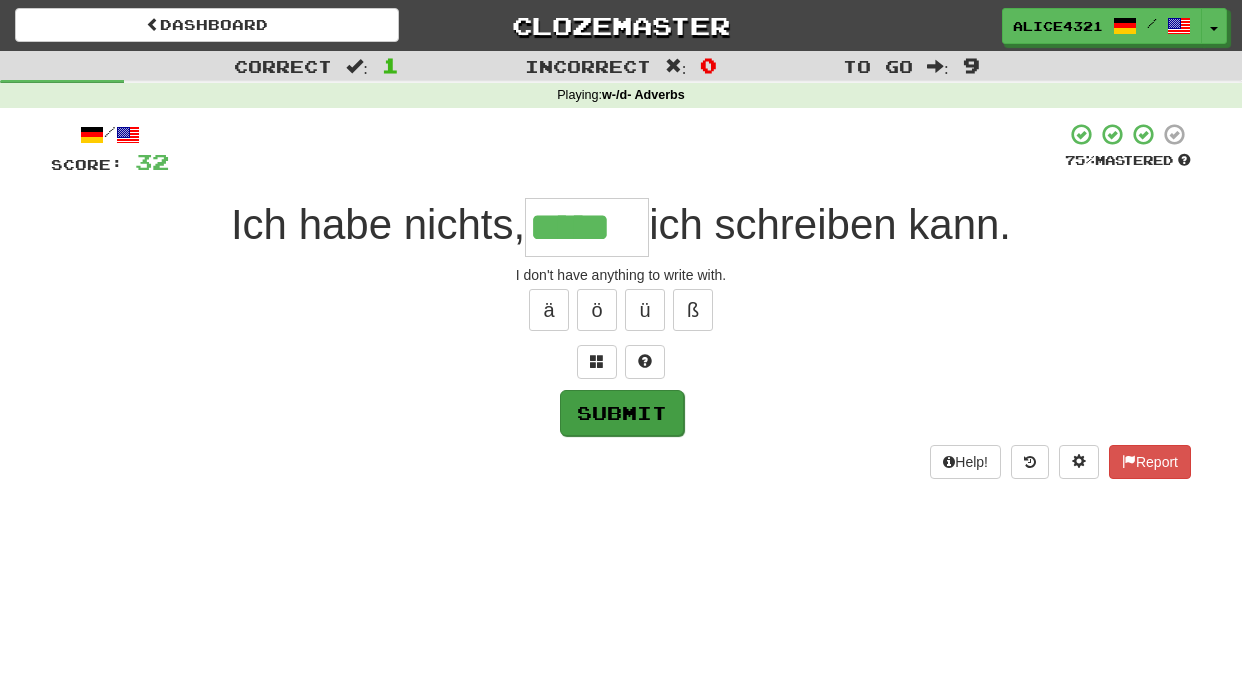 type on "*****" 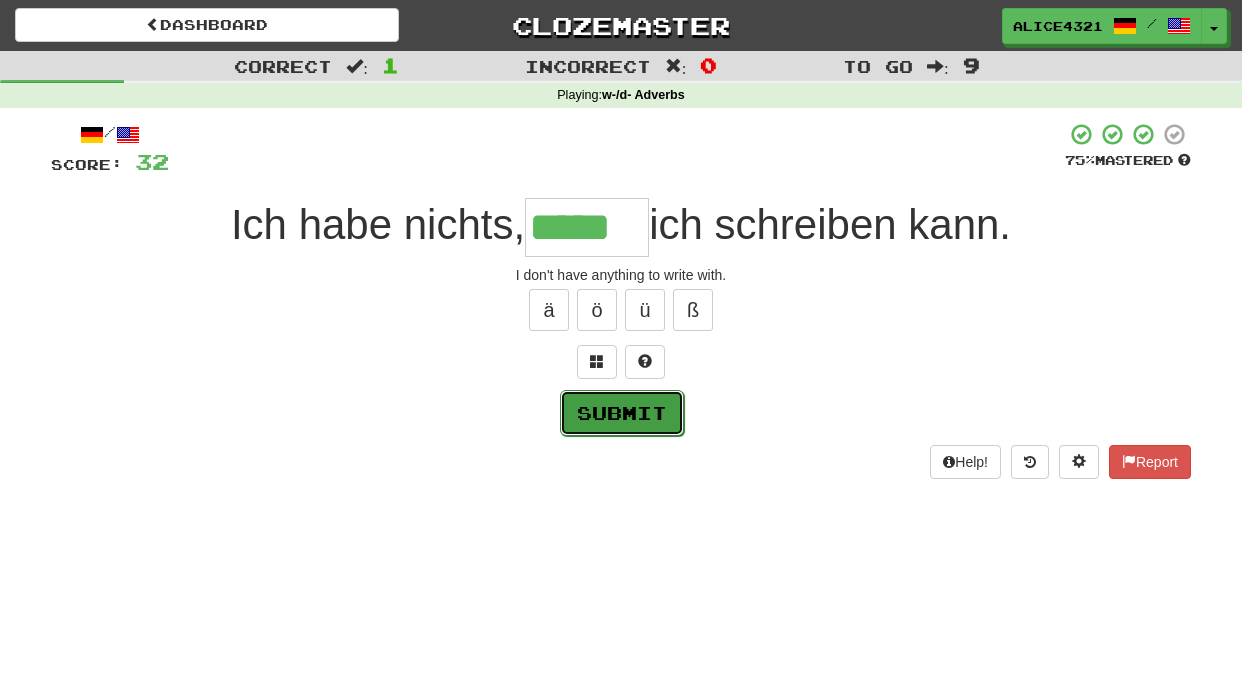 click on "Submit" at bounding box center [622, 413] 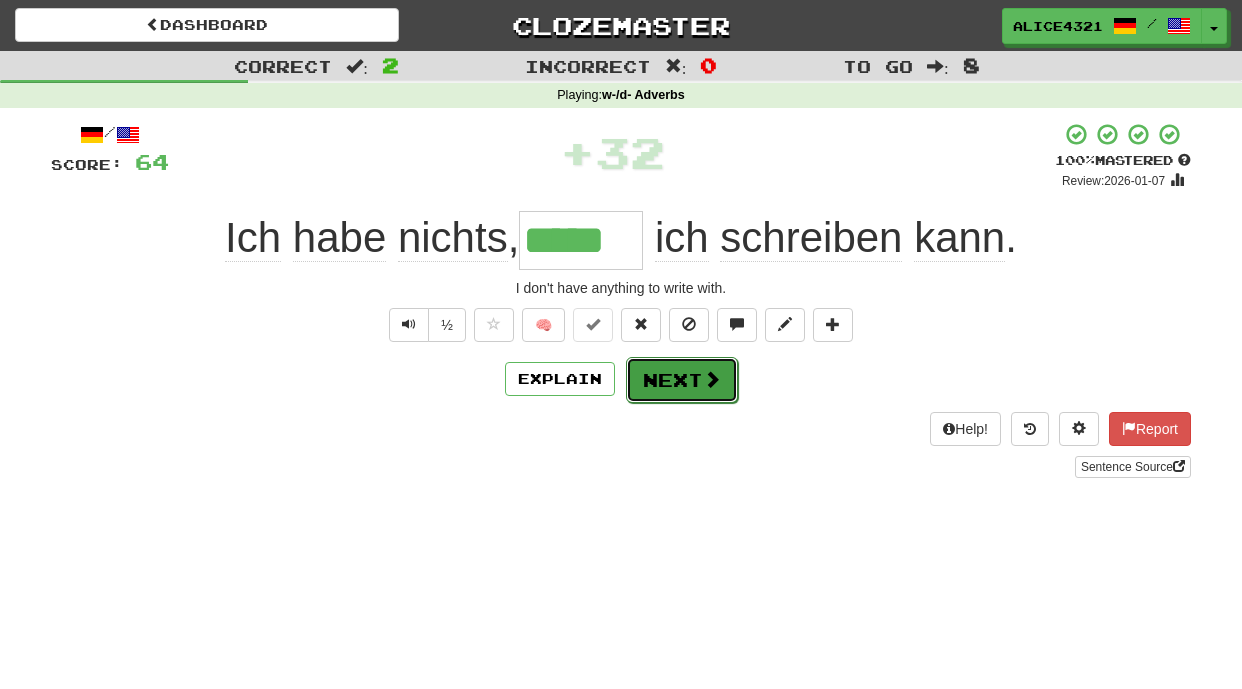 click at bounding box center (712, 379) 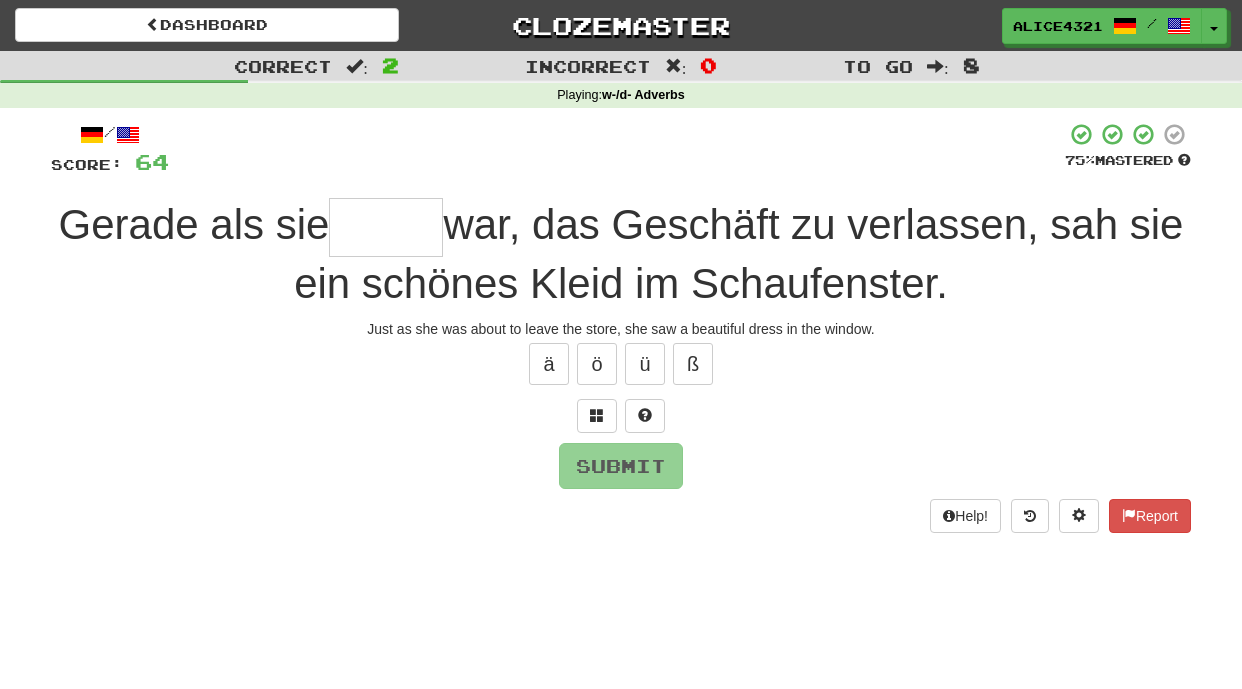 type on "*" 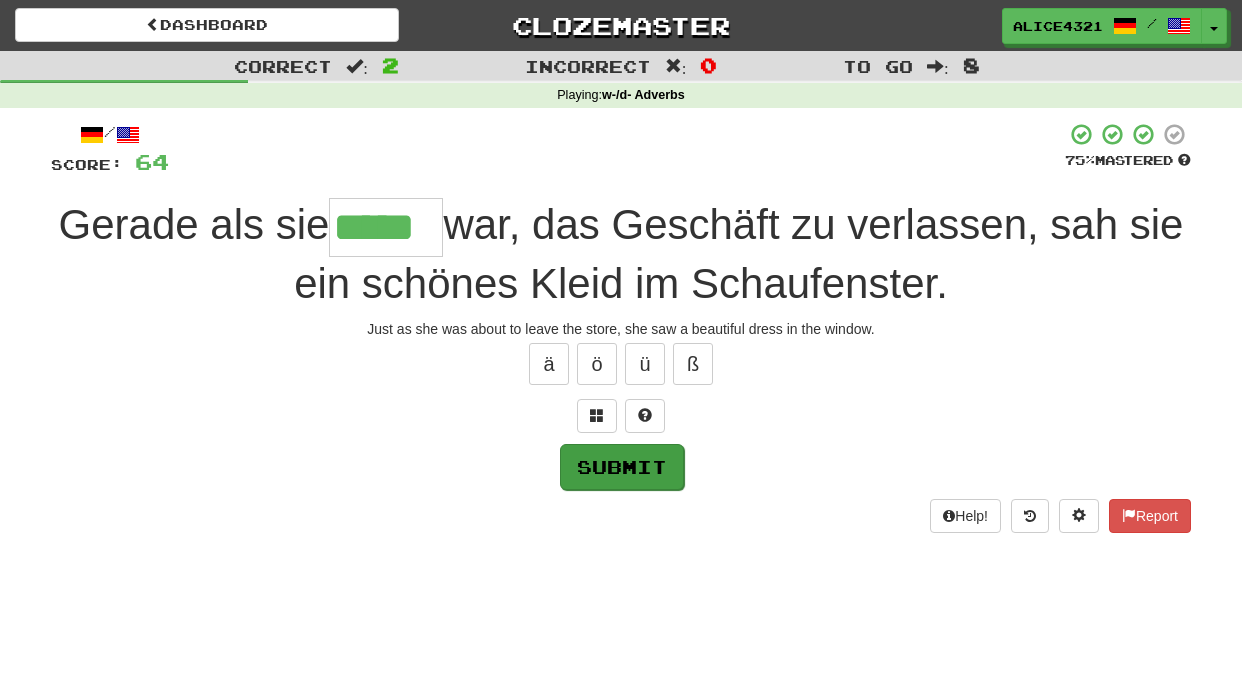 type on "*****" 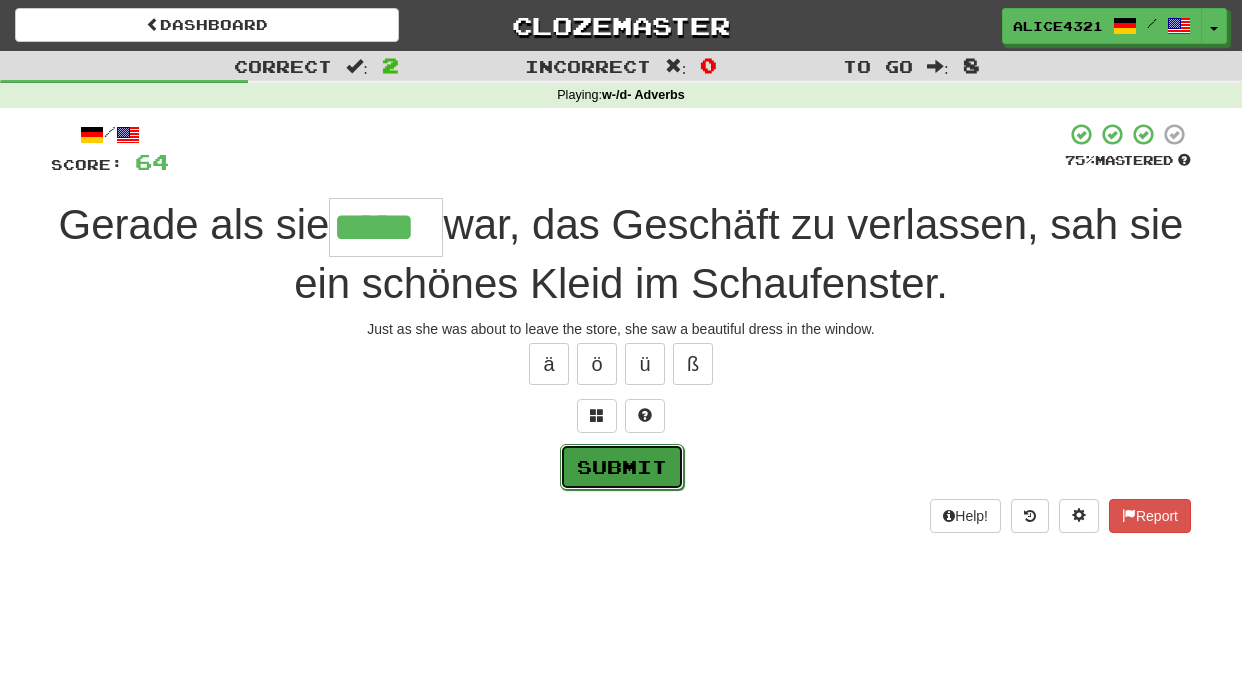click on "Submit" at bounding box center (622, 467) 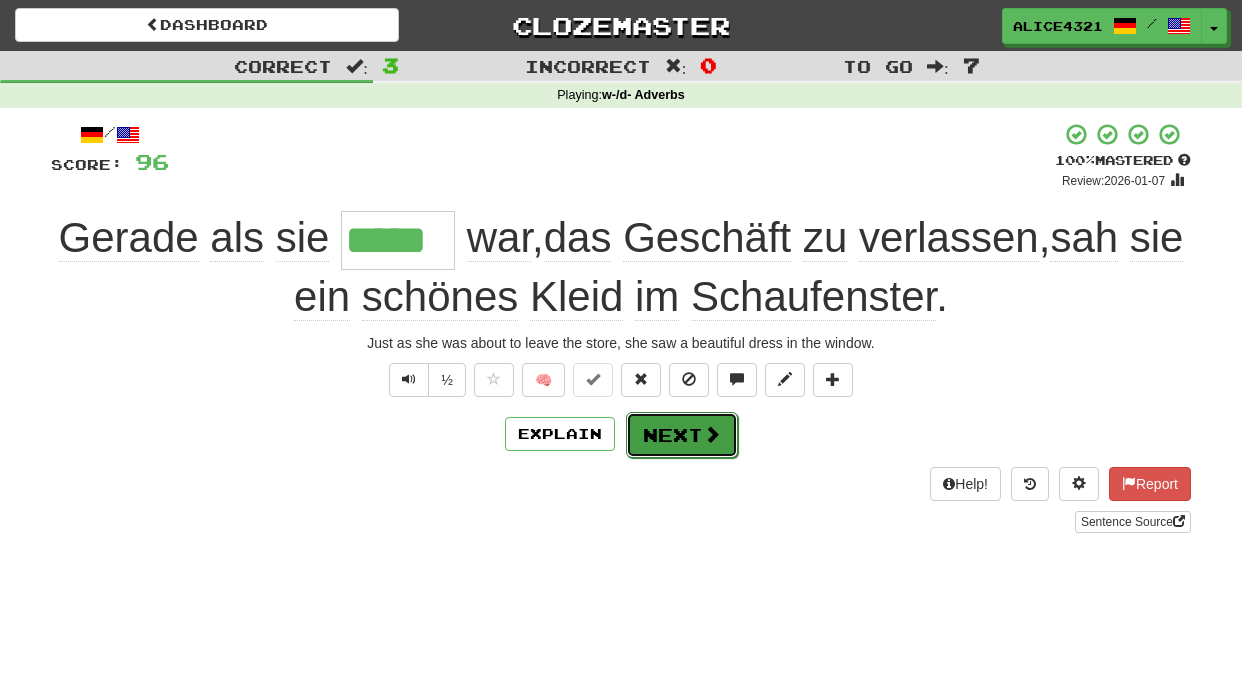 click at bounding box center [712, 434] 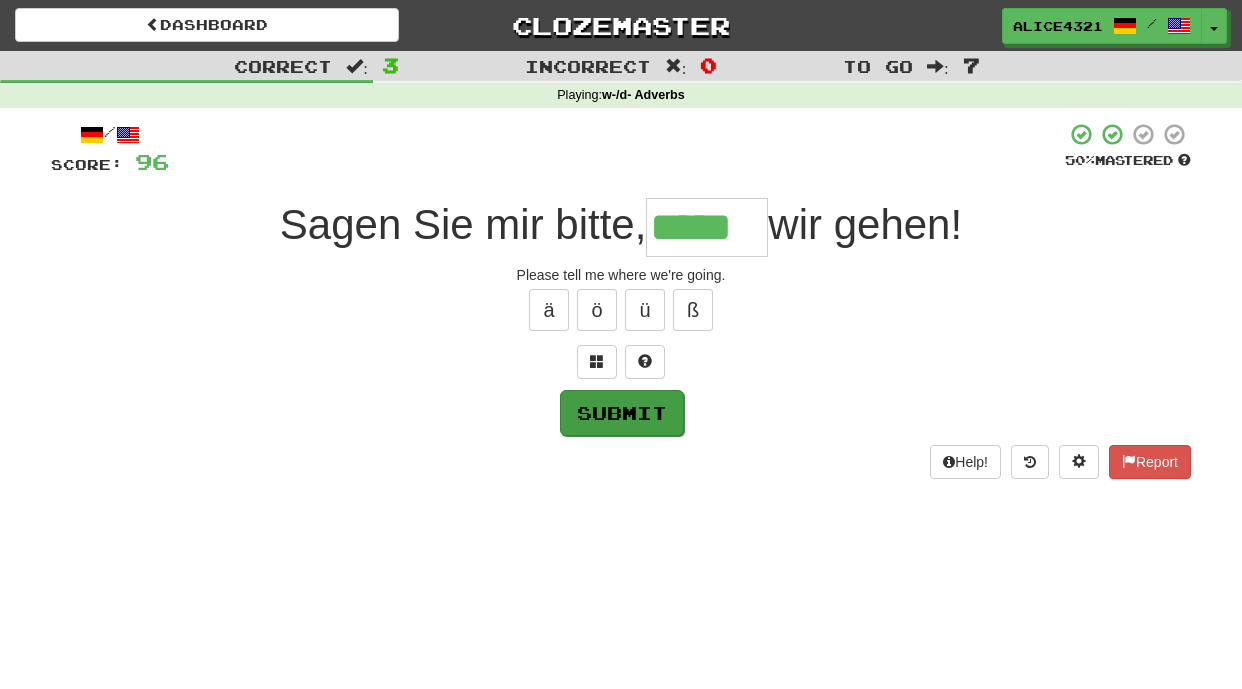 type on "*****" 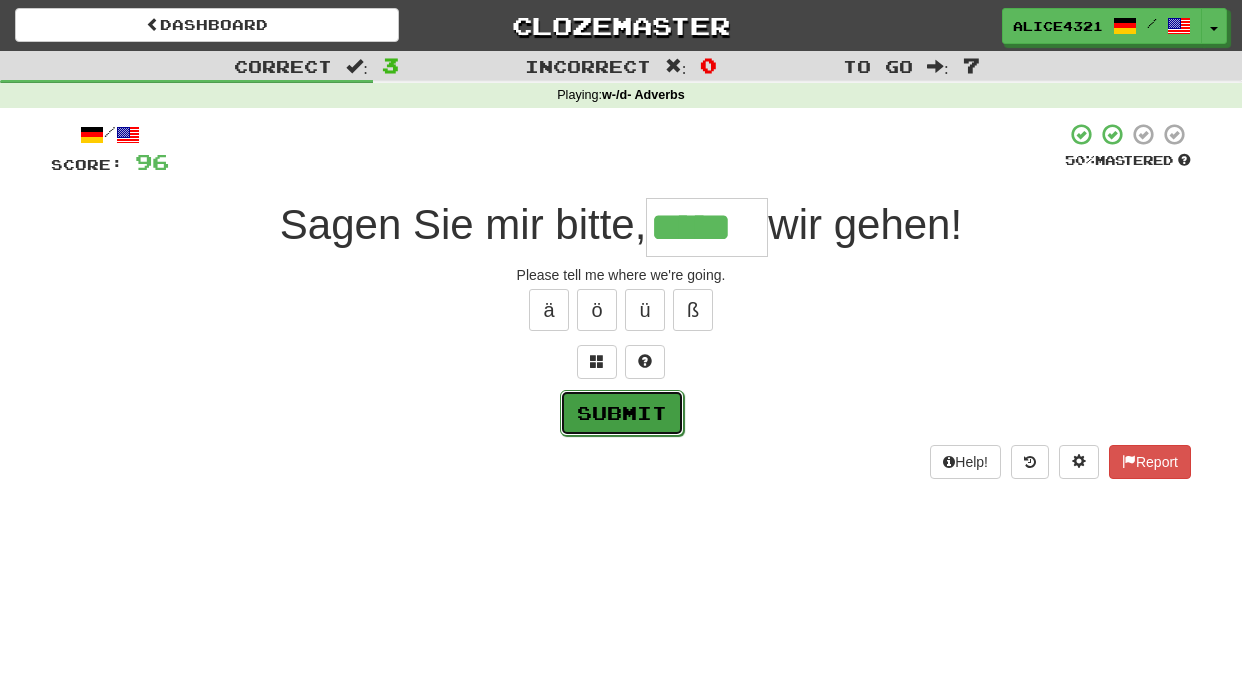 click on "Submit" at bounding box center [622, 413] 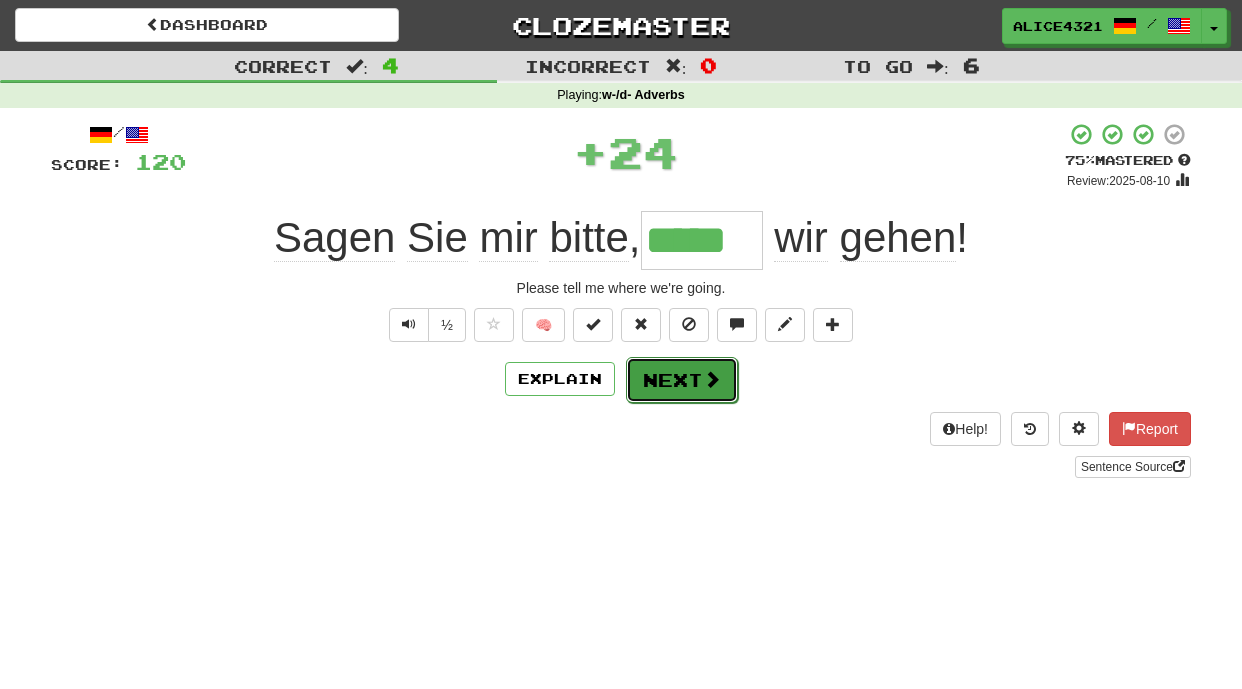 click on "Next" at bounding box center (682, 380) 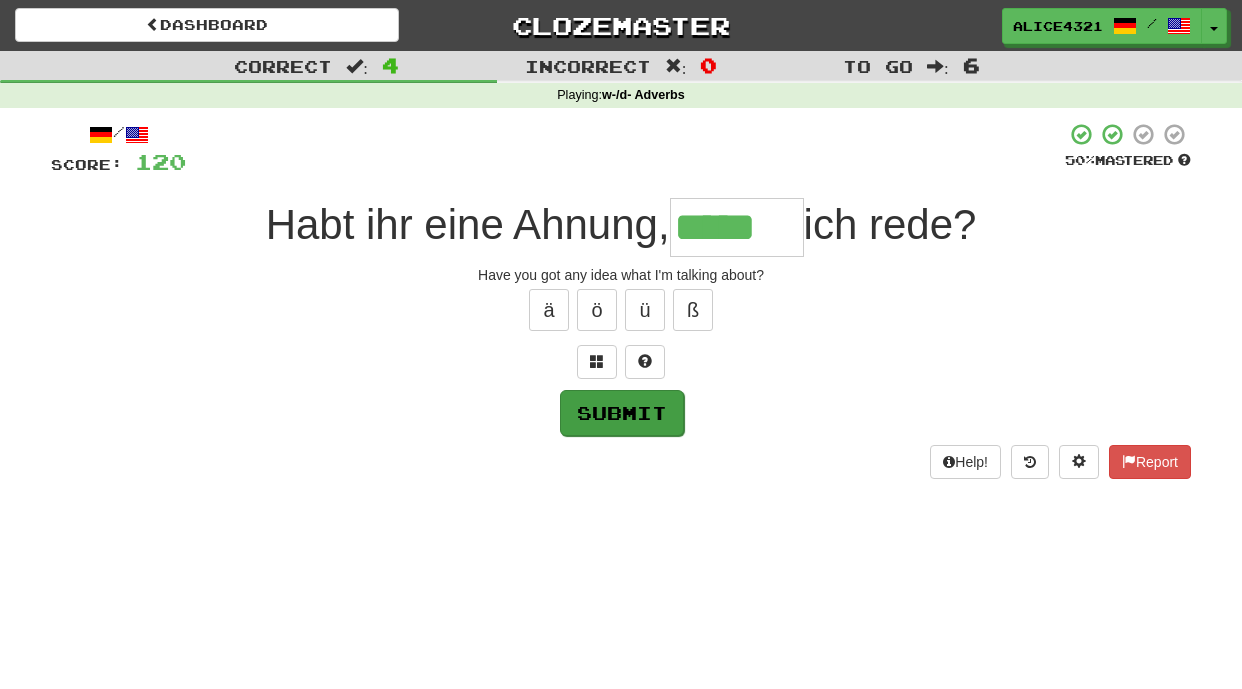 type on "*****" 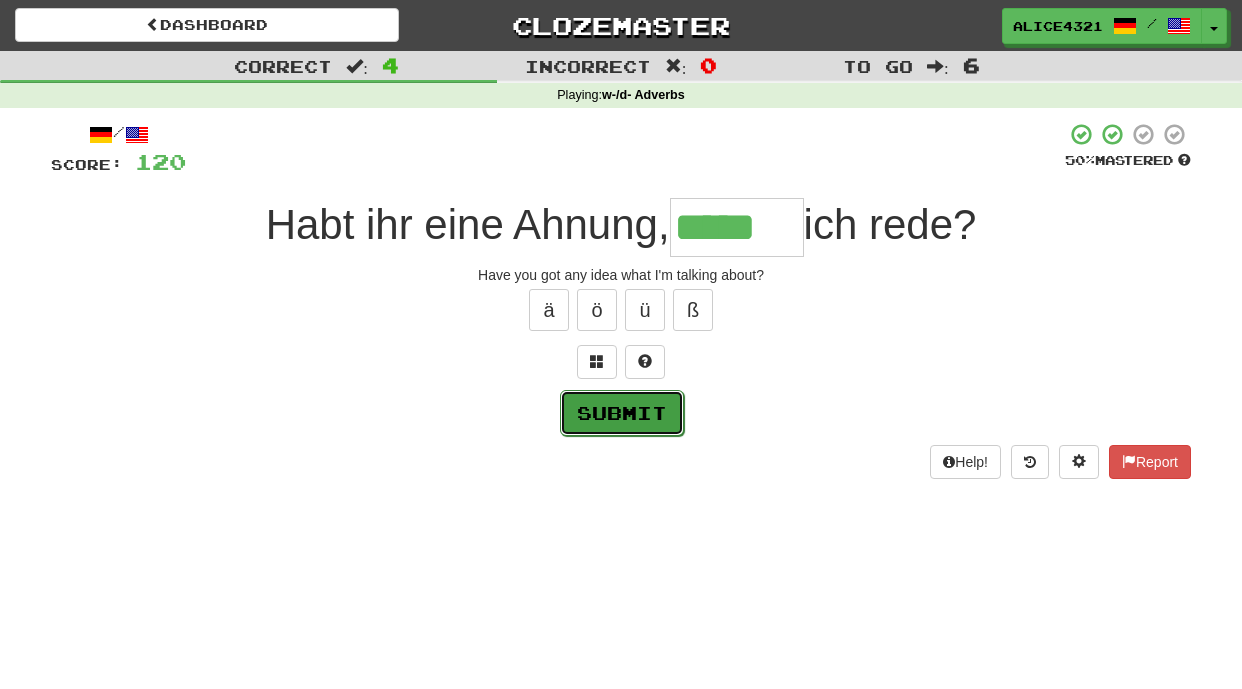 click on "Submit" at bounding box center (622, 413) 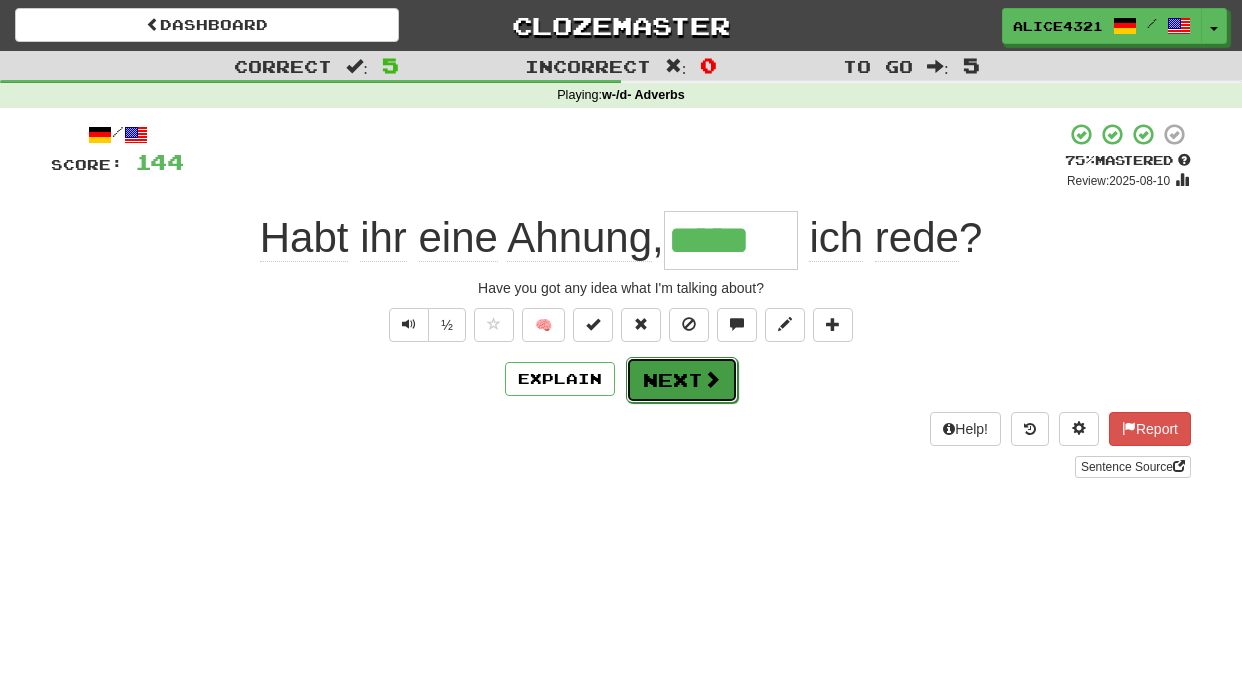 click on "Next" at bounding box center (682, 380) 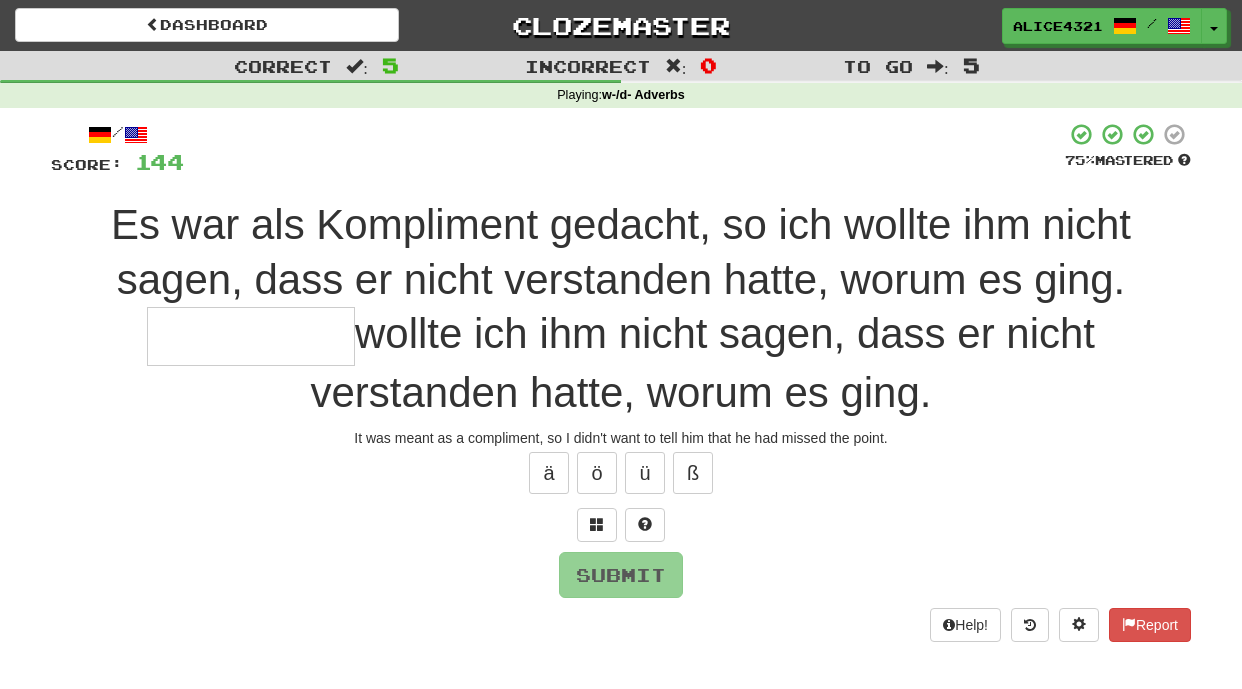 type on "*" 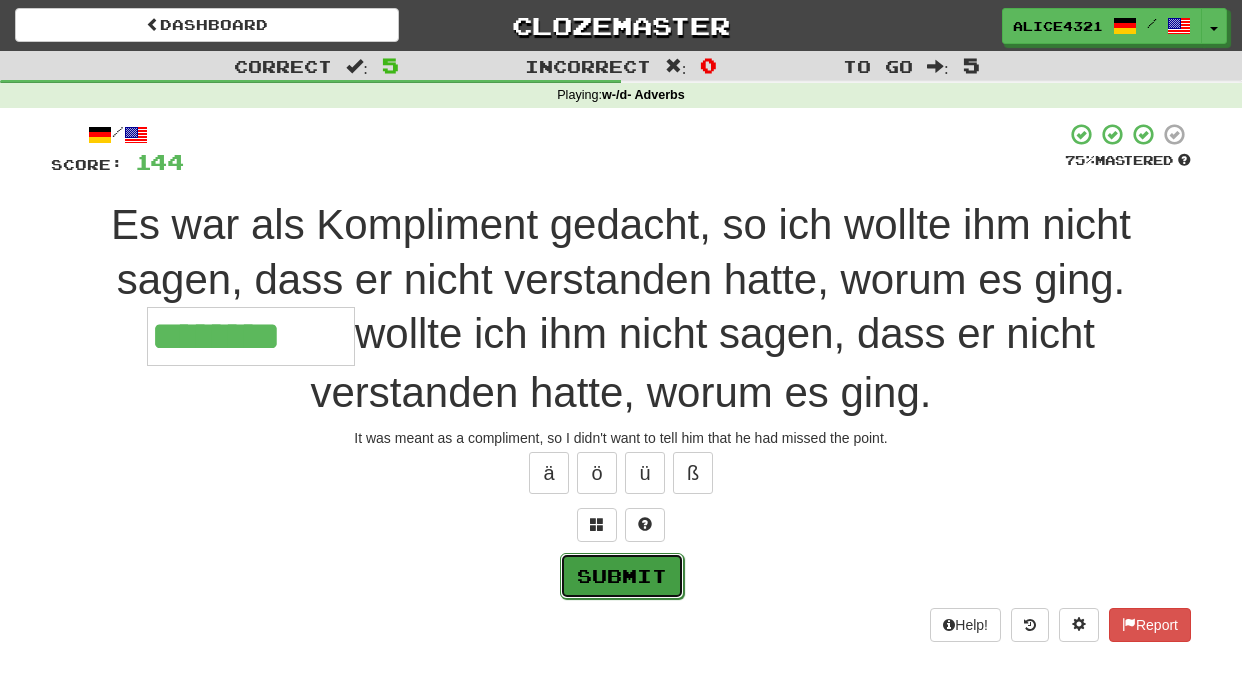 click on "Submit" at bounding box center [622, 576] 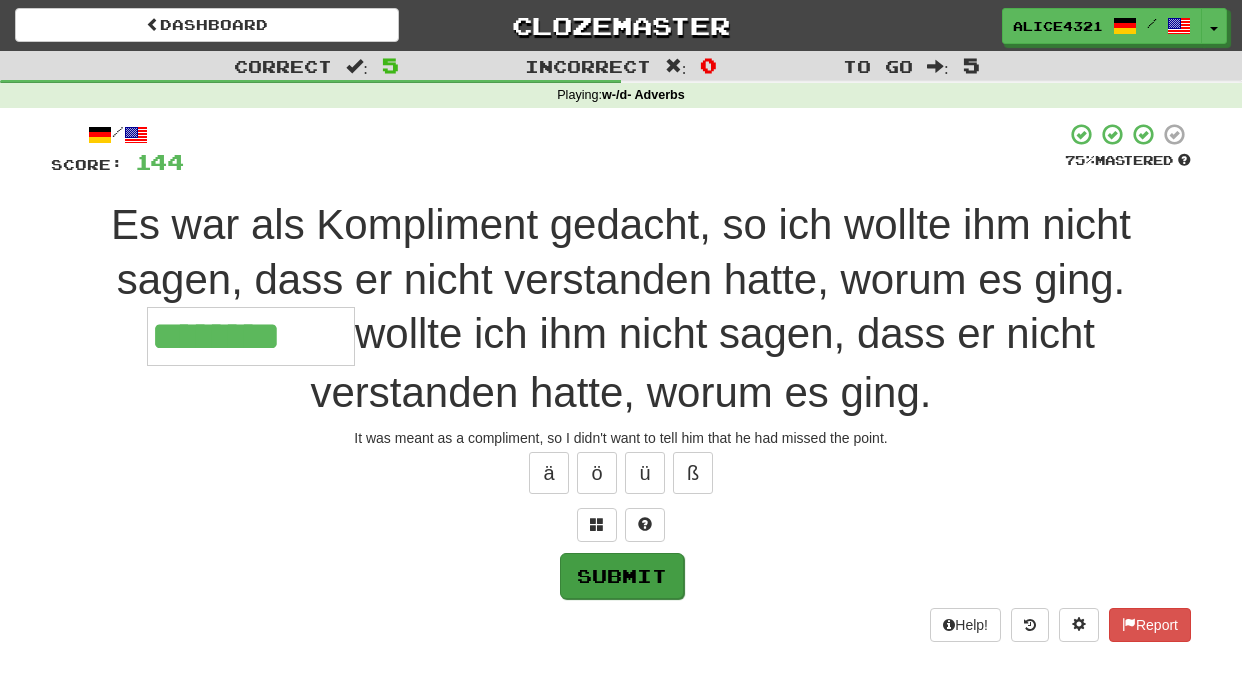 type on "********" 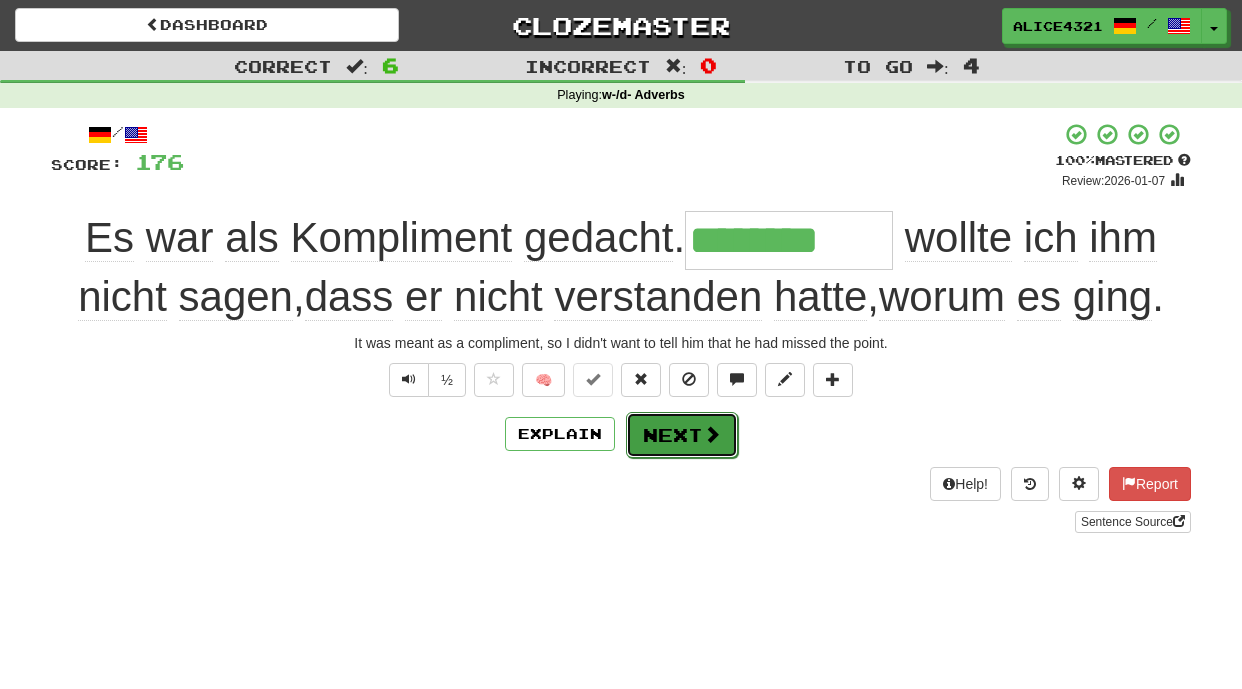 click on "Next" at bounding box center [682, 435] 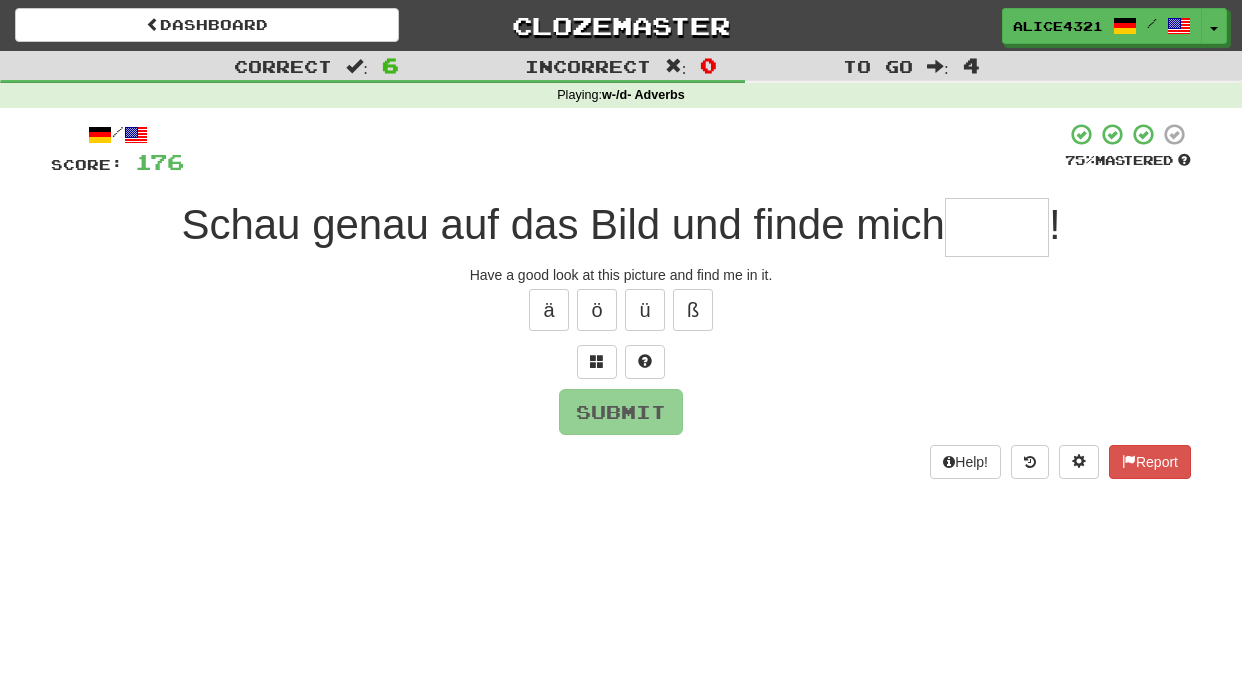type on "*" 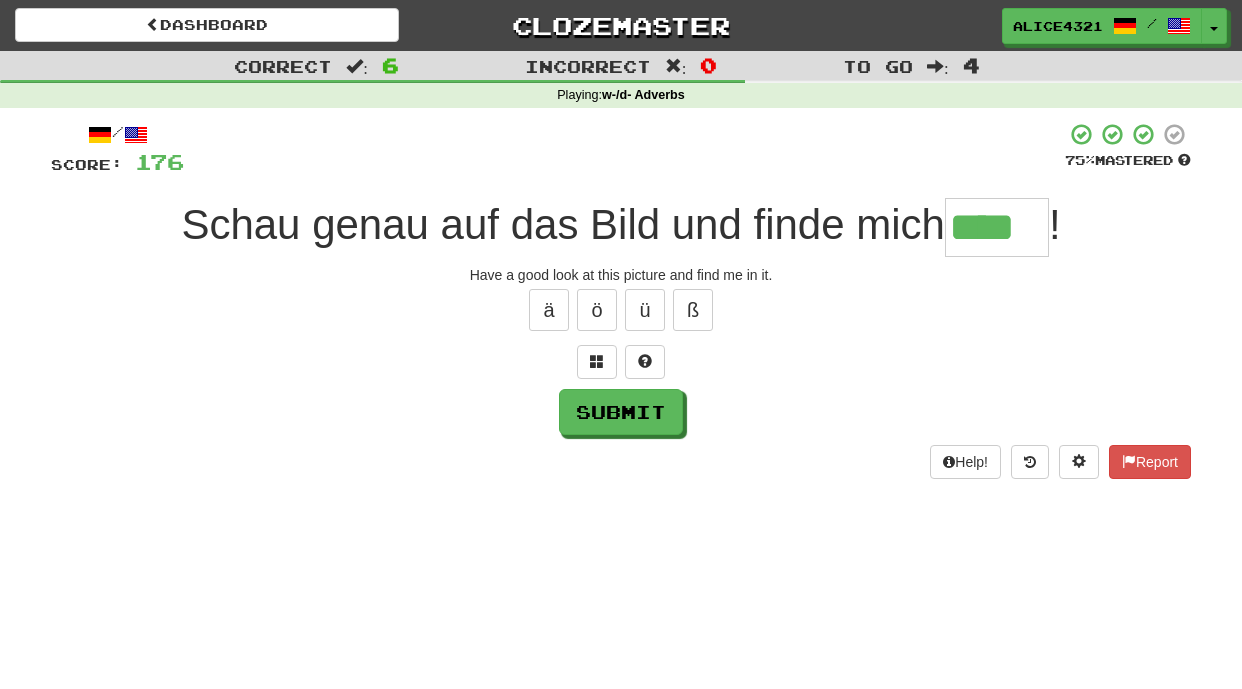 scroll, scrollTop: 0, scrollLeft: 0, axis: both 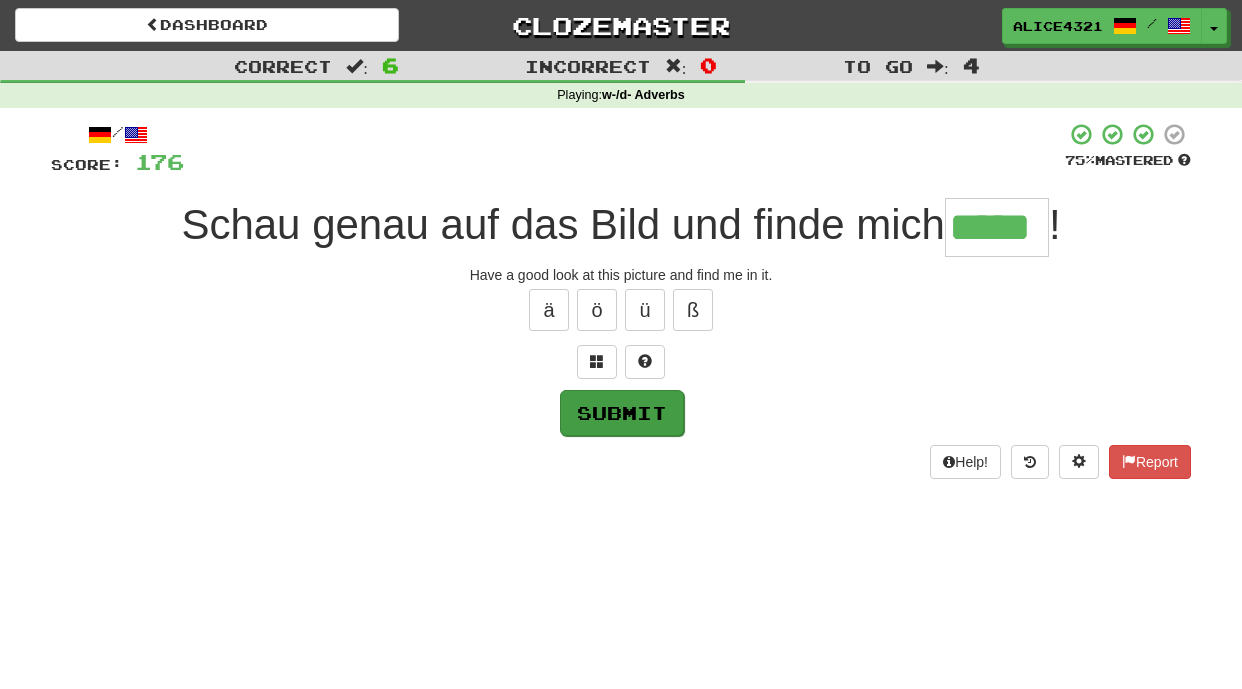 type on "*****" 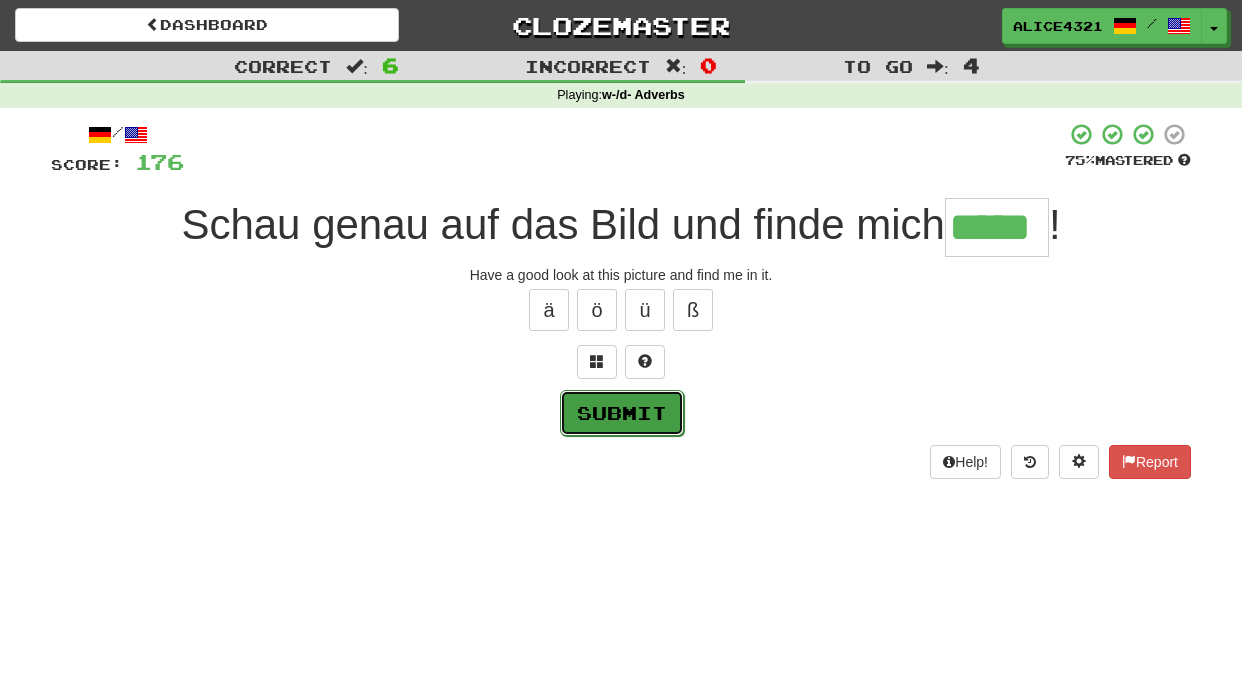 click on "Submit" at bounding box center [622, 413] 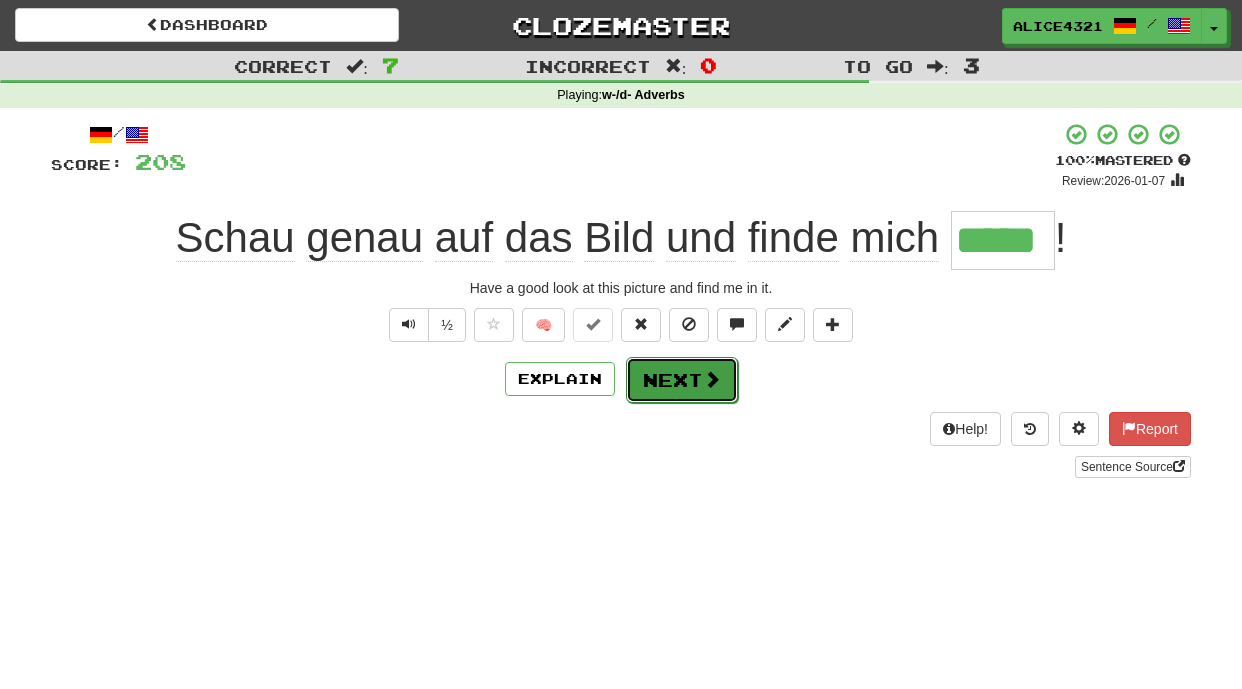 click on "Next" at bounding box center (682, 380) 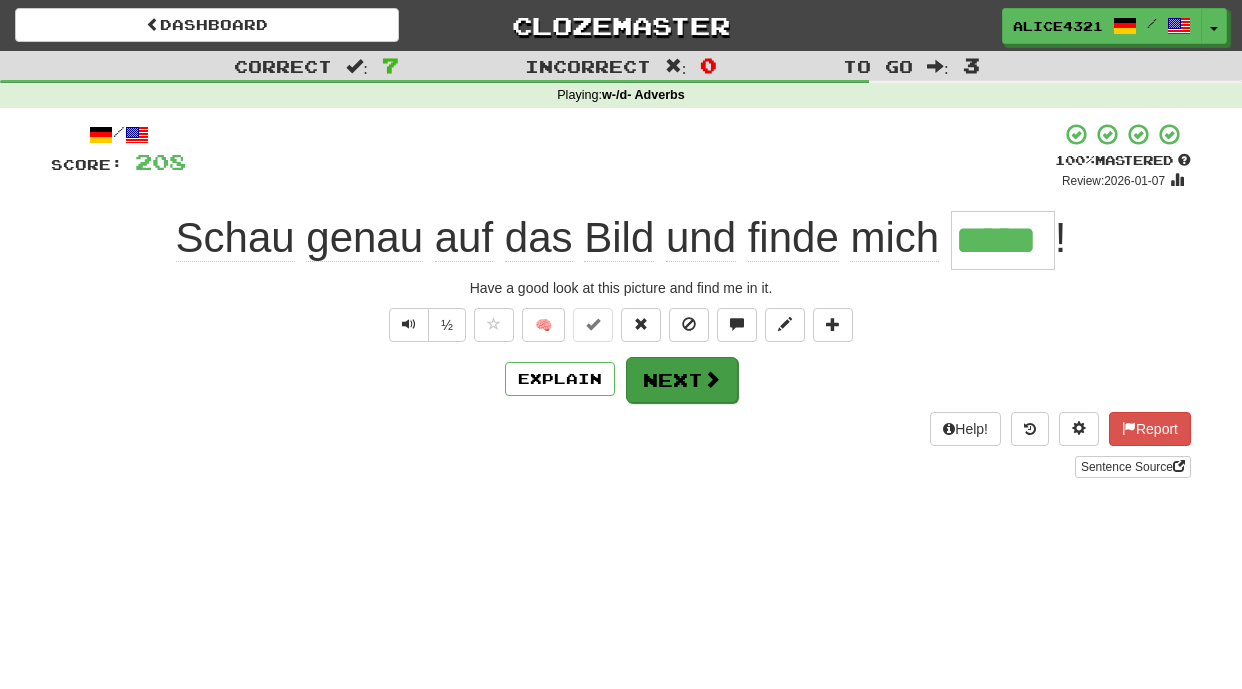type 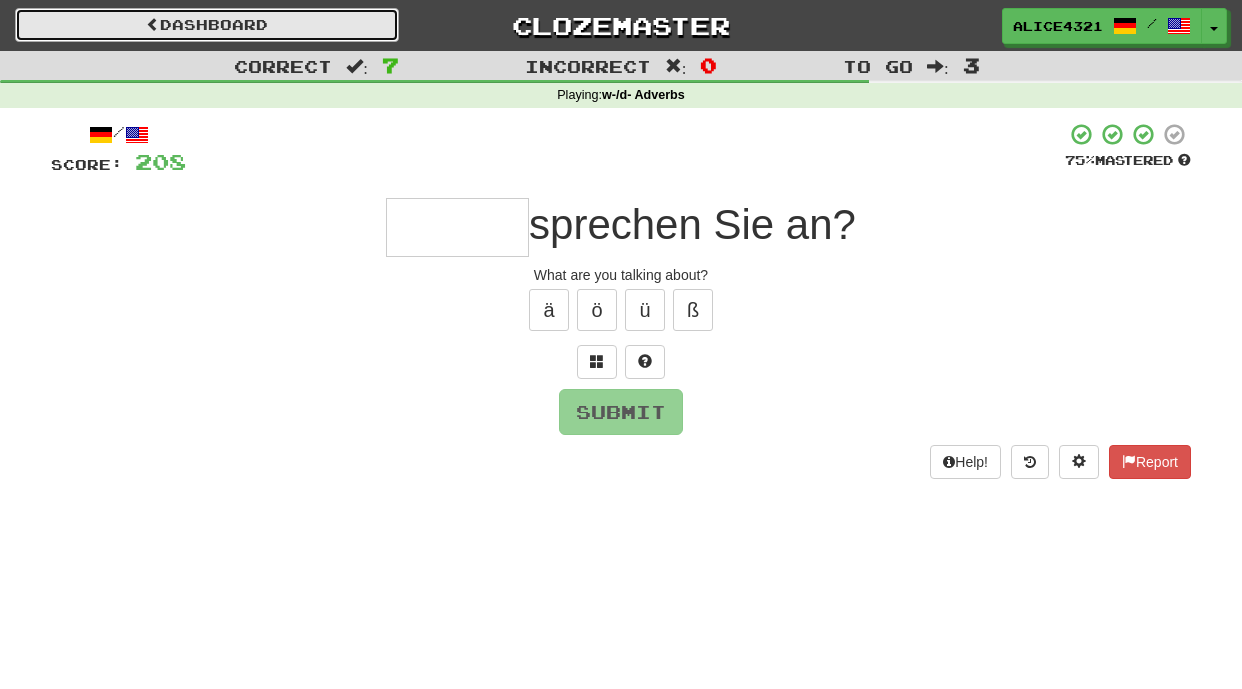 click on "Dashboard" at bounding box center [207, 25] 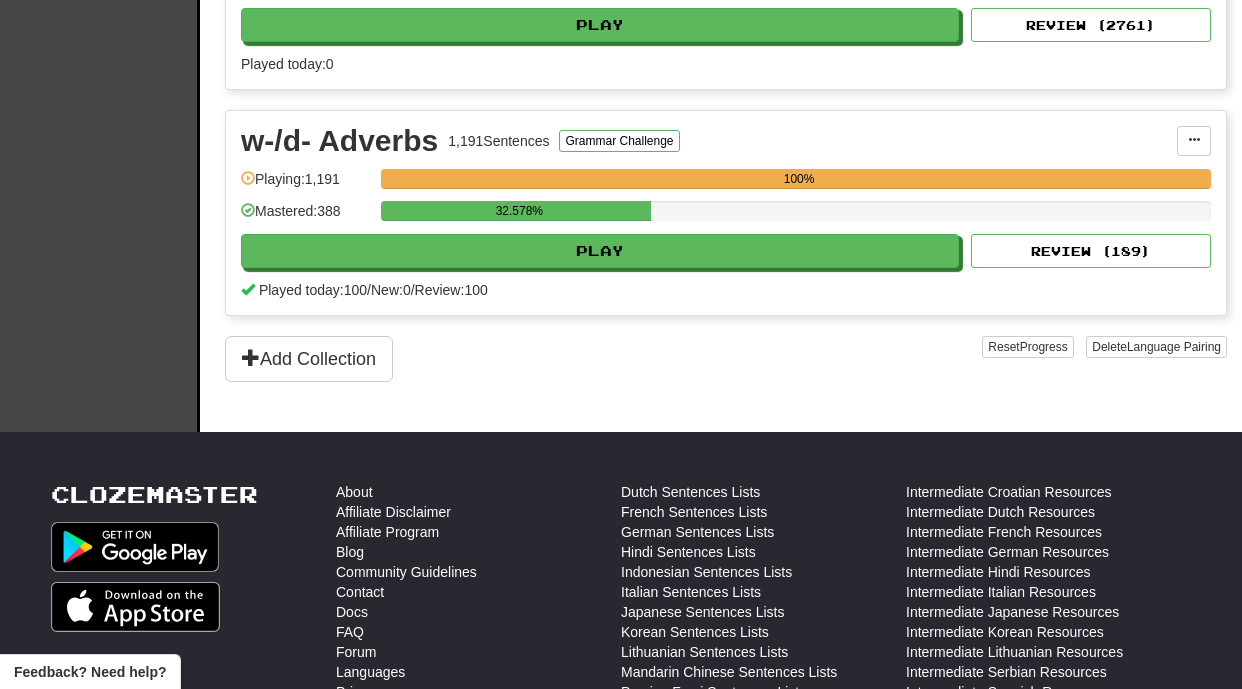 scroll, scrollTop: 1461, scrollLeft: 0, axis: vertical 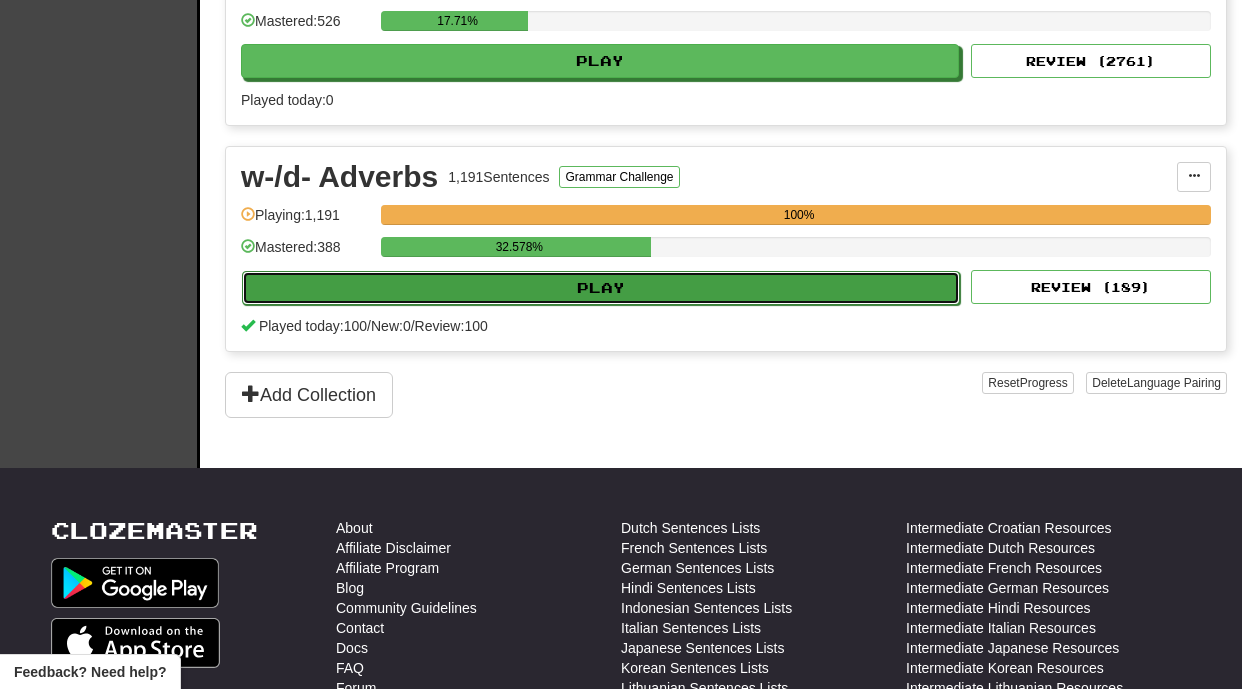 click on "Play" at bounding box center [601, 288] 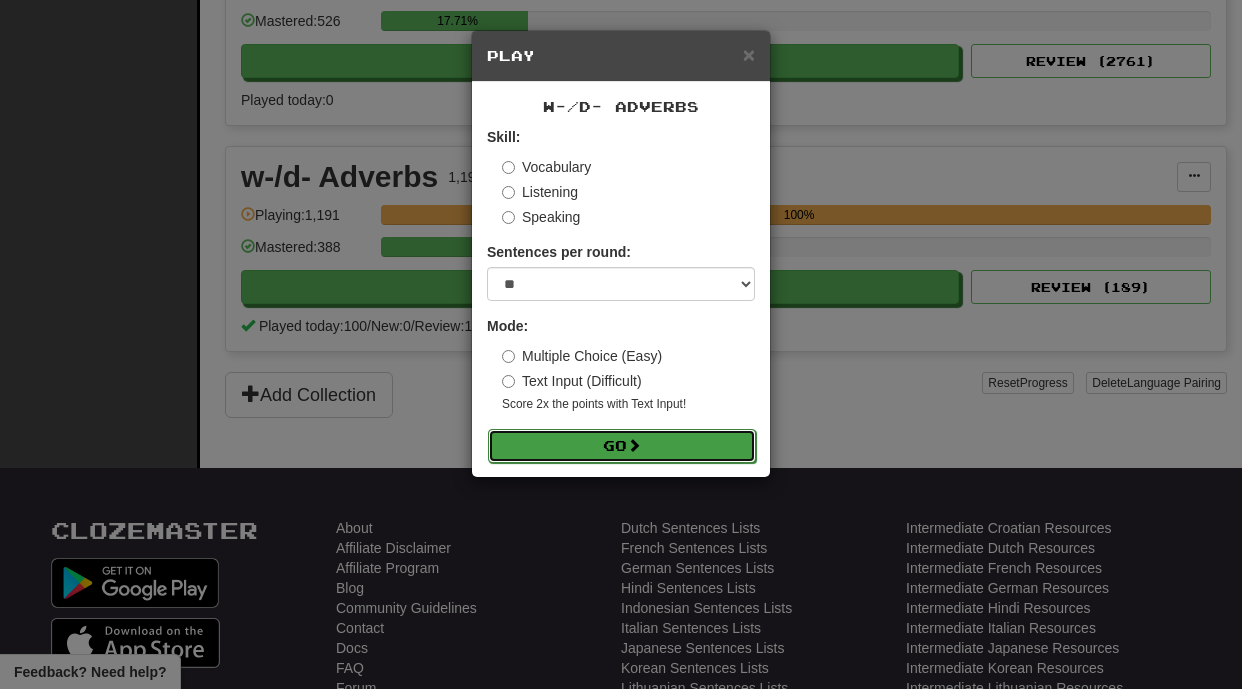 click on "Go" at bounding box center (622, 446) 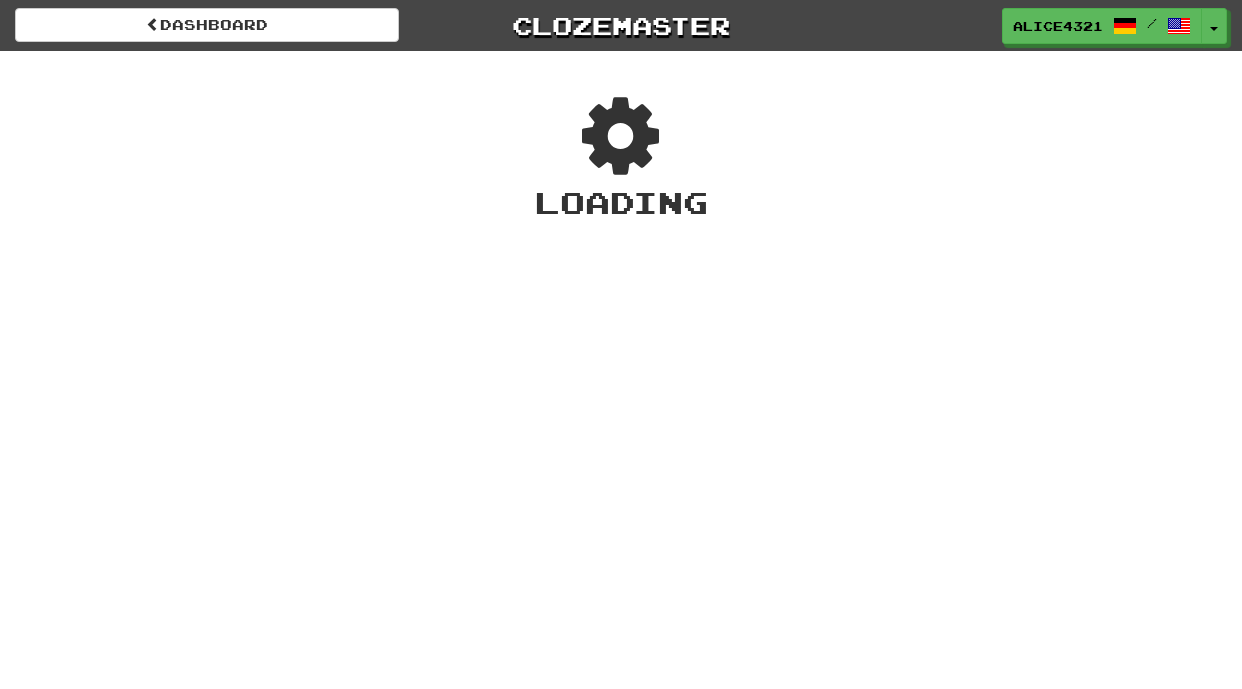 scroll, scrollTop: 0, scrollLeft: 0, axis: both 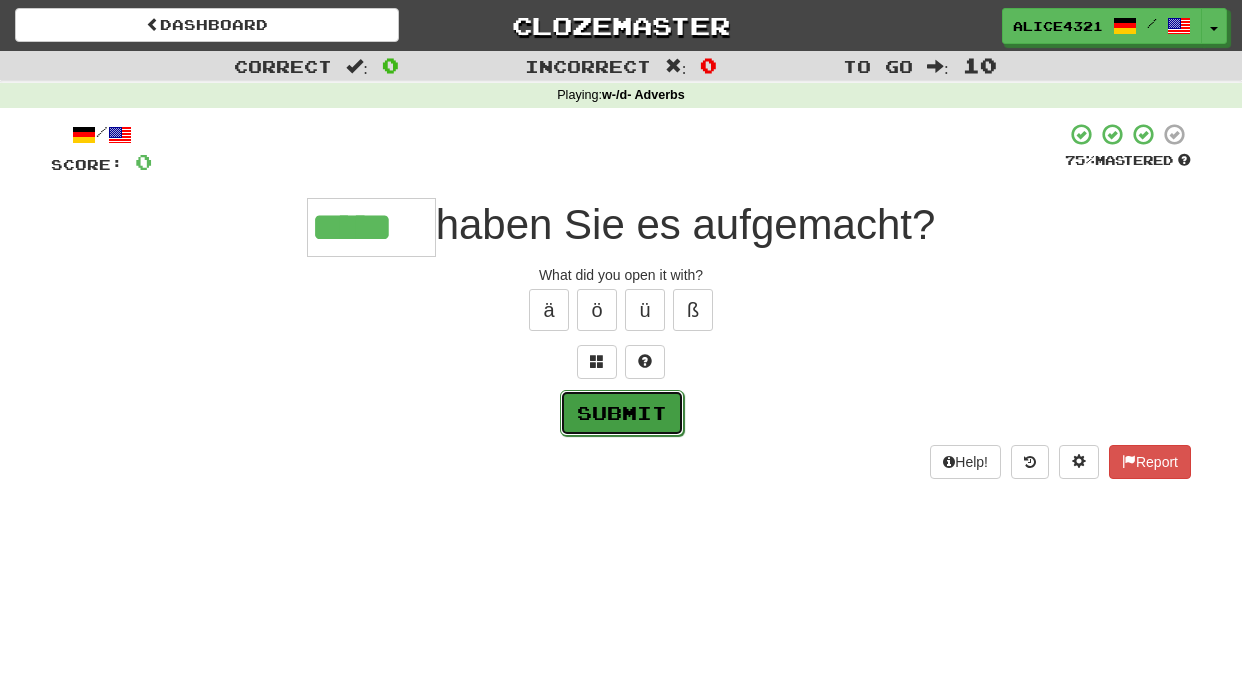 click on "Submit" at bounding box center [622, 413] 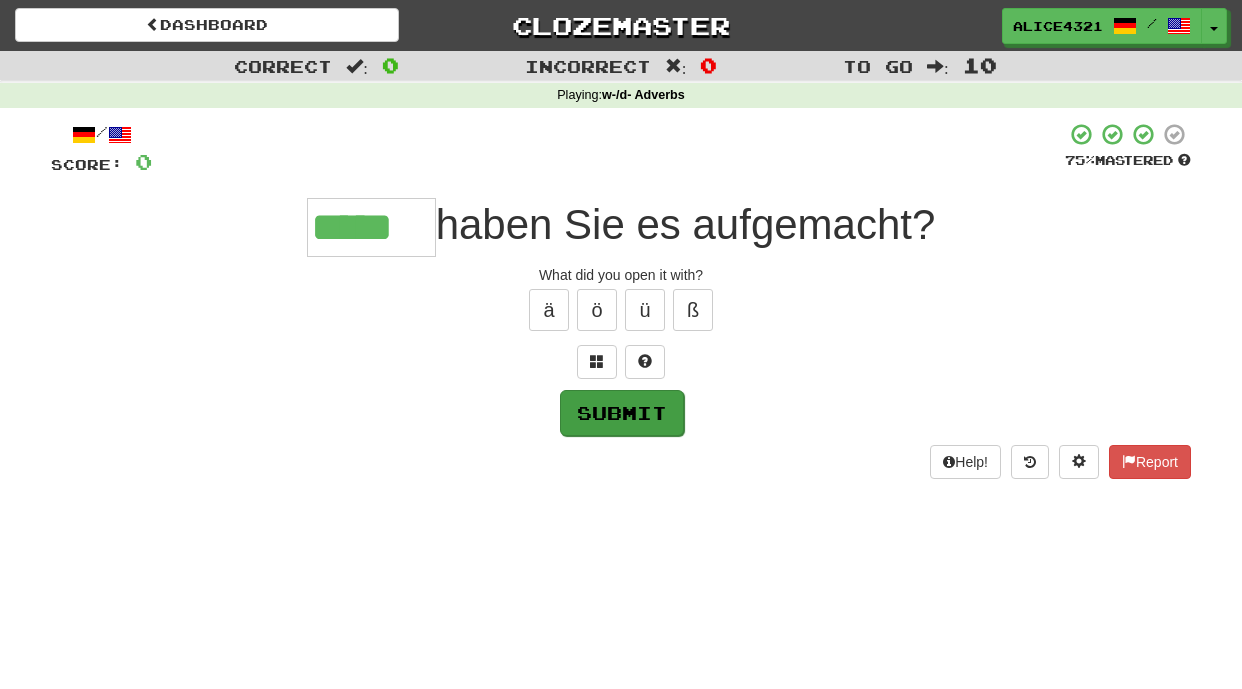 type on "*****" 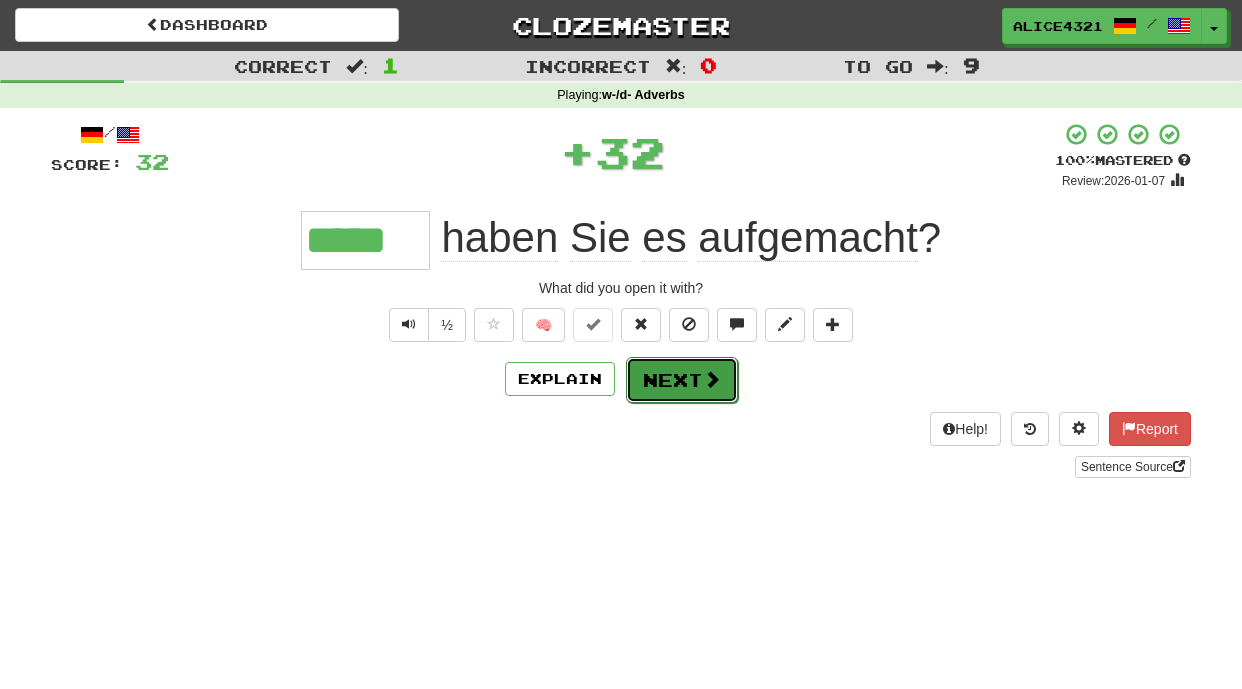 click at bounding box center (712, 379) 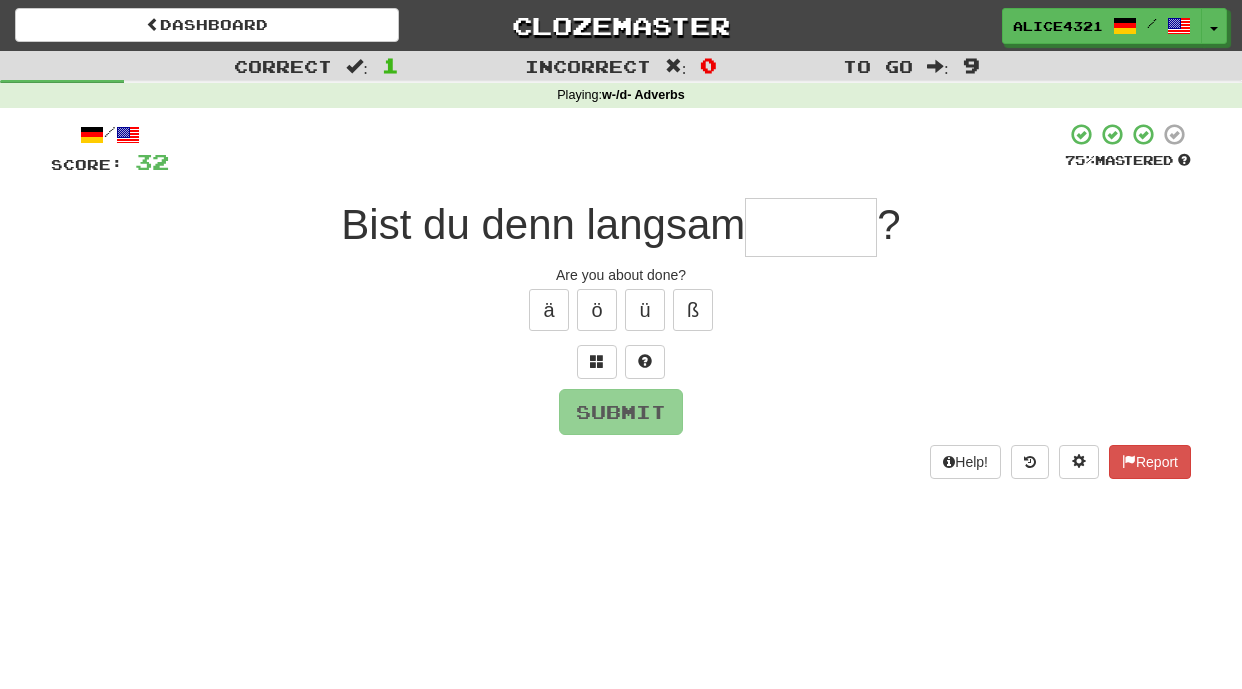 type on "*" 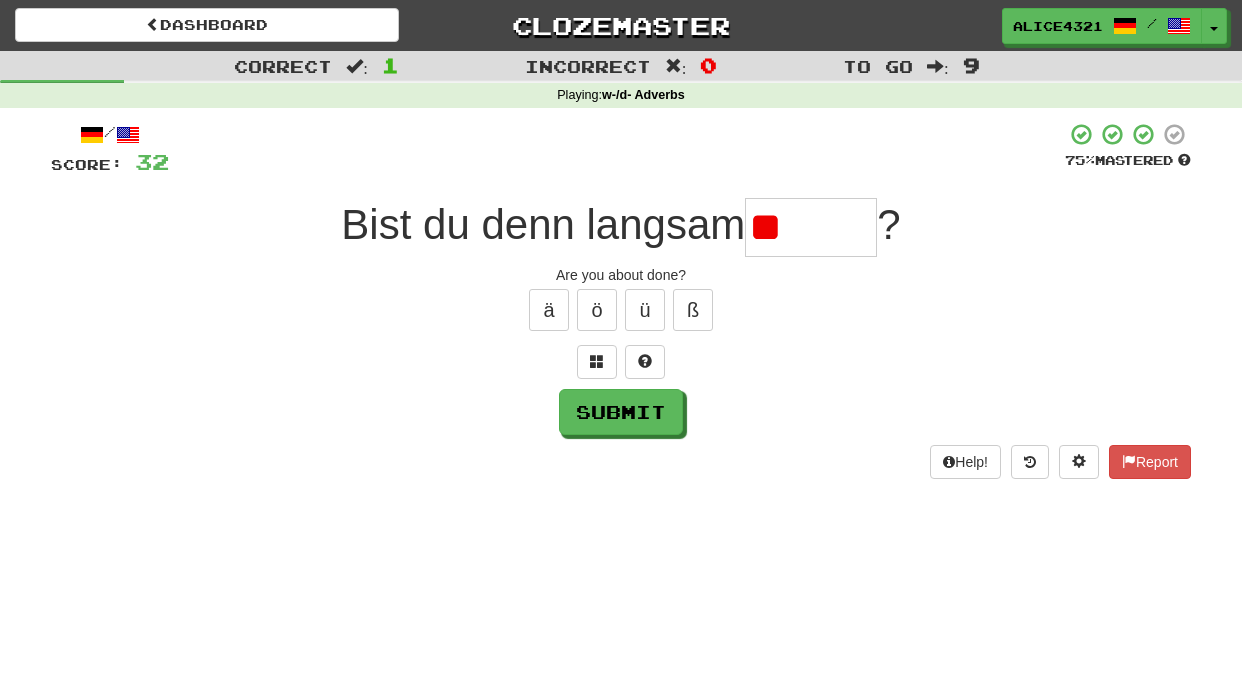 type on "*" 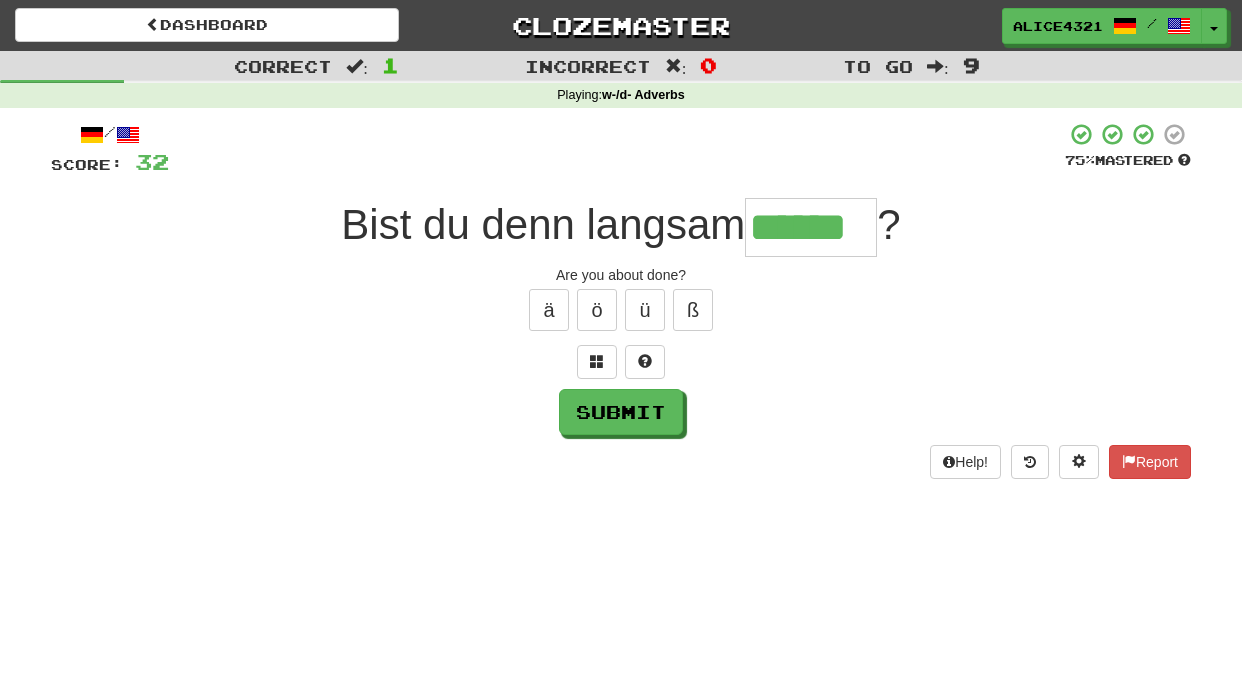 type on "******" 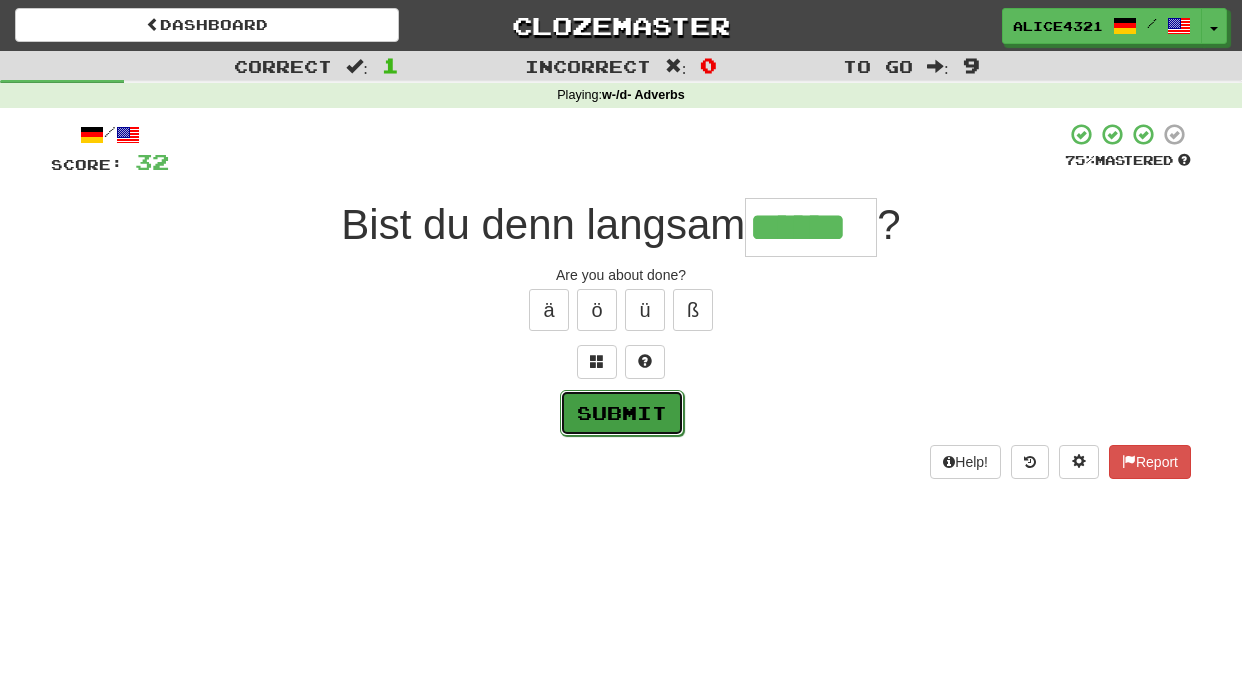 click on "Submit" at bounding box center [622, 413] 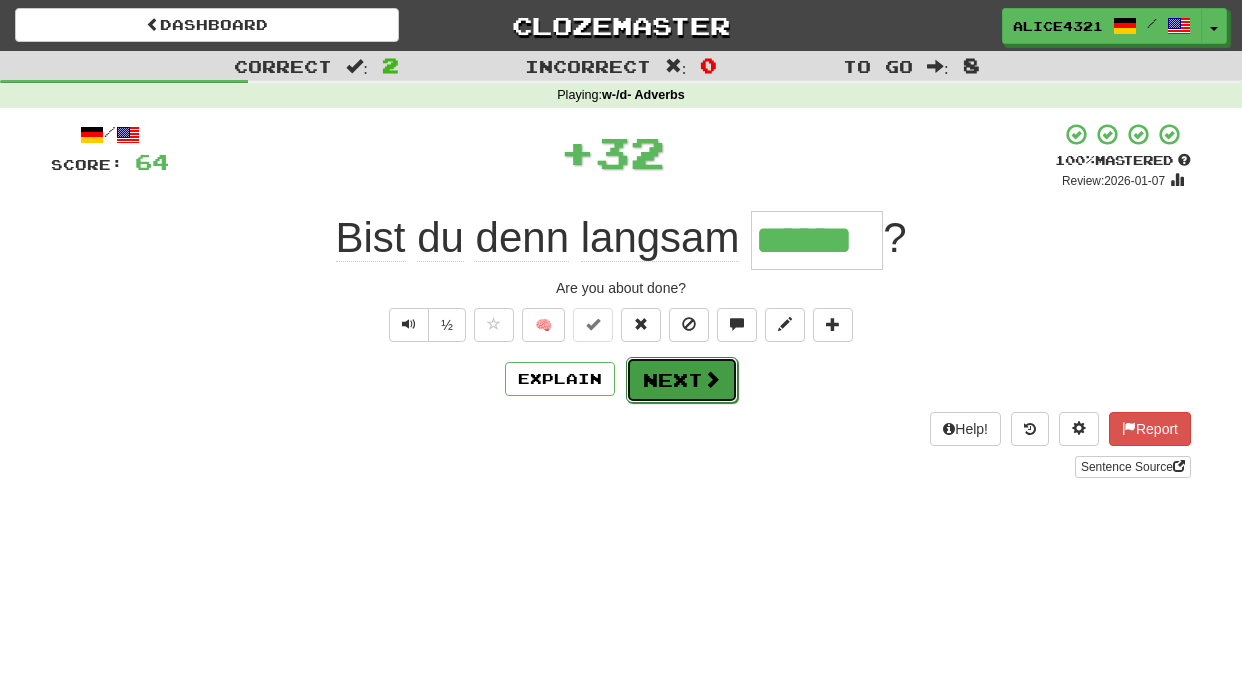 click on "Next" at bounding box center (682, 380) 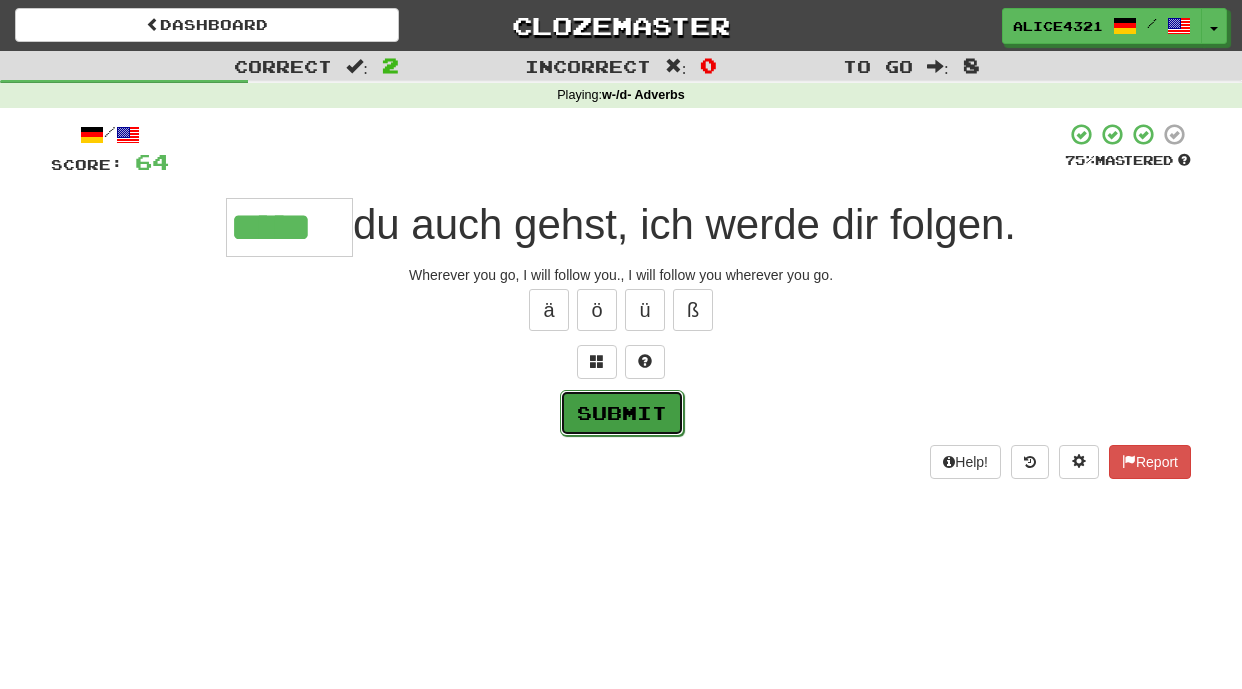 click on "Submit" at bounding box center [622, 413] 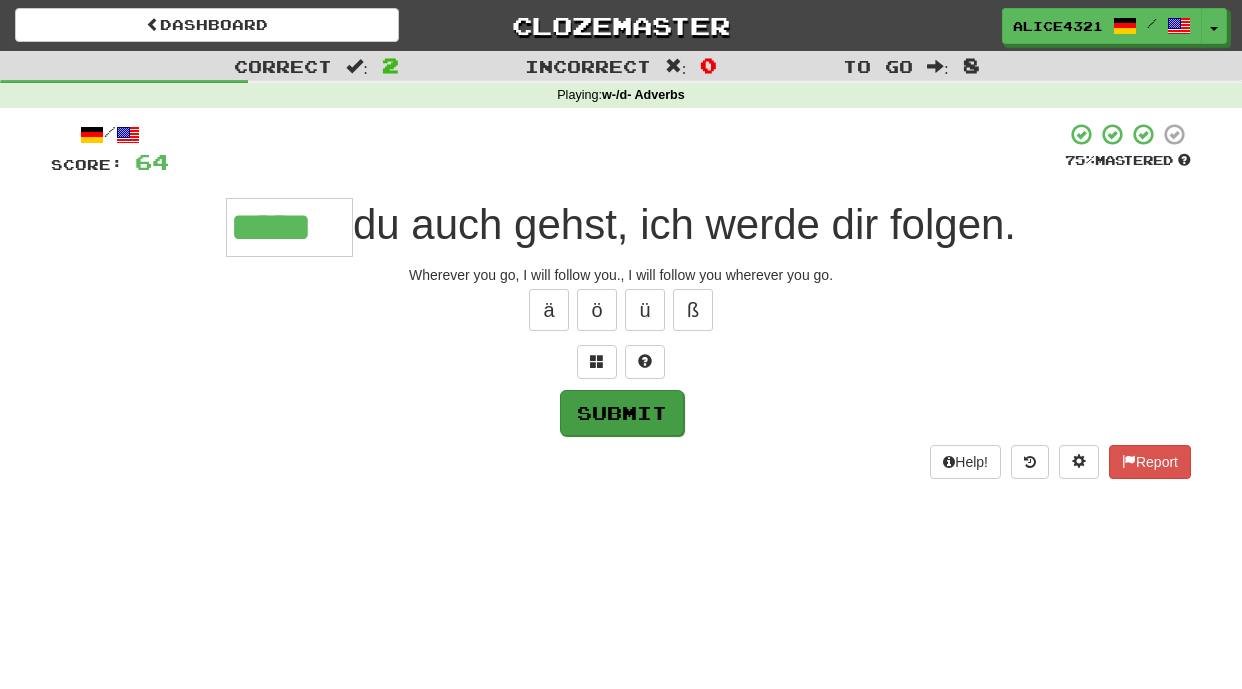 type on "*****" 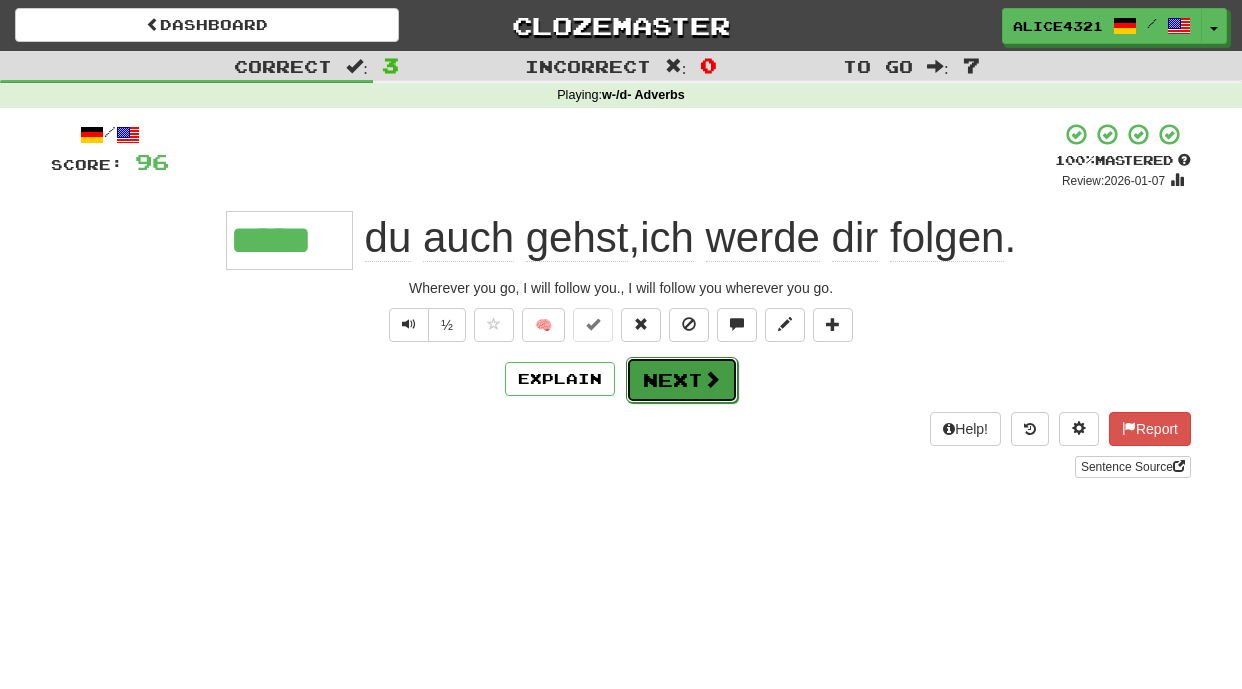 click at bounding box center (712, 379) 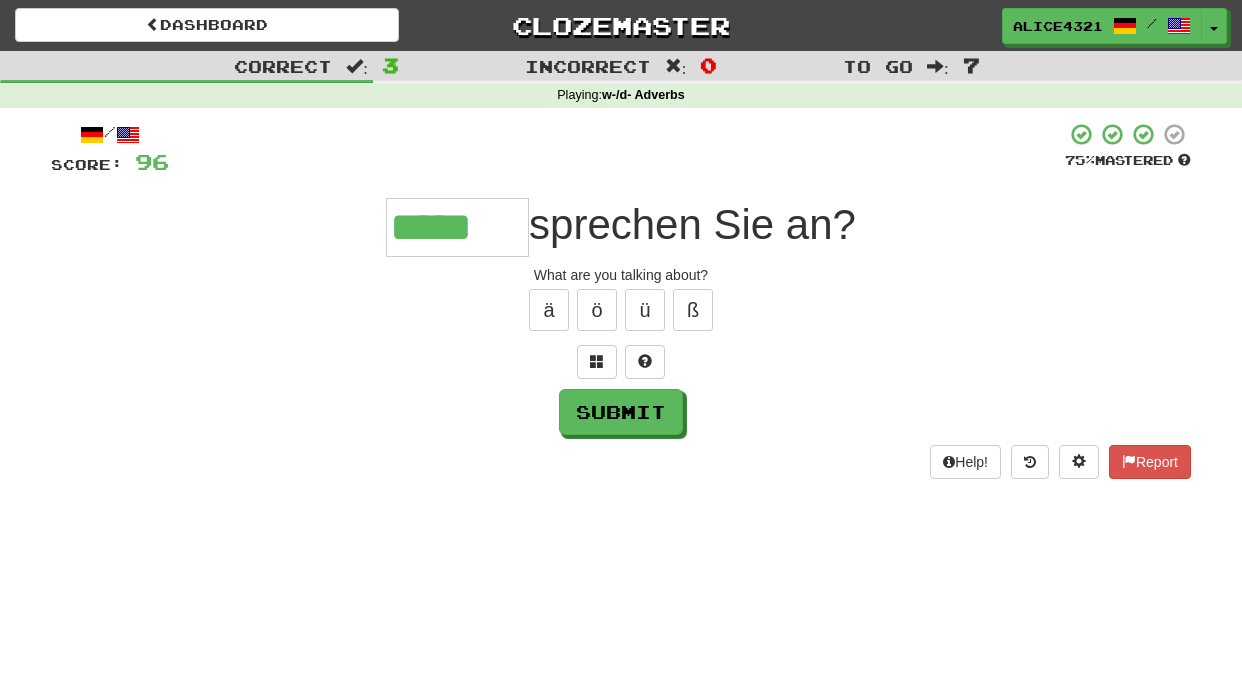 scroll, scrollTop: 0, scrollLeft: 0, axis: both 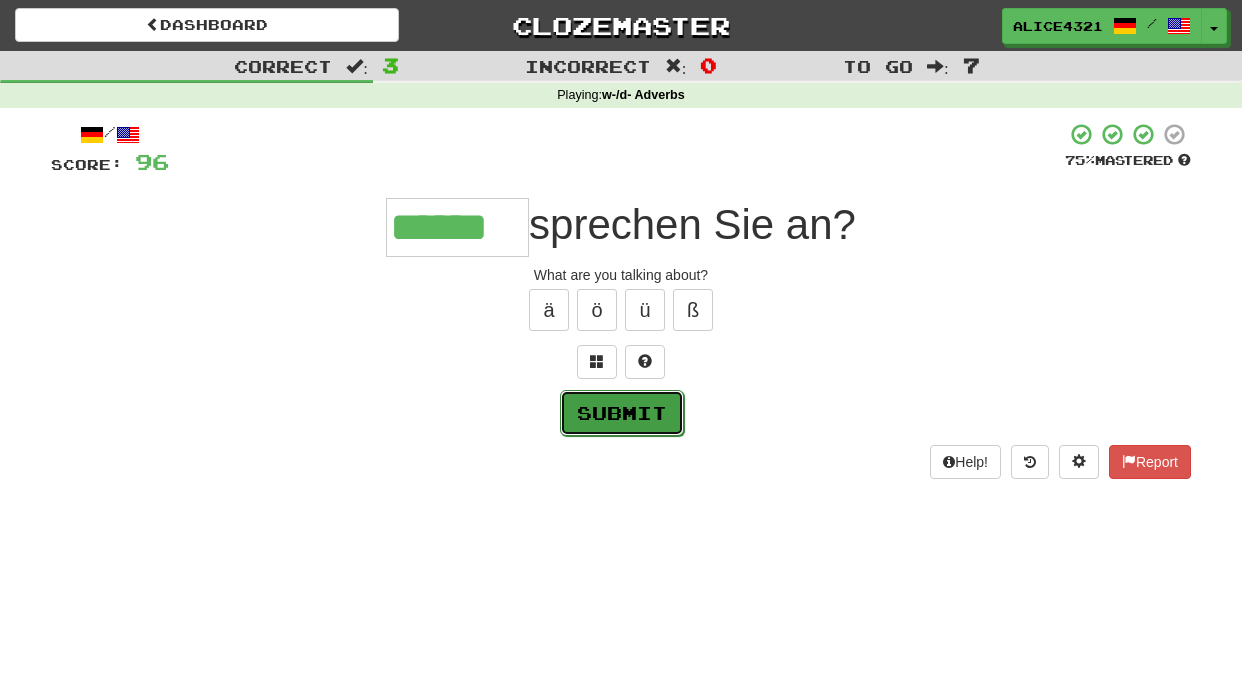click on "Submit" at bounding box center (622, 413) 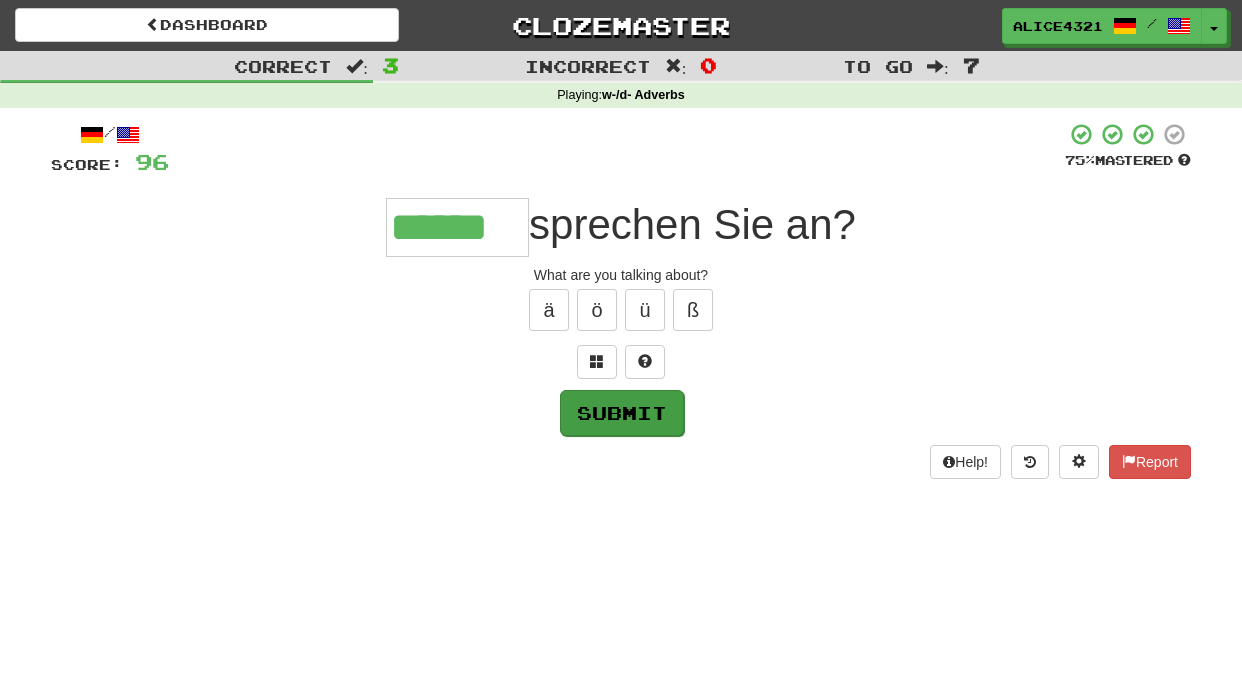 type on "******" 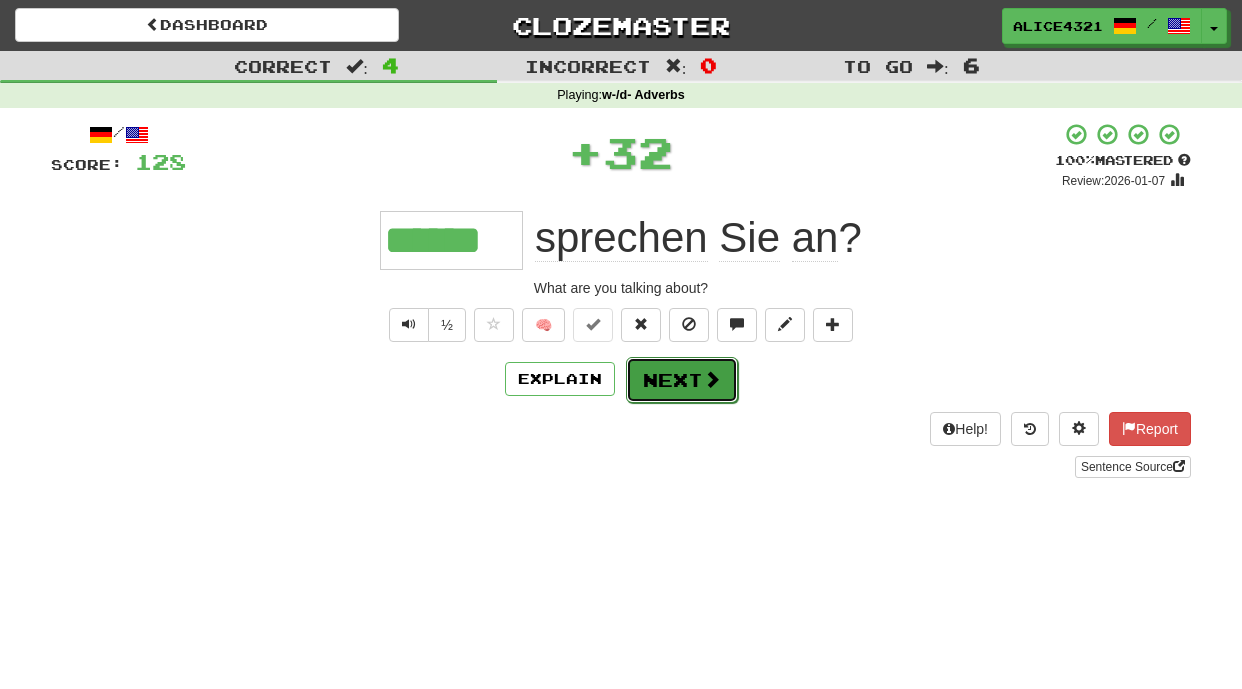 click on "Next" at bounding box center (682, 380) 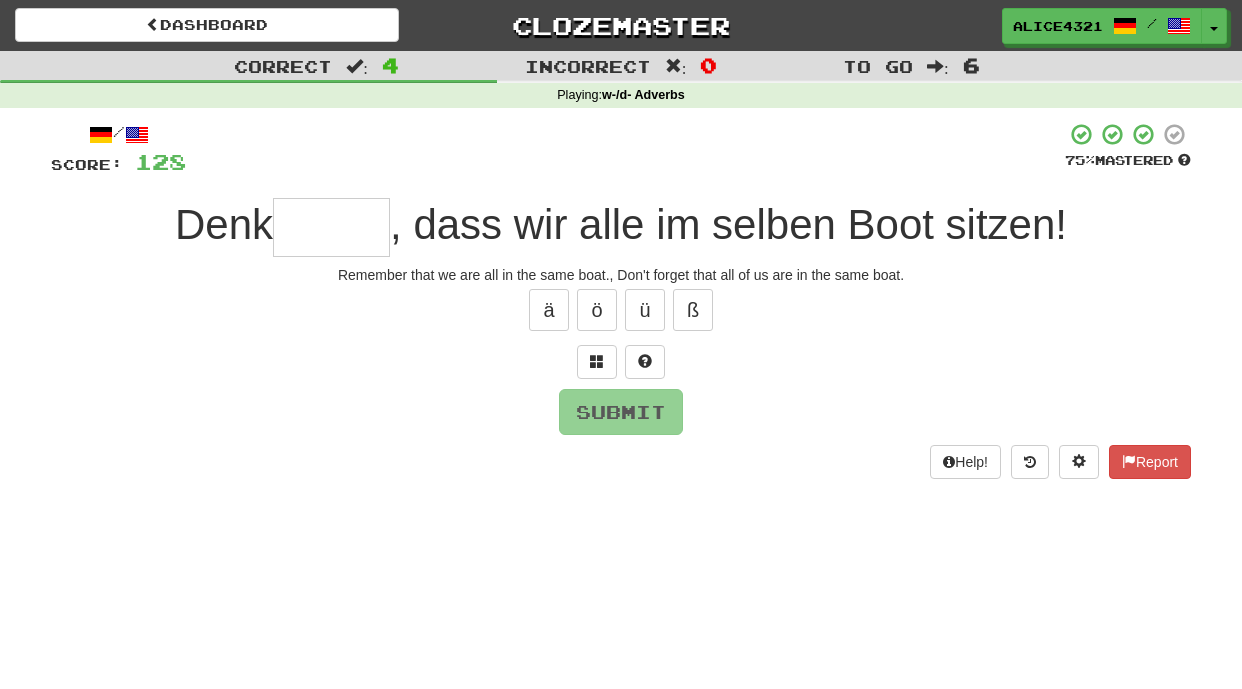 type on "*" 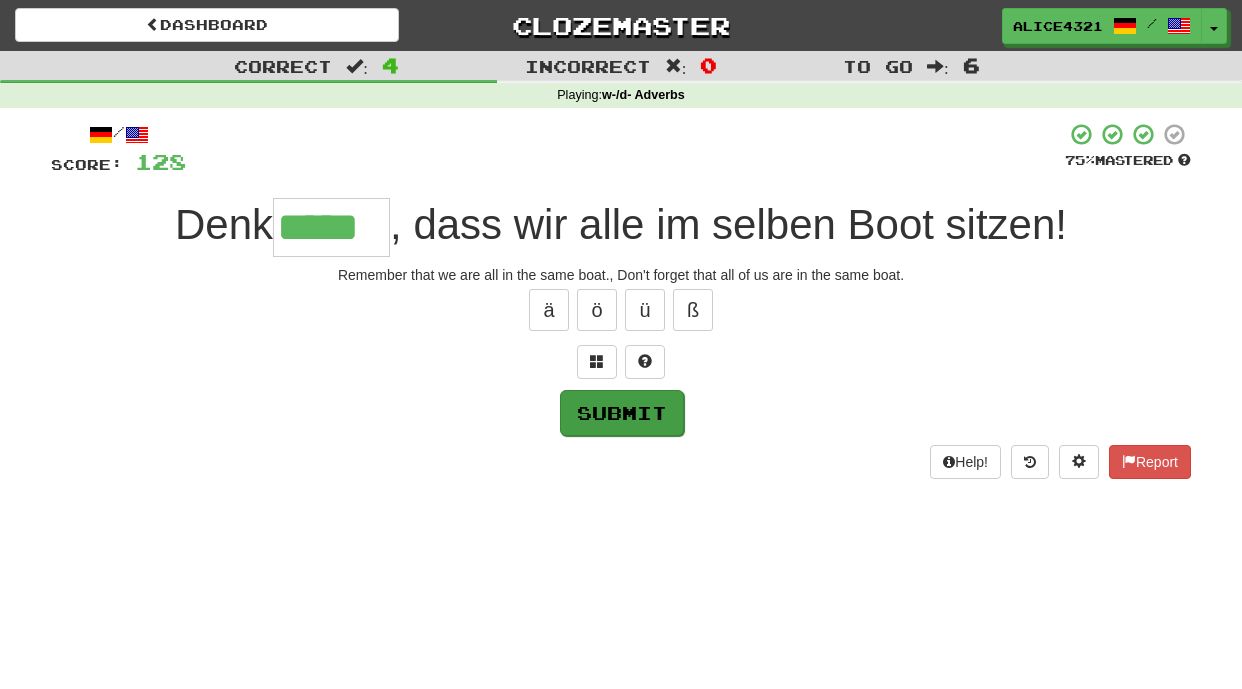 type on "*****" 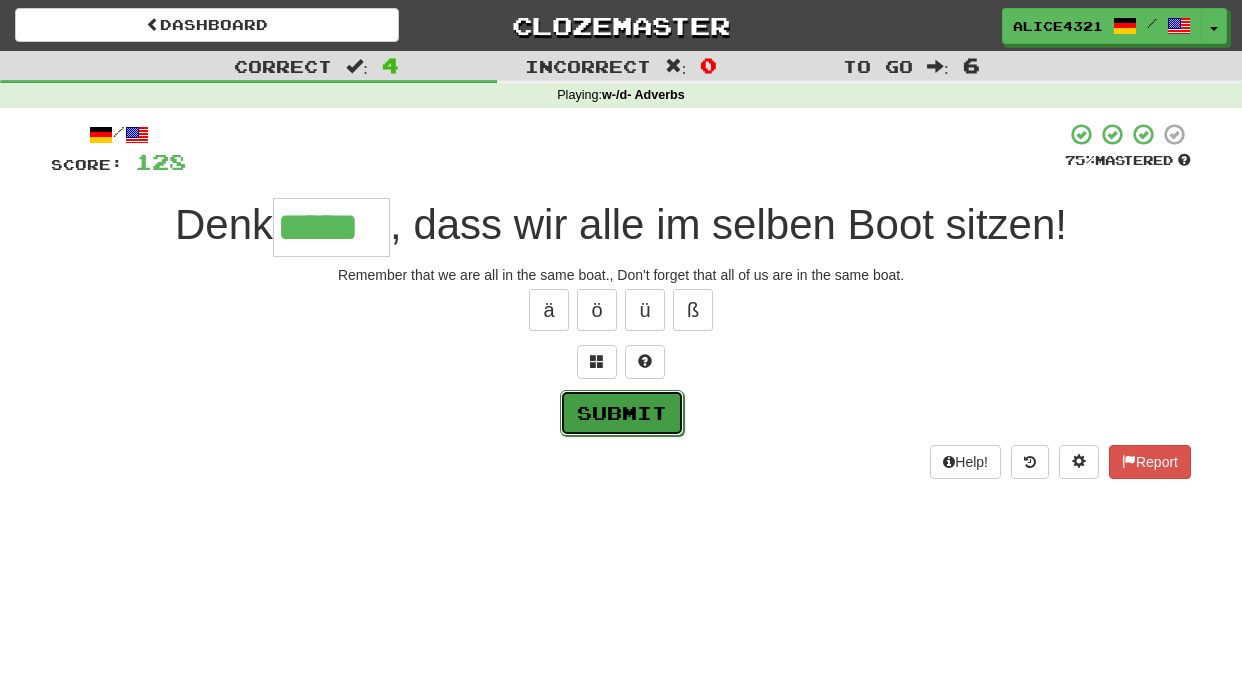 click on "Submit" at bounding box center (622, 413) 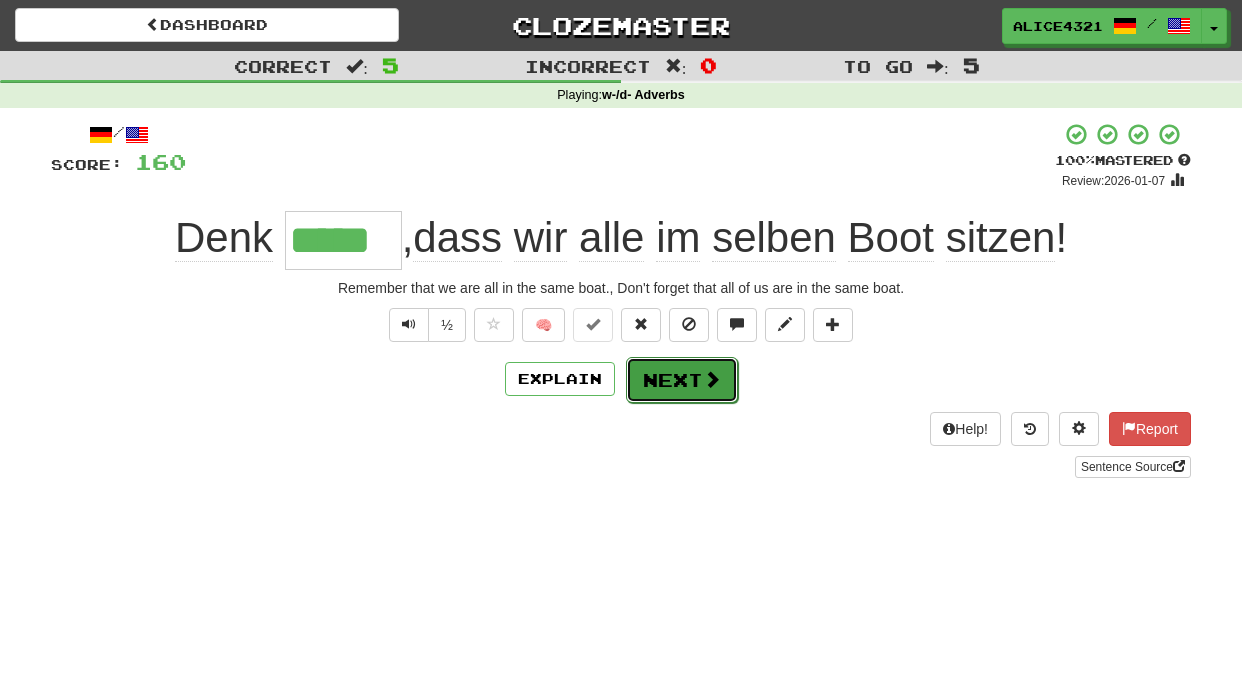 click at bounding box center (712, 379) 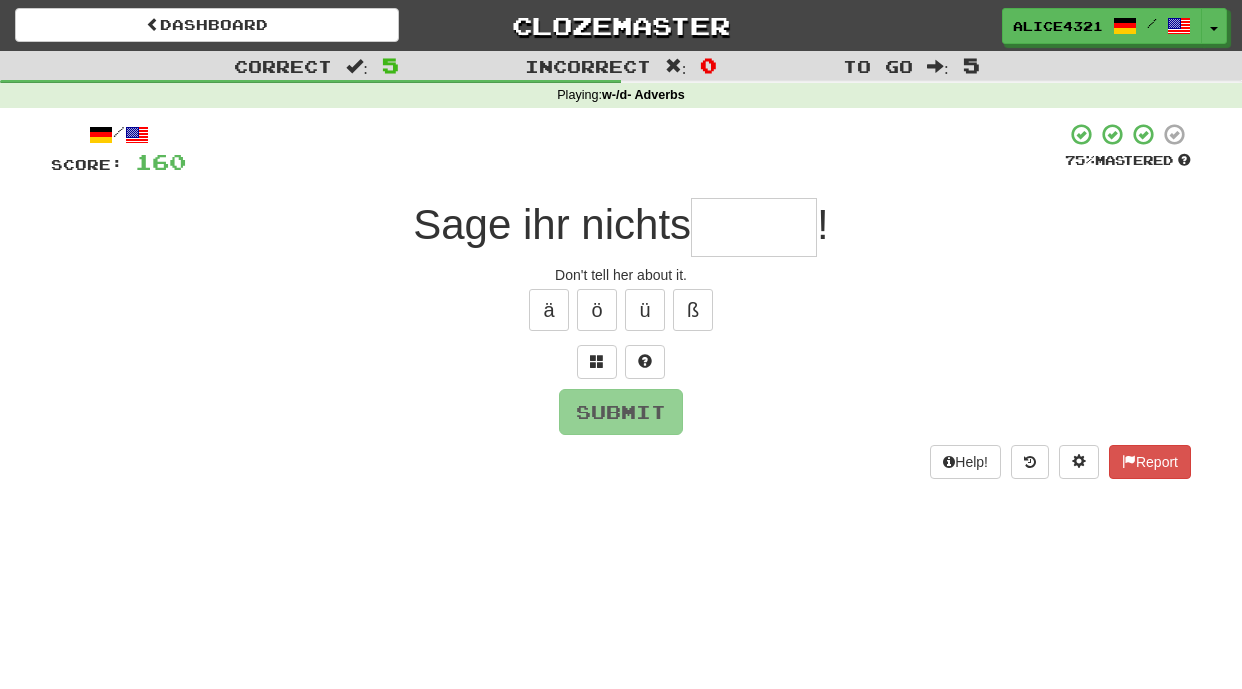 type on "*" 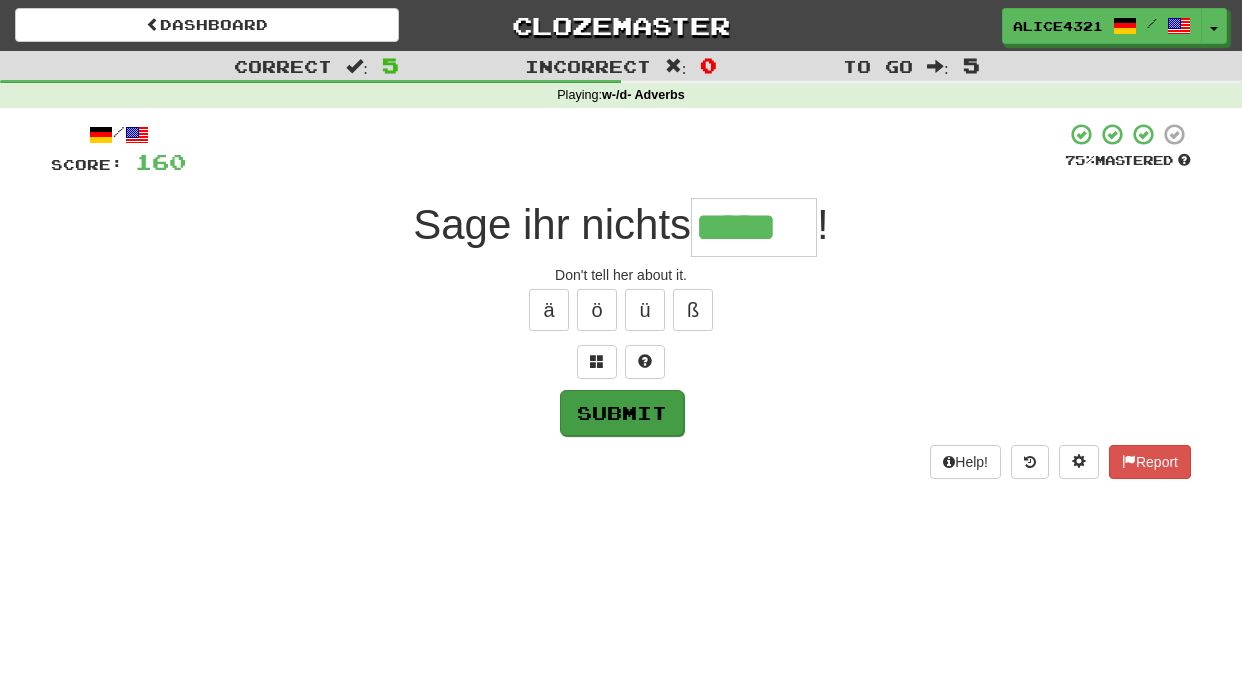 type on "*****" 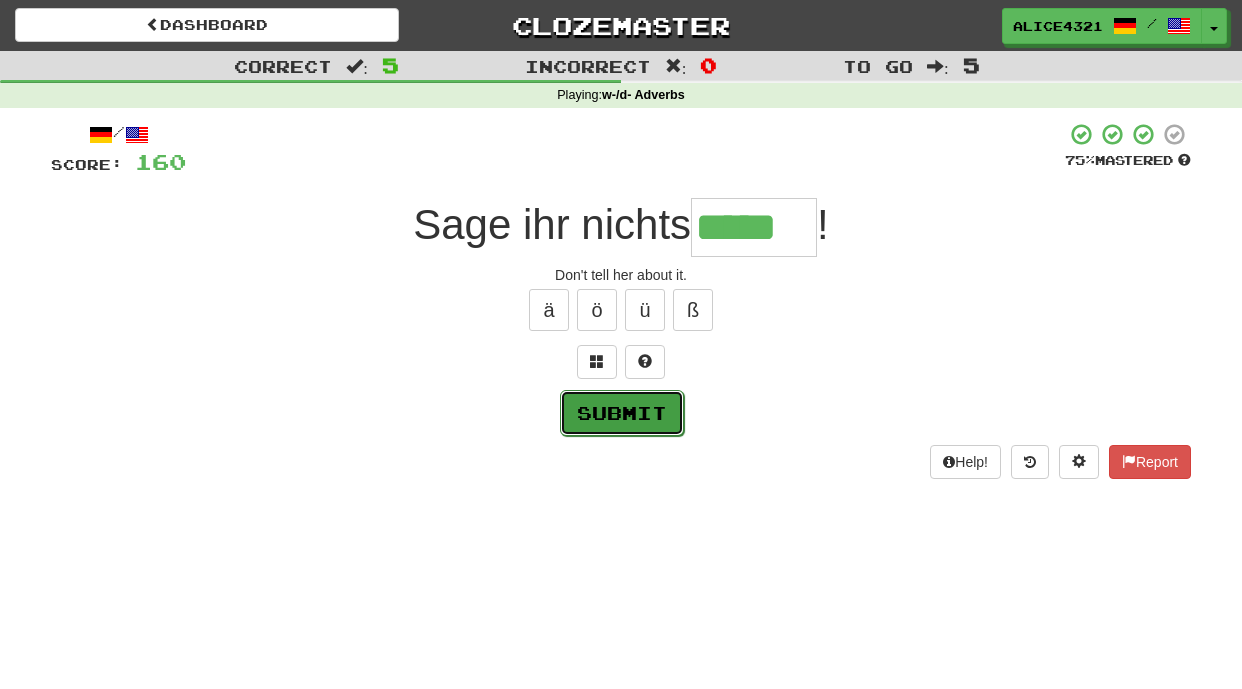 click on "Submit" at bounding box center [622, 413] 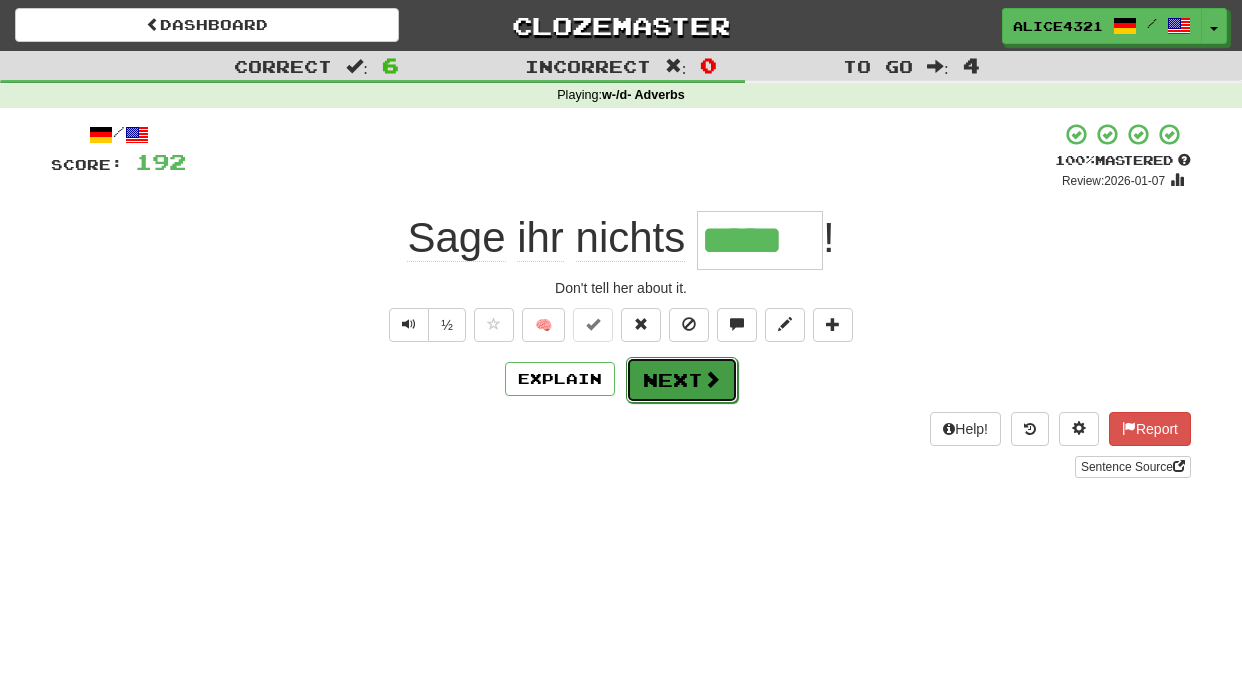 click at bounding box center [712, 379] 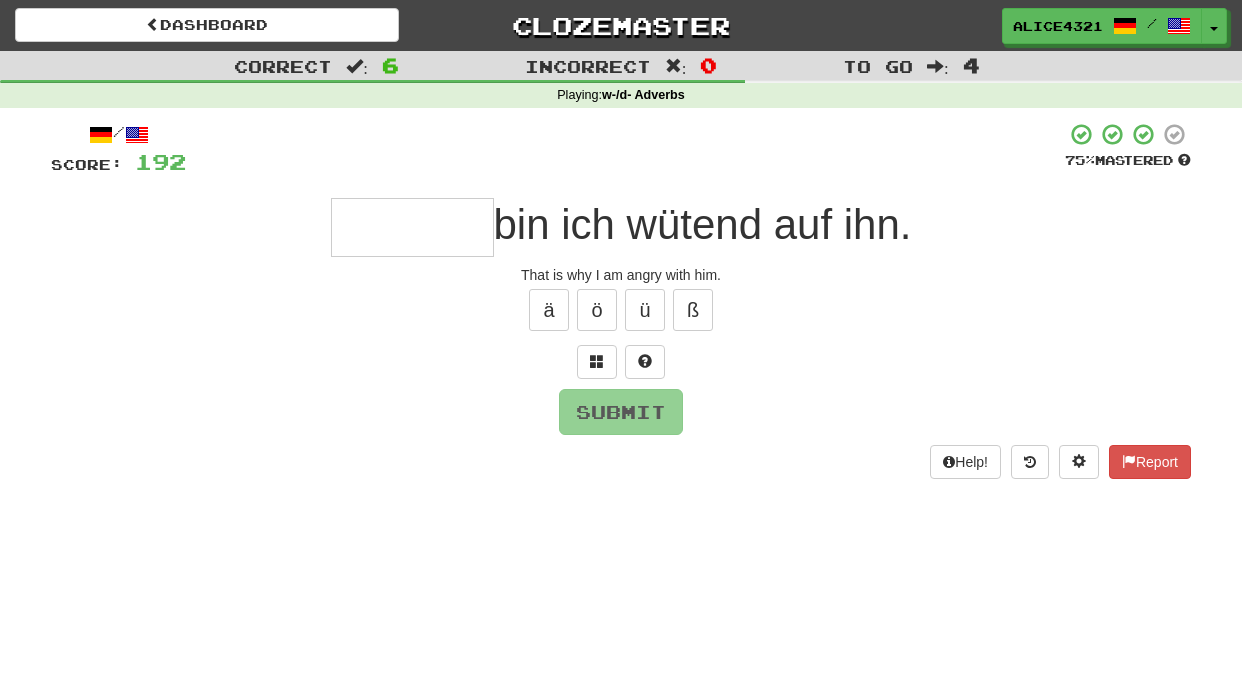 type on "*" 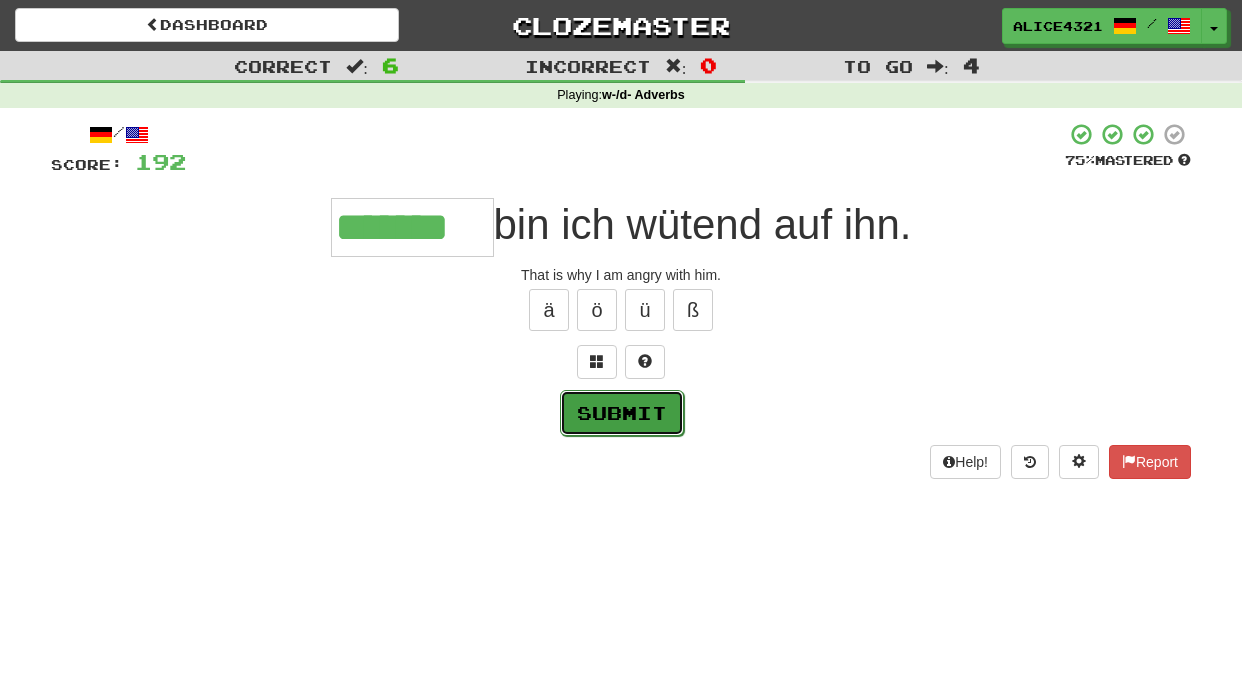 click on "Submit" at bounding box center (622, 413) 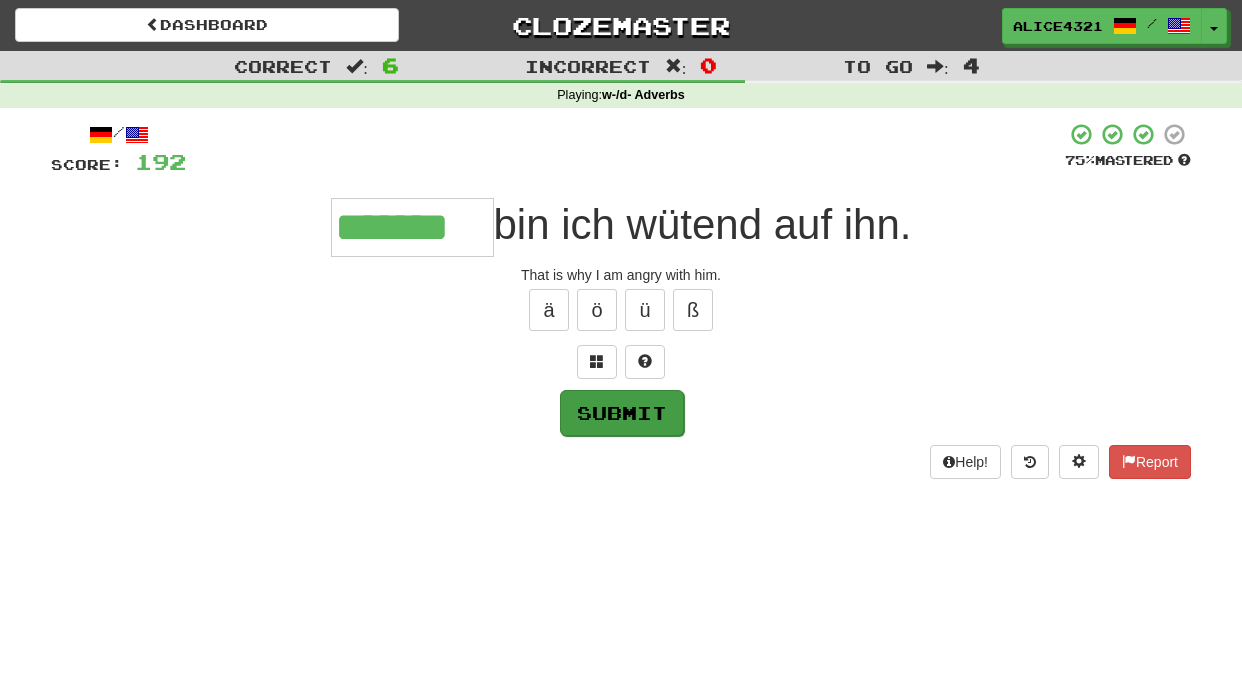 type on "*******" 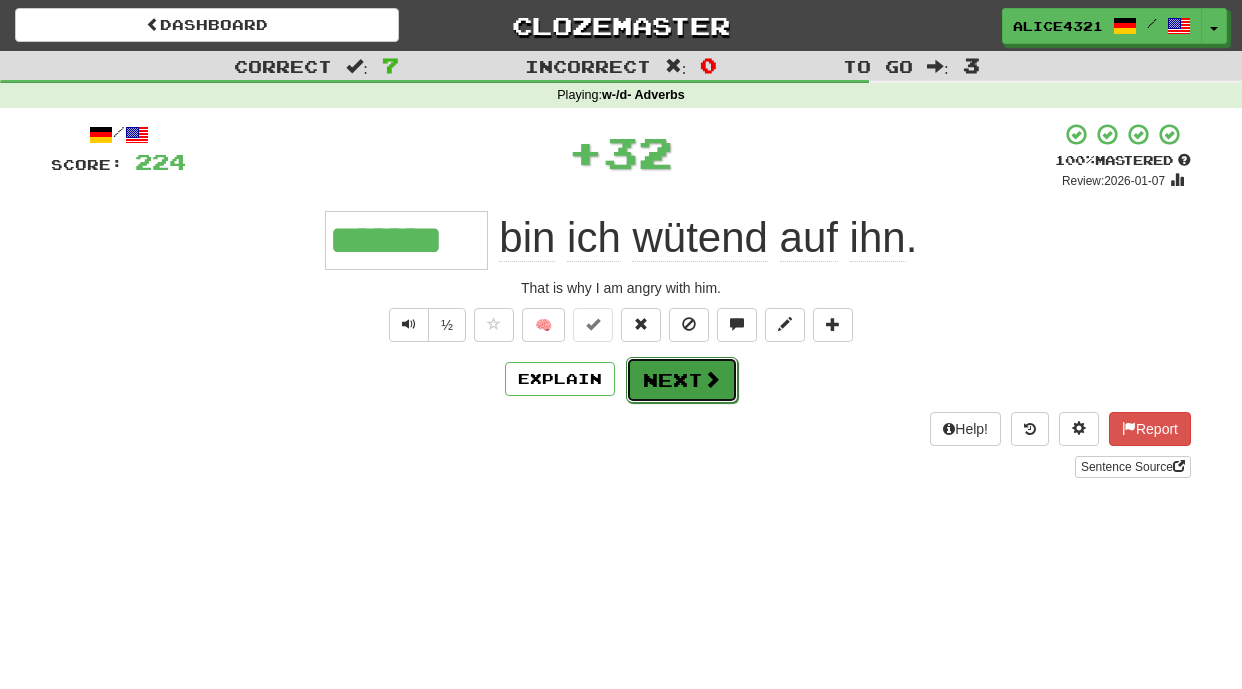 click on "Next" at bounding box center (682, 380) 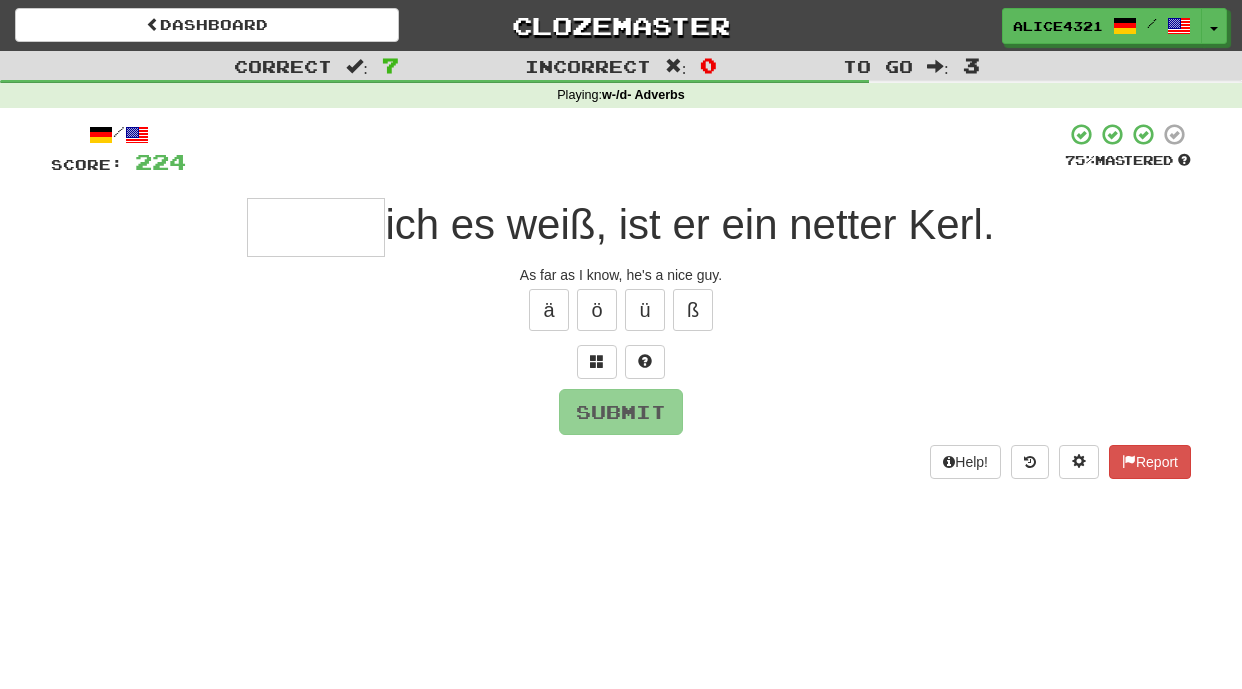 type on "*" 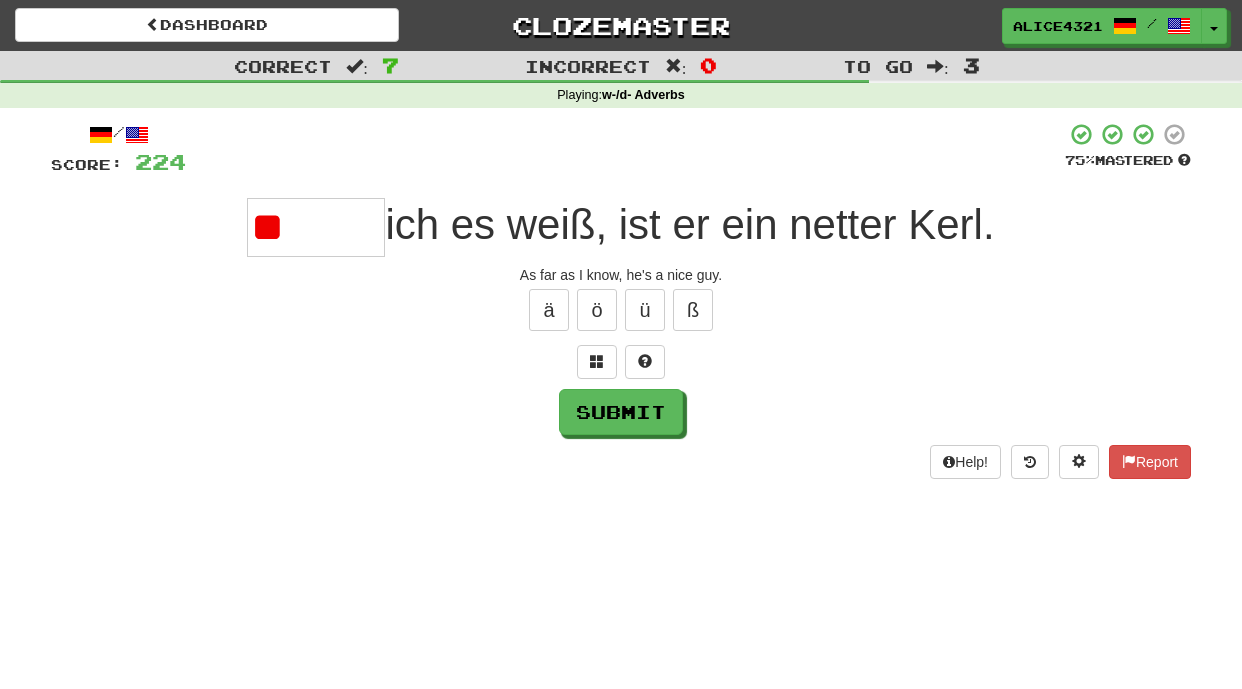 type on "*" 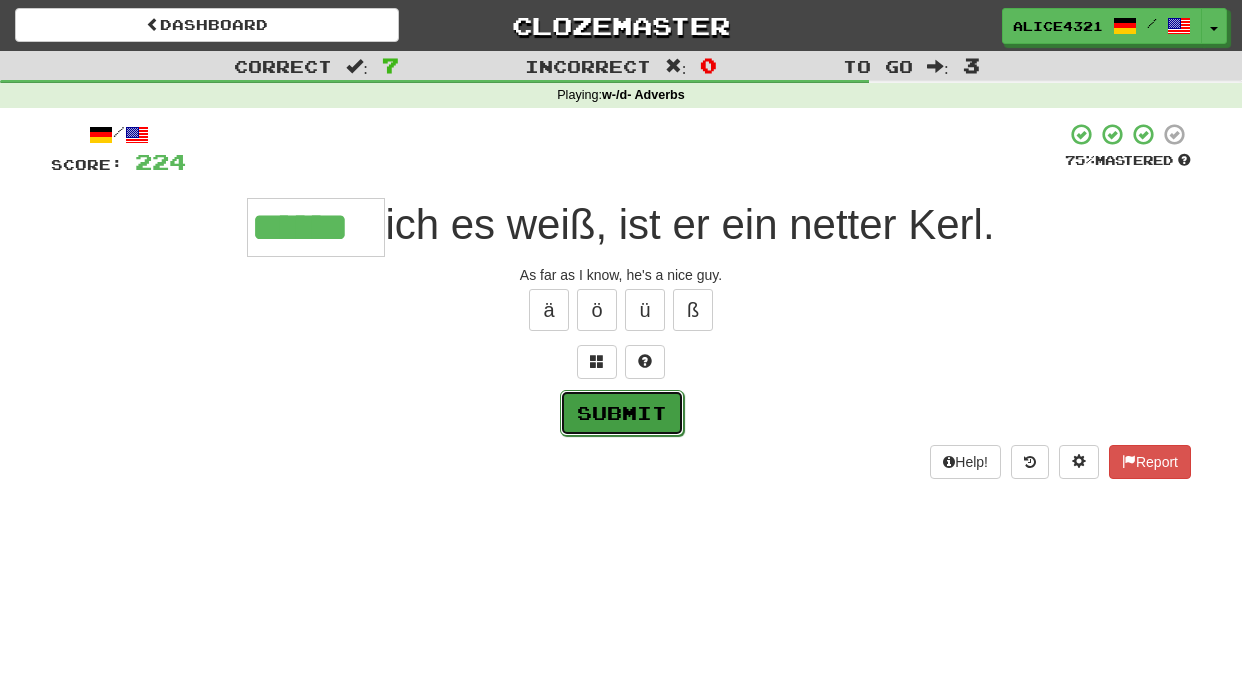 click on "Submit" at bounding box center (622, 413) 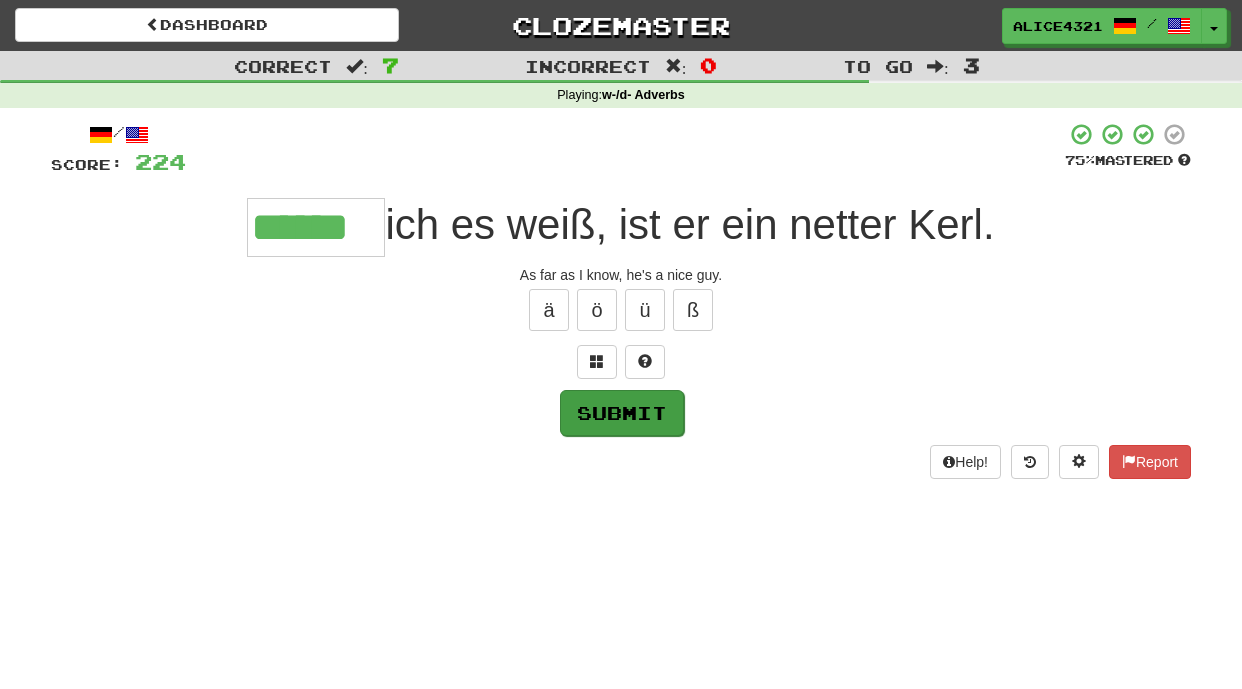 type on "******" 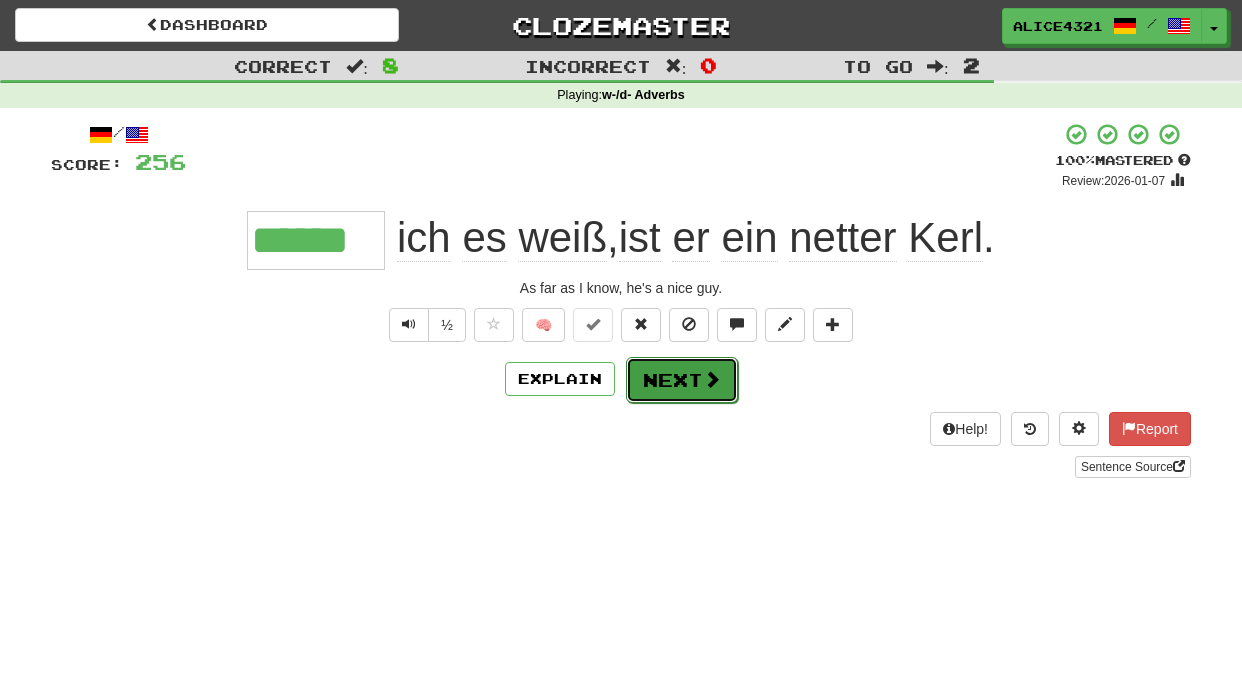 click on "Next" at bounding box center (682, 380) 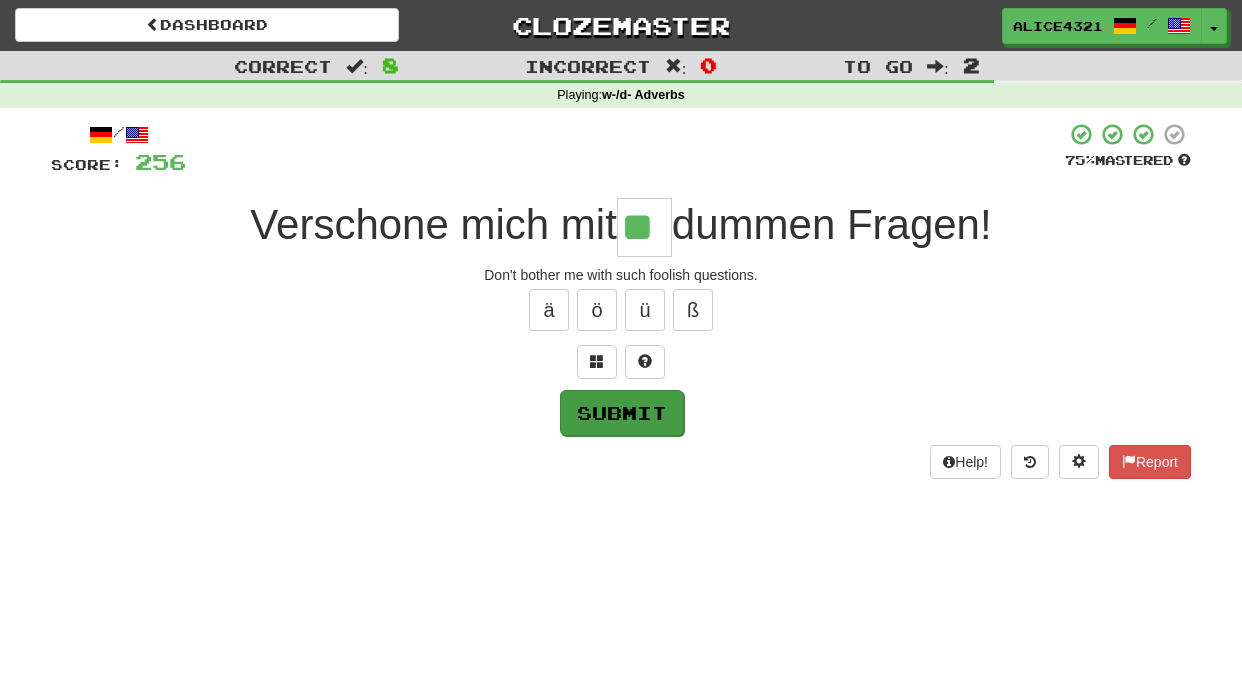 type on "**" 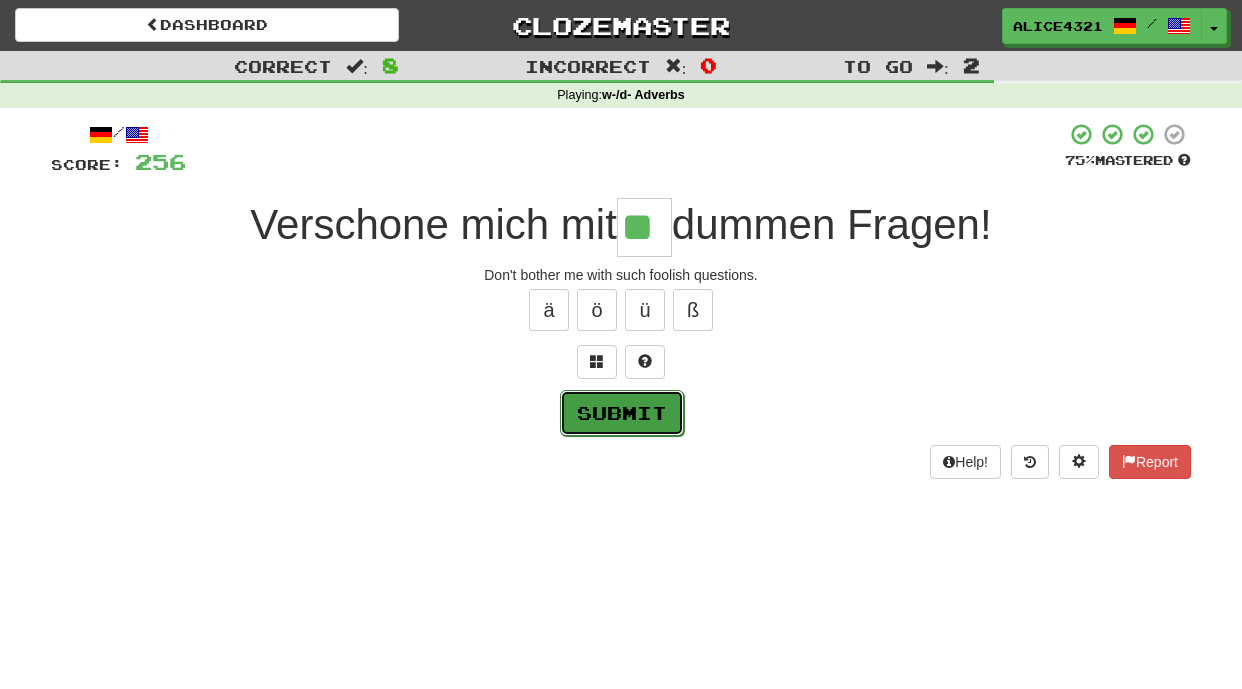 click on "Submit" at bounding box center [622, 413] 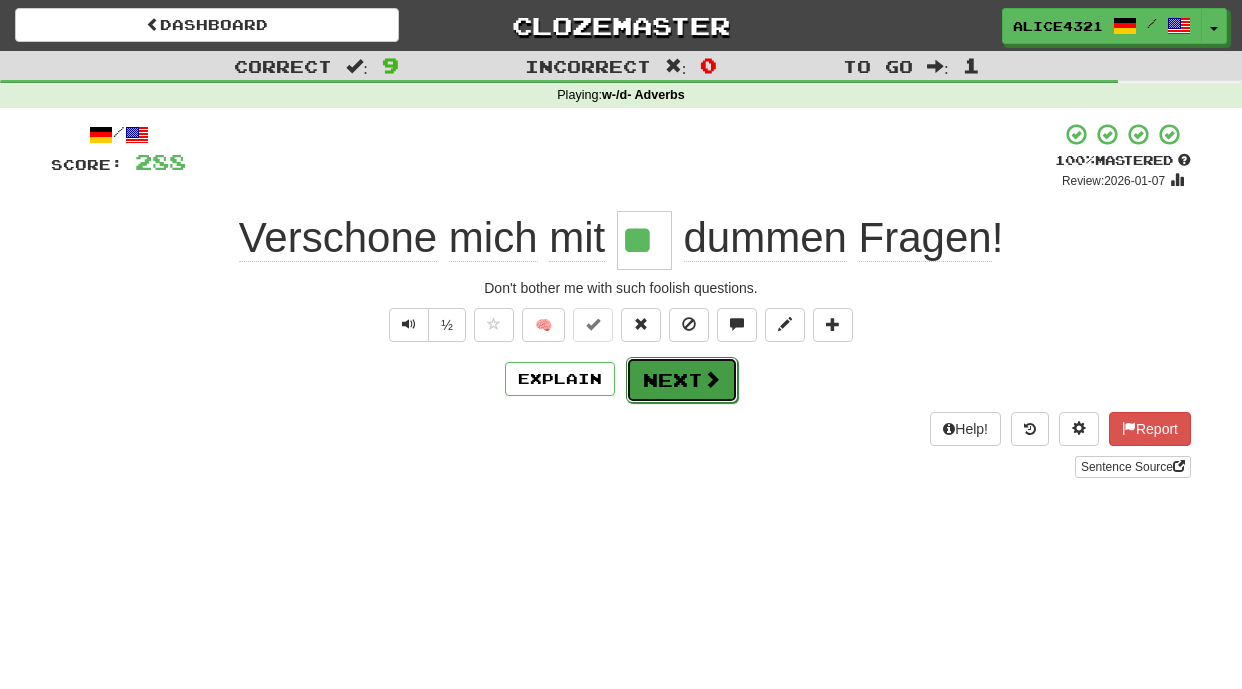 click on "Next" at bounding box center (682, 380) 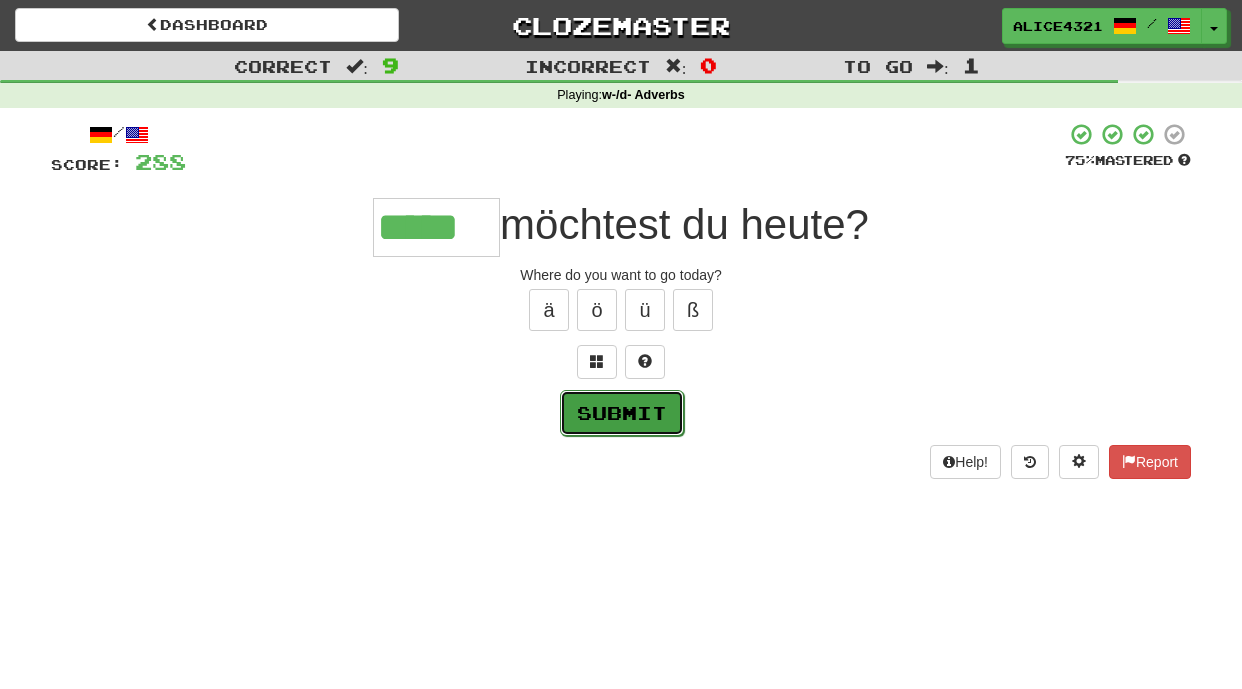 click on "Submit" at bounding box center (622, 413) 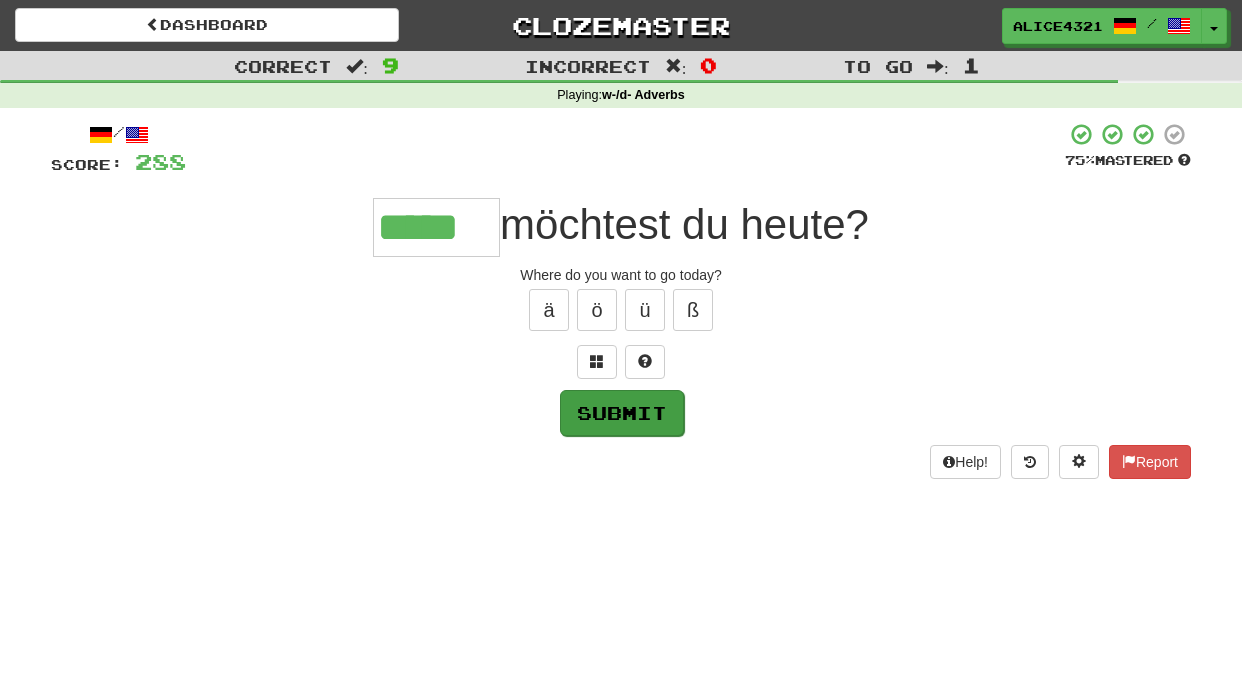 type on "*****" 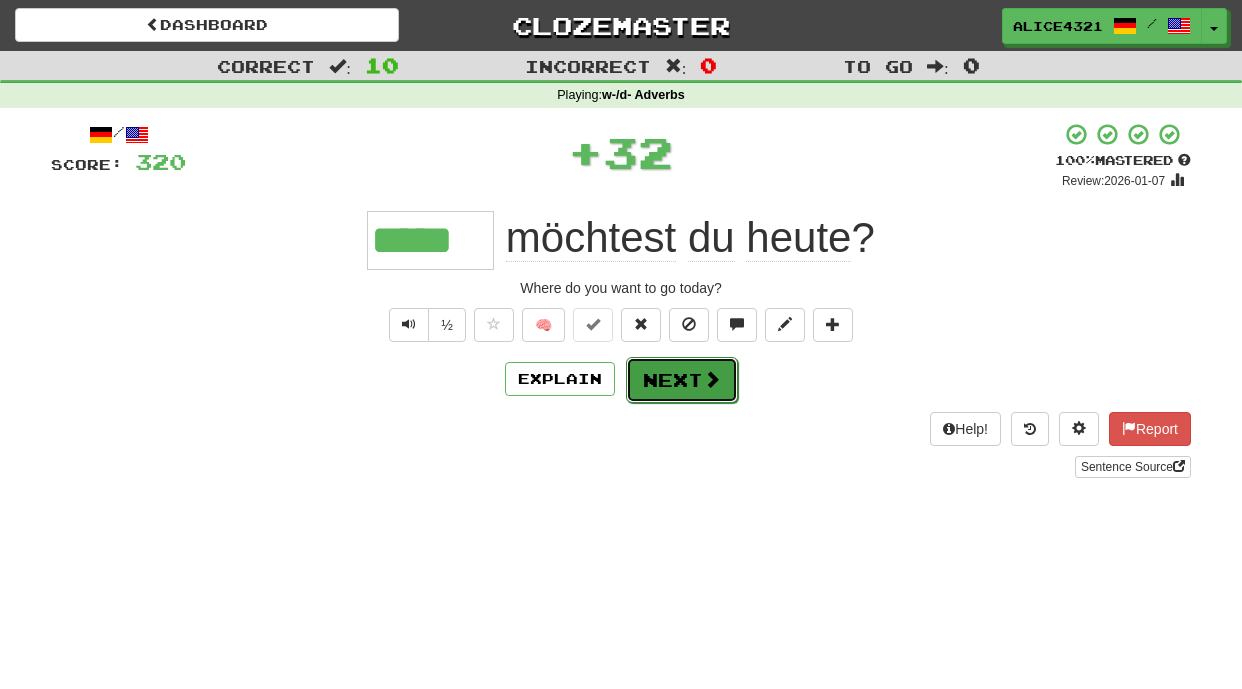 click on "Next" at bounding box center (682, 380) 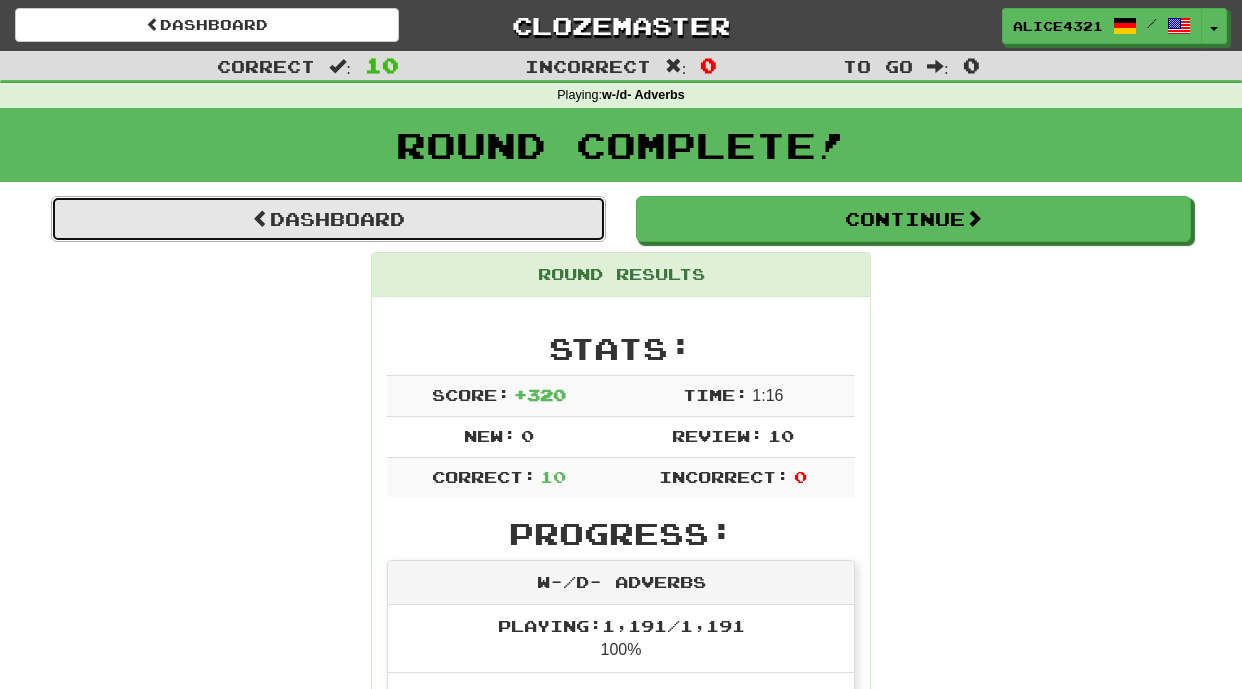 click on "Dashboard" at bounding box center (328, 219) 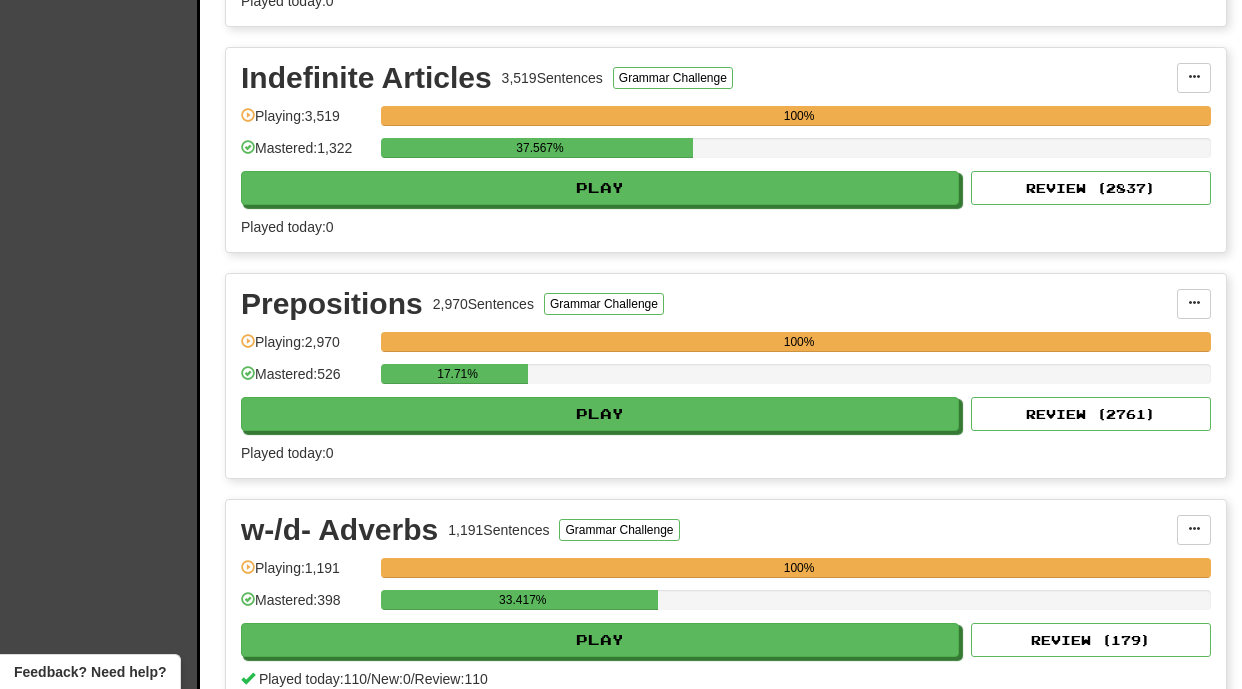scroll, scrollTop: 1359, scrollLeft: 0, axis: vertical 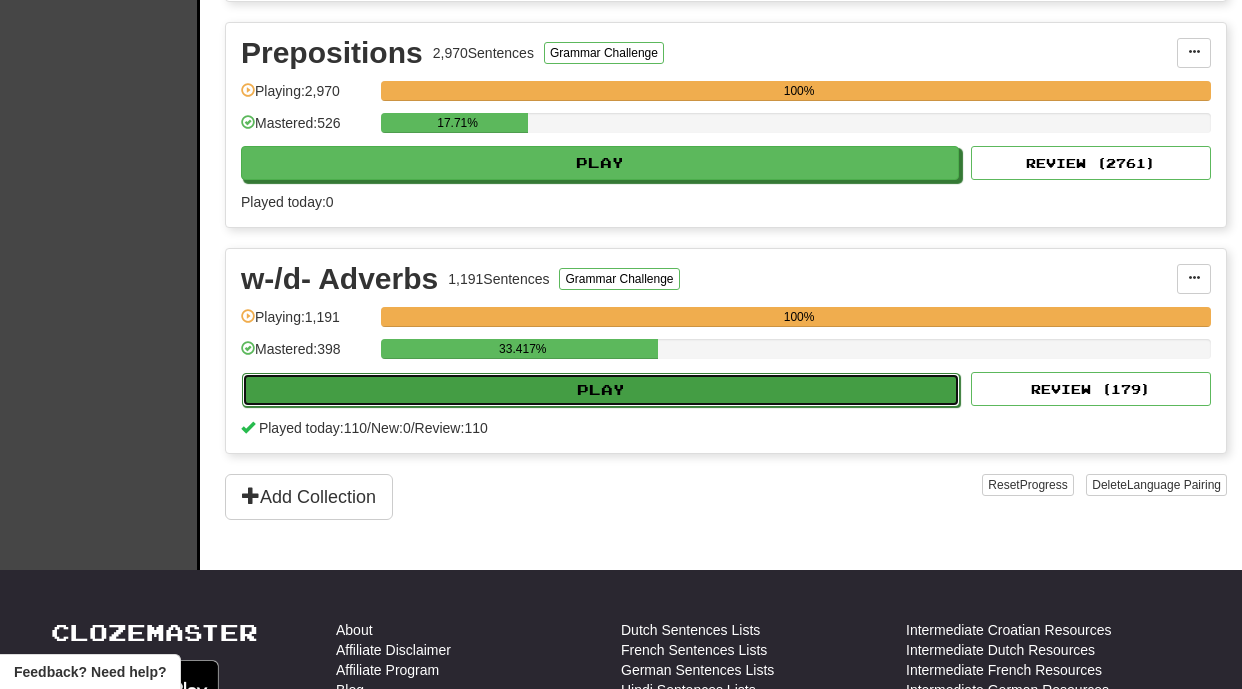 click on "Play" at bounding box center [601, 390] 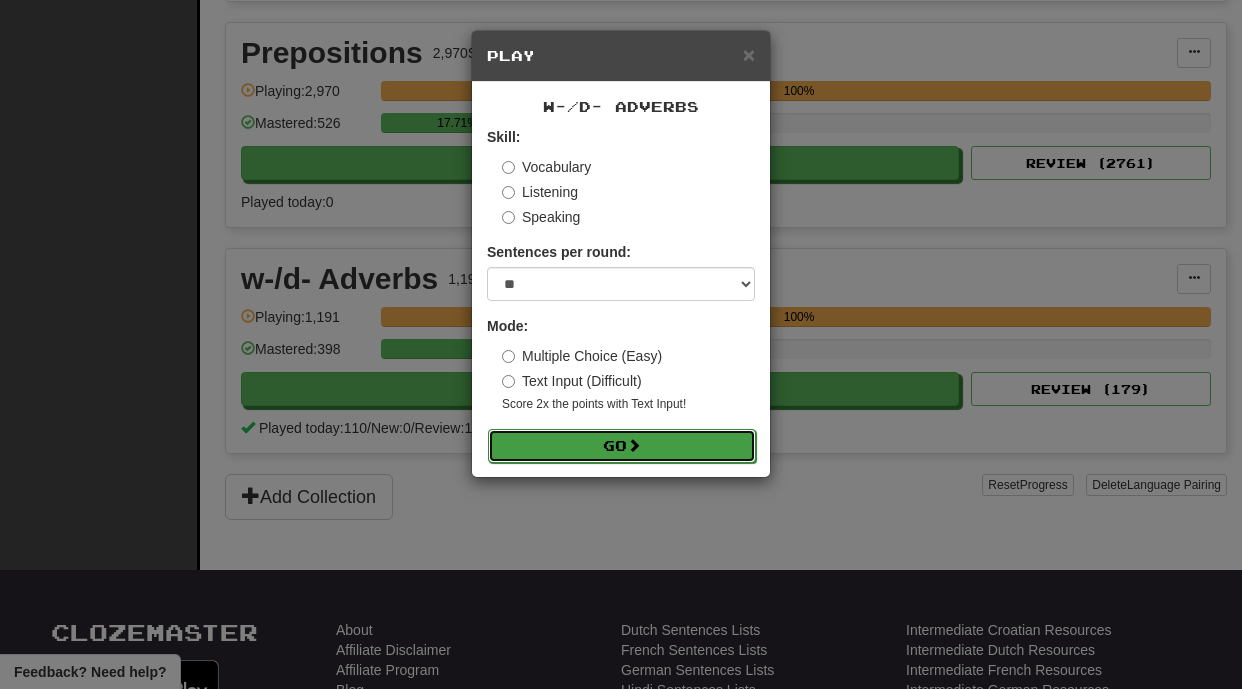 click on "Go" at bounding box center (622, 446) 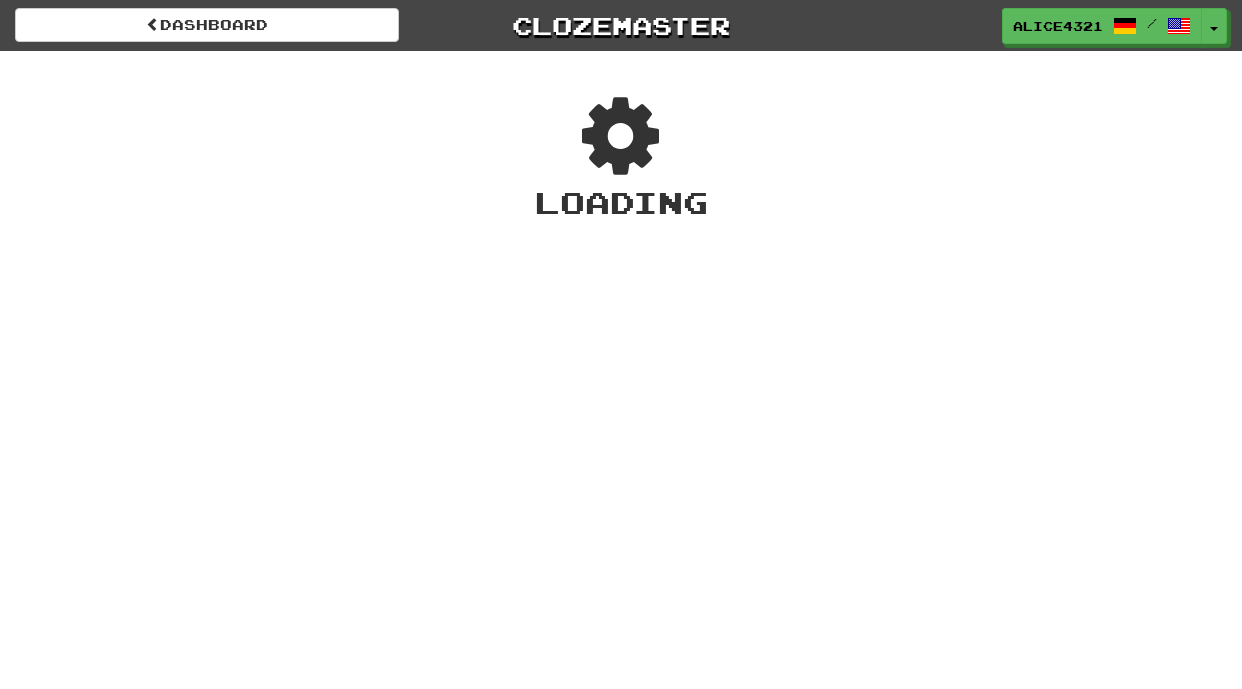 scroll, scrollTop: 0, scrollLeft: 0, axis: both 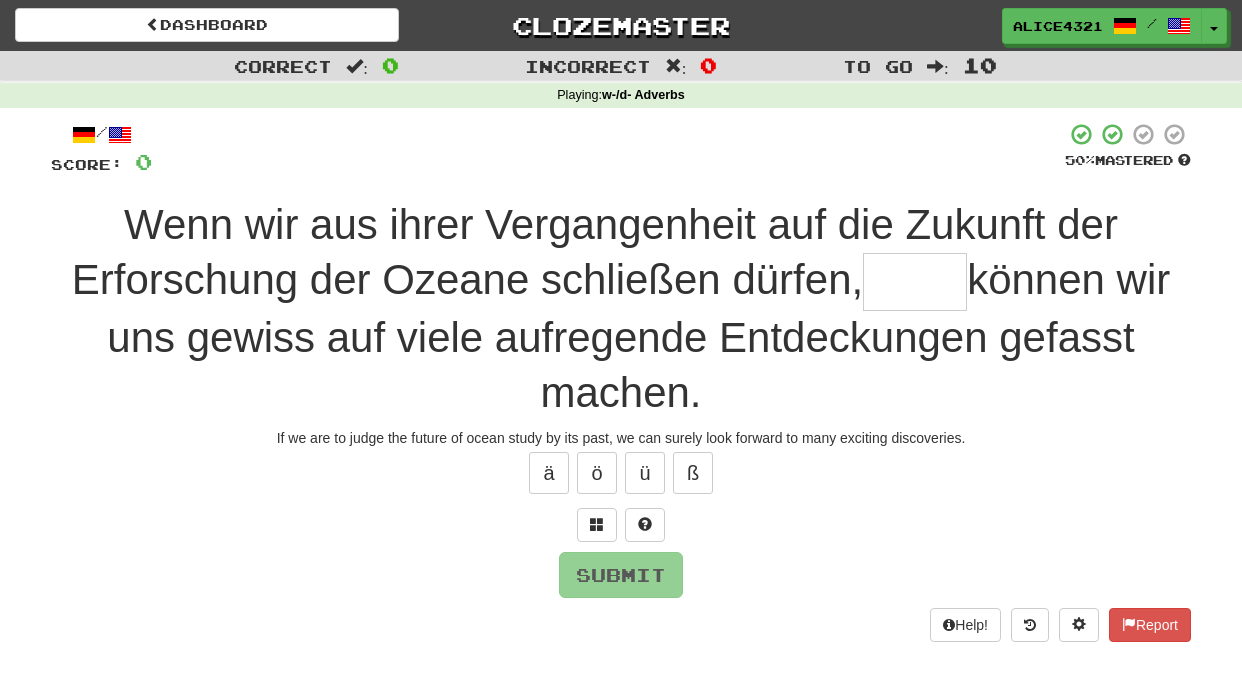 type on "*" 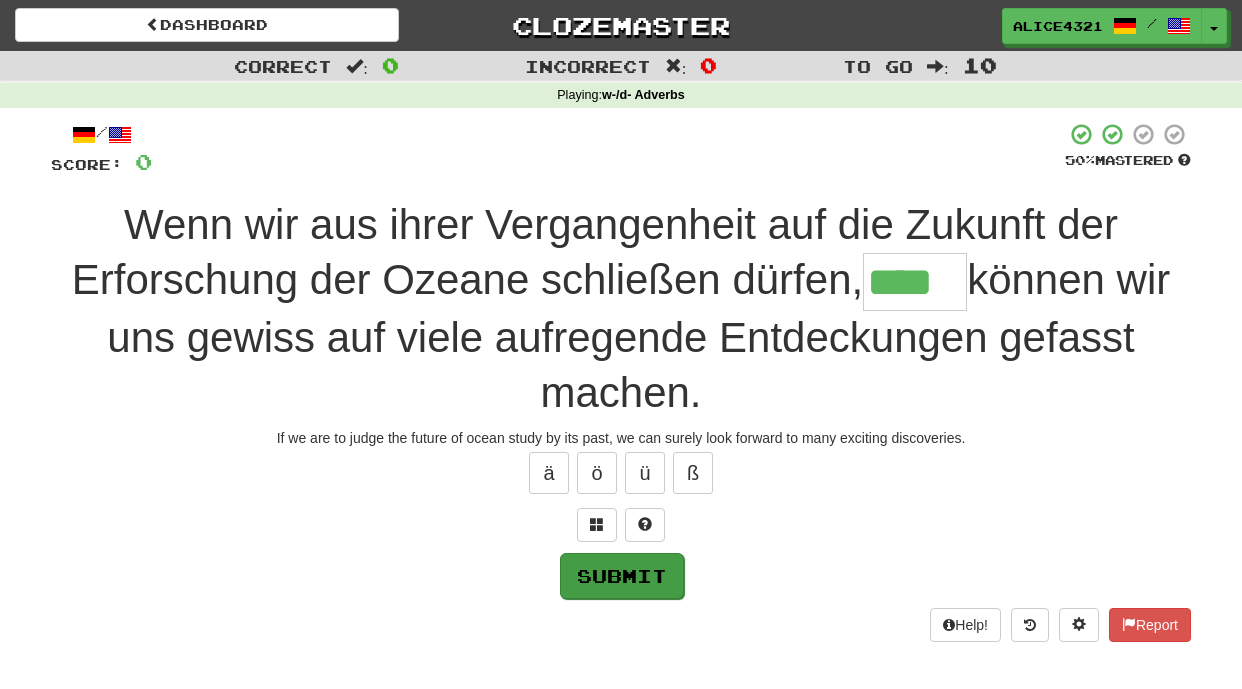 type on "****" 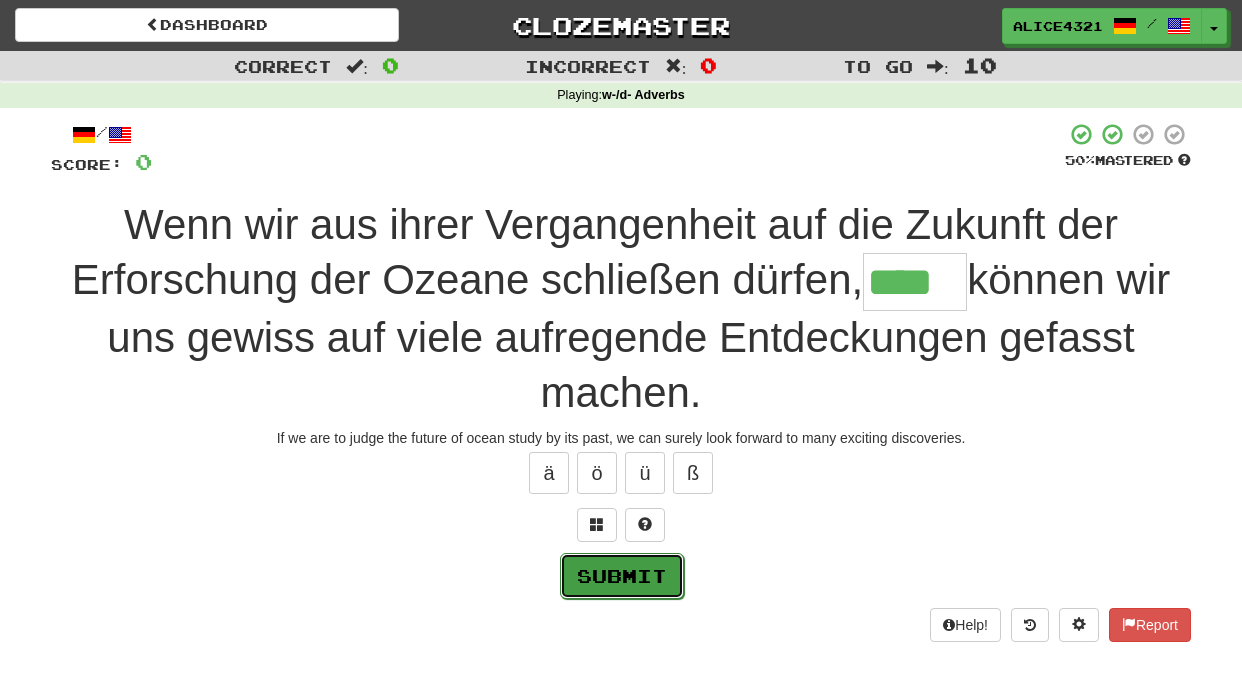 click on "Submit" at bounding box center [622, 576] 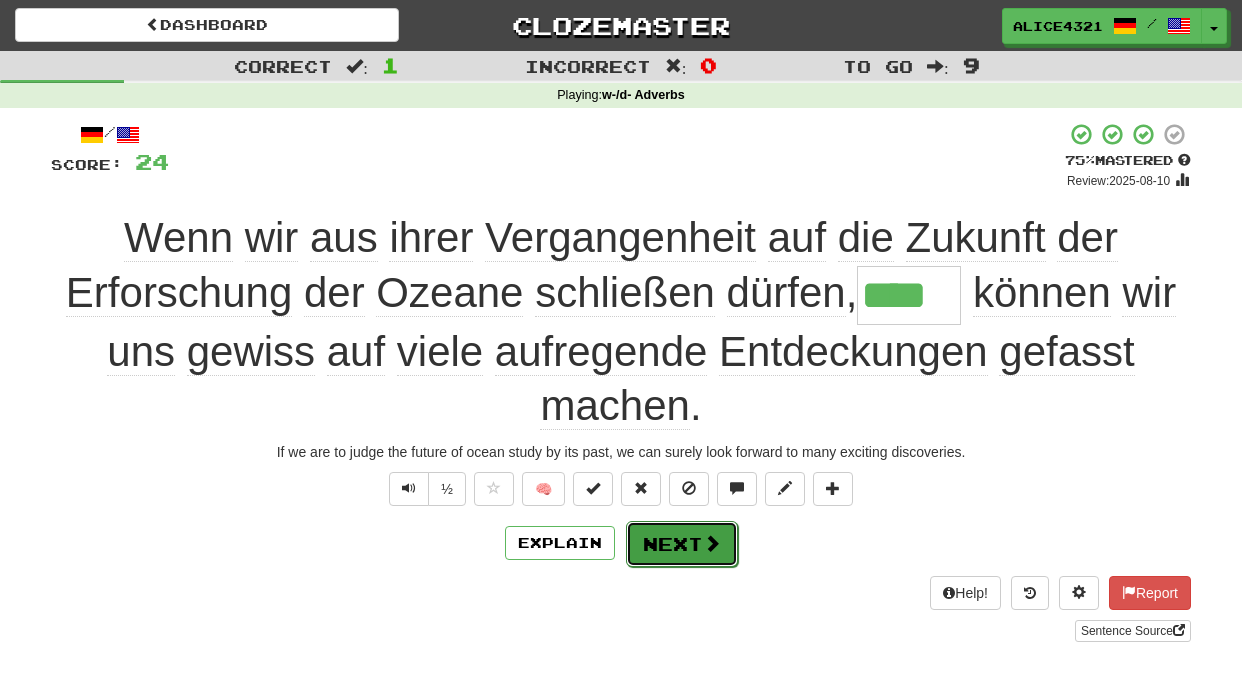 click on "Next" at bounding box center [682, 544] 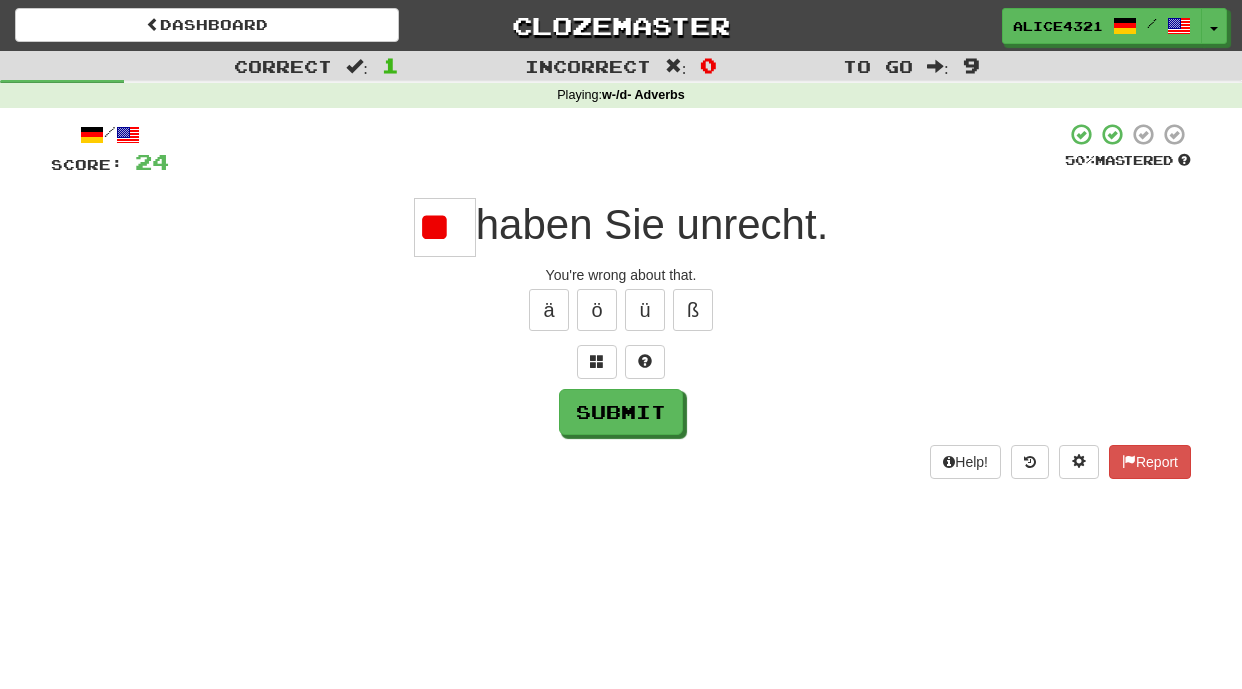 type on "*" 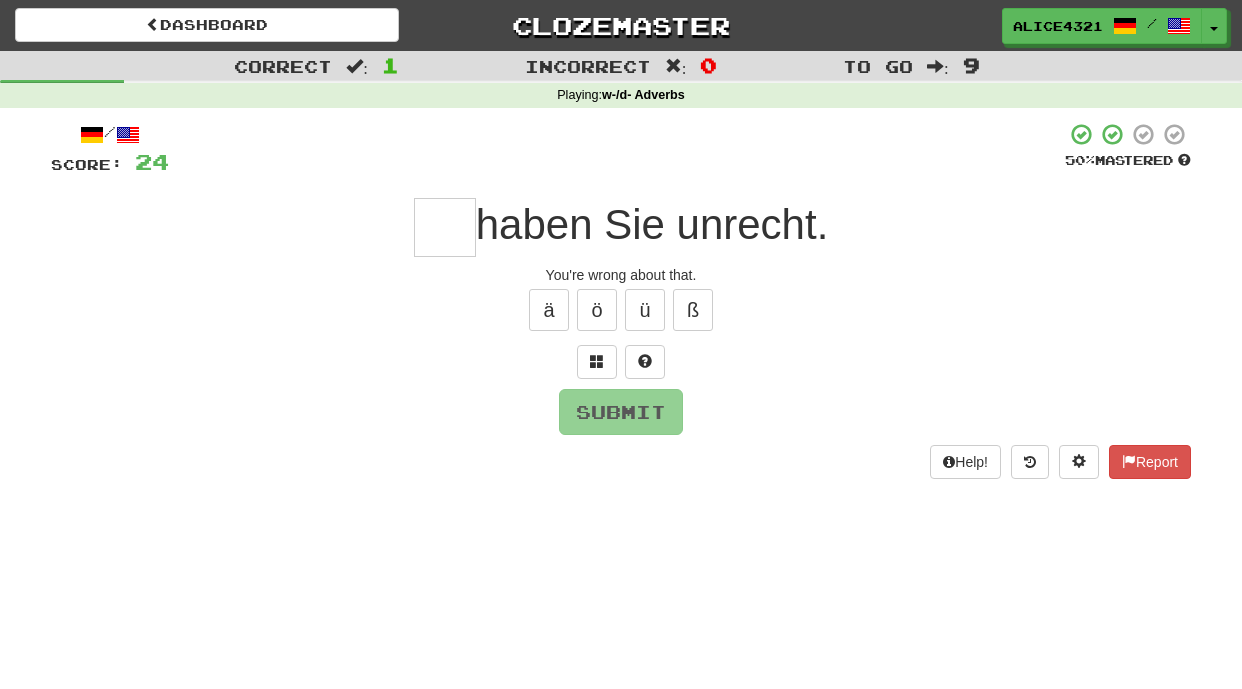 type on "*" 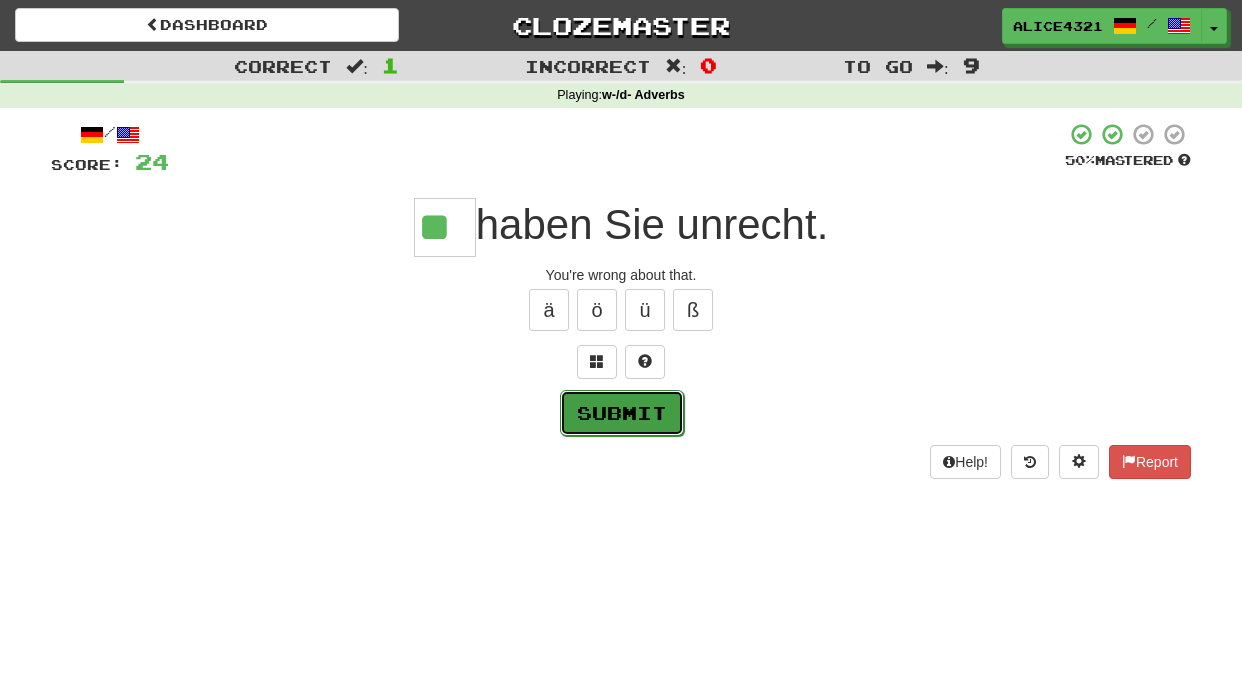 click on "Submit" at bounding box center (622, 413) 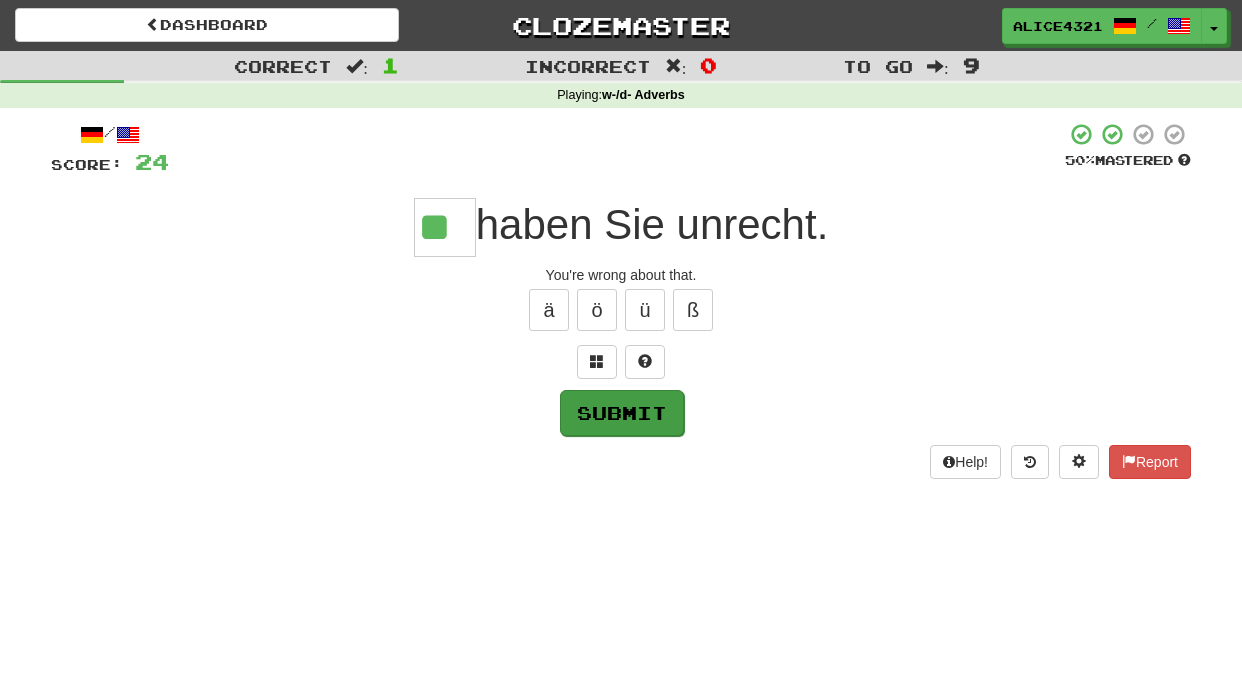 type on "**" 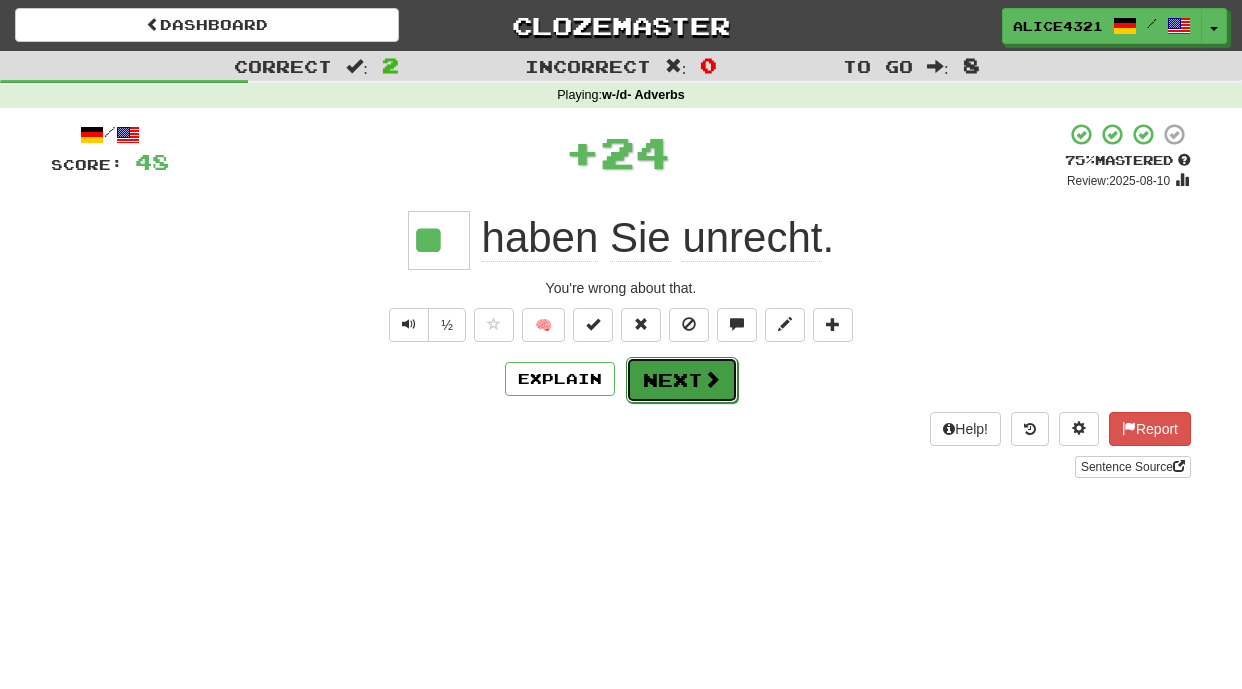 click at bounding box center [712, 379] 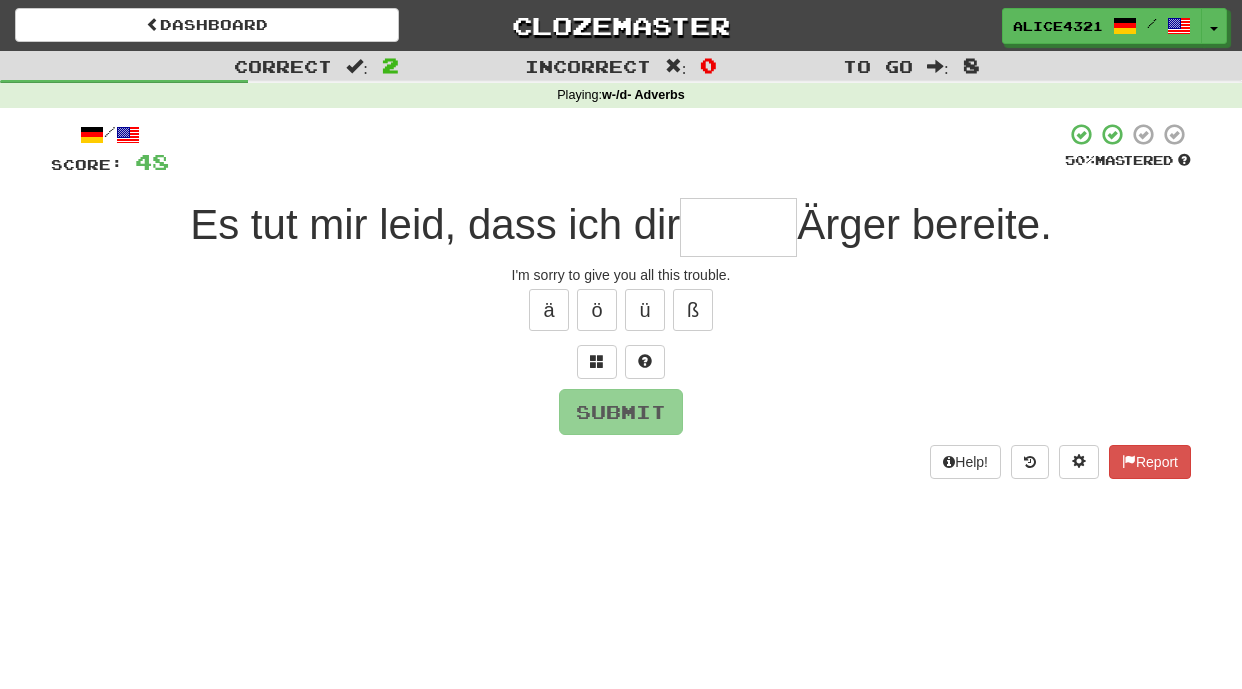type on "*" 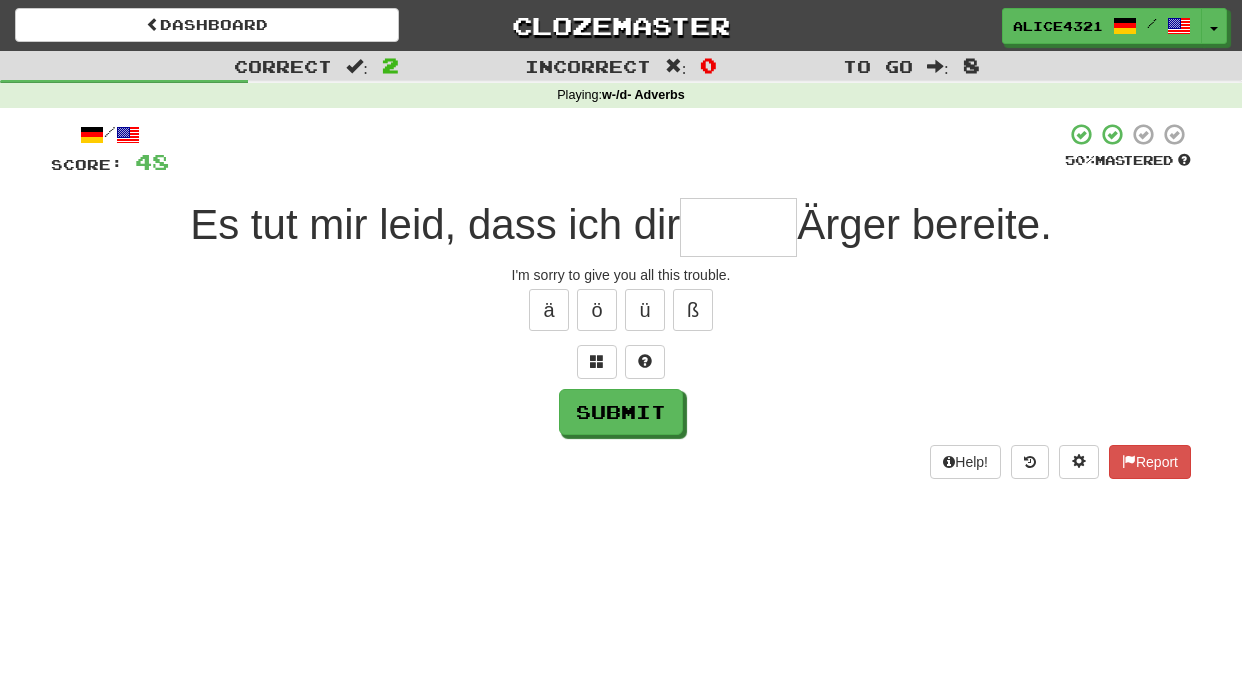 type on "*" 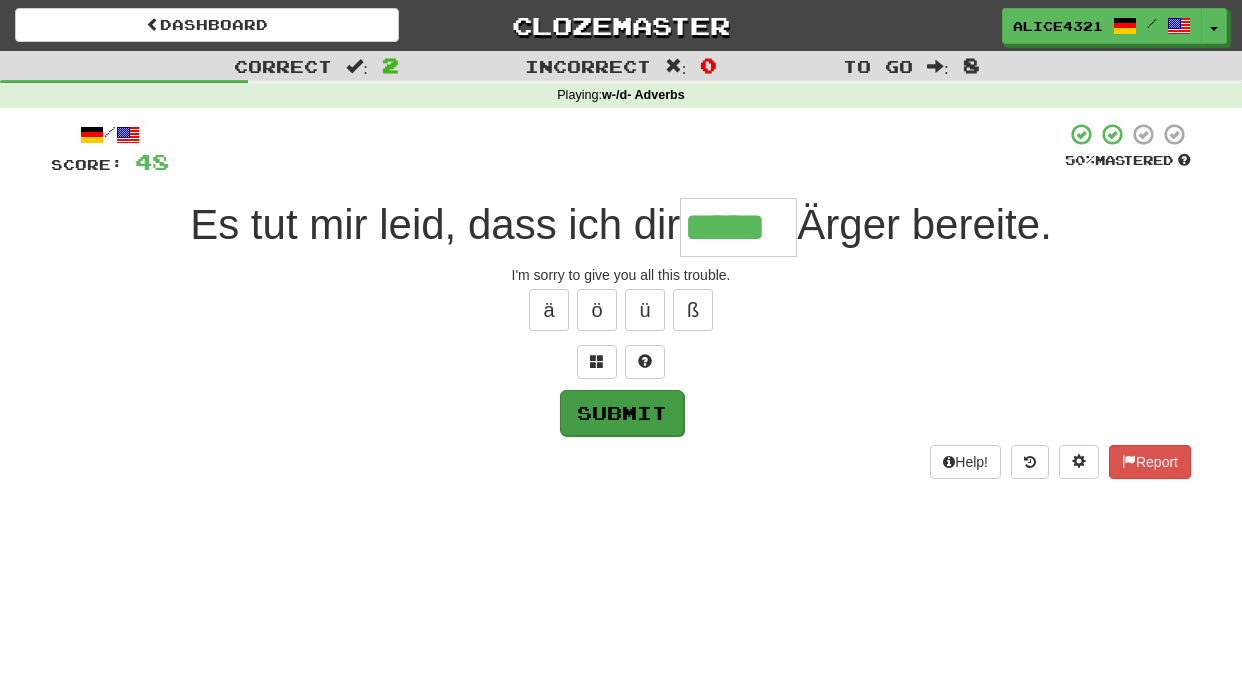 scroll, scrollTop: 0, scrollLeft: 0, axis: both 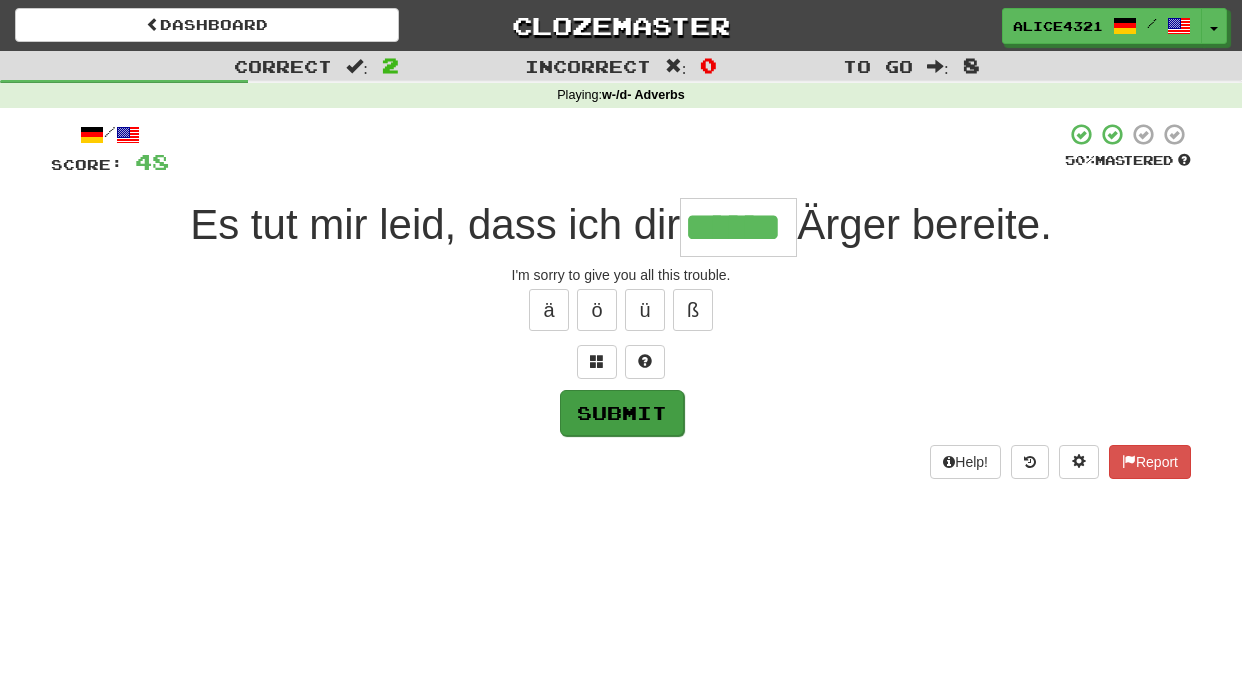 type on "******" 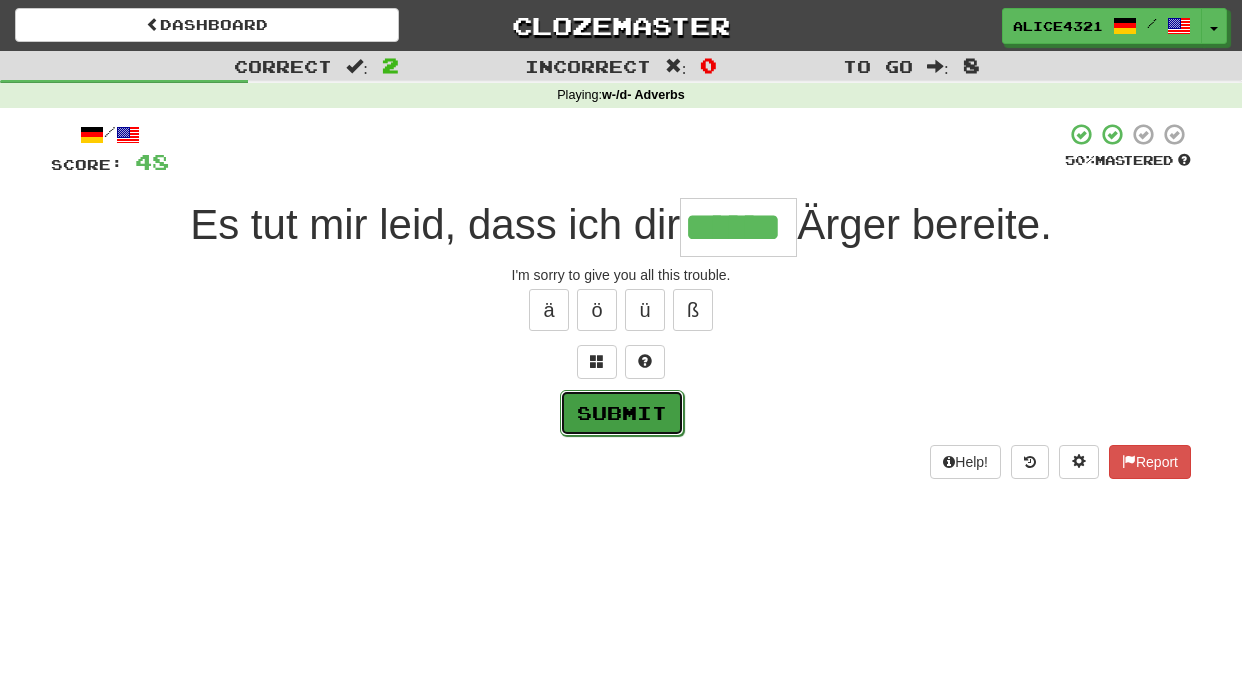 click on "Submit" at bounding box center [622, 413] 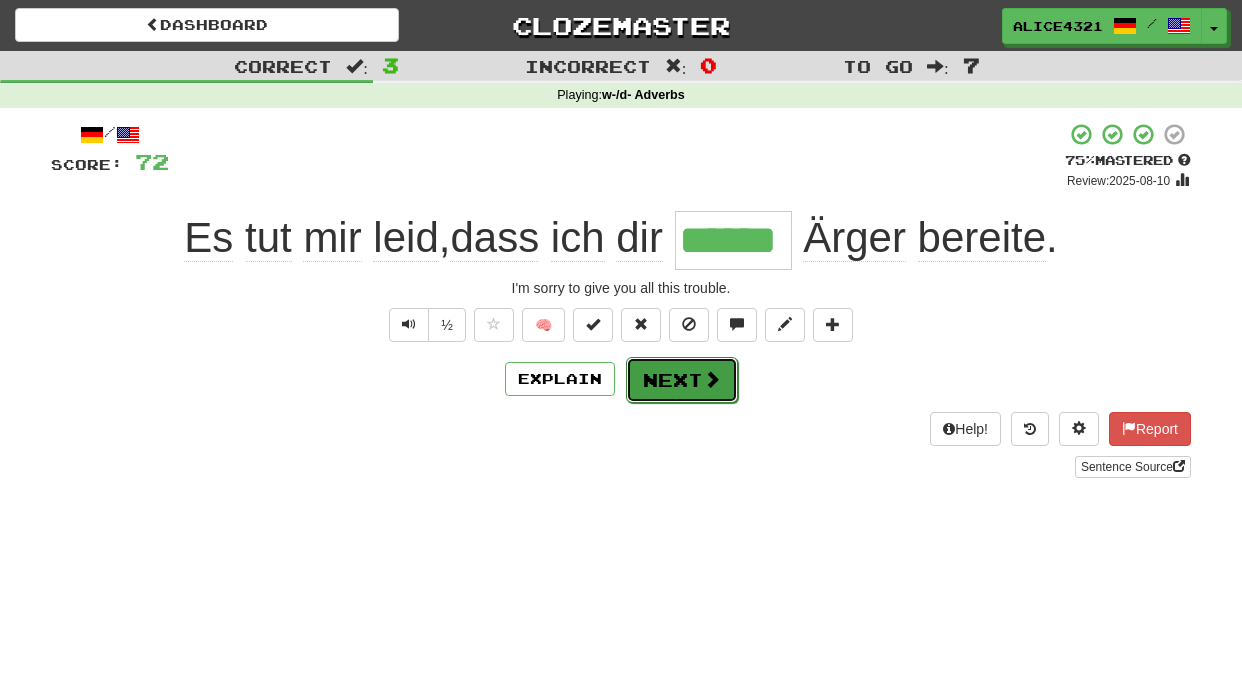 click at bounding box center (712, 379) 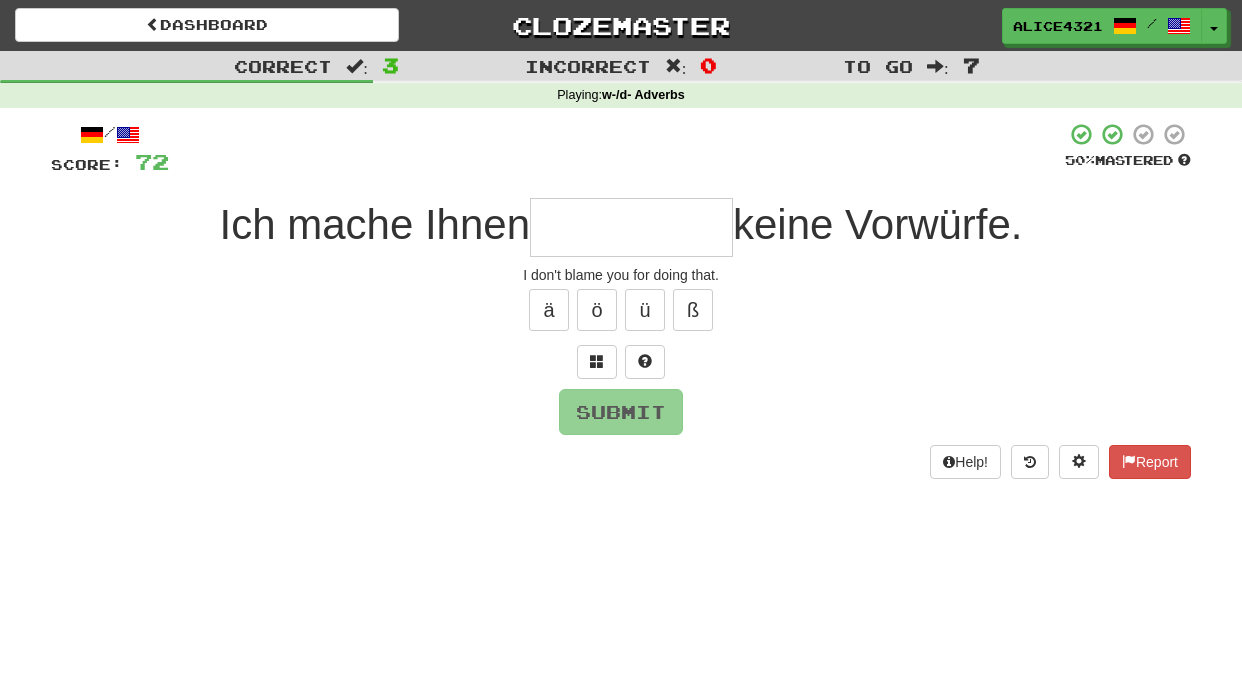 type on "*" 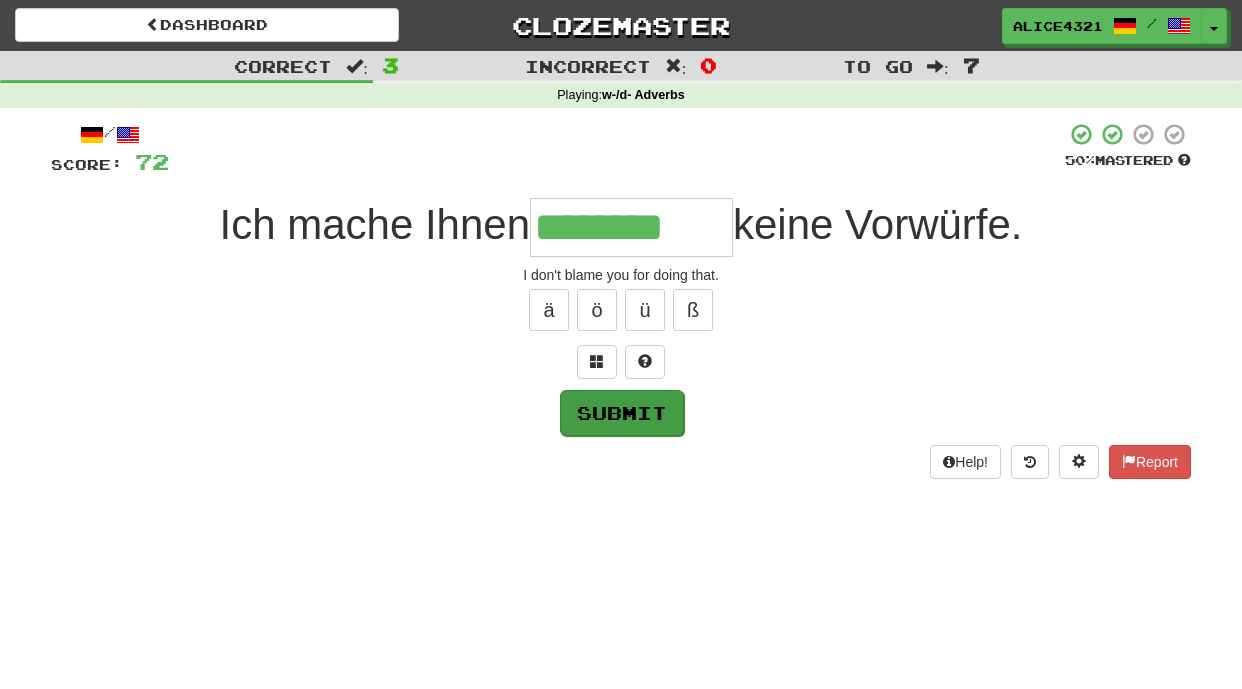 type on "********" 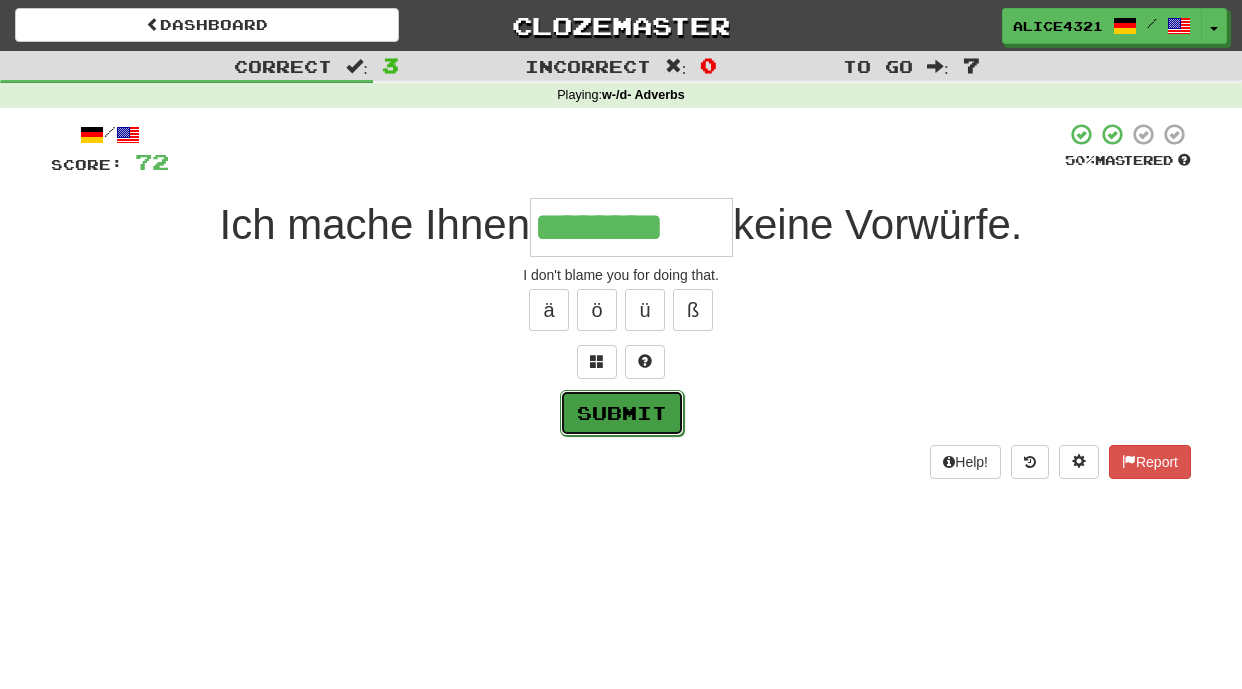 click on "Submit" at bounding box center (622, 413) 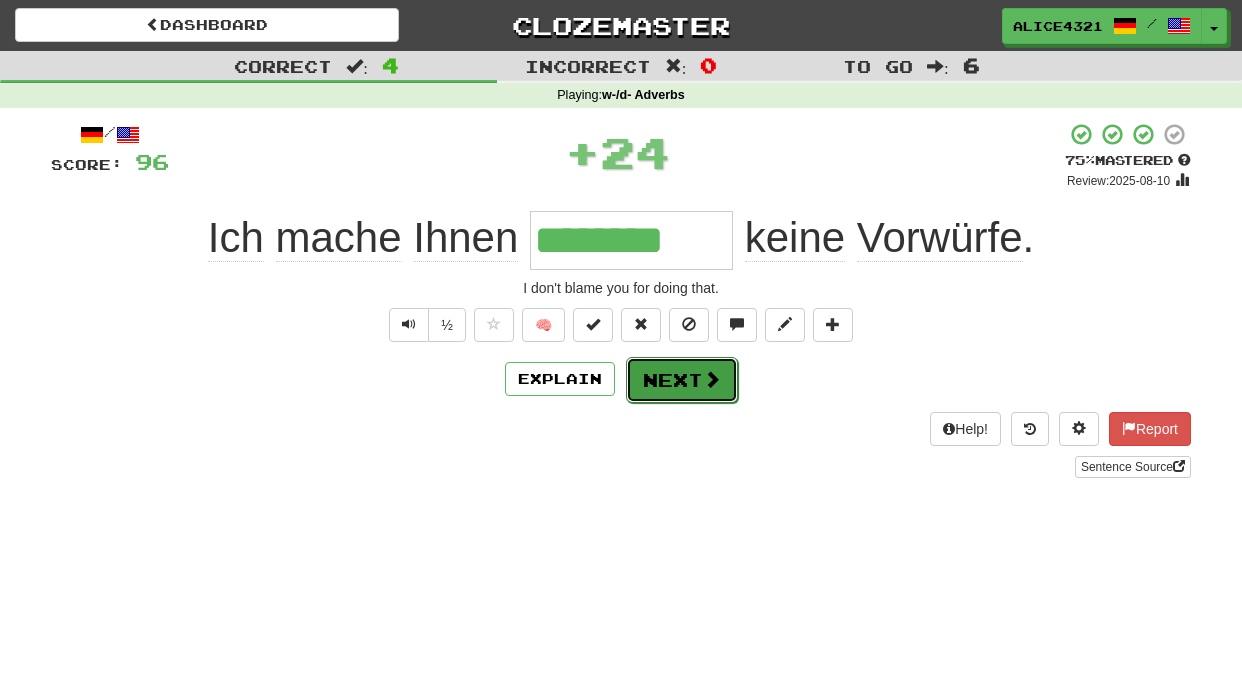 click on "Next" at bounding box center [682, 380] 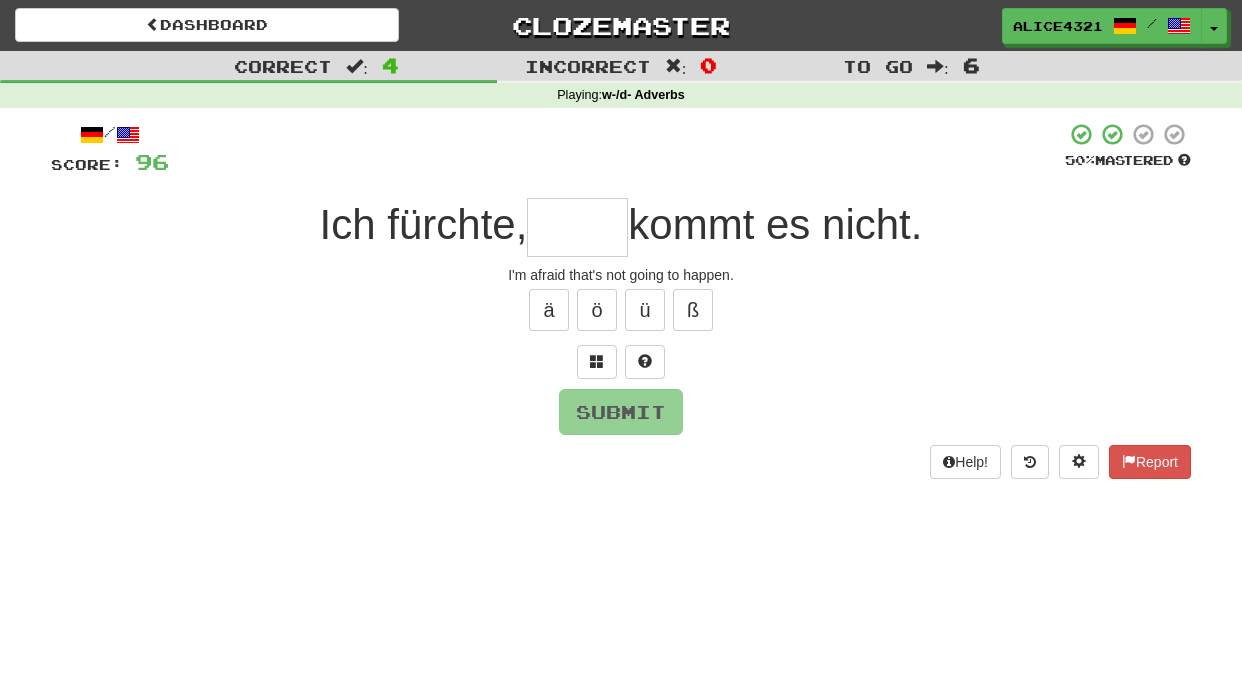 type on "*" 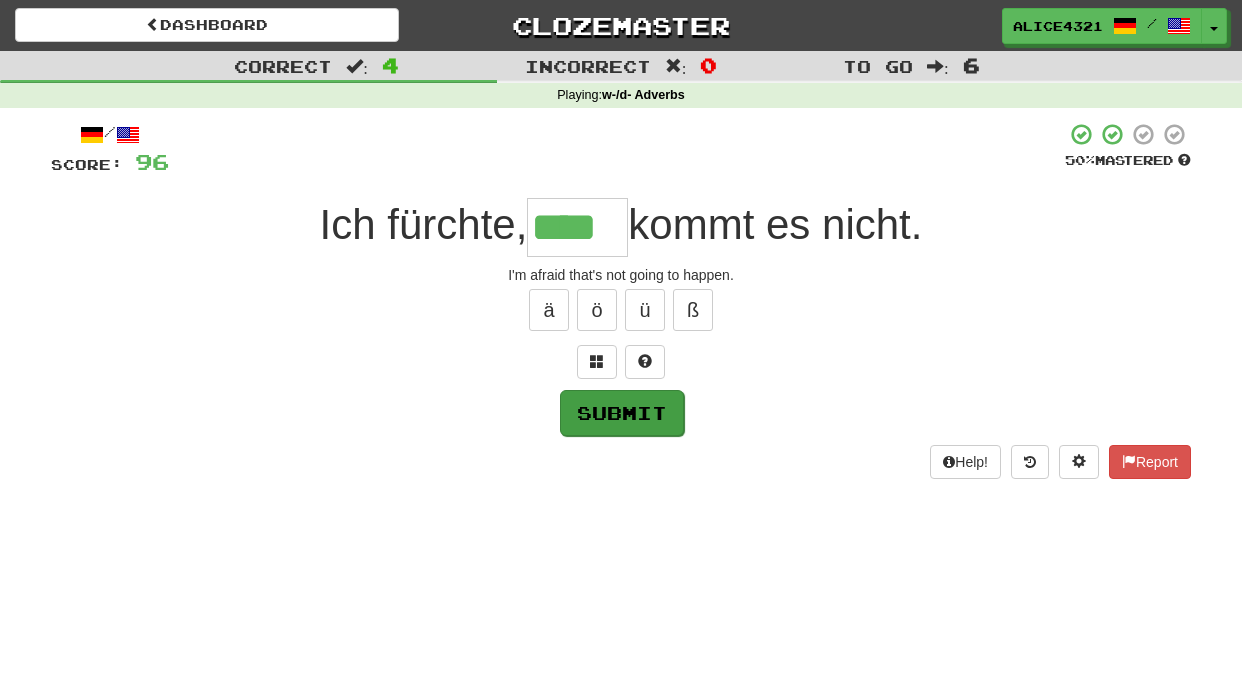 type on "****" 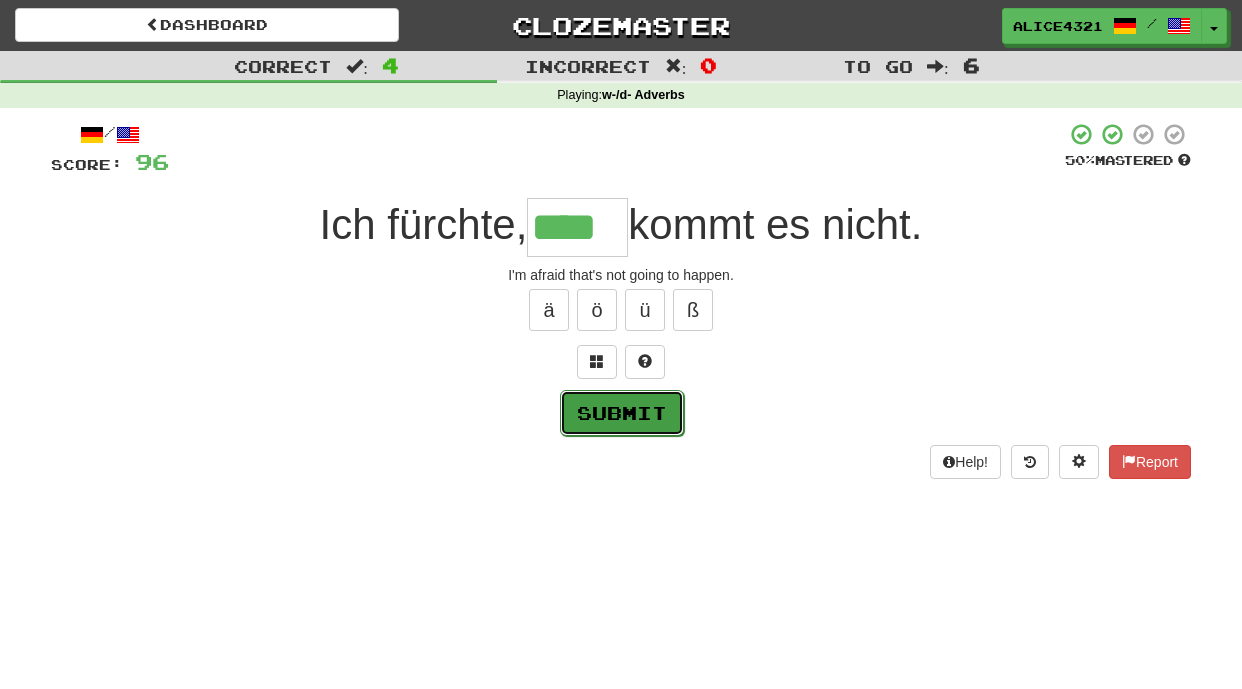 click on "Submit" at bounding box center (622, 413) 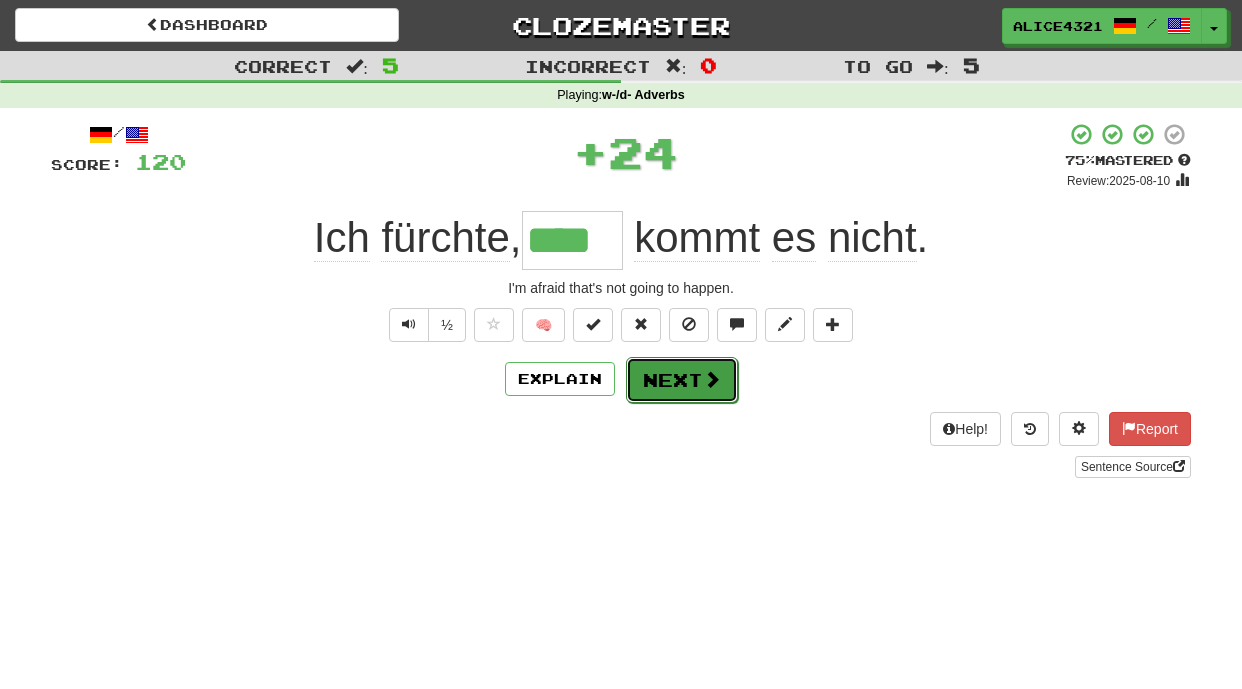 click on "Next" at bounding box center (682, 380) 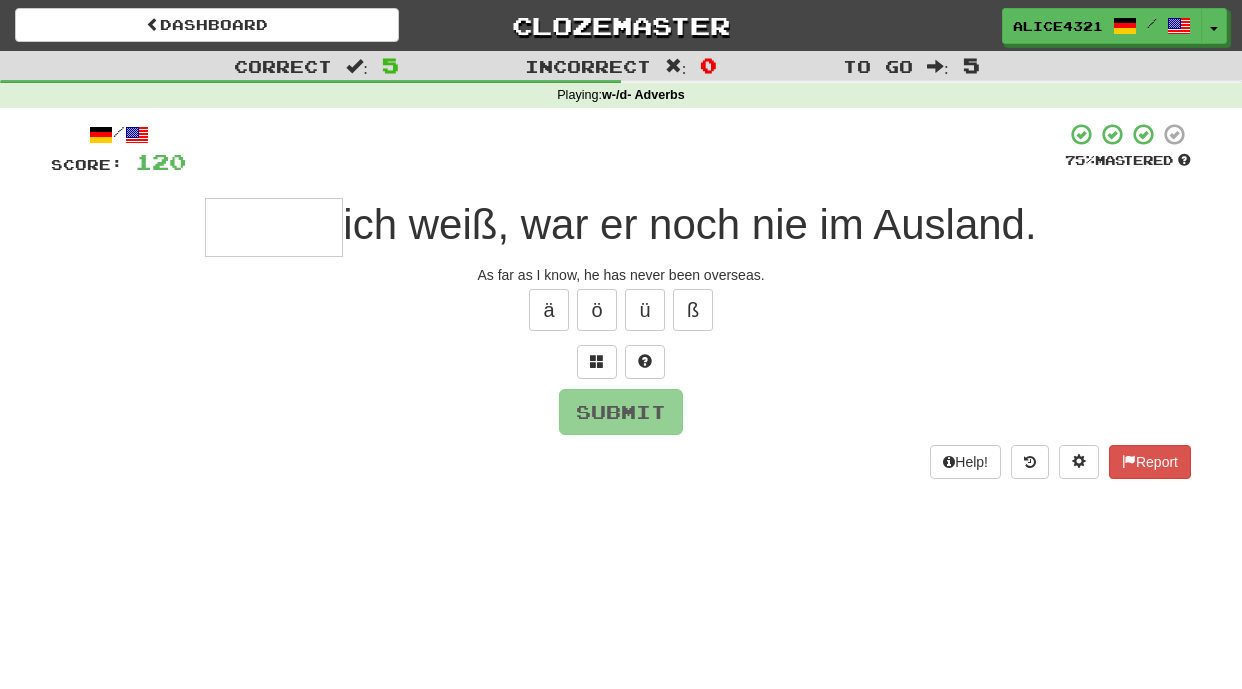 type on "*" 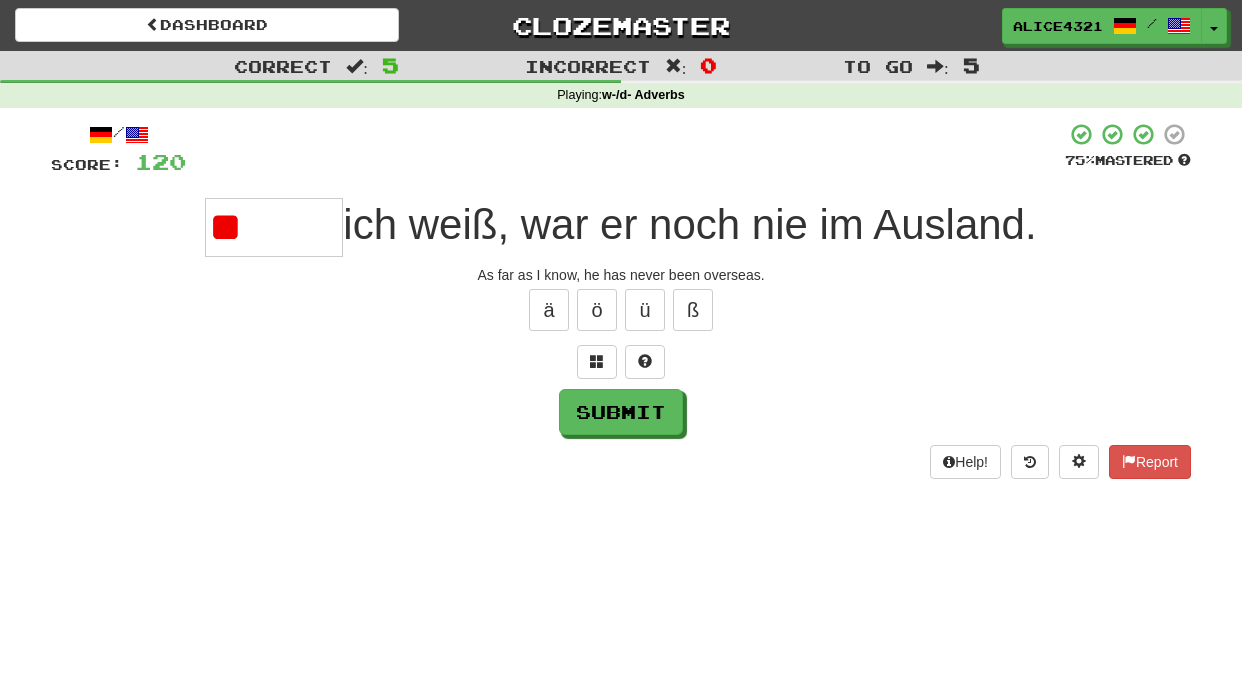 type on "*" 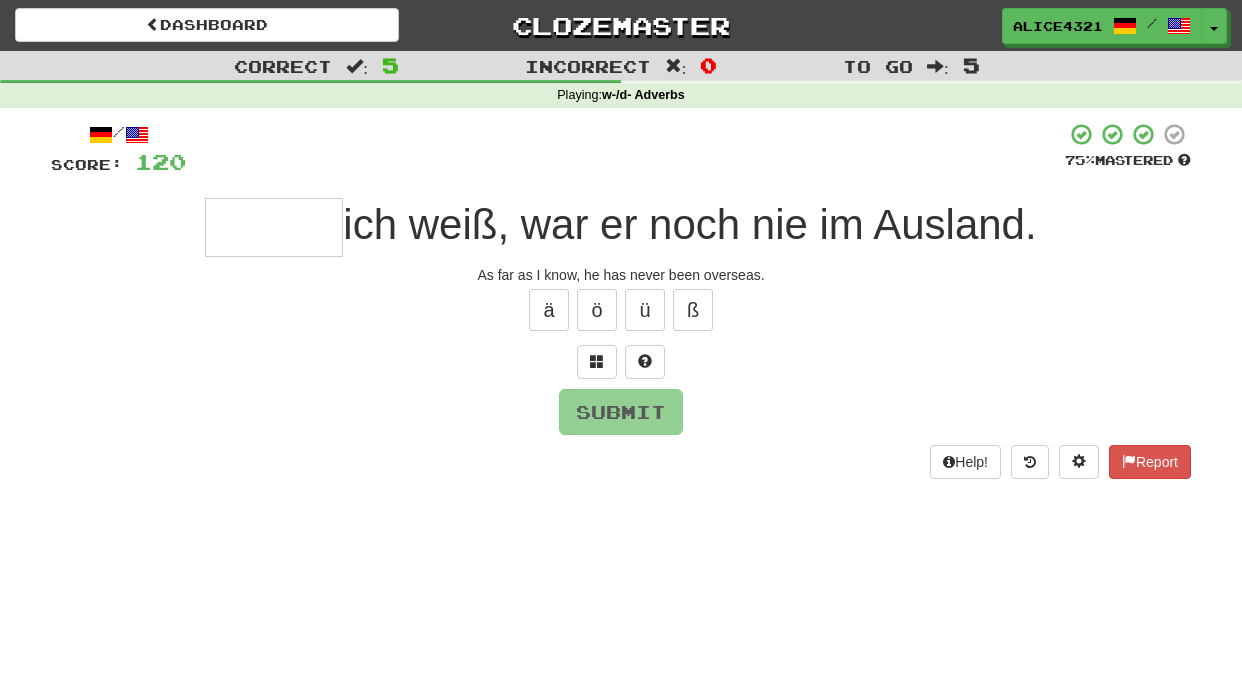 type on "*" 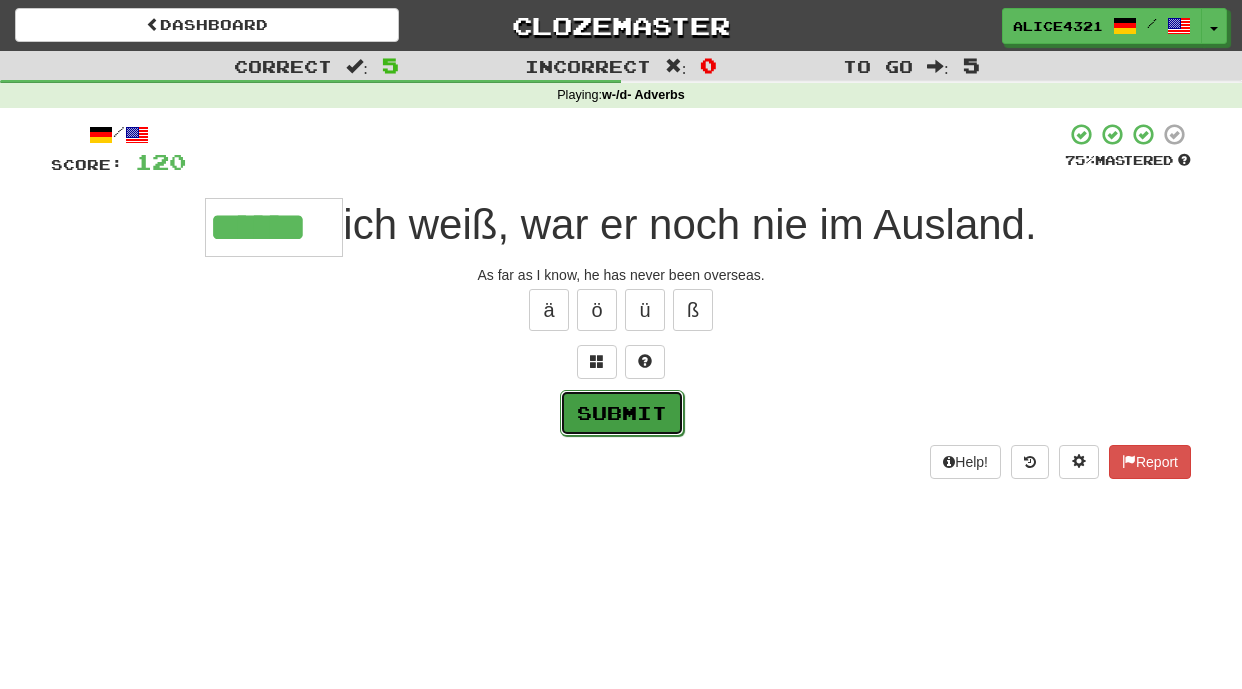 click on "Submit" at bounding box center [622, 413] 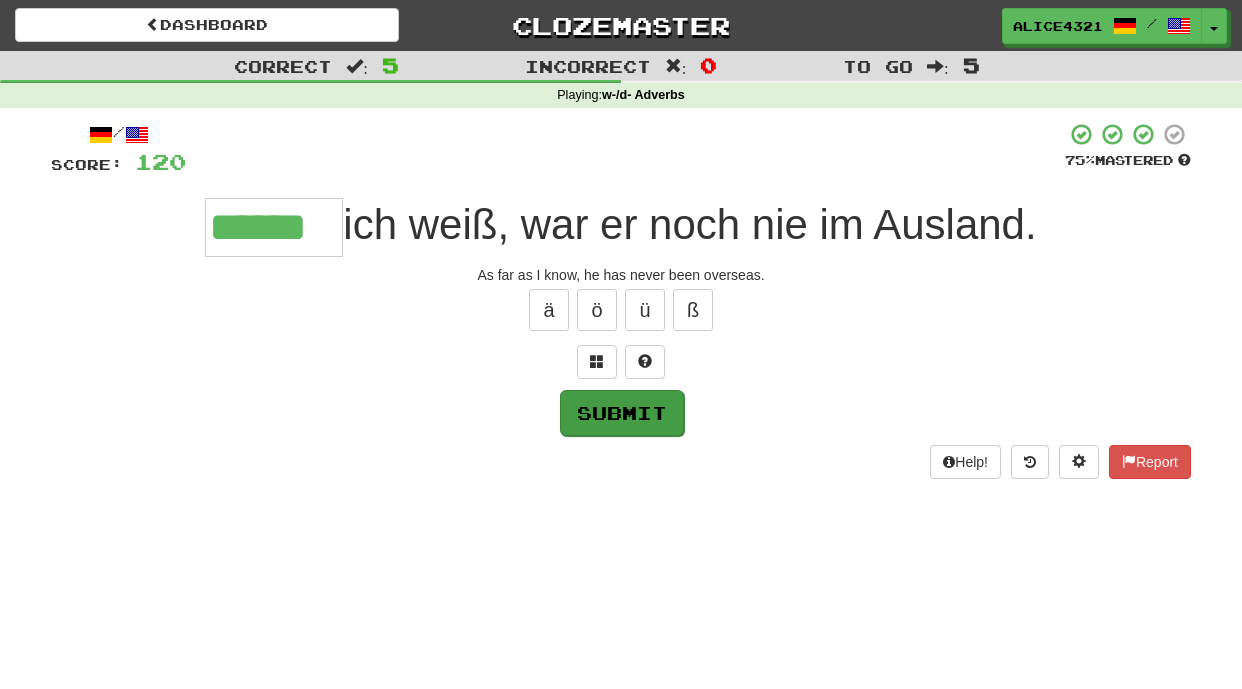 type on "******" 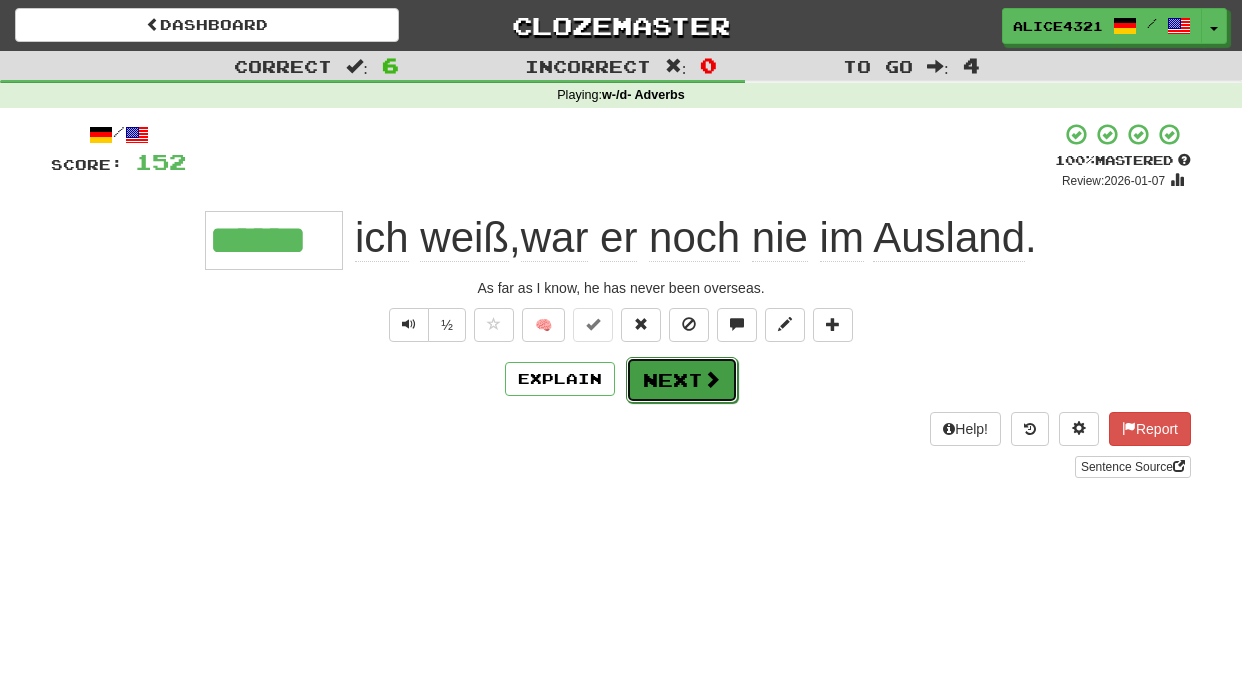 click on "Next" at bounding box center (682, 380) 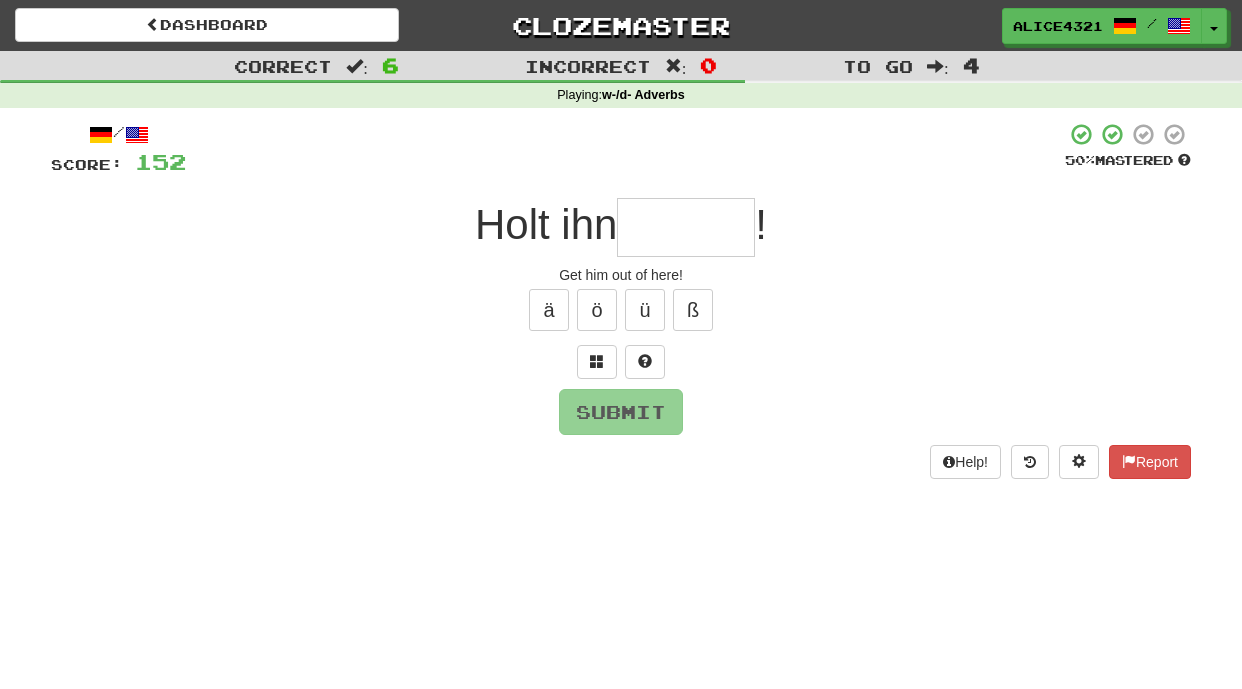 type on "*" 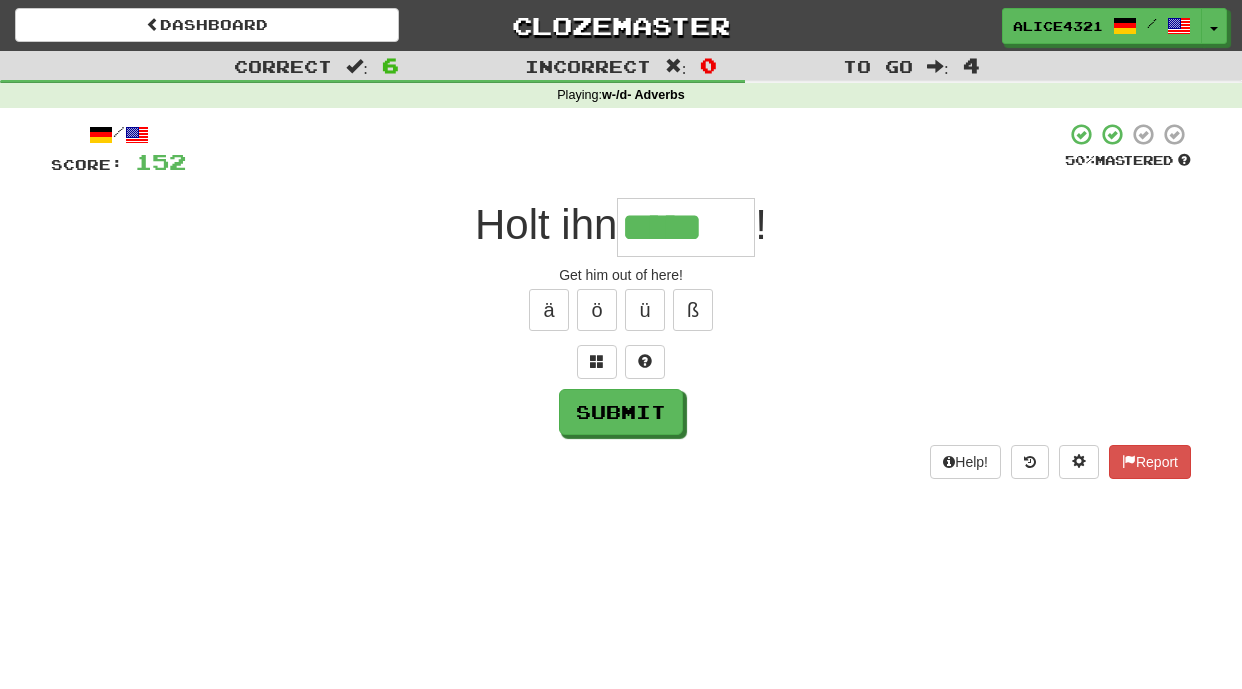 scroll, scrollTop: 0, scrollLeft: 0, axis: both 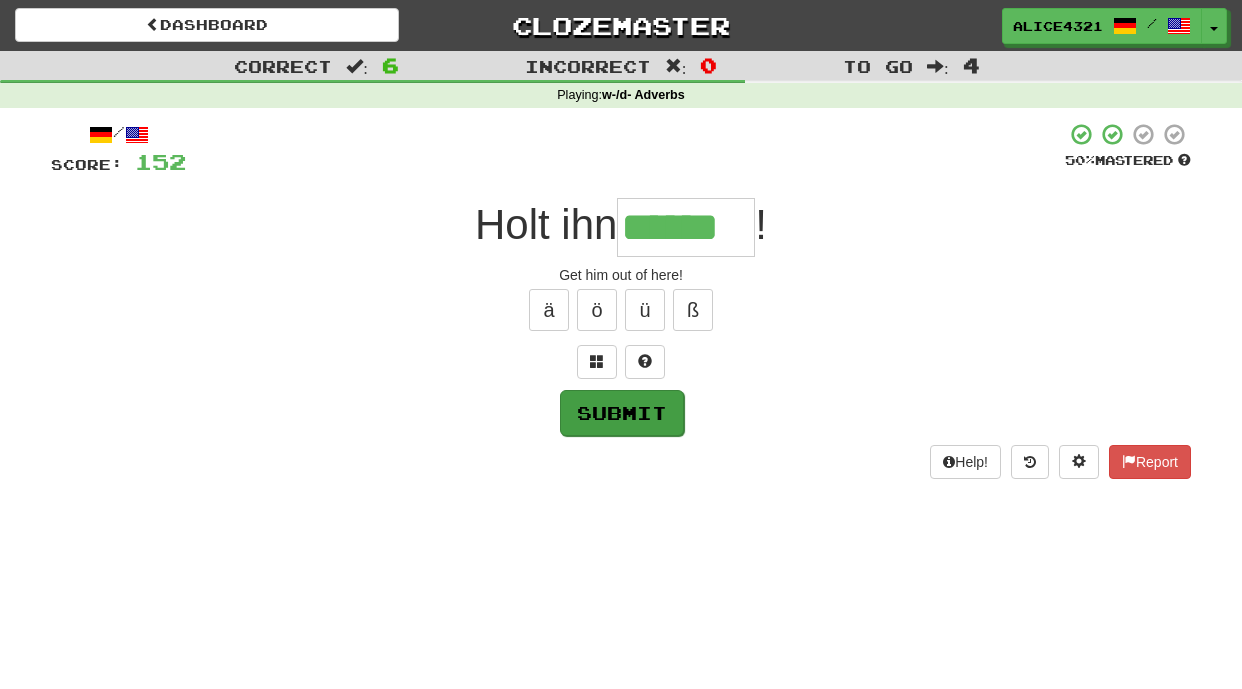type on "******" 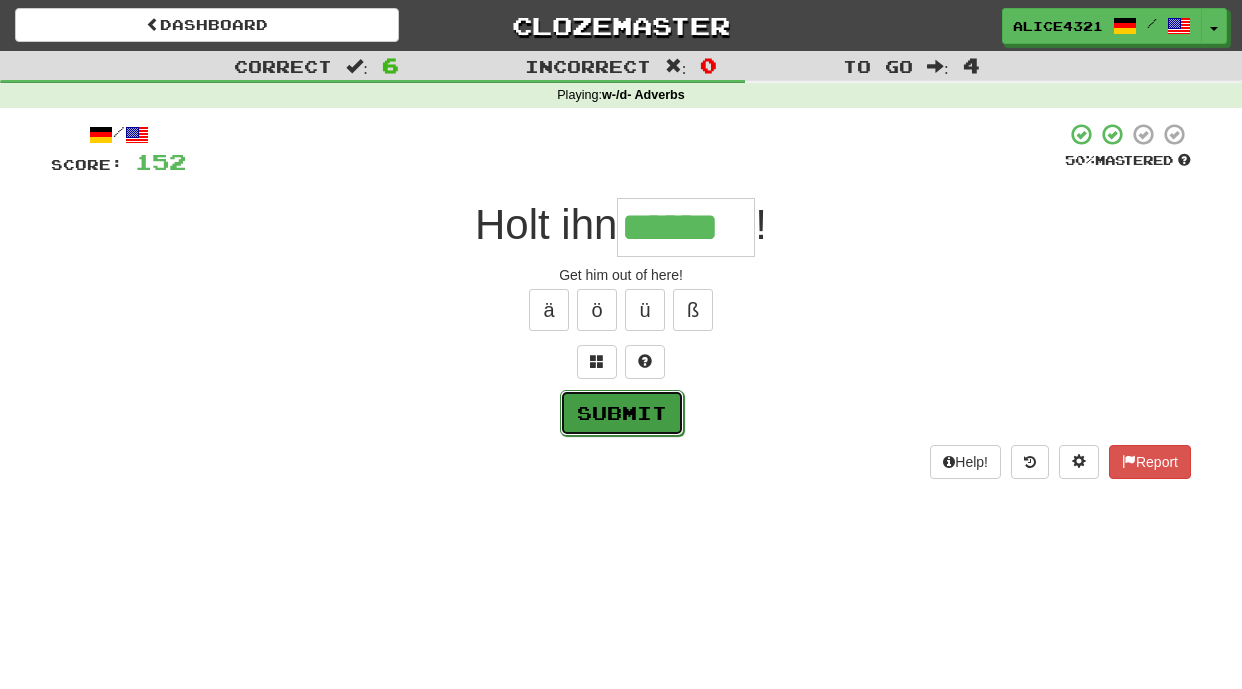 click on "Submit" at bounding box center (622, 413) 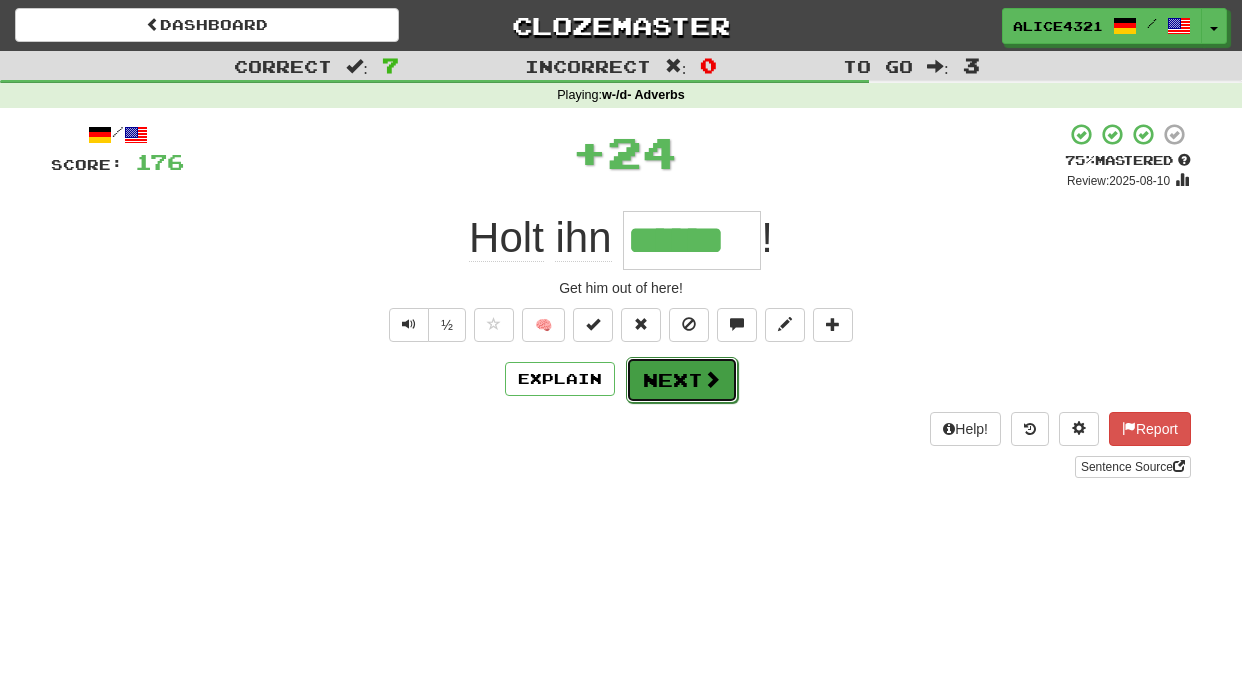 click on "Next" at bounding box center (682, 380) 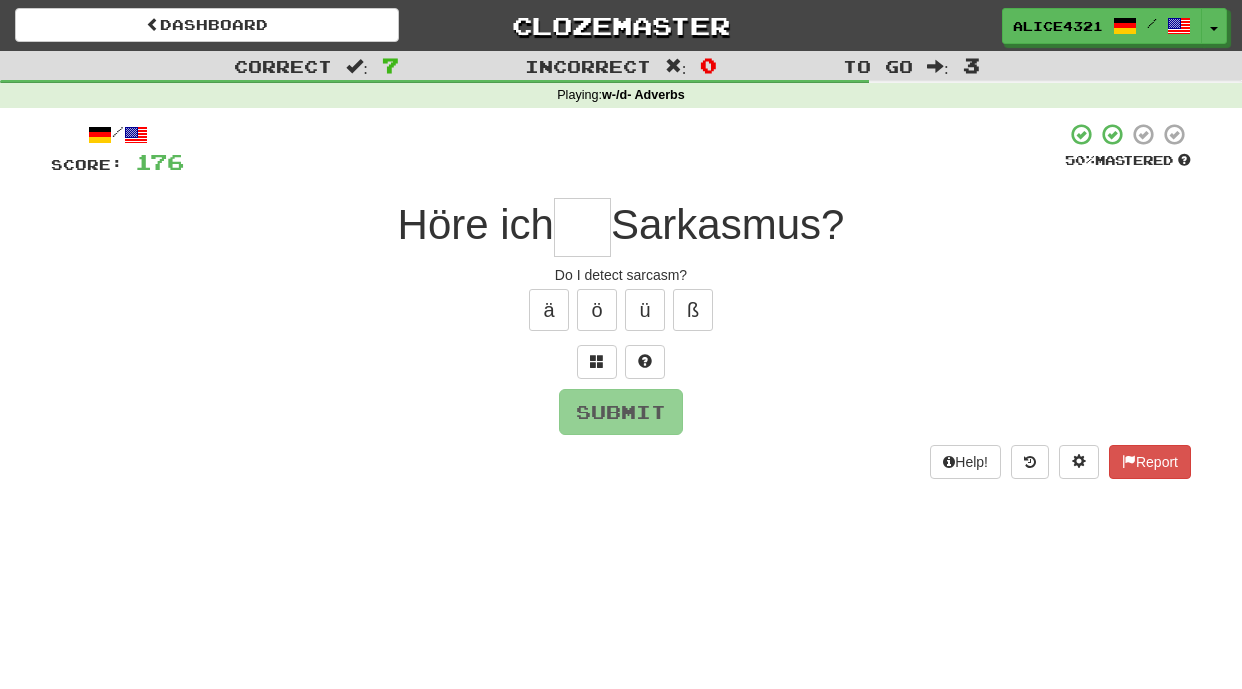type on "*" 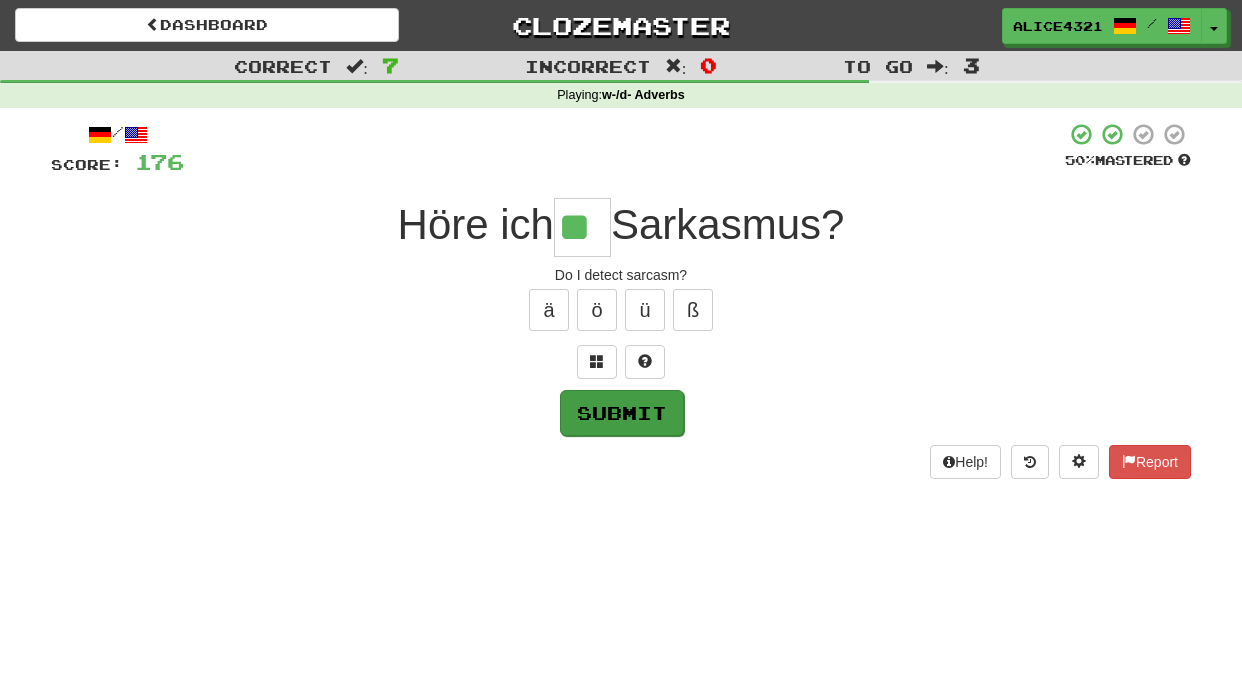 type on "**" 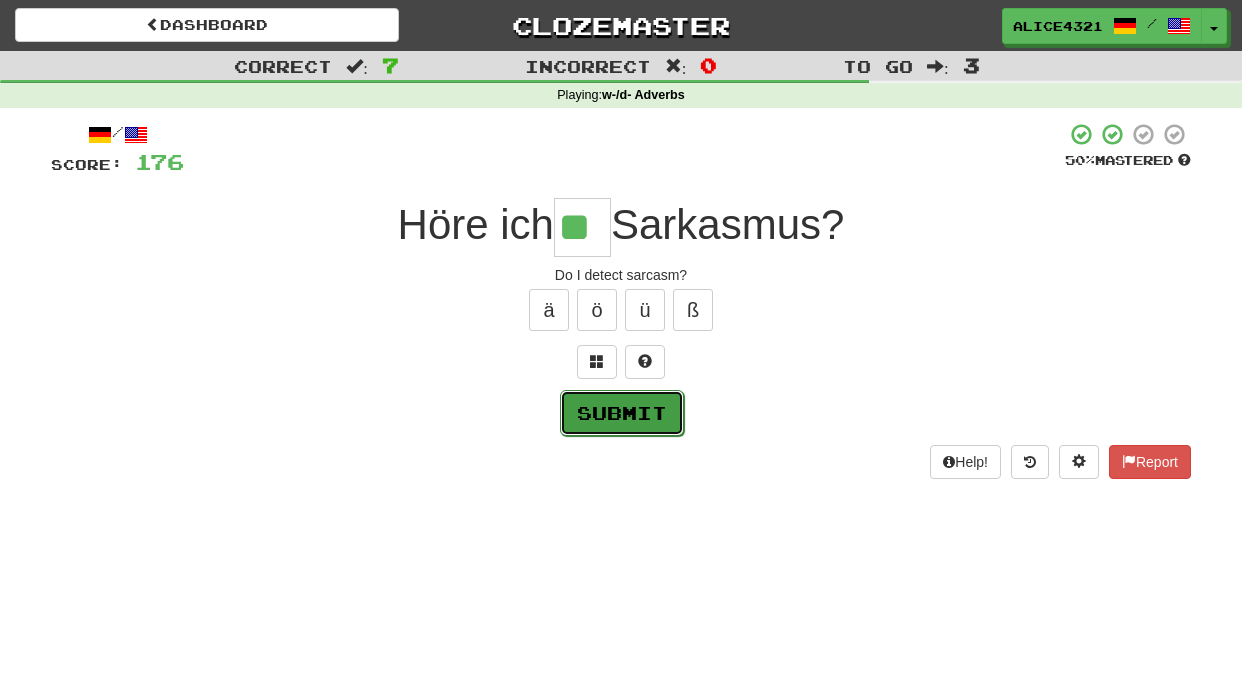 click on "Submit" at bounding box center (622, 413) 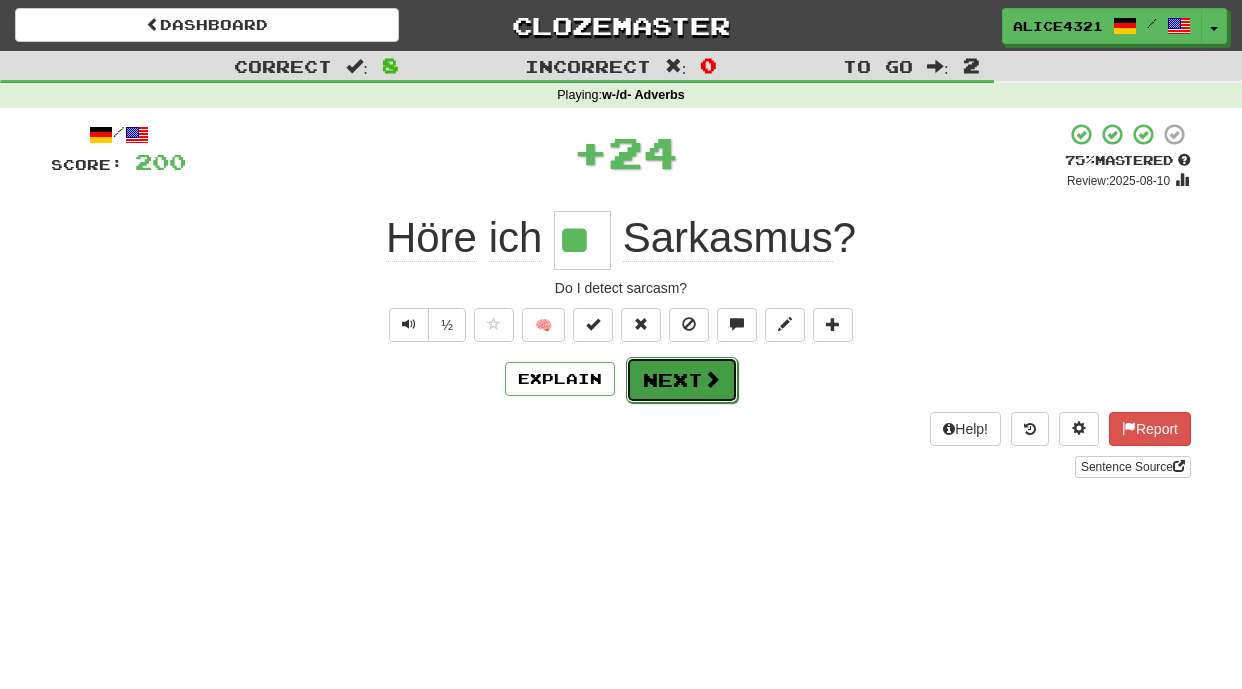 click on "Next" at bounding box center (682, 380) 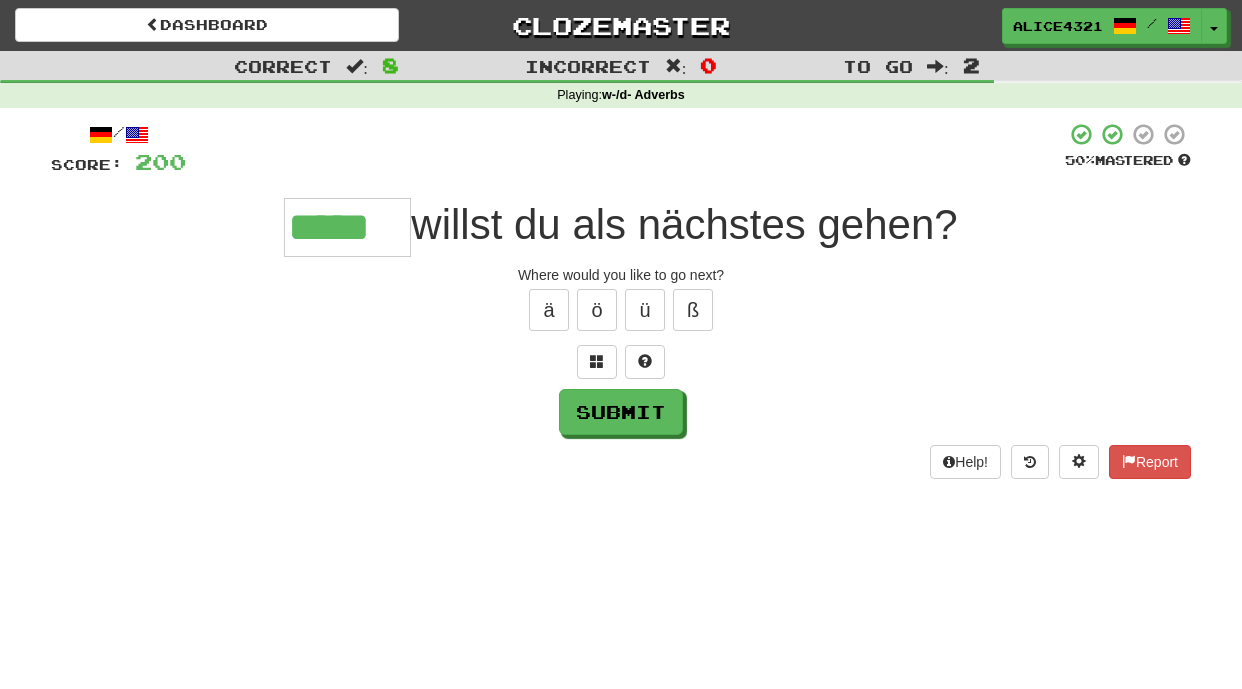 click on "/  Score:   200 50 %  Mastered *****  willst du als nächstes gehen? Where would you like to go next? ä ö ü ß Submit  Help!  Report" at bounding box center [621, 300] 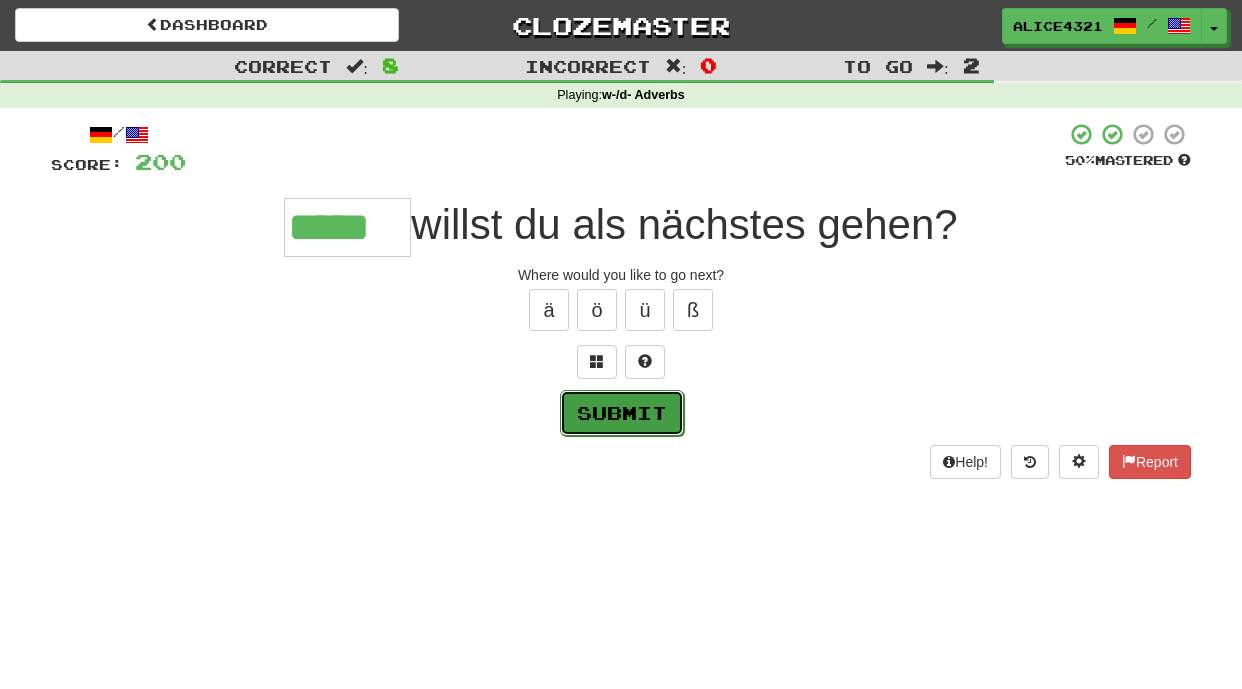 click on "Submit" at bounding box center (622, 413) 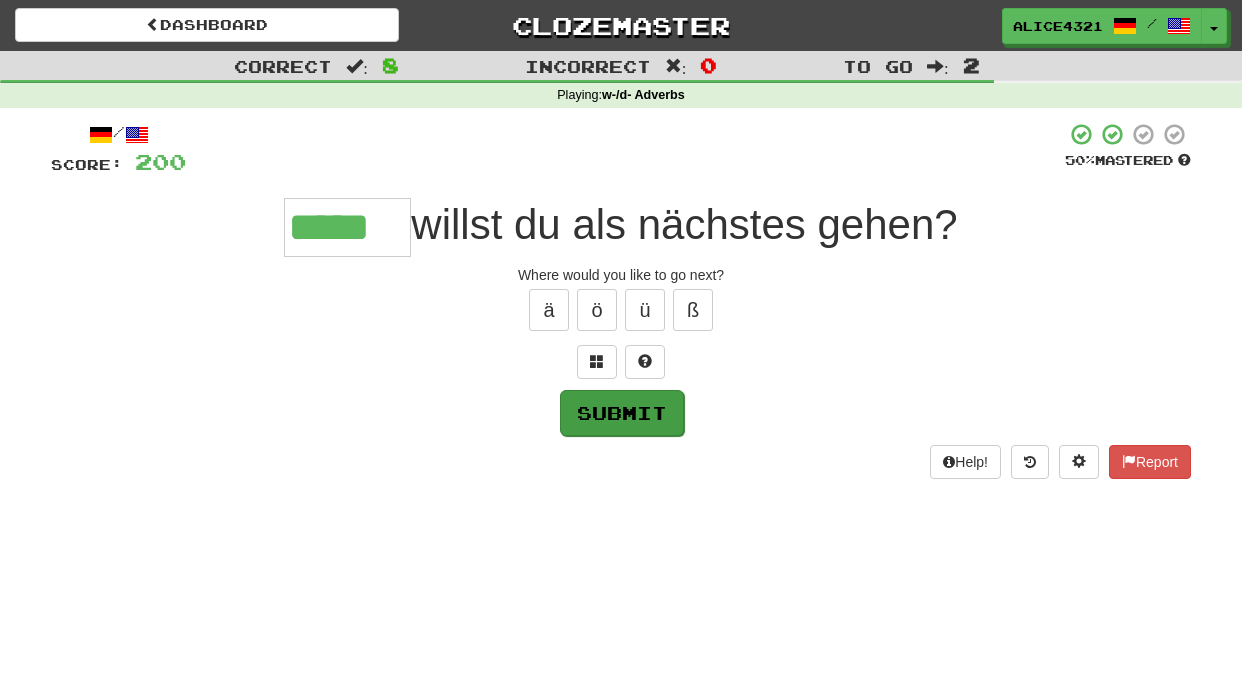 type on "*****" 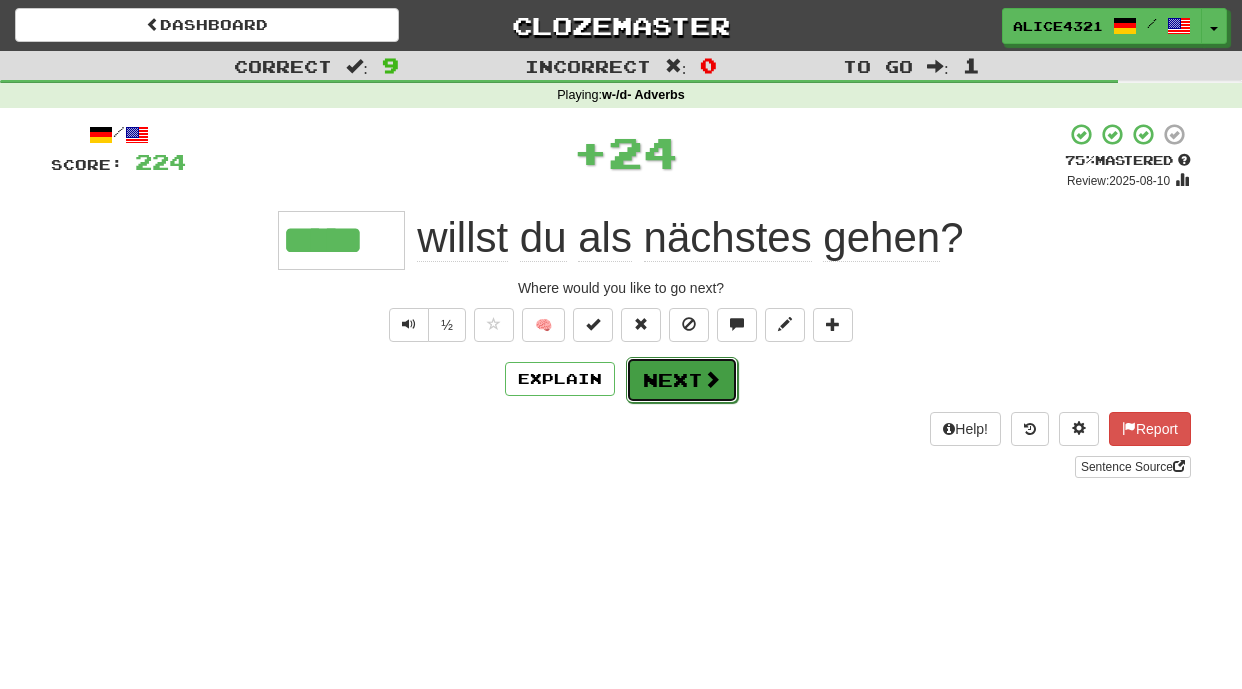 click at bounding box center [712, 379] 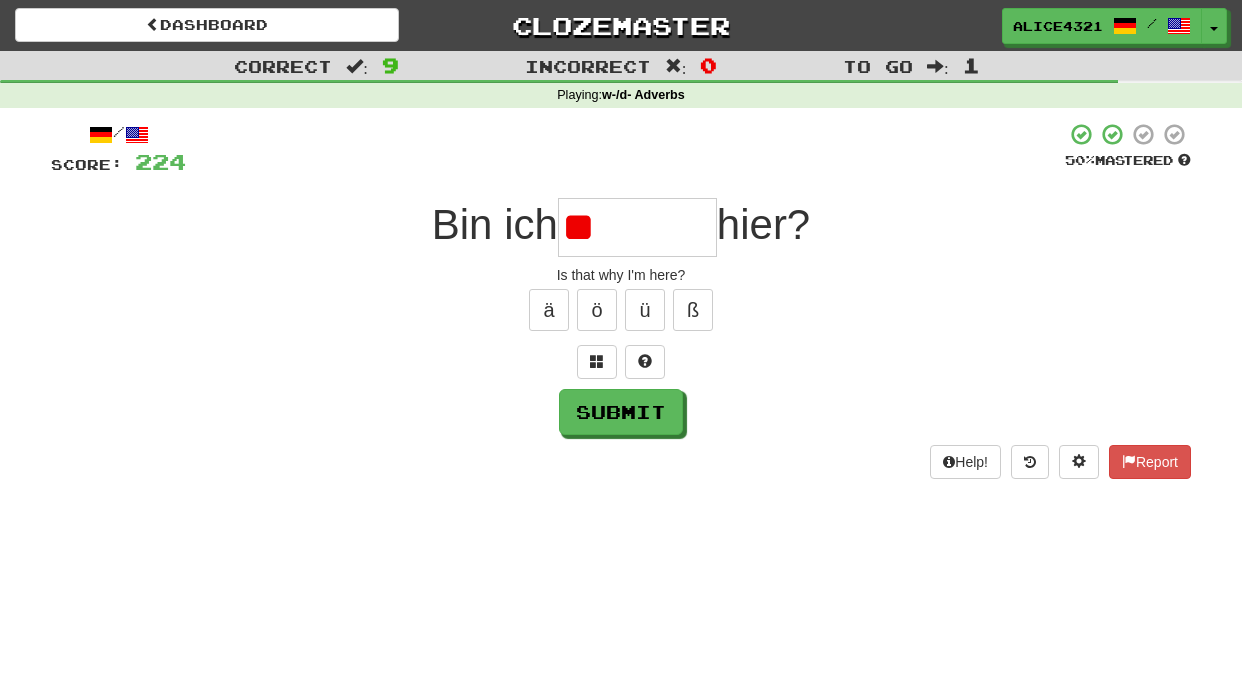 type on "*" 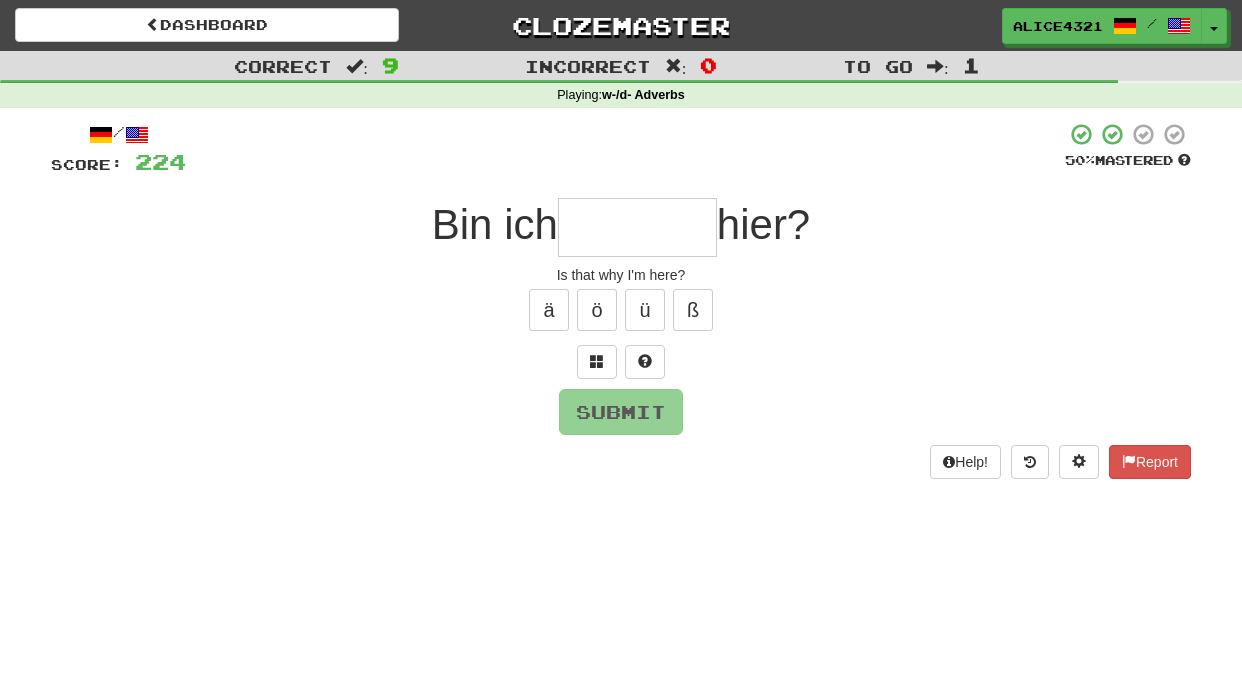 type on "*" 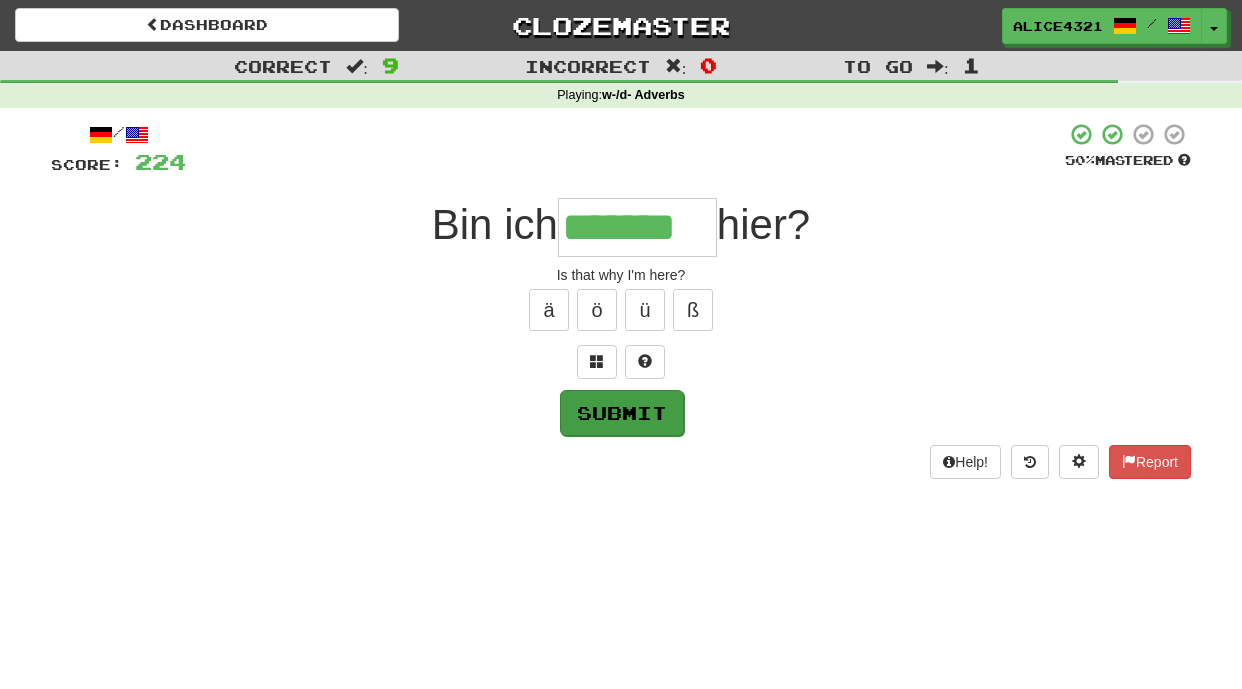 type on "*******" 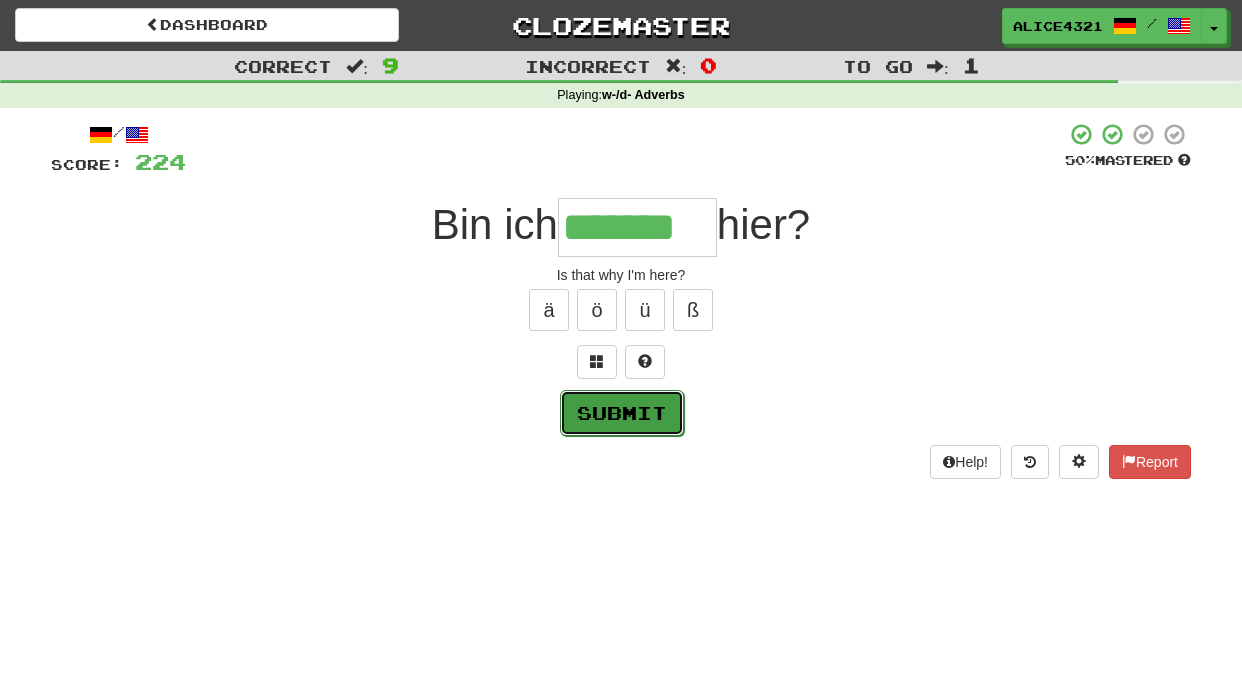 click on "Submit" at bounding box center [622, 413] 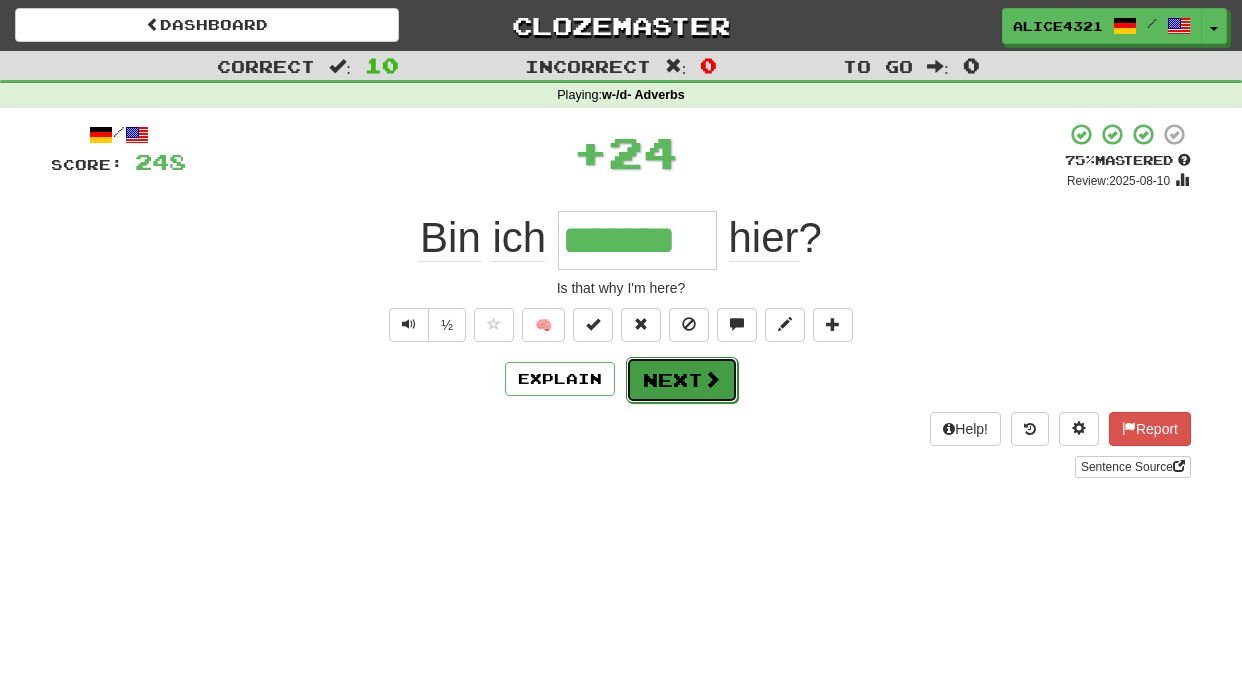 click at bounding box center (712, 379) 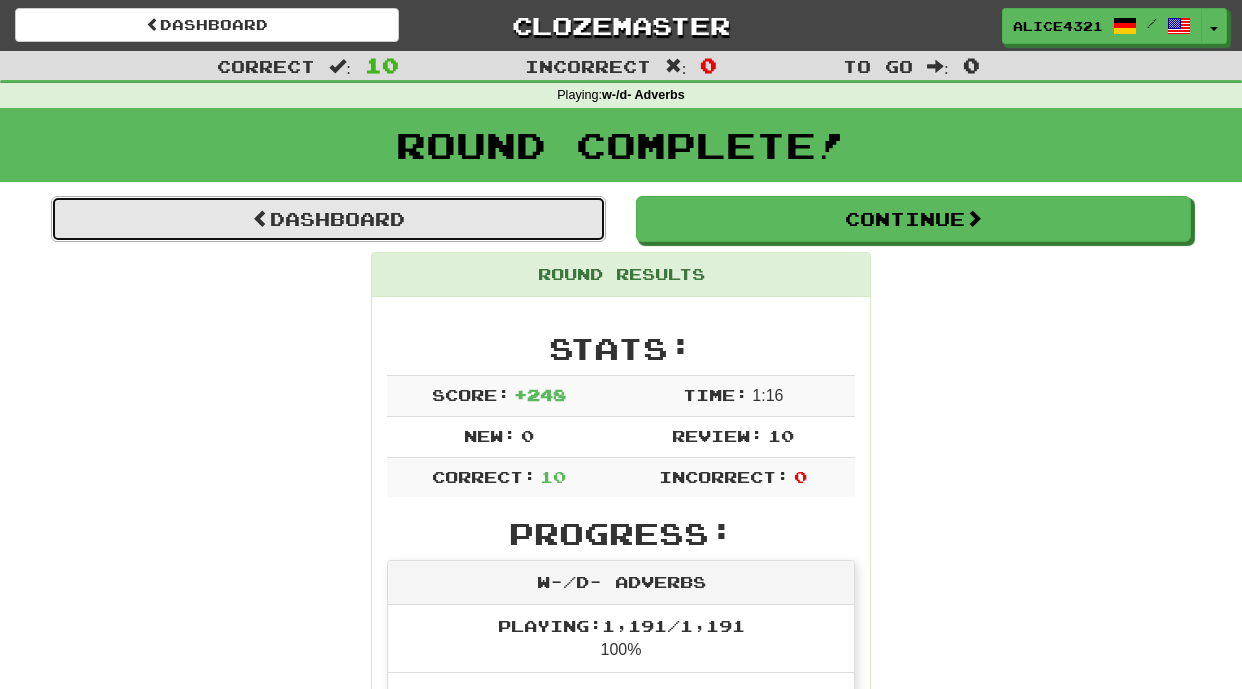 click on "Dashboard" at bounding box center (328, 219) 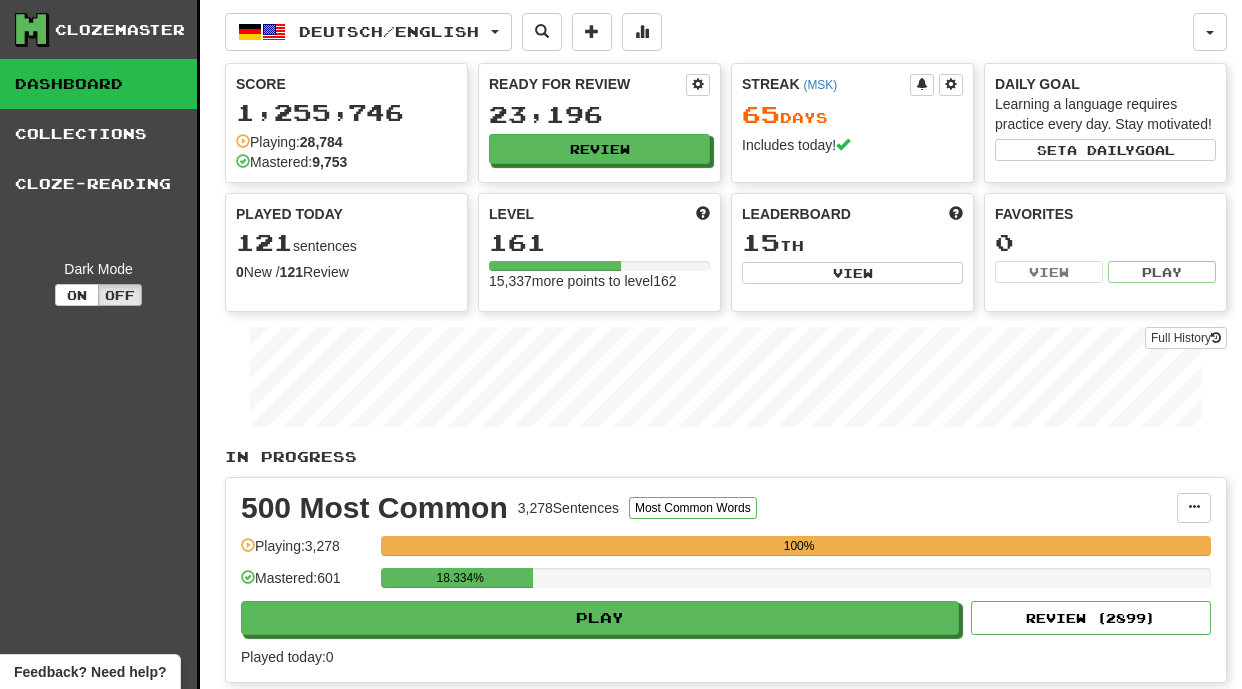 scroll, scrollTop: 0, scrollLeft: 0, axis: both 